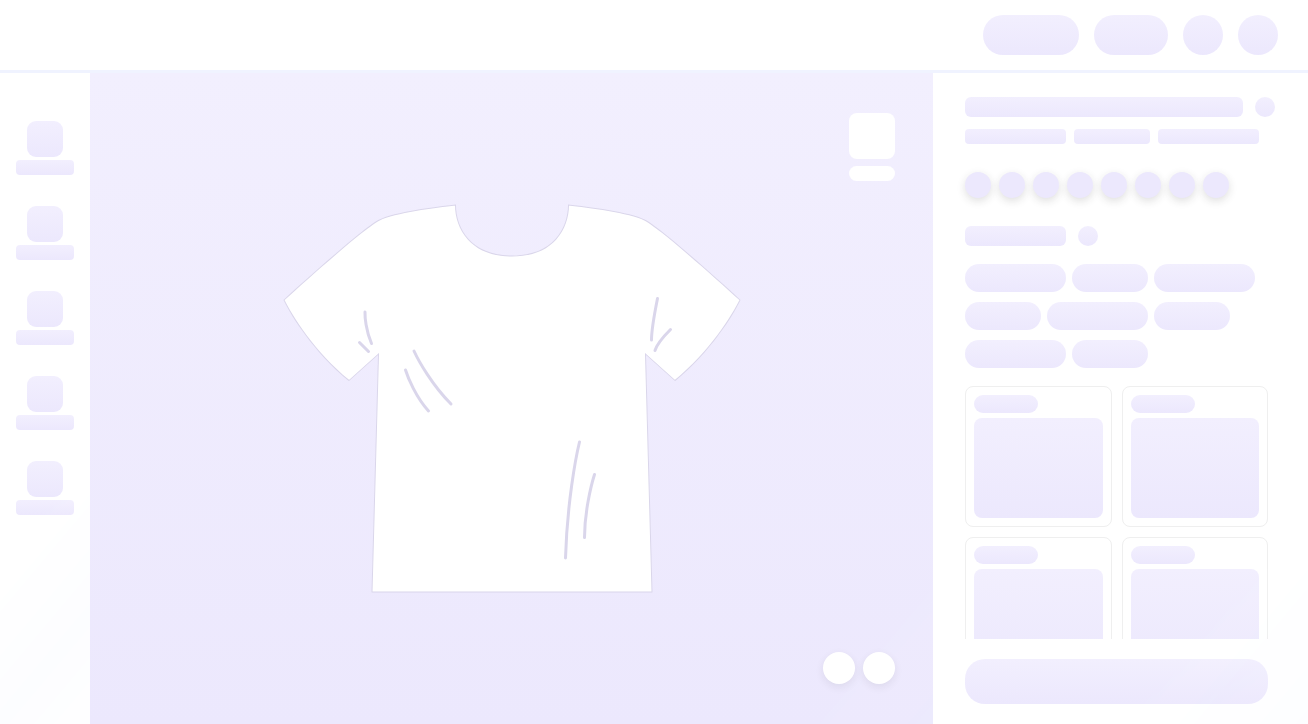 scroll, scrollTop: 0, scrollLeft: 0, axis: both 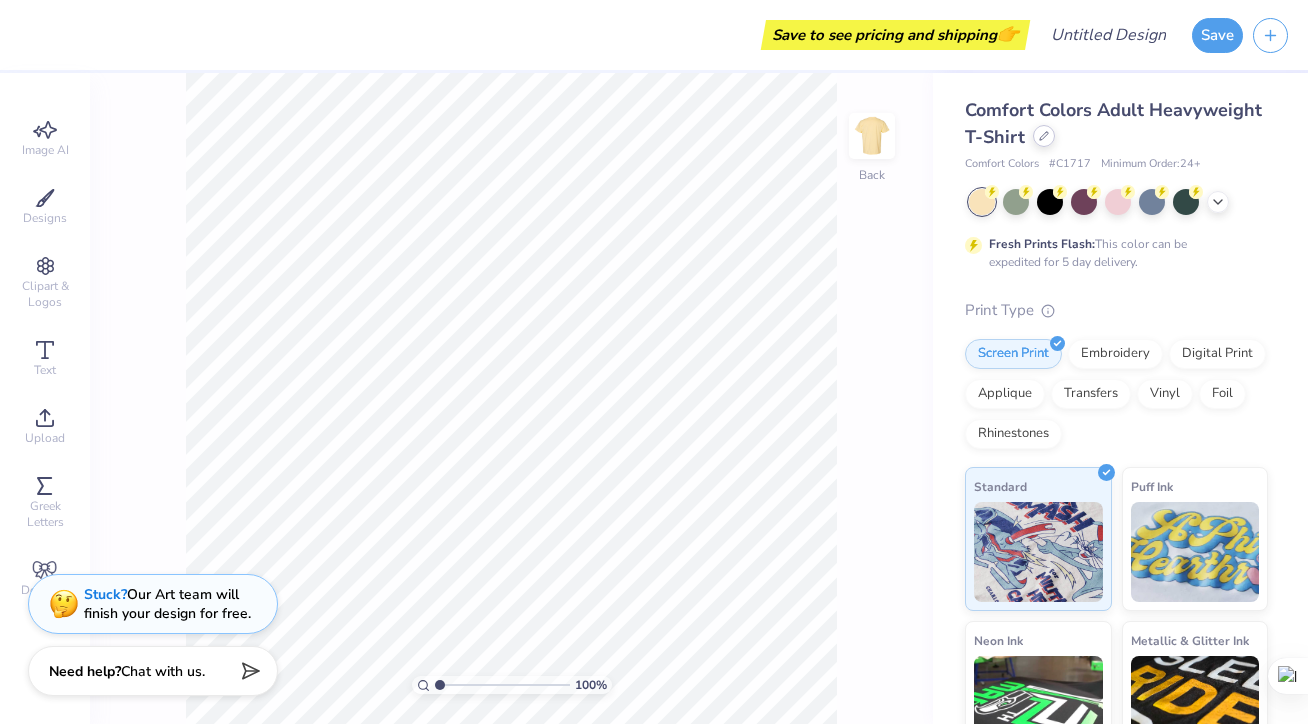 click 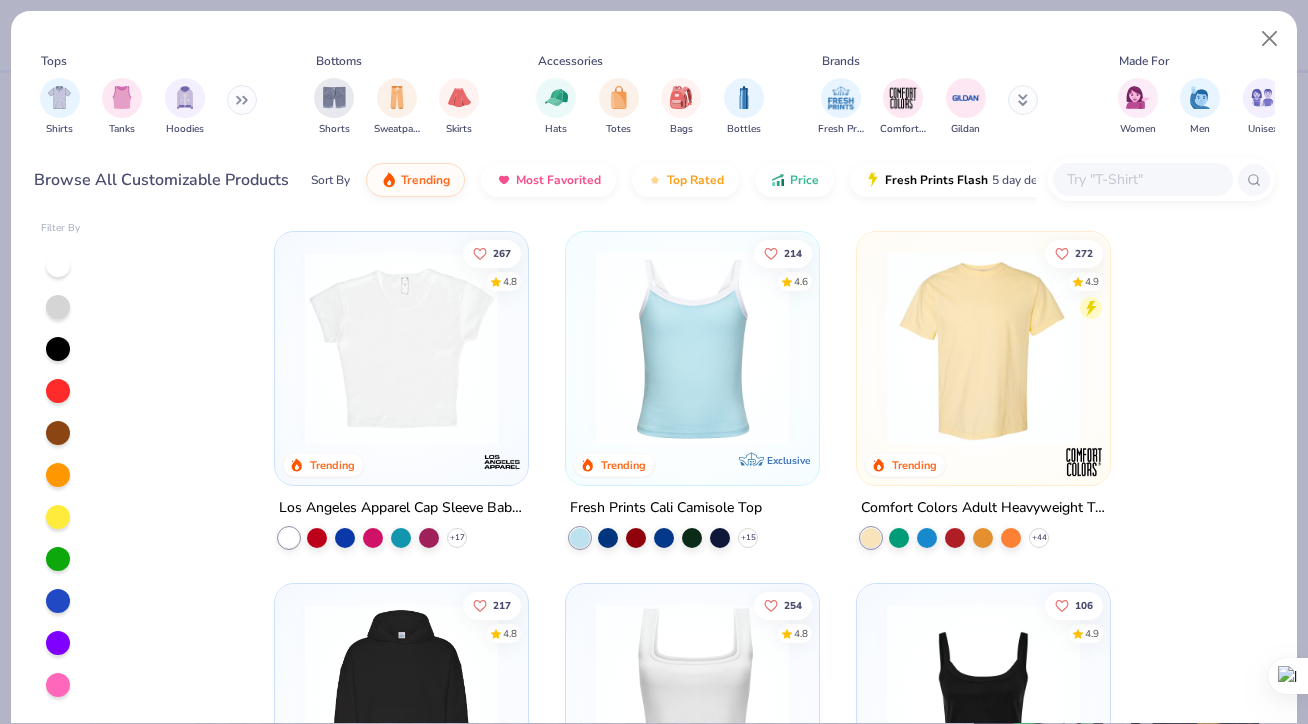 click at bounding box center (1142, 179) 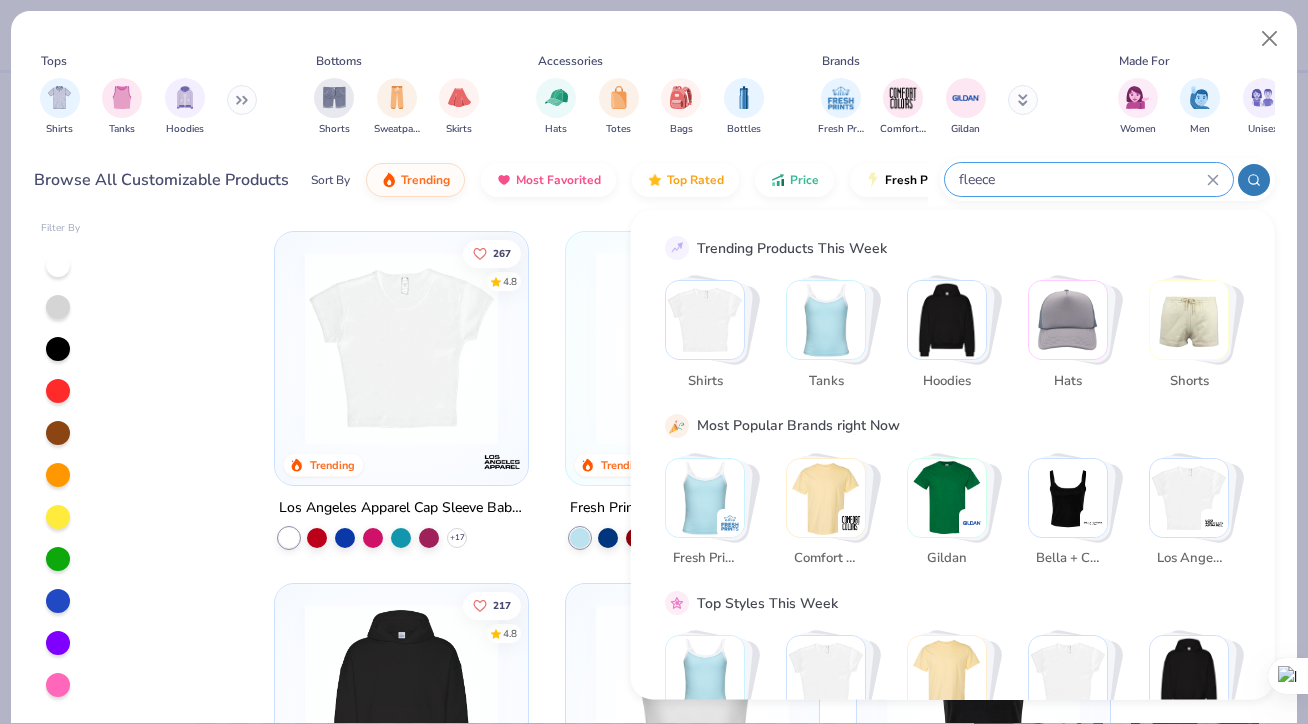 type on "fleece" 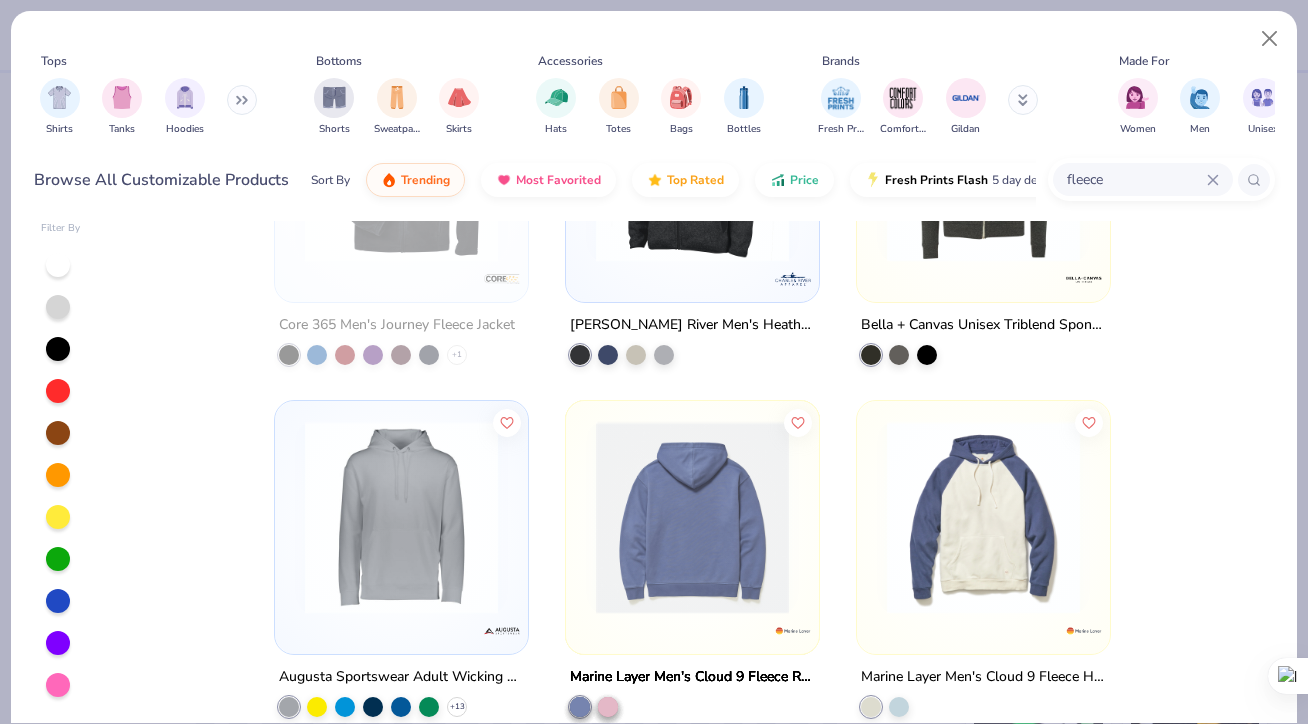 scroll, scrollTop: 4881, scrollLeft: 0, axis: vertical 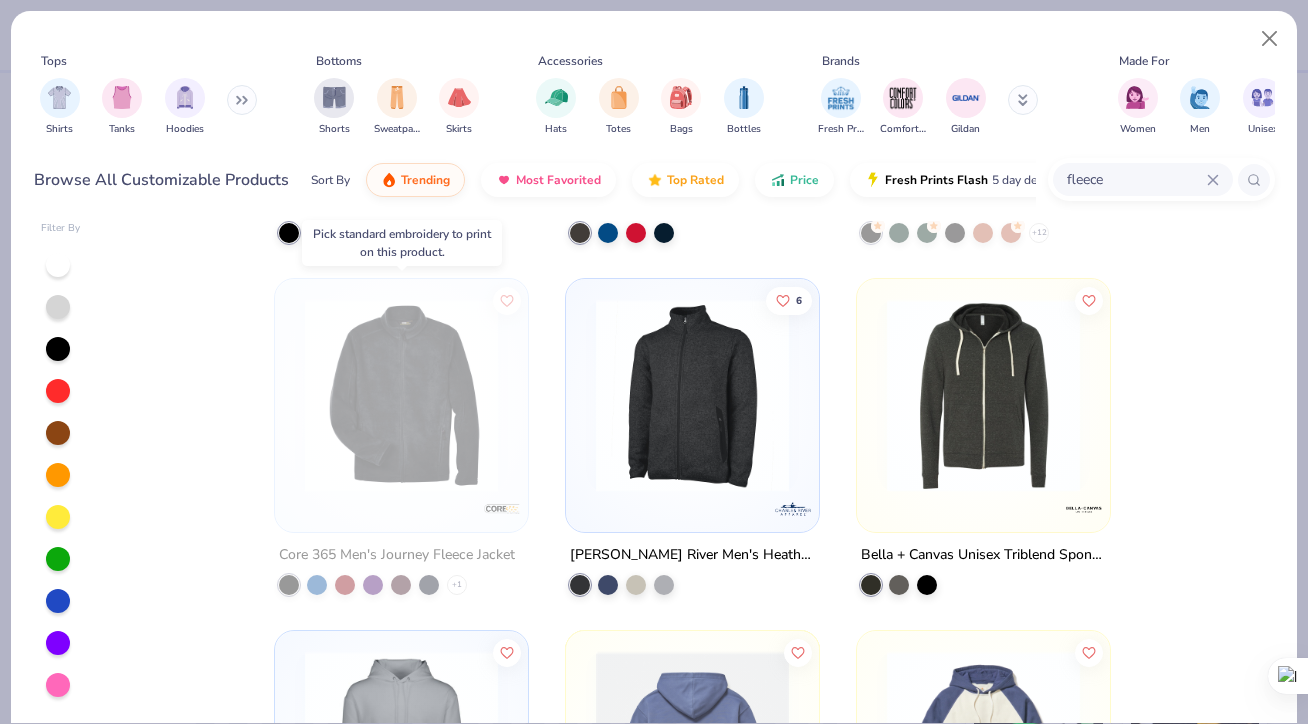 click at bounding box center (317, 585) 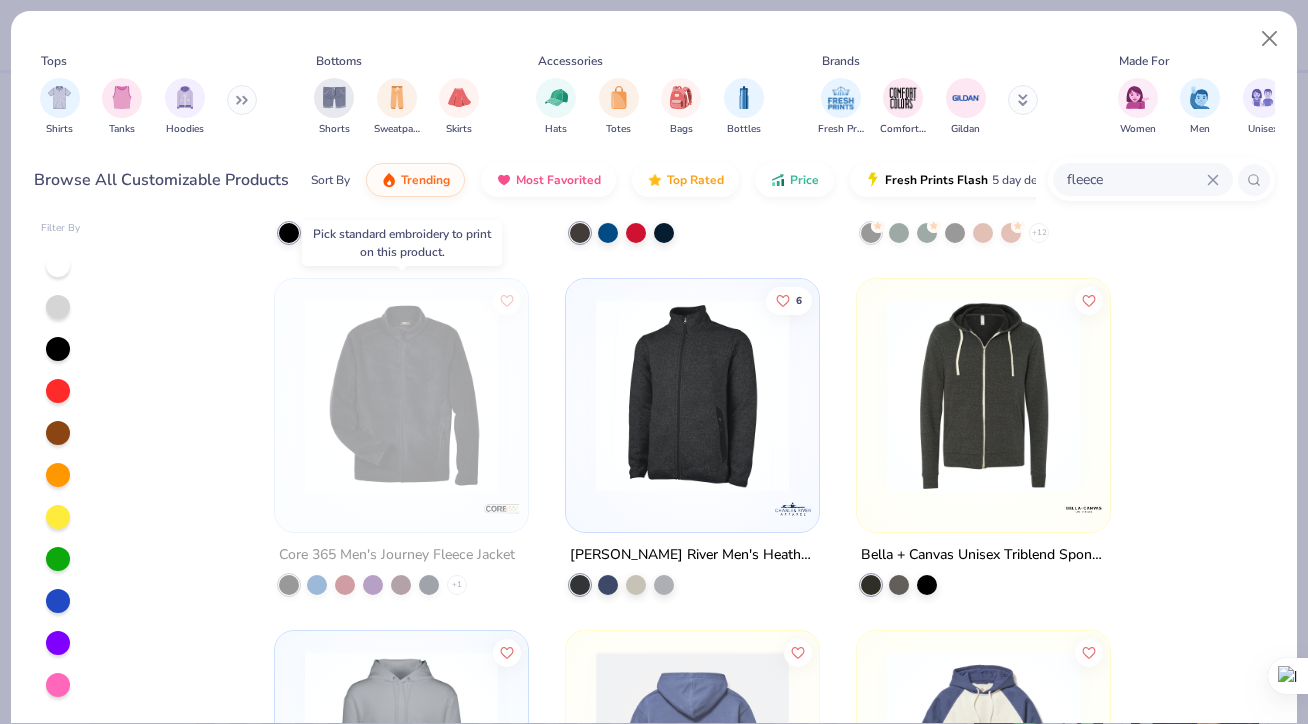 click at bounding box center [345, 585] 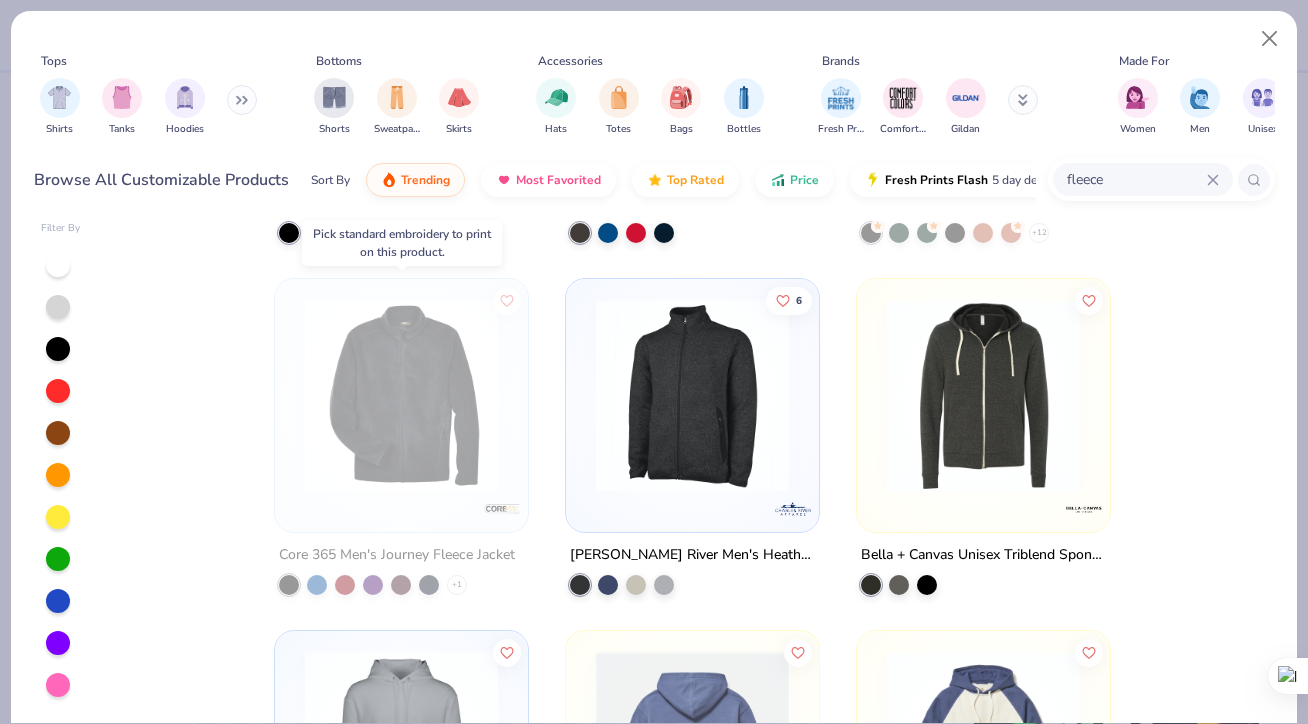 click at bounding box center [429, 585] 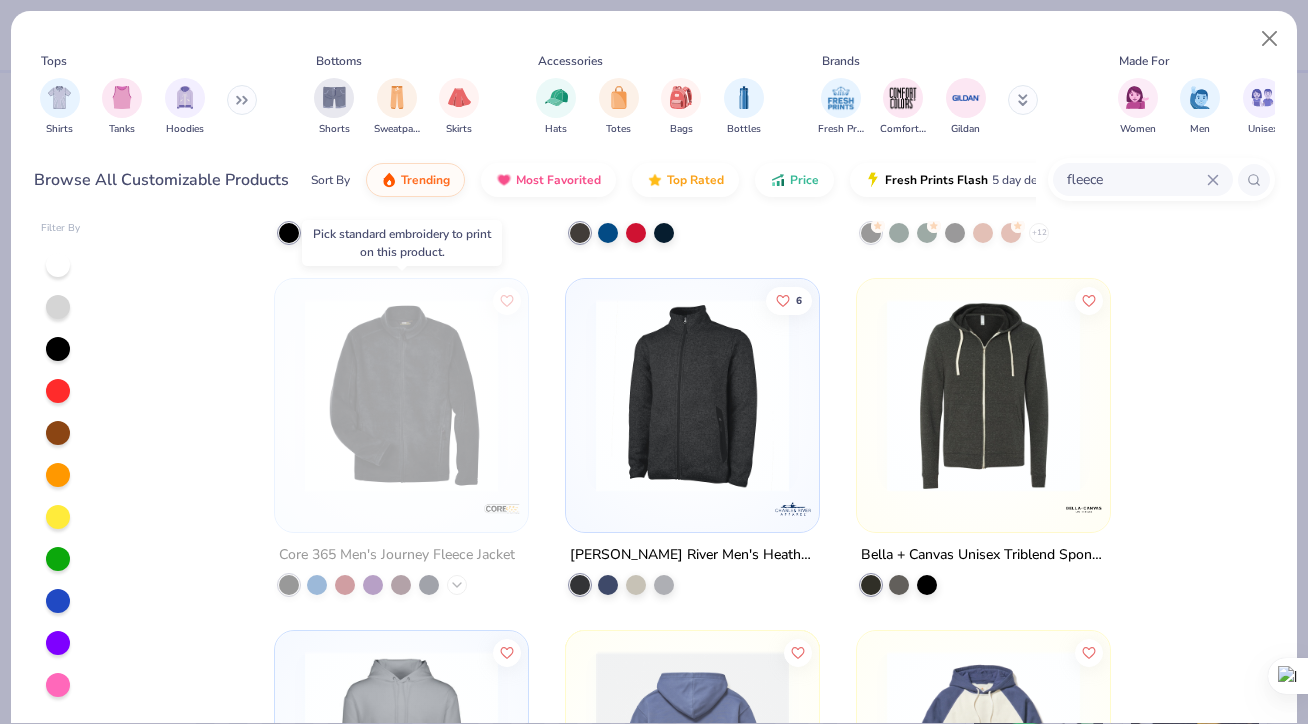 click at bounding box center [457, 585] 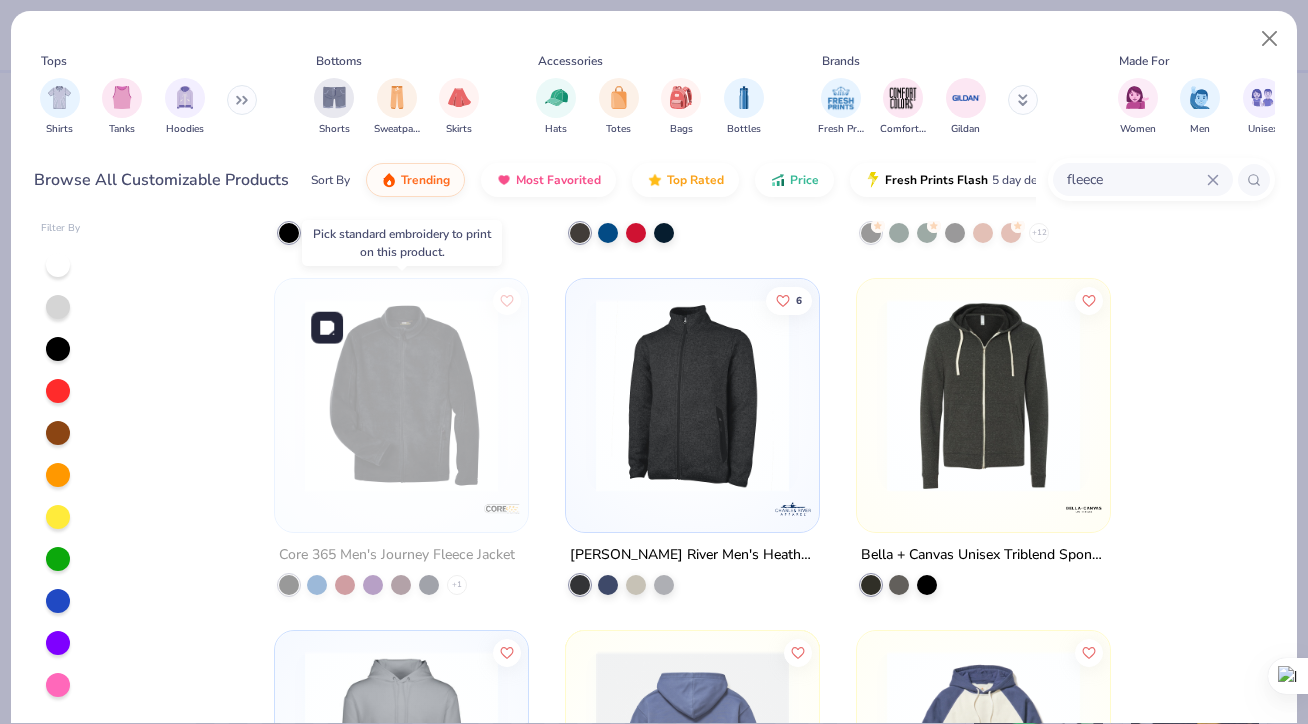 click at bounding box center [401, 395] 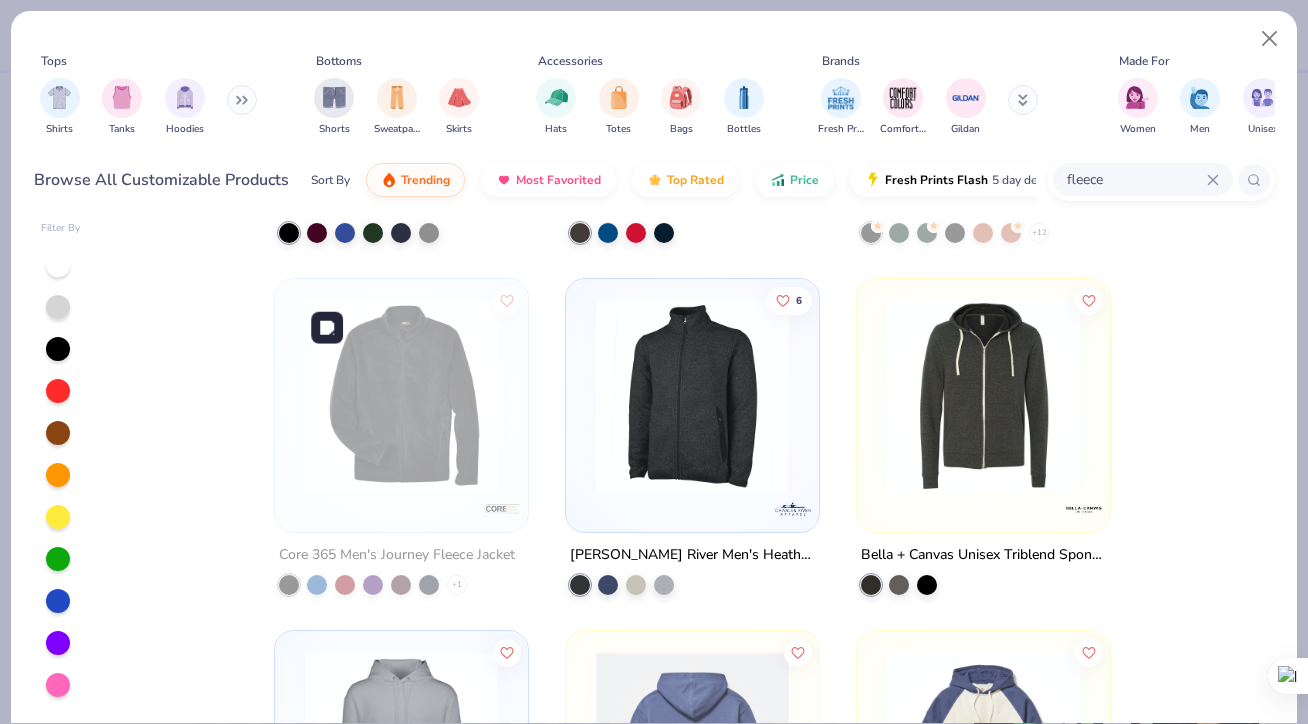 click at bounding box center (401, 395) 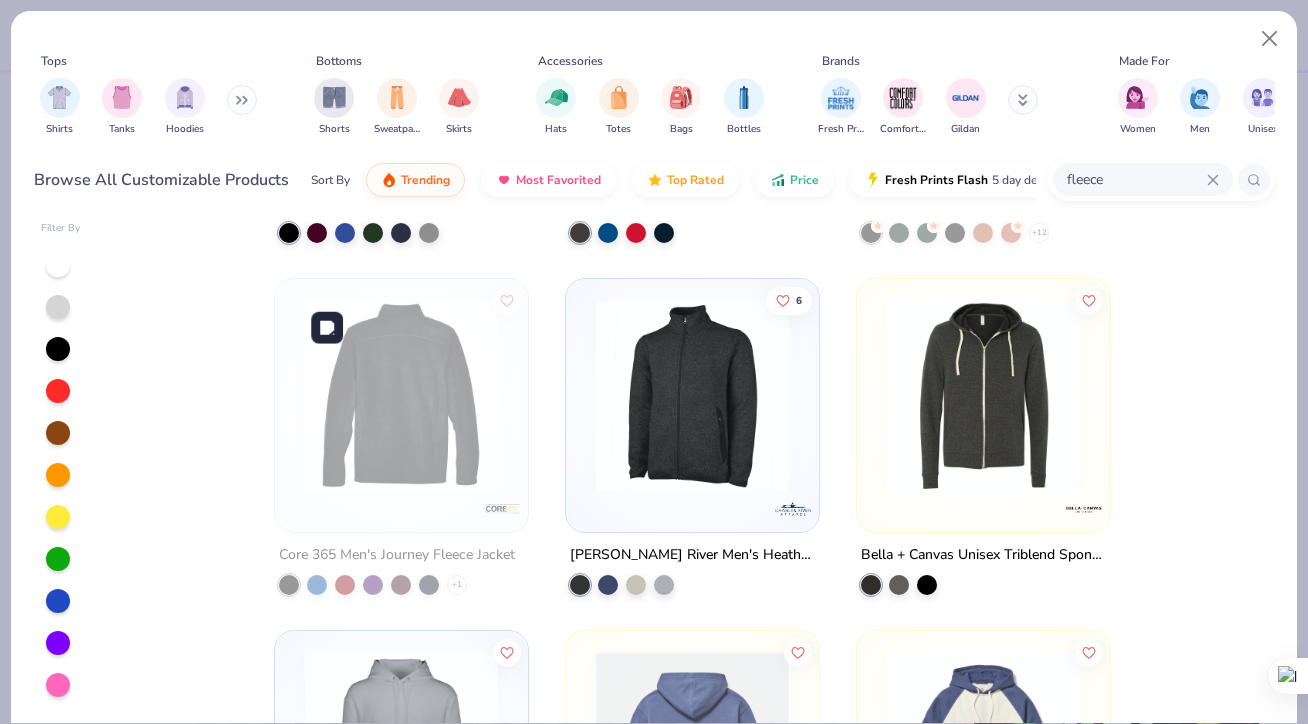 click at bounding box center [401, 395] 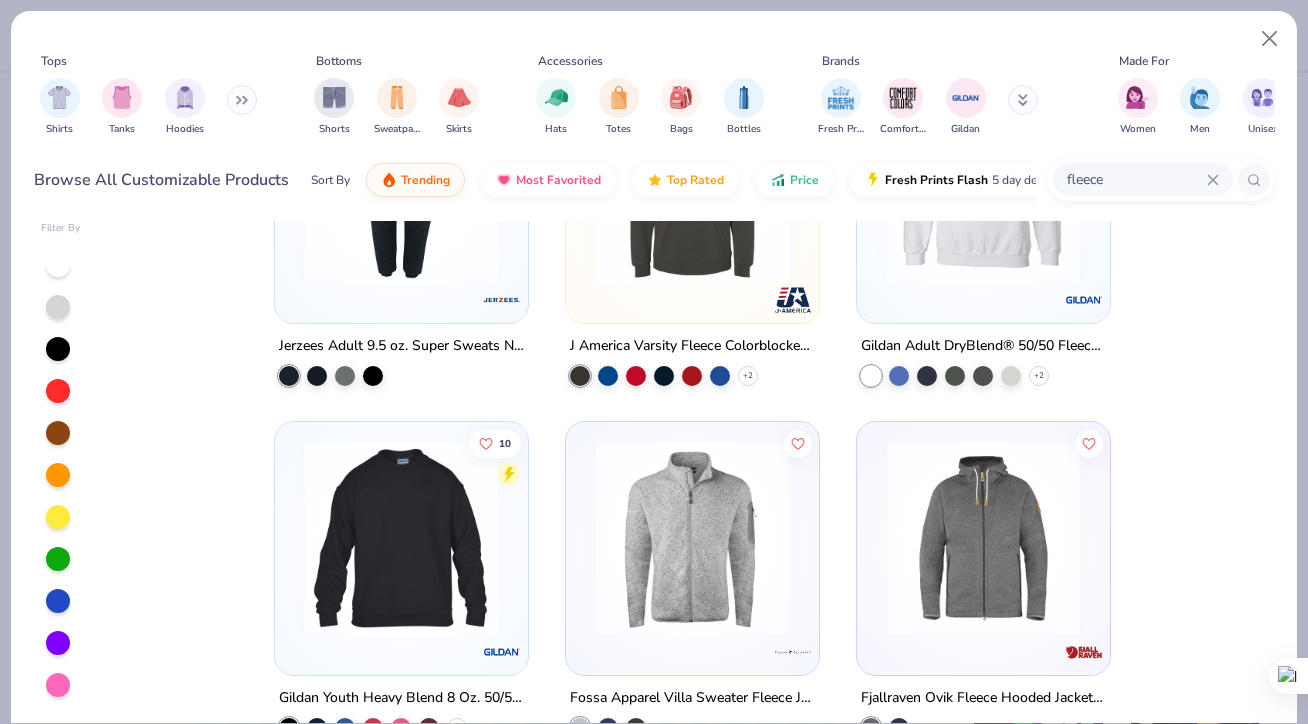 scroll, scrollTop: 9336, scrollLeft: 0, axis: vertical 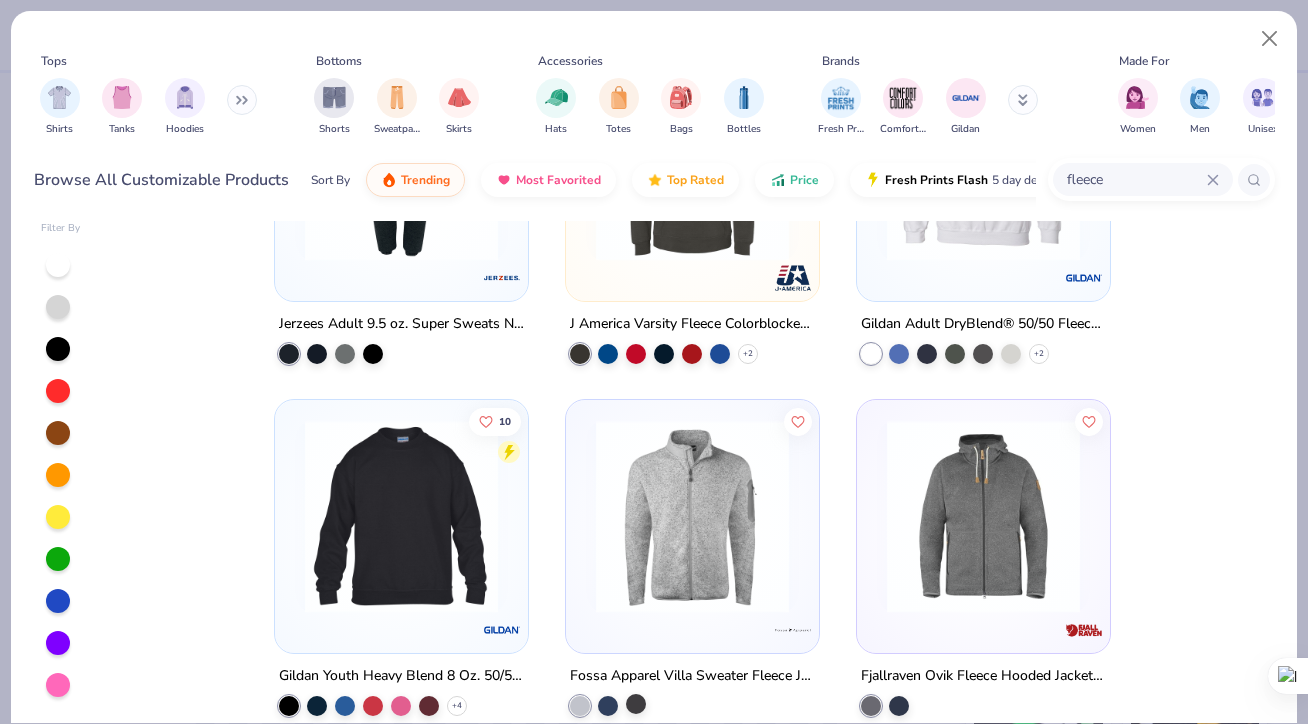 click at bounding box center (636, 704) 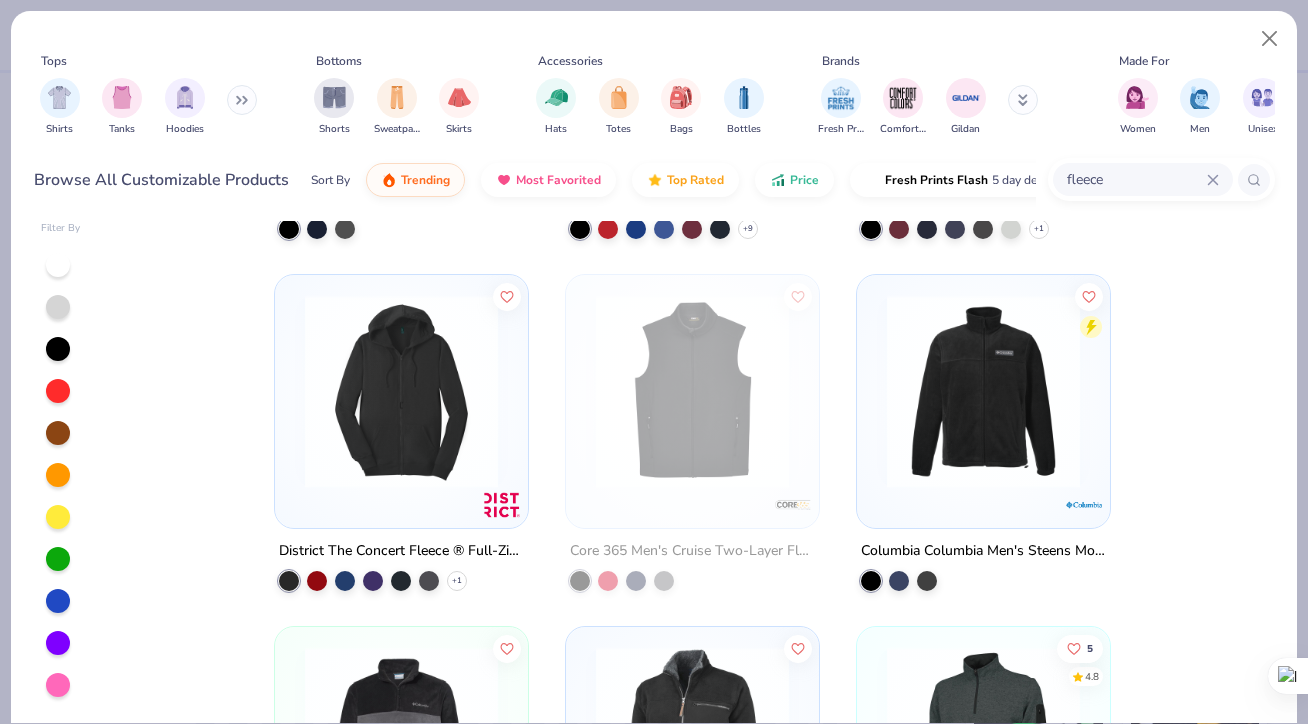 scroll, scrollTop: 10149, scrollLeft: 0, axis: vertical 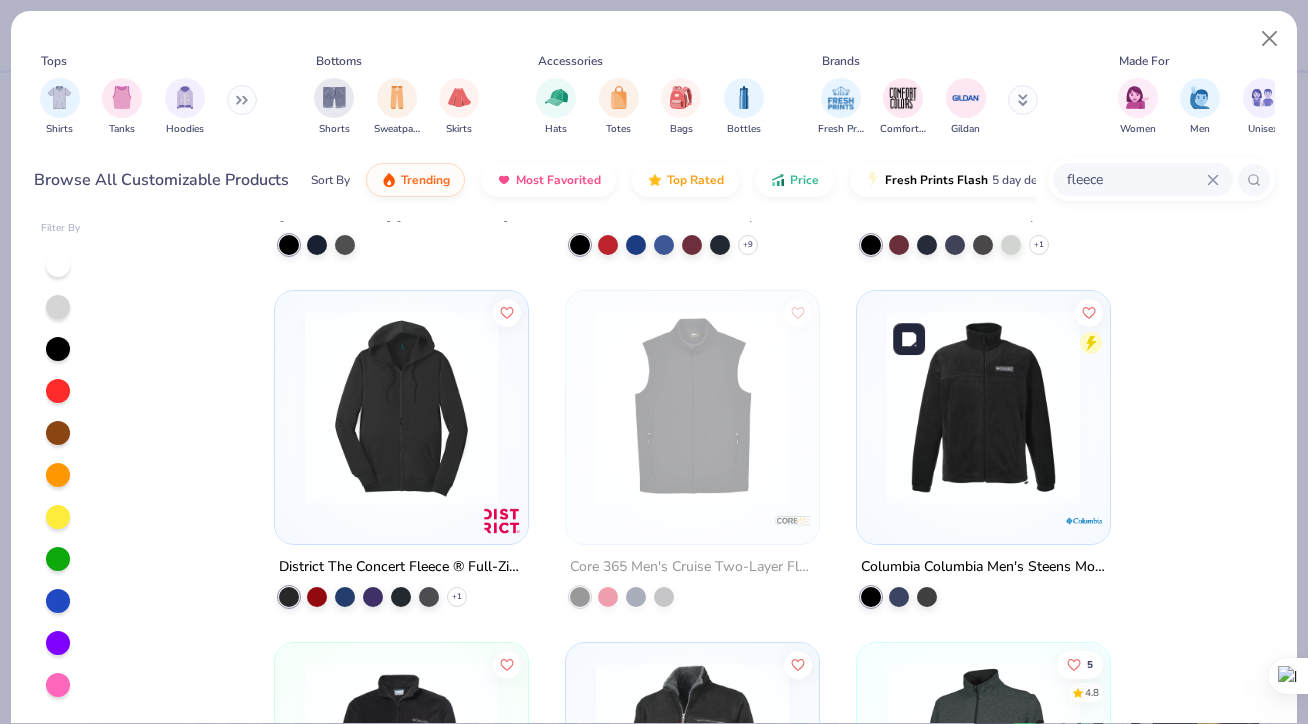 click at bounding box center [983, 407] 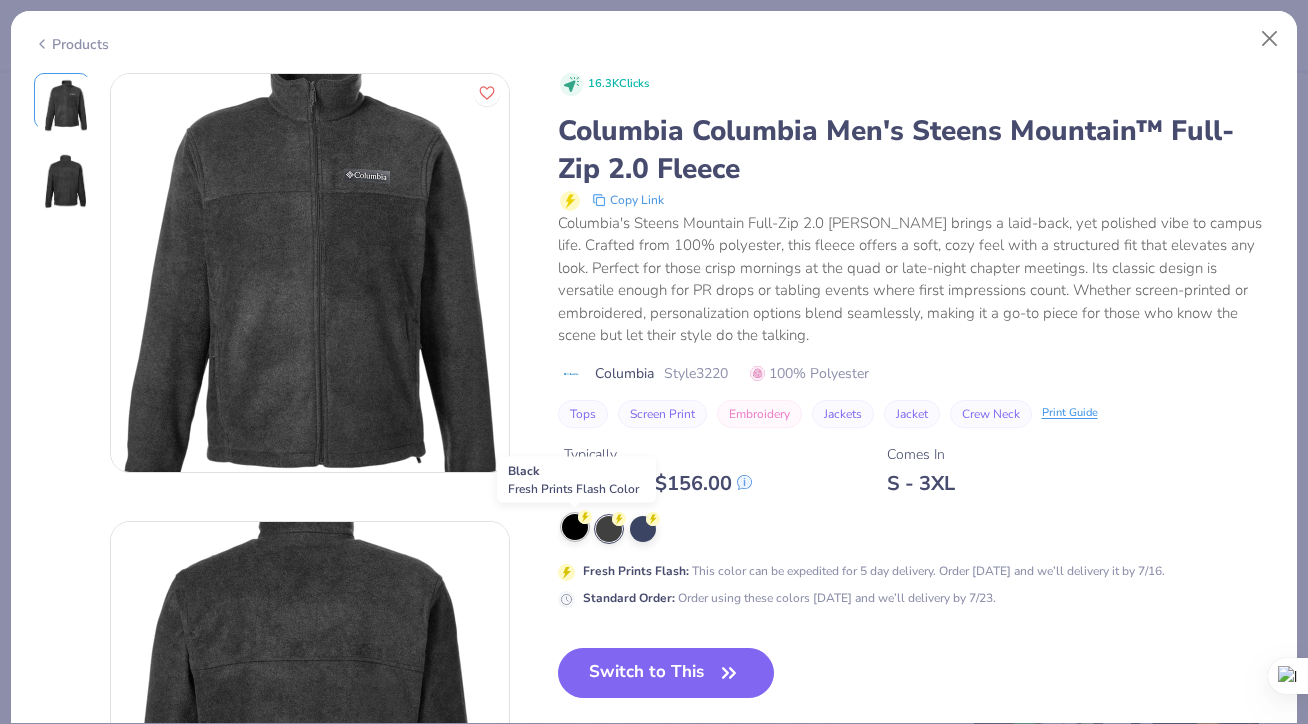 click at bounding box center [575, 527] 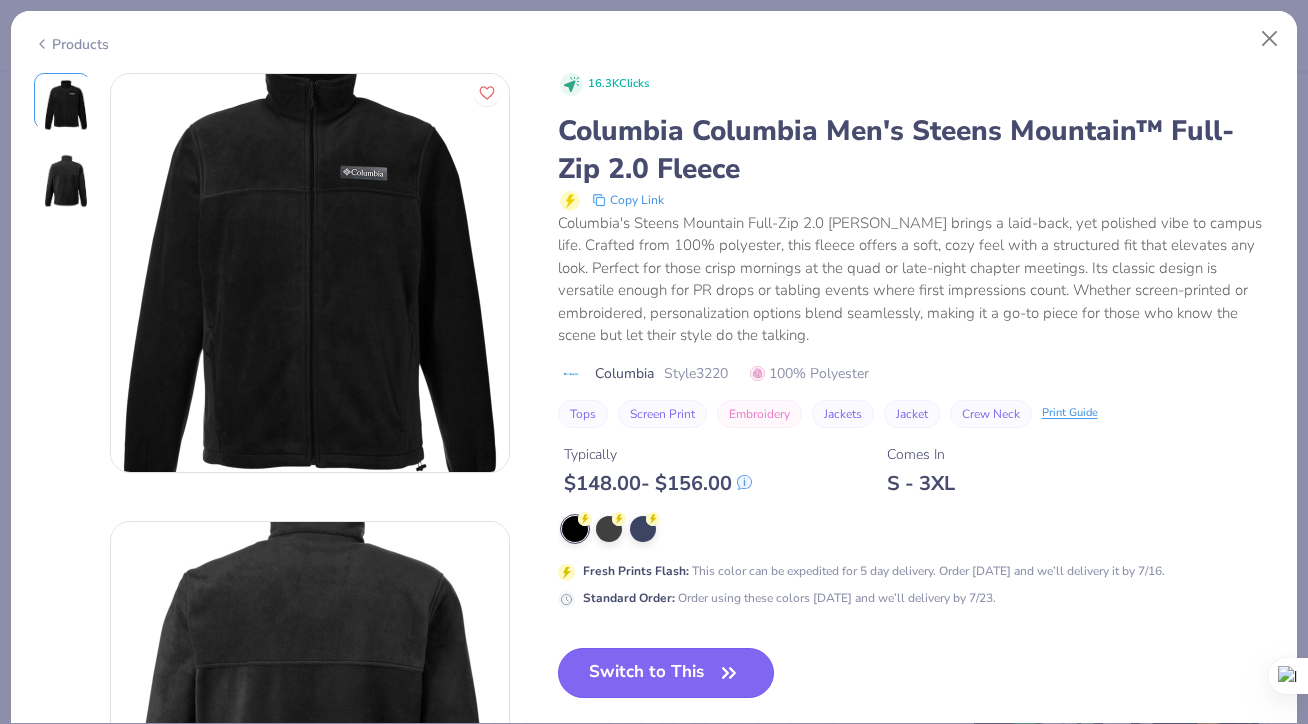click on "Switch to This" at bounding box center (666, 673) 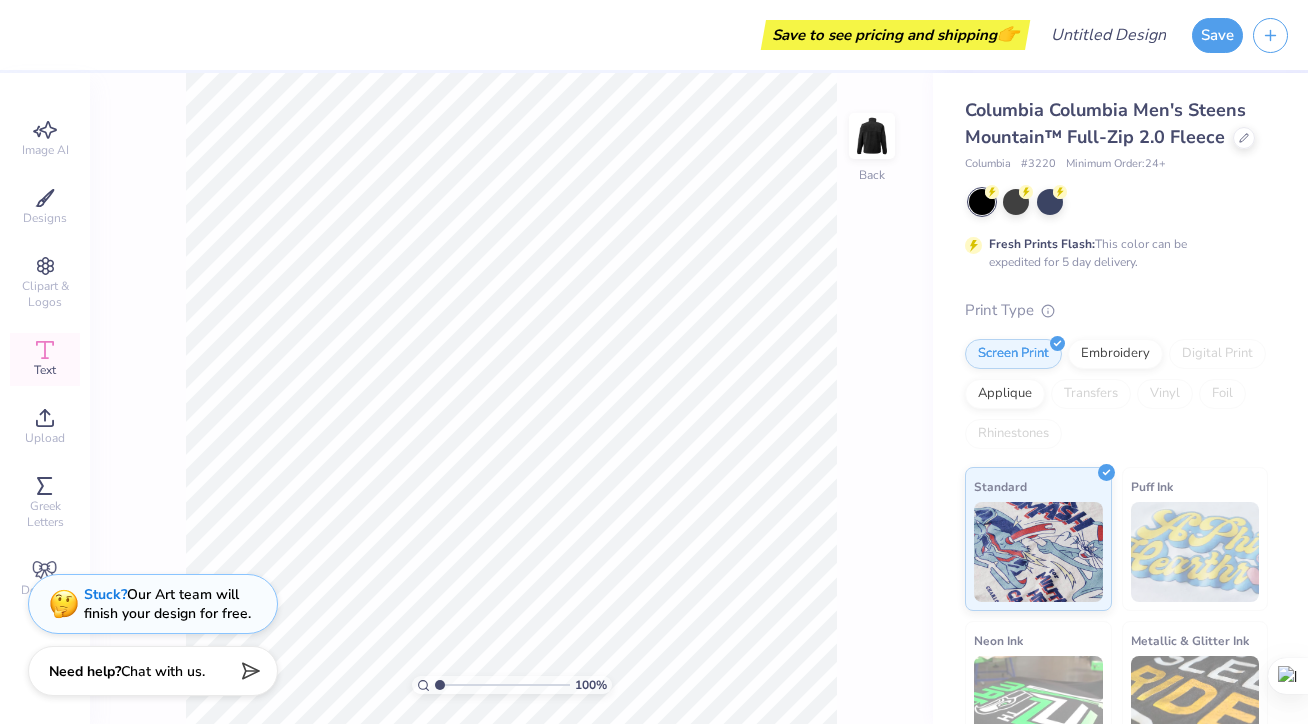 click on "Text" at bounding box center (45, 370) 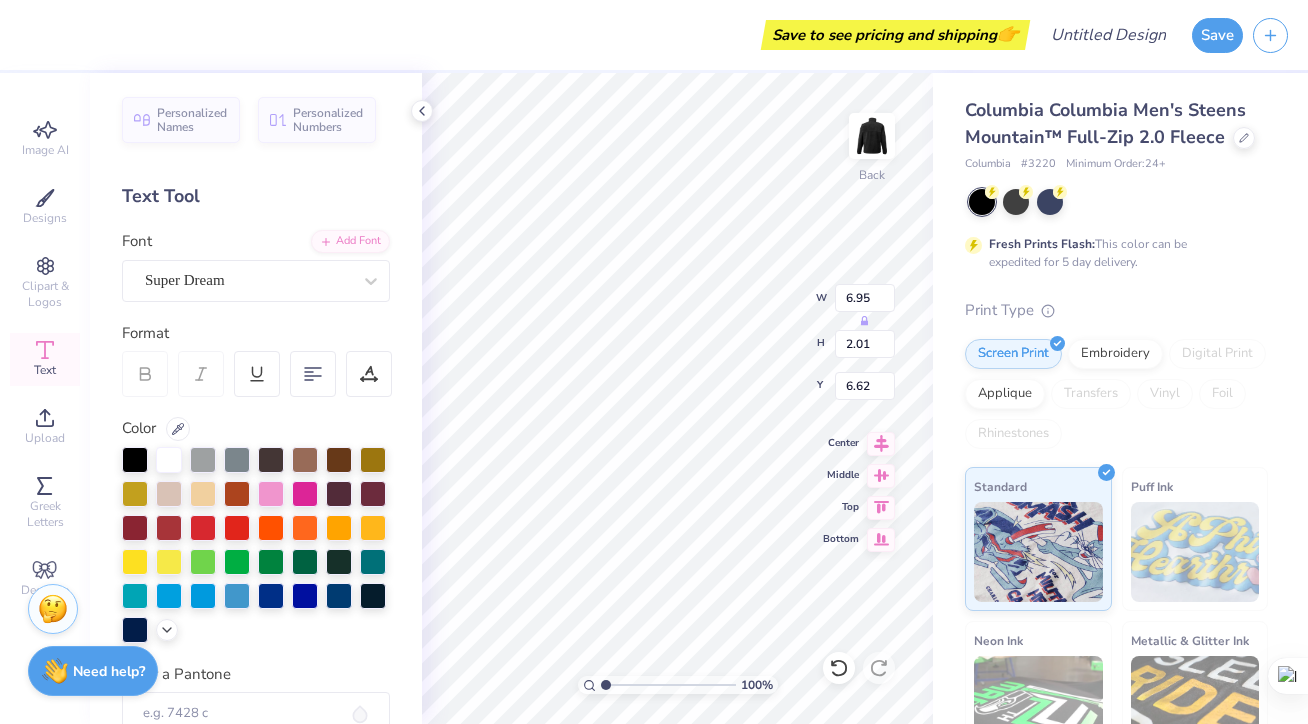 scroll, scrollTop: 0, scrollLeft: 0, axis: both 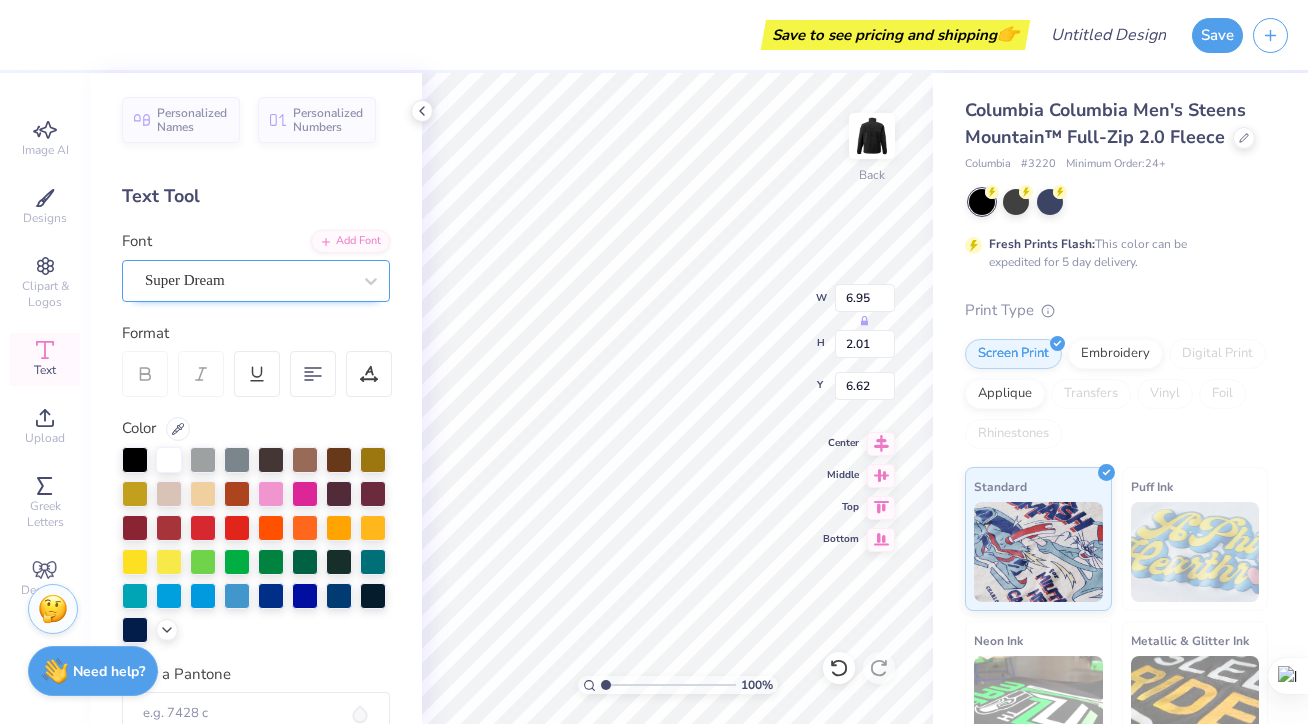 click at bounding box center (248, 280) 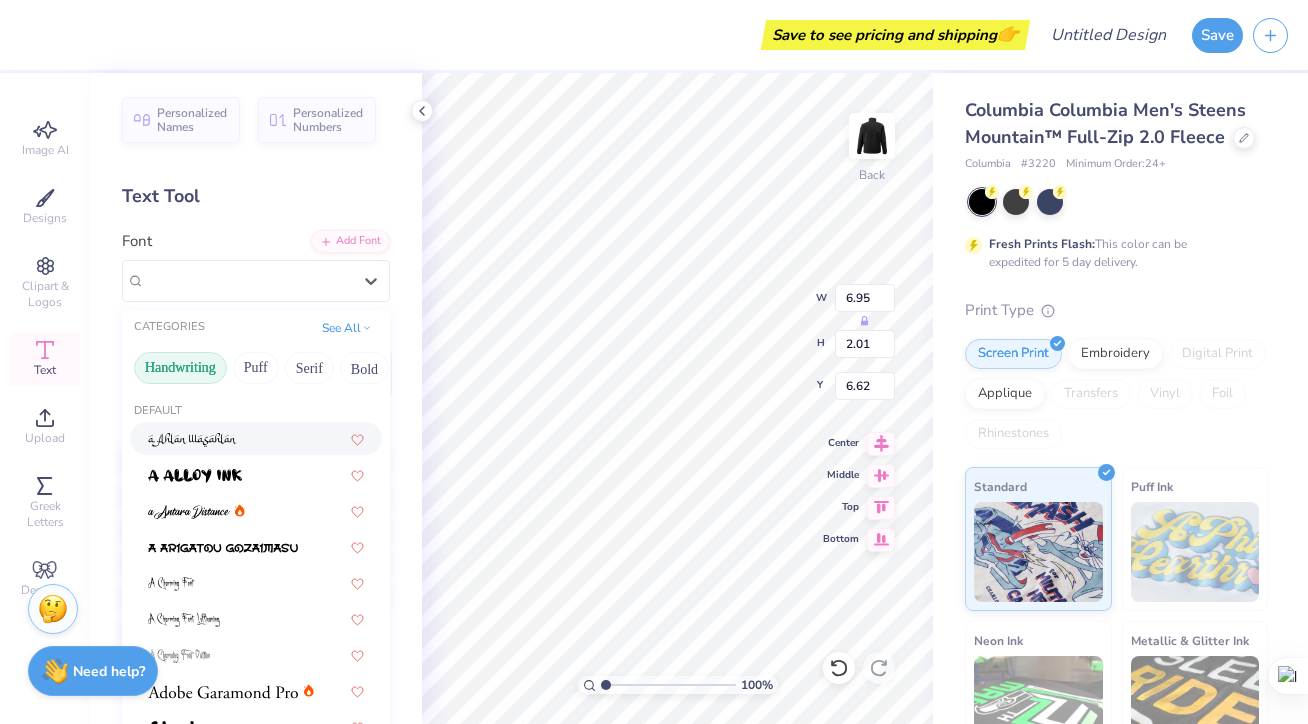 click on "Handwriting" at bounding box center (180, 368) 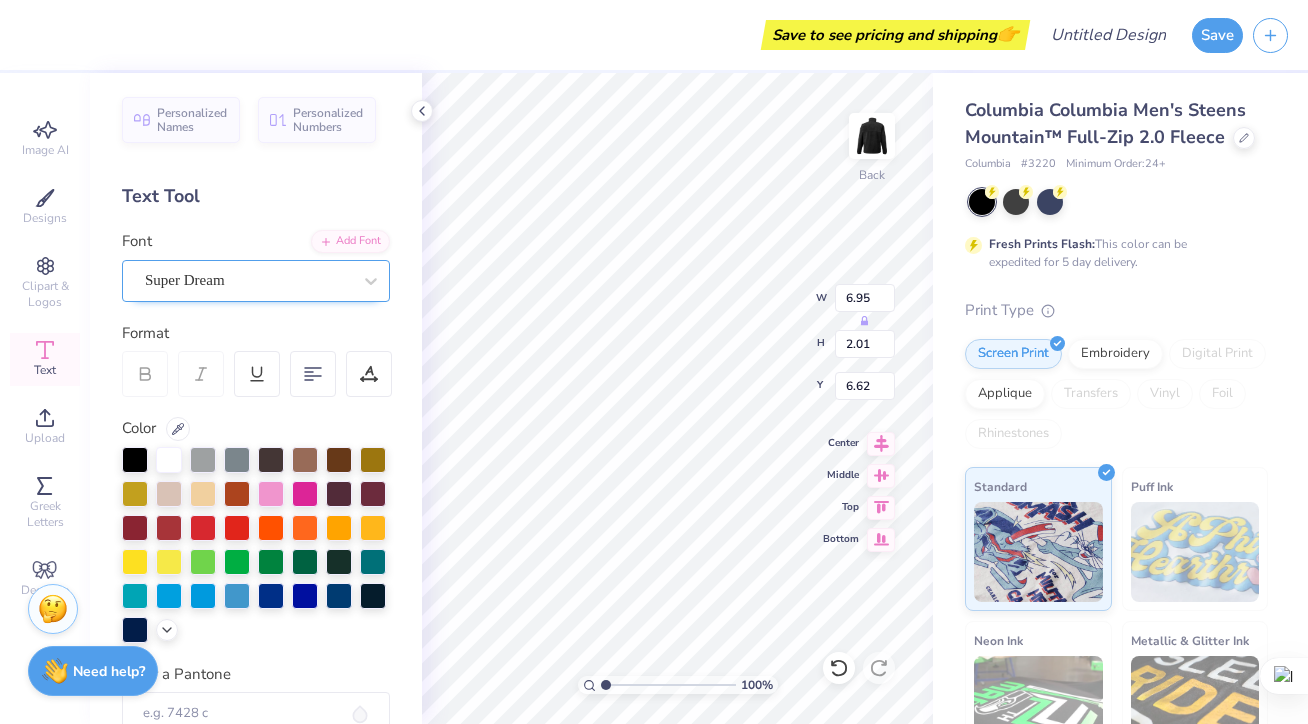 click on "Super Dream" at bounding box center [248, 280] 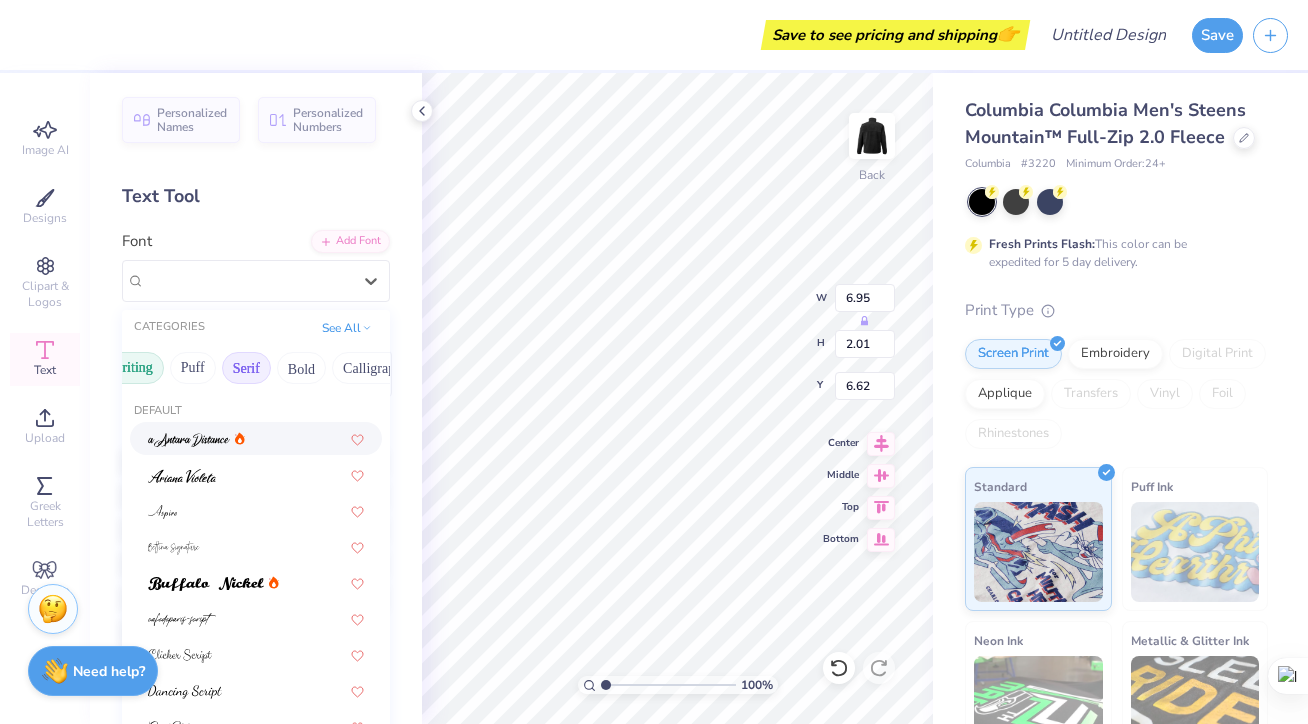 scroll, scrollTop: 0, scrollLeft: 90, axis: horizontal 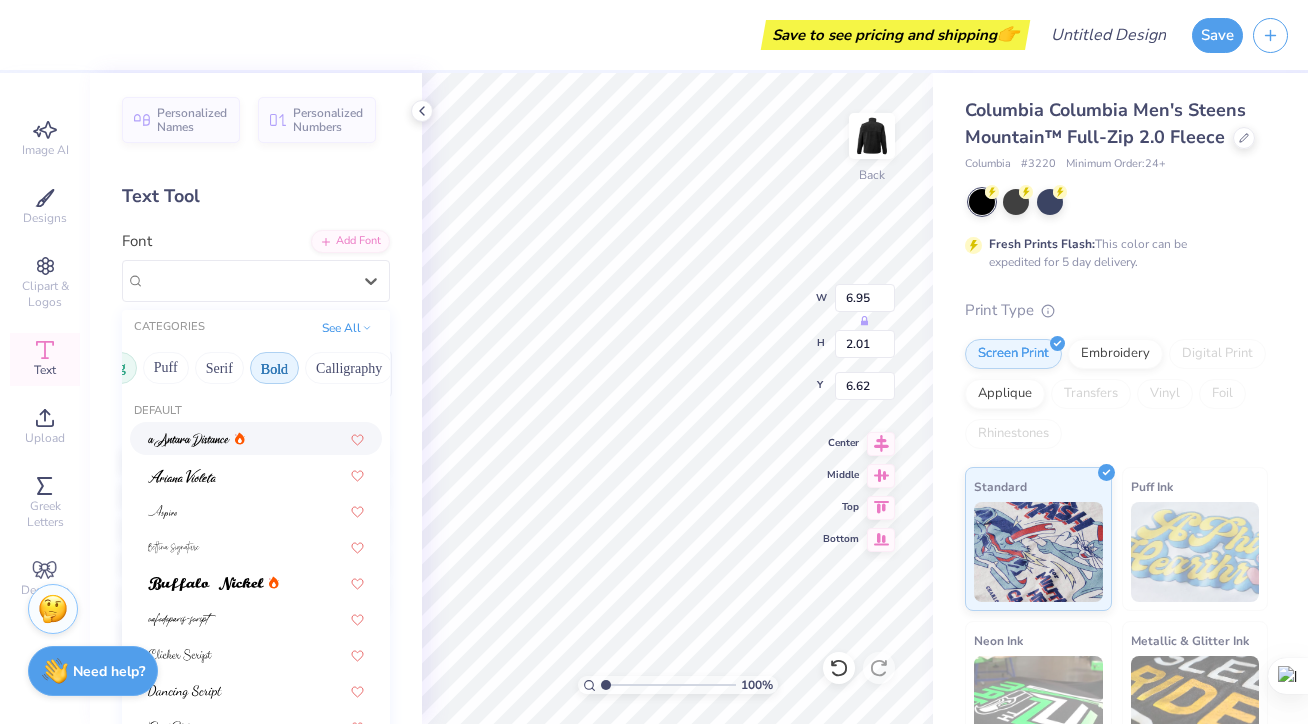 click on "Bold" at bounding box center [274, 368] 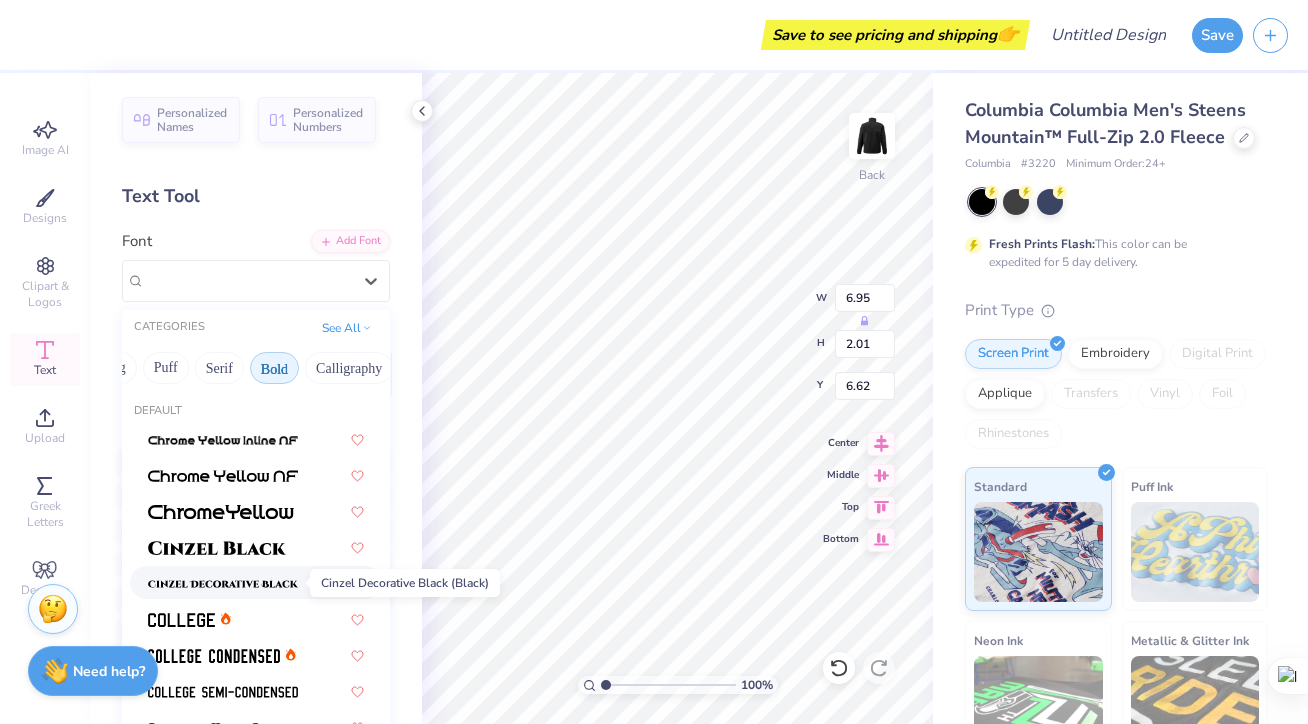 scroll, scrollTop: 10, scrollLeft: 0, axis: vertical 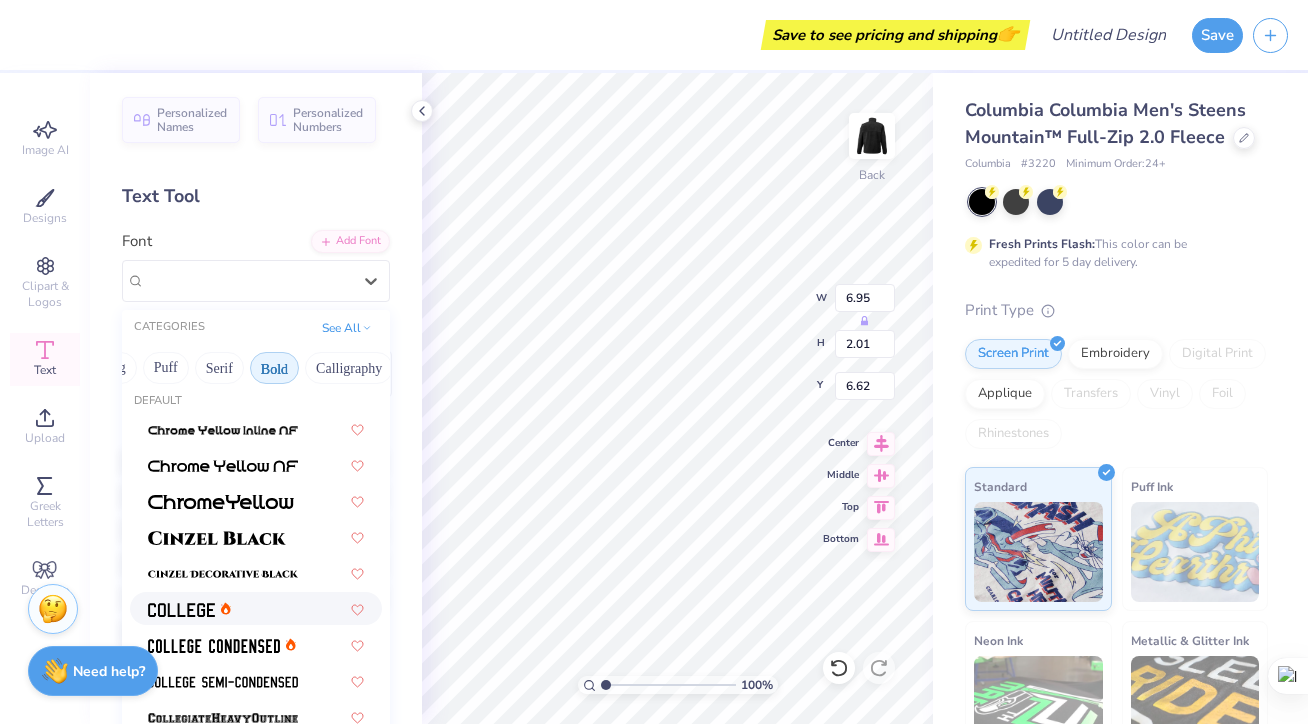 click at bounding box center (181, 610) 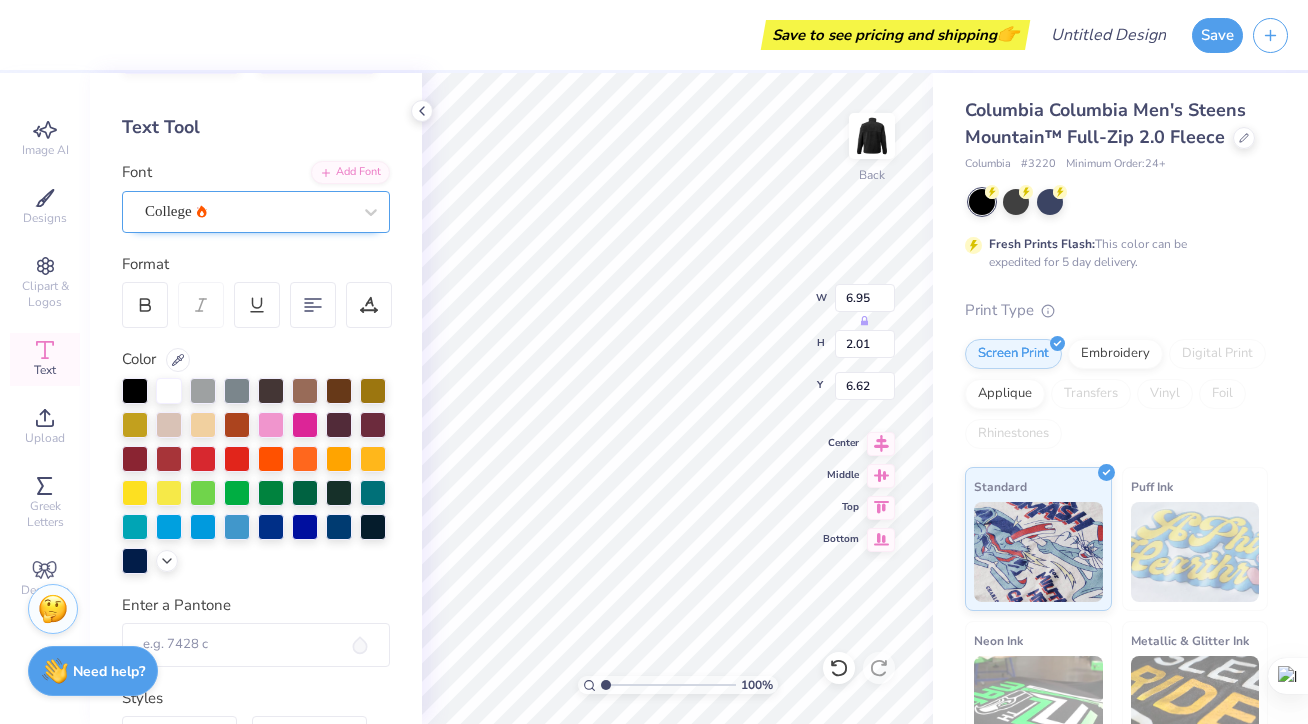 scroll, scrollTop: 93, scrollLeft: 0, axis: vertical 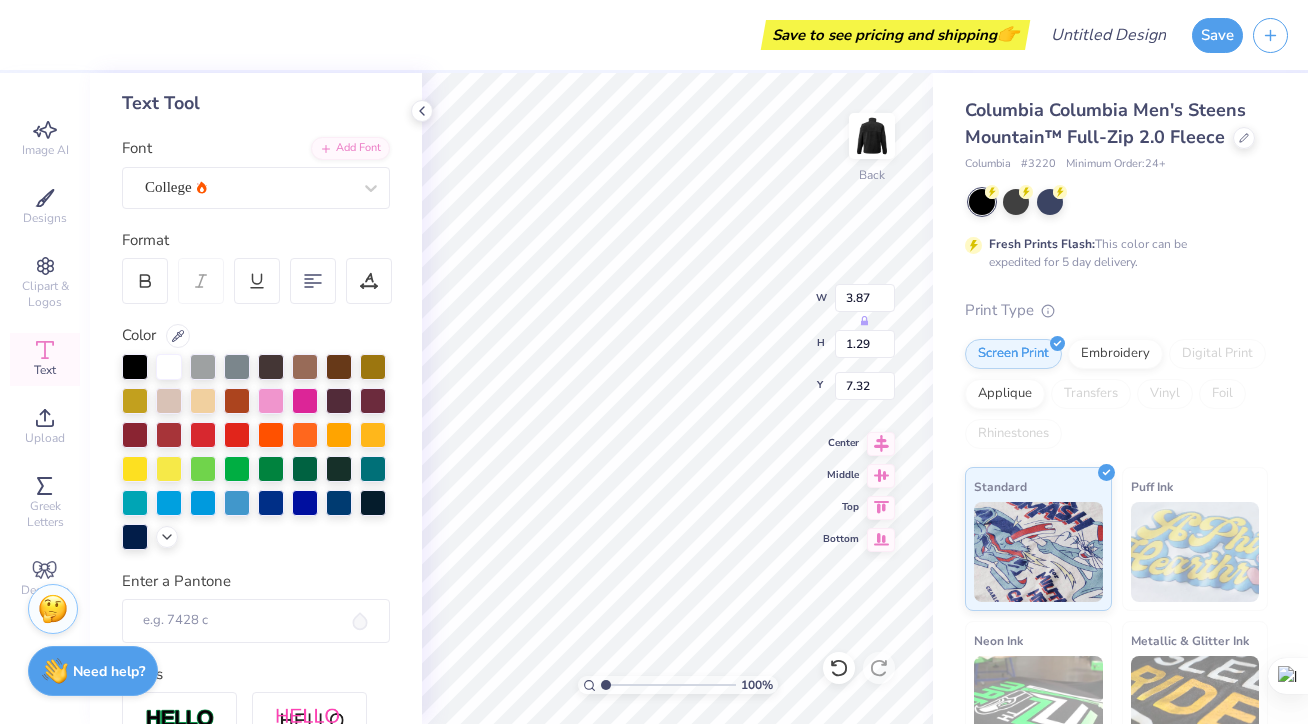 type on "3.87" 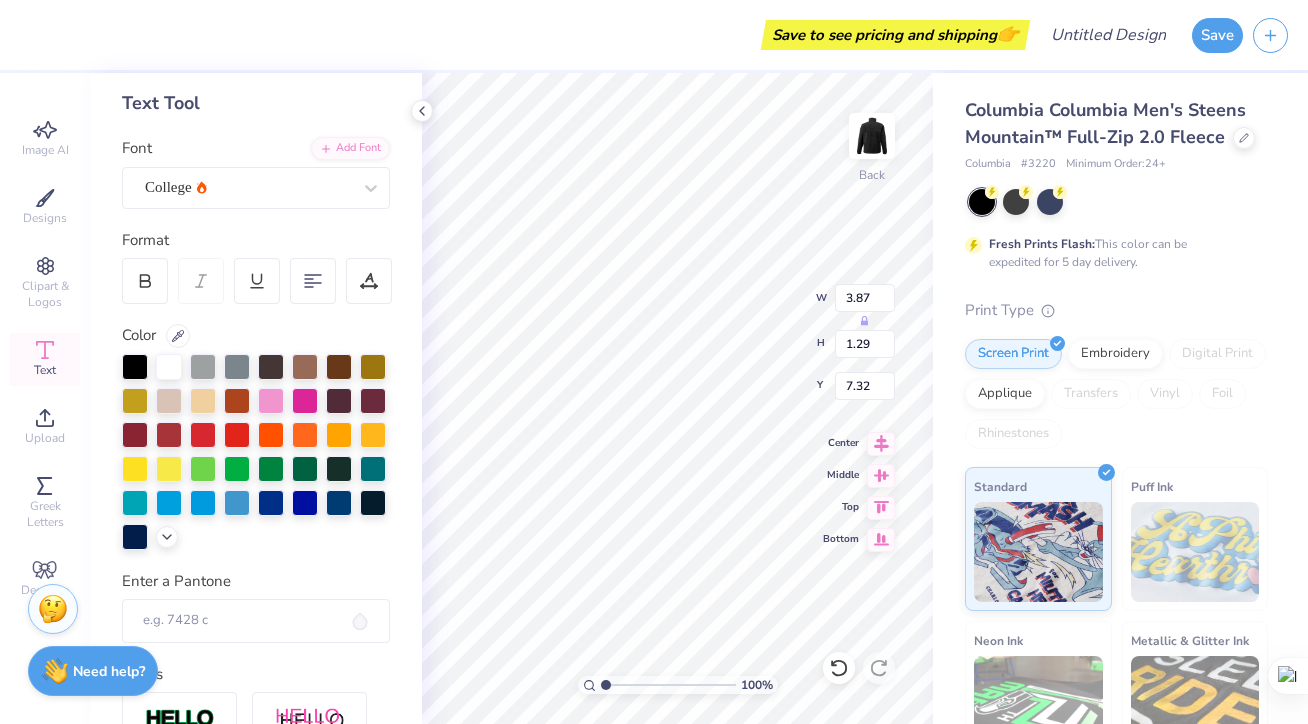 type on "3.88" 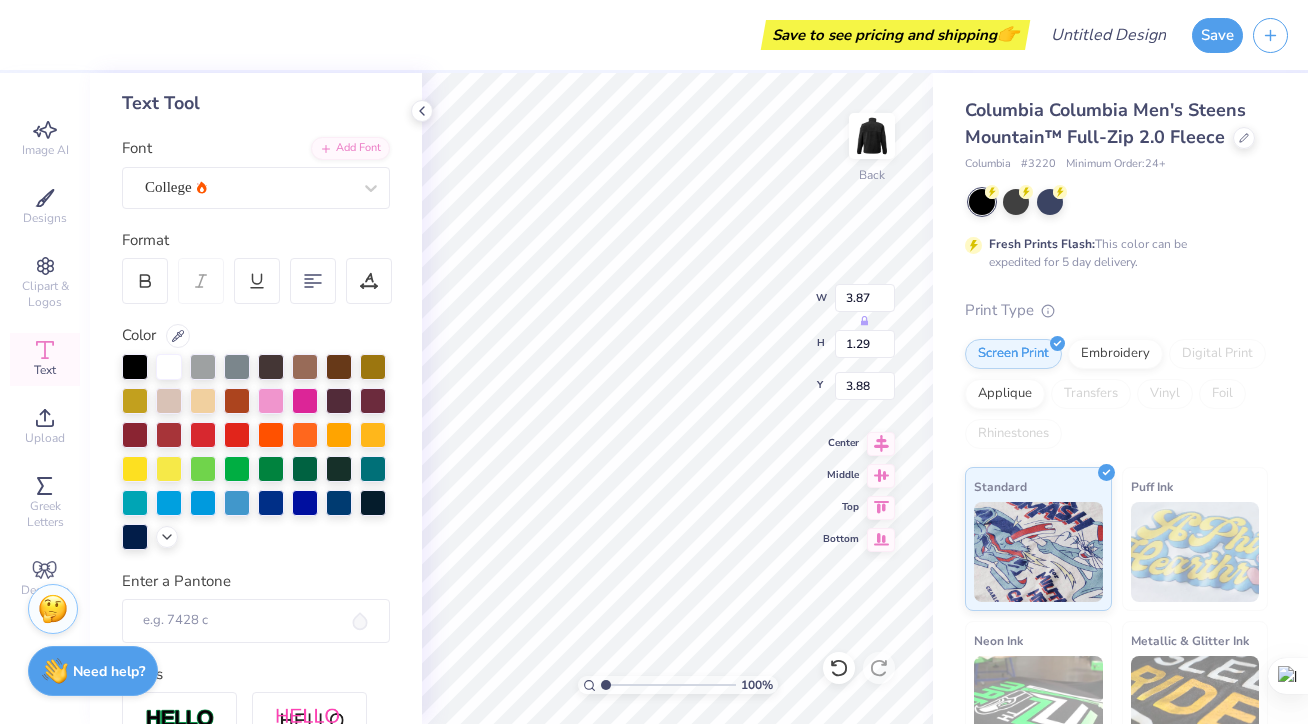 type on "5.84" 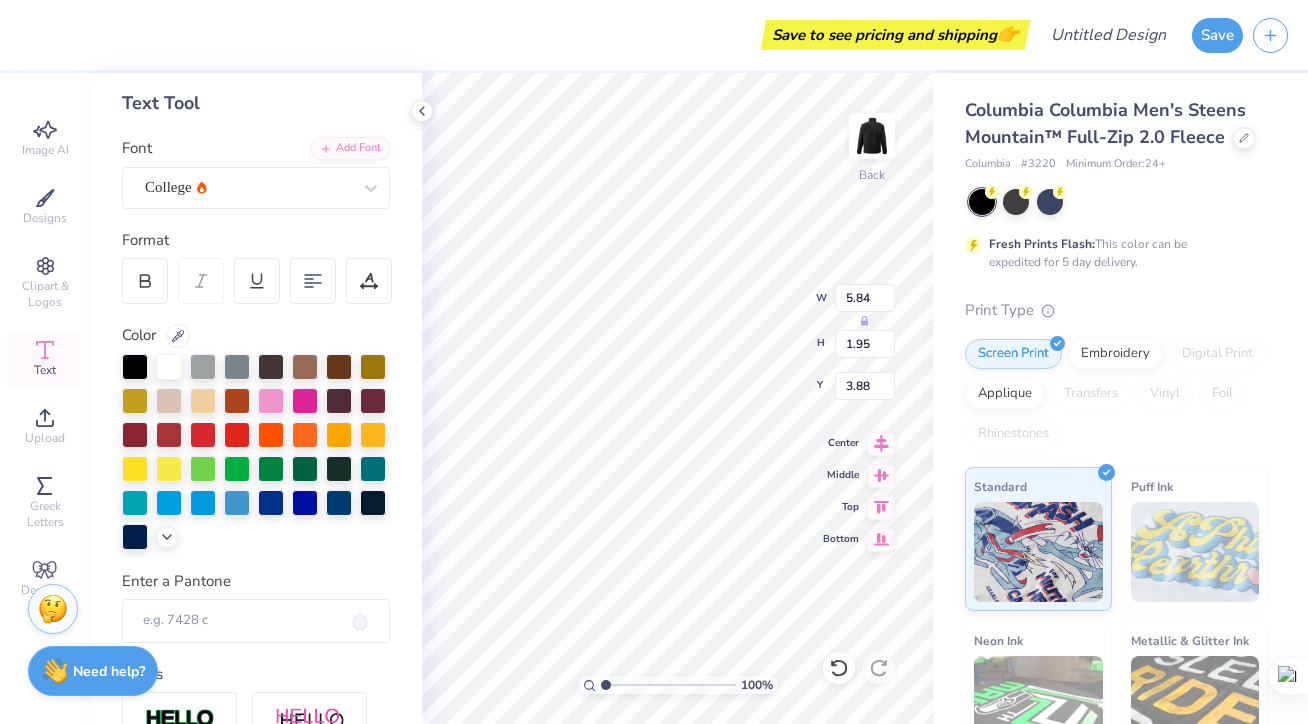 type on "4.78" 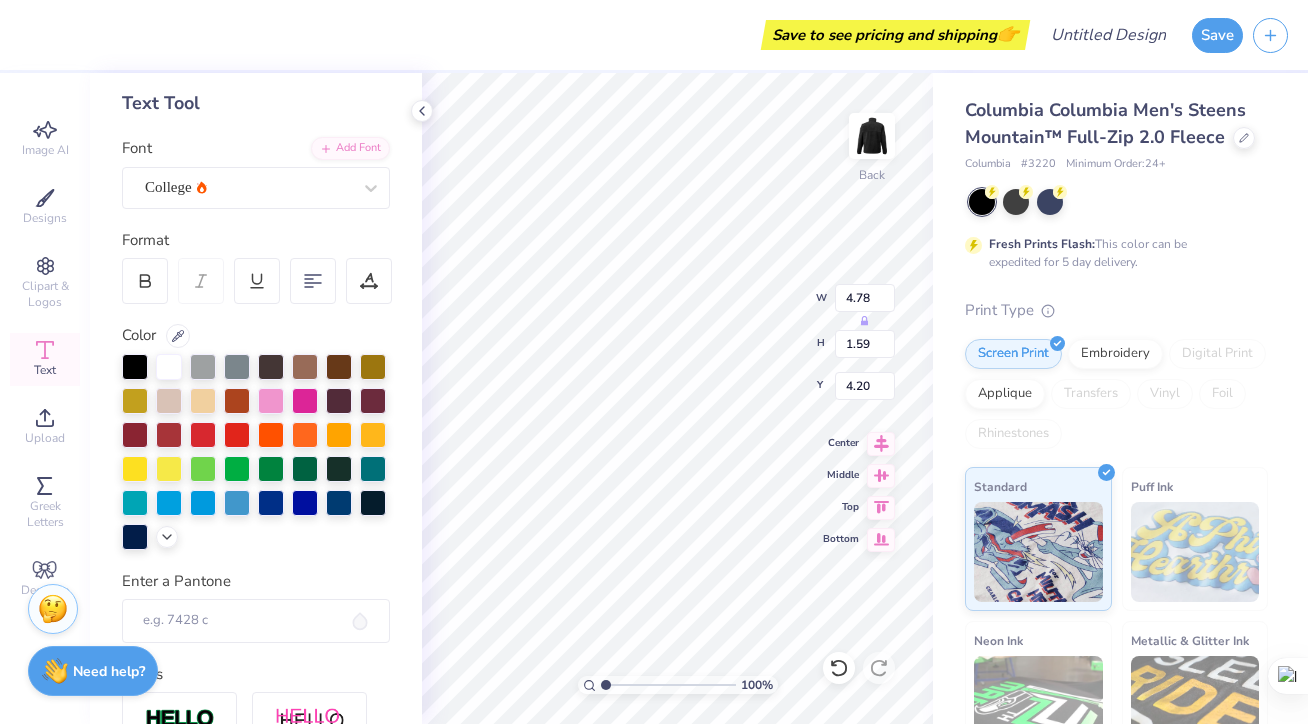 type on "4.20" 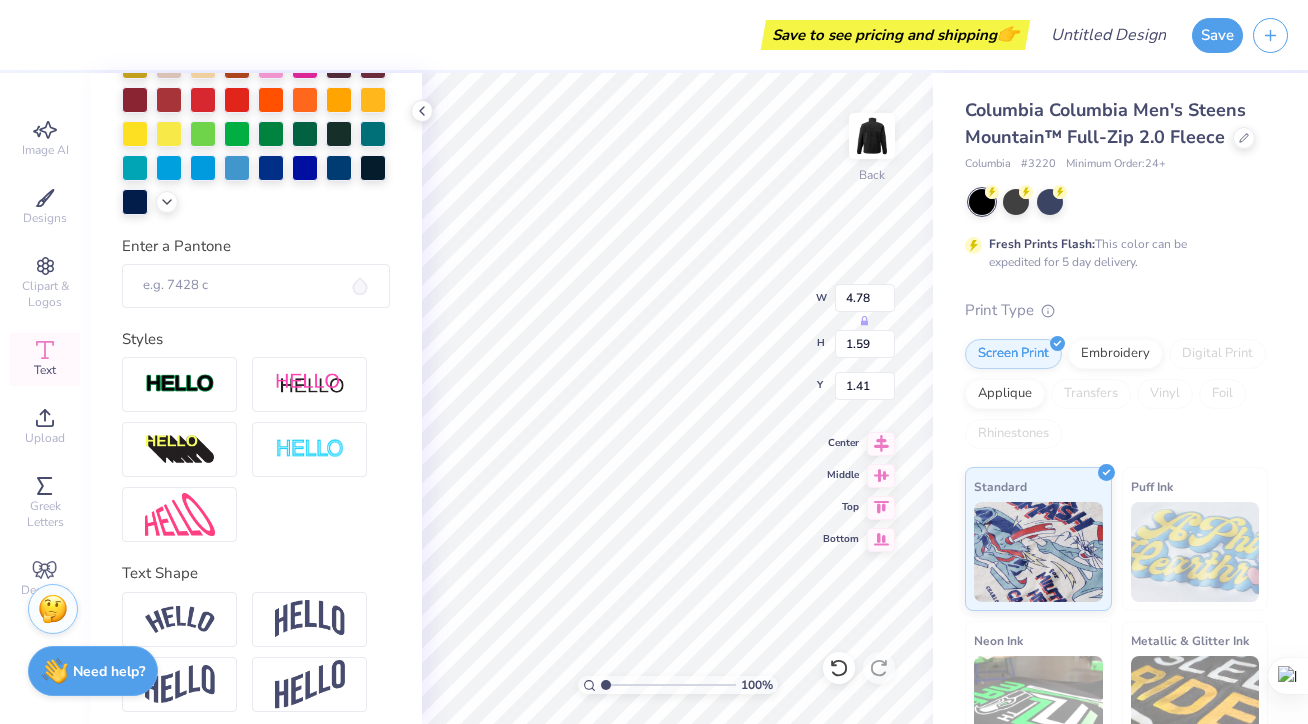 scroll, scrollTop: 439, scrollLeft: 0, axis: vertical 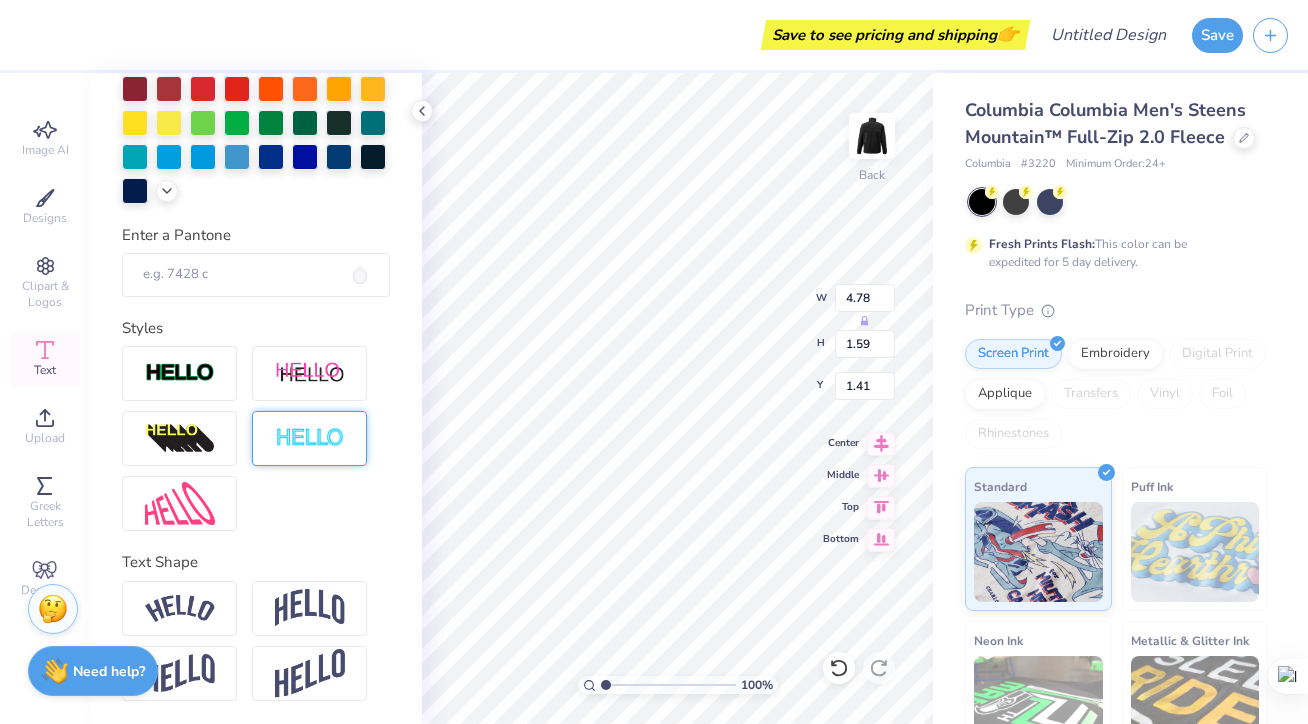 click at bounding box center [309, 438] 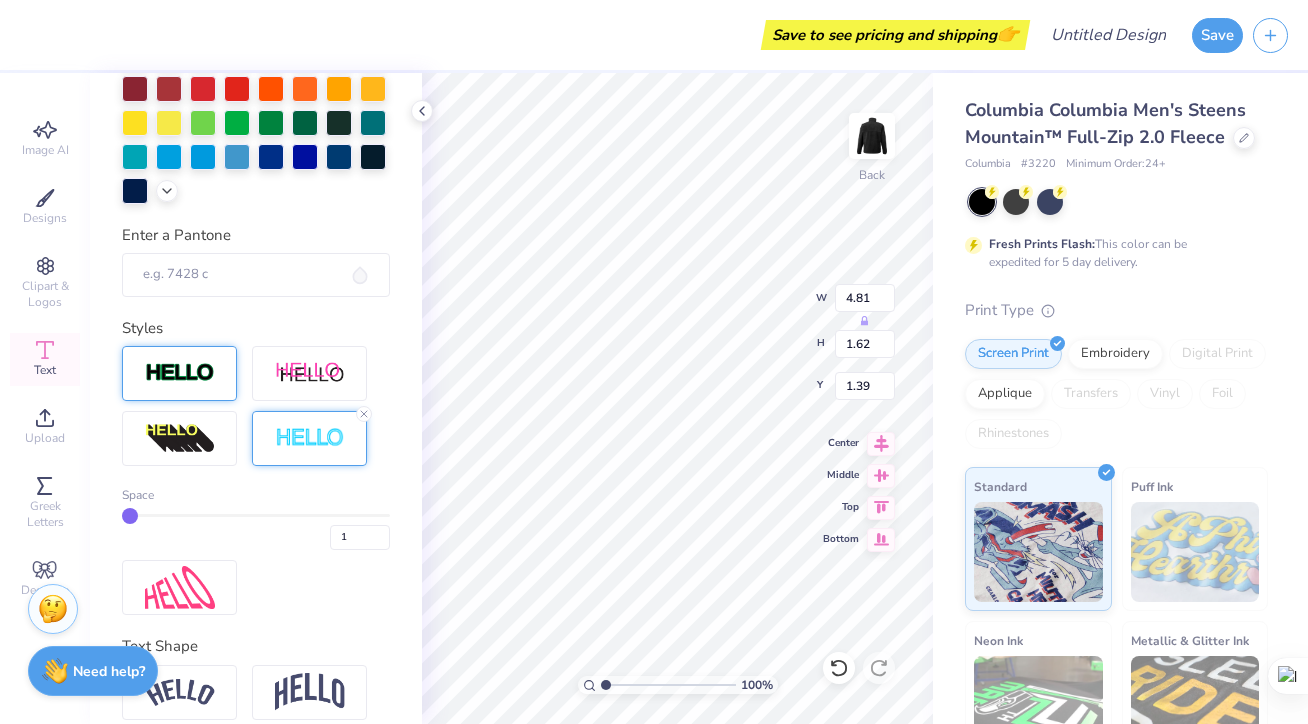 click at bounding box center (180, 373) 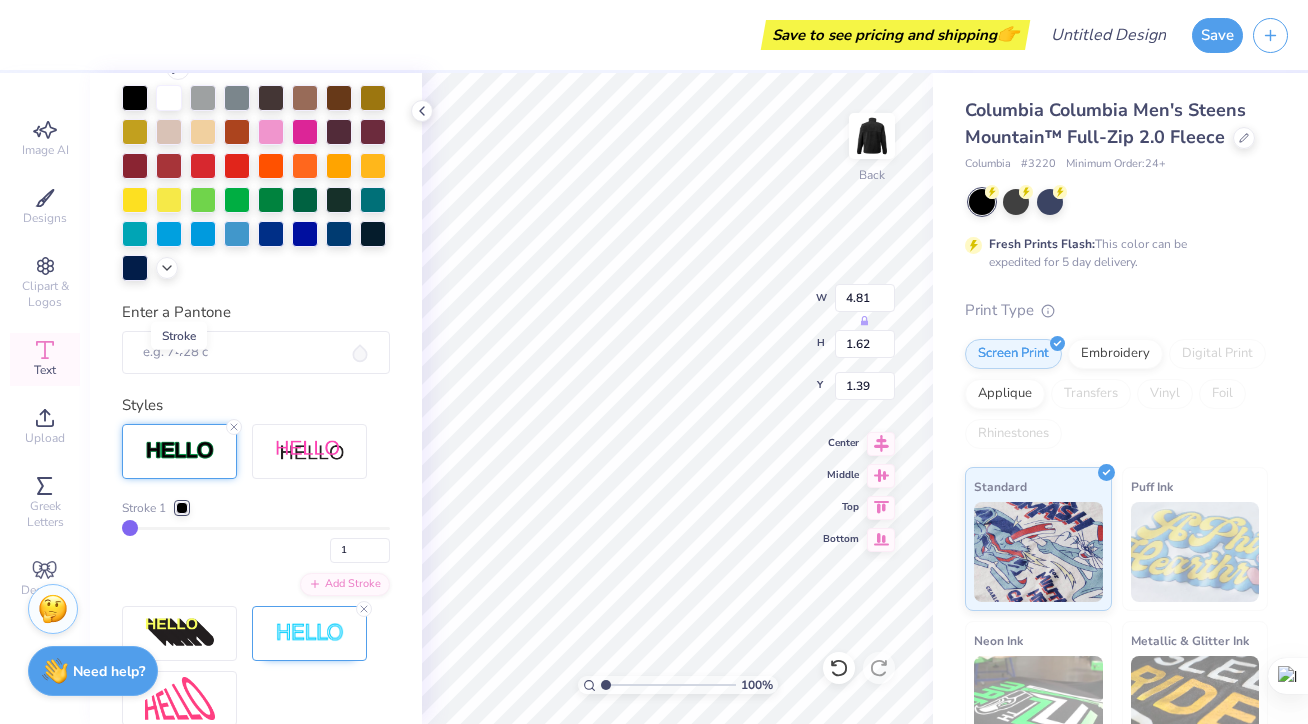 scroll, scrollTop: 517, scrollLeft: 0, axis: vertical 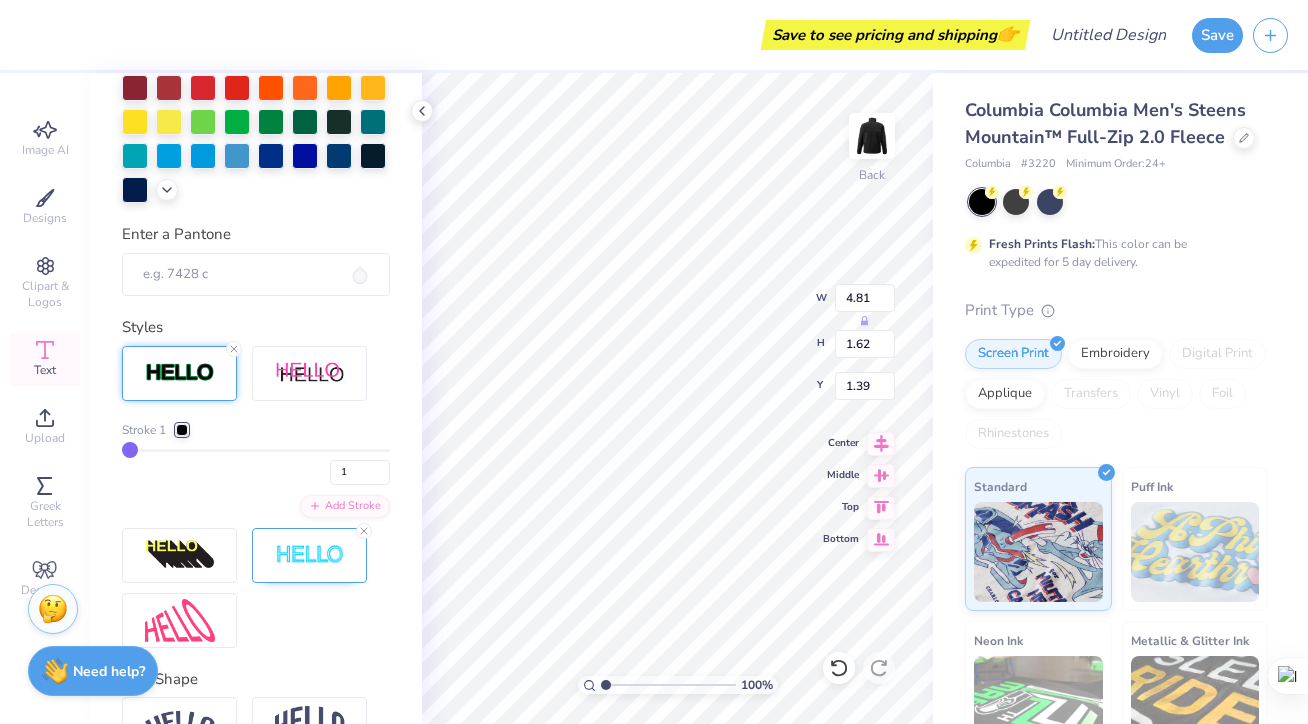type on "2" 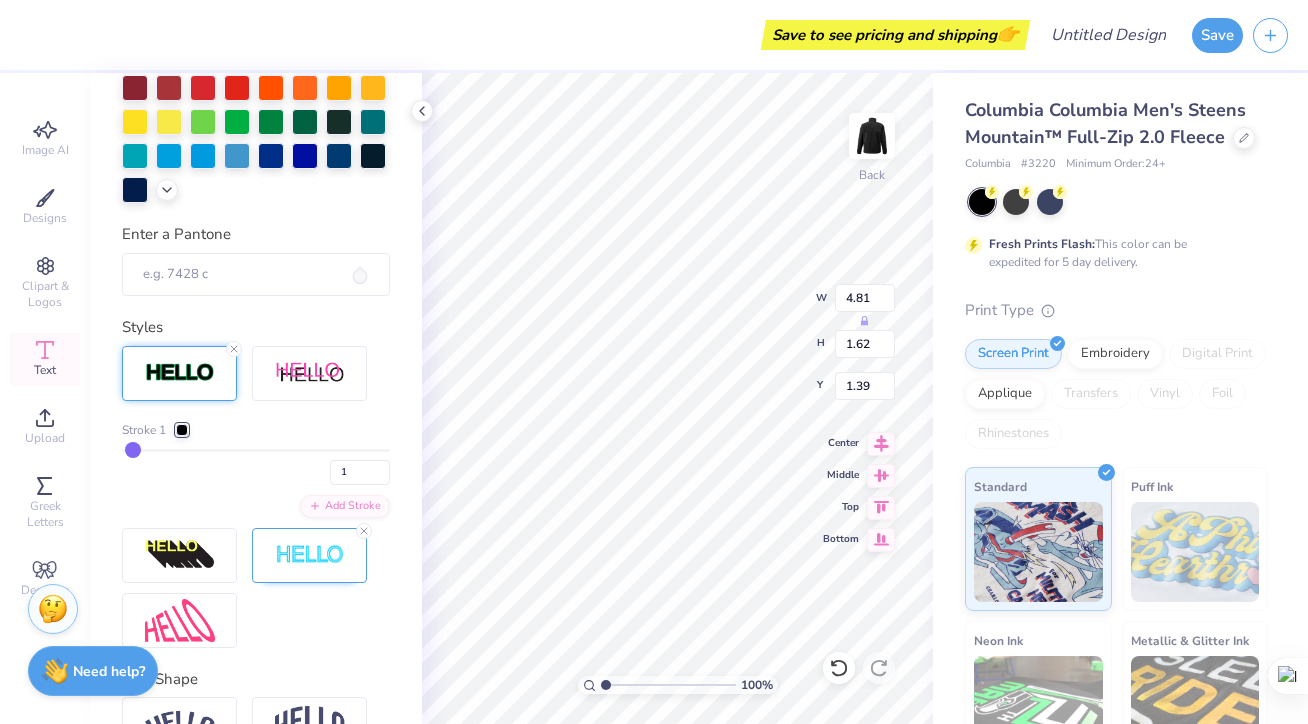 type on "2" 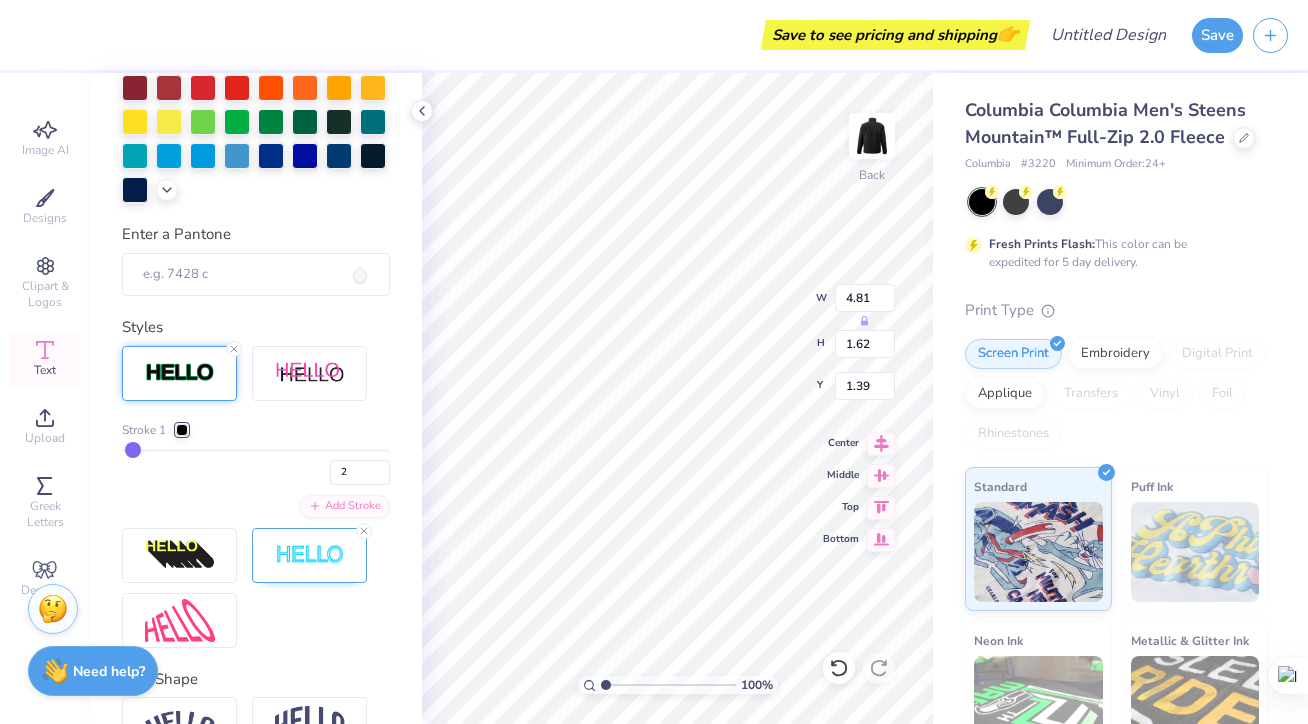 type on "4" 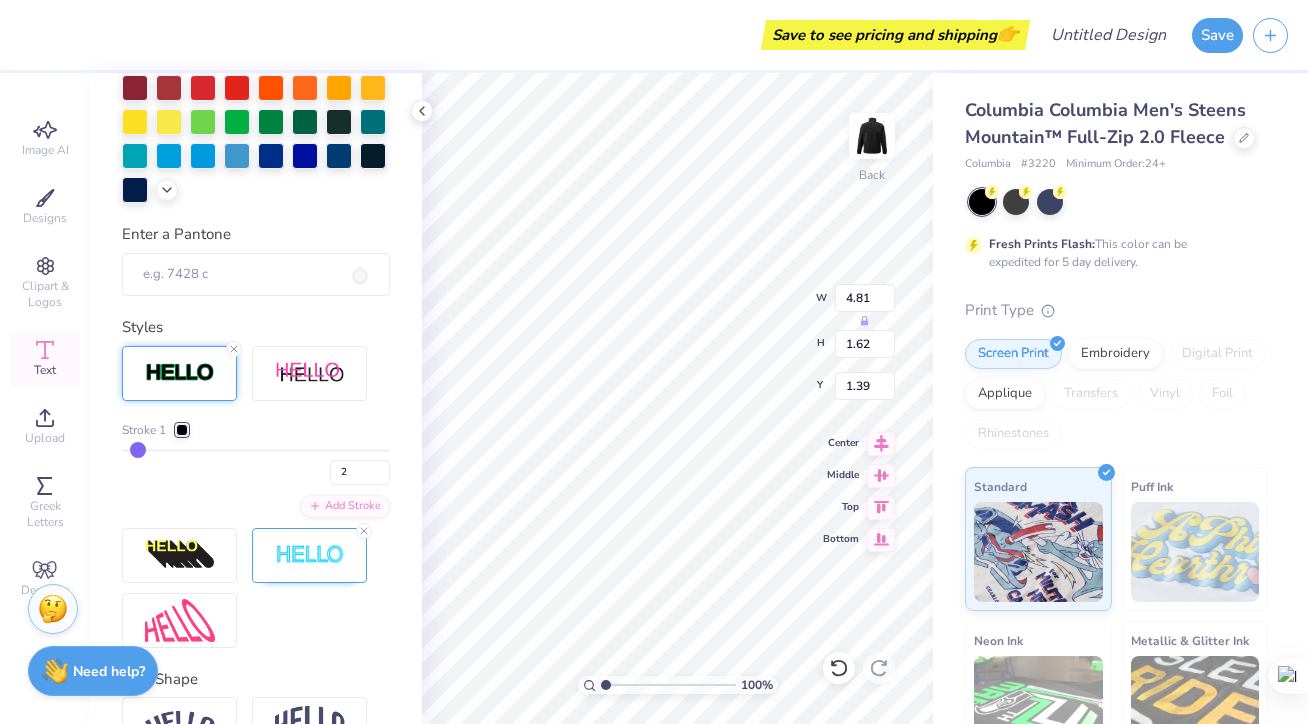 type on "4" 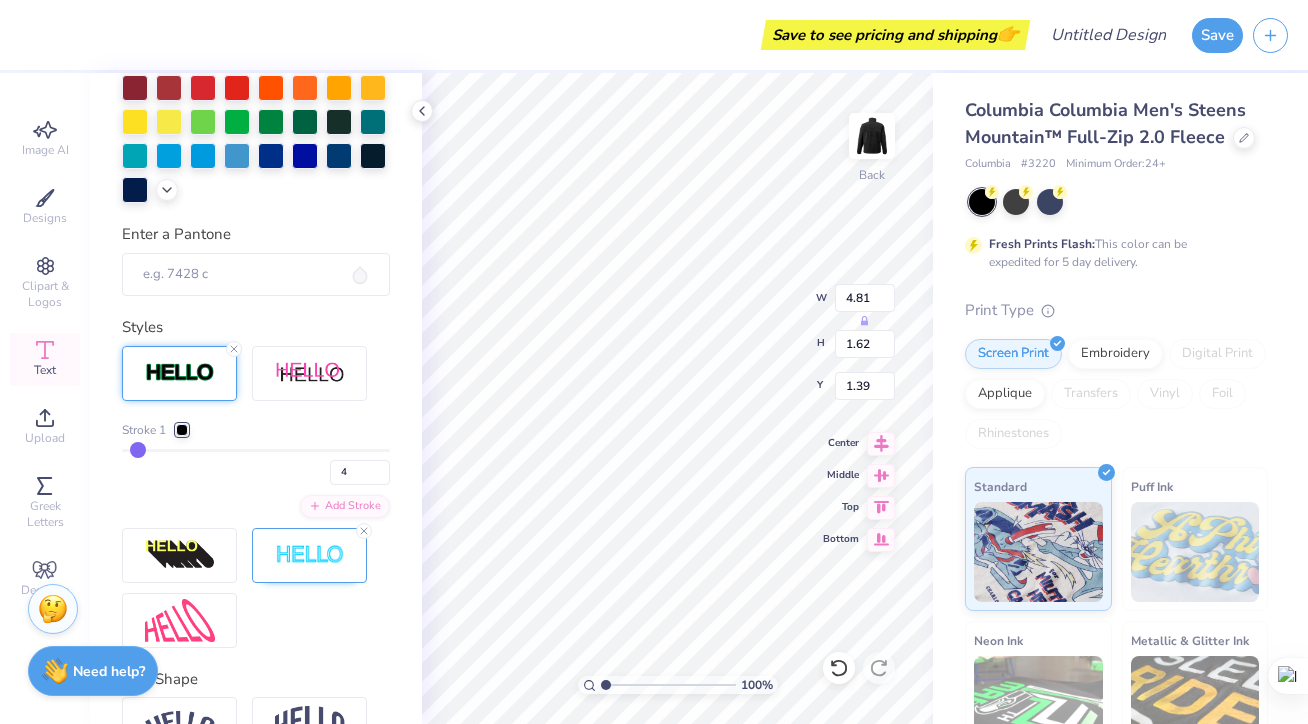 type on "9" 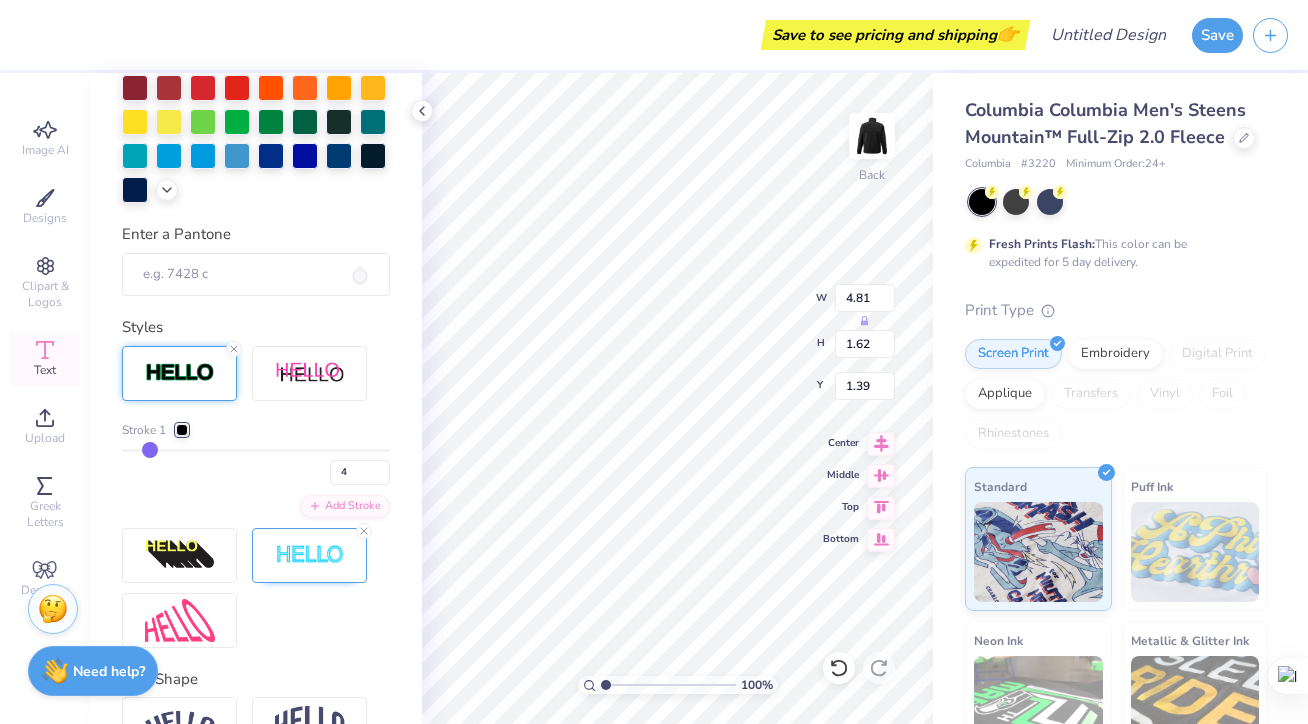 type on "9" 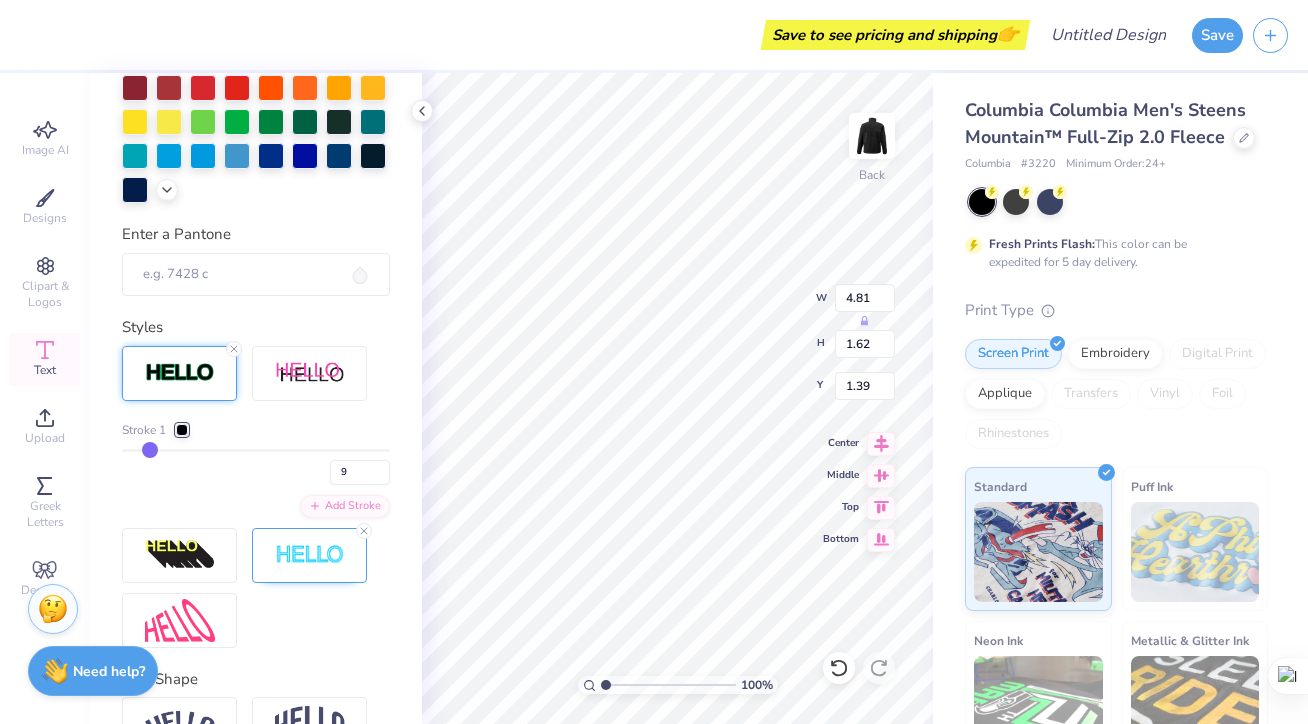 type on "11" 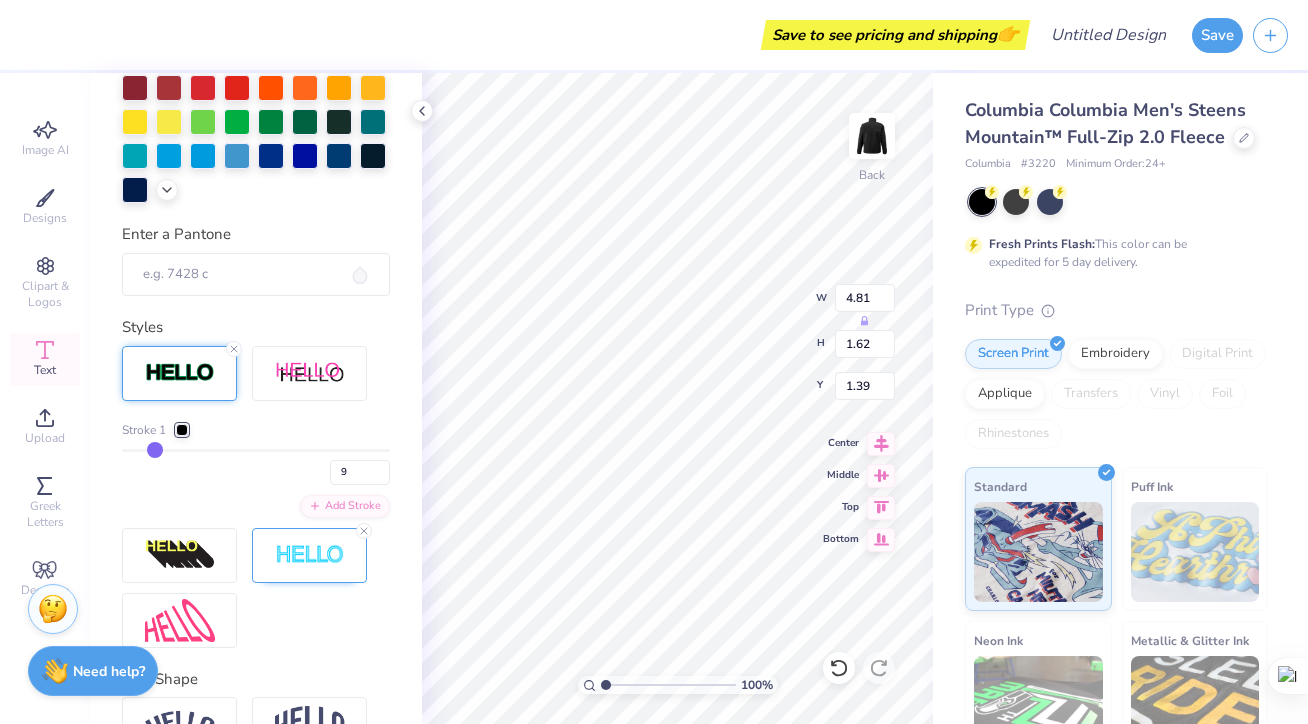 type on "11" 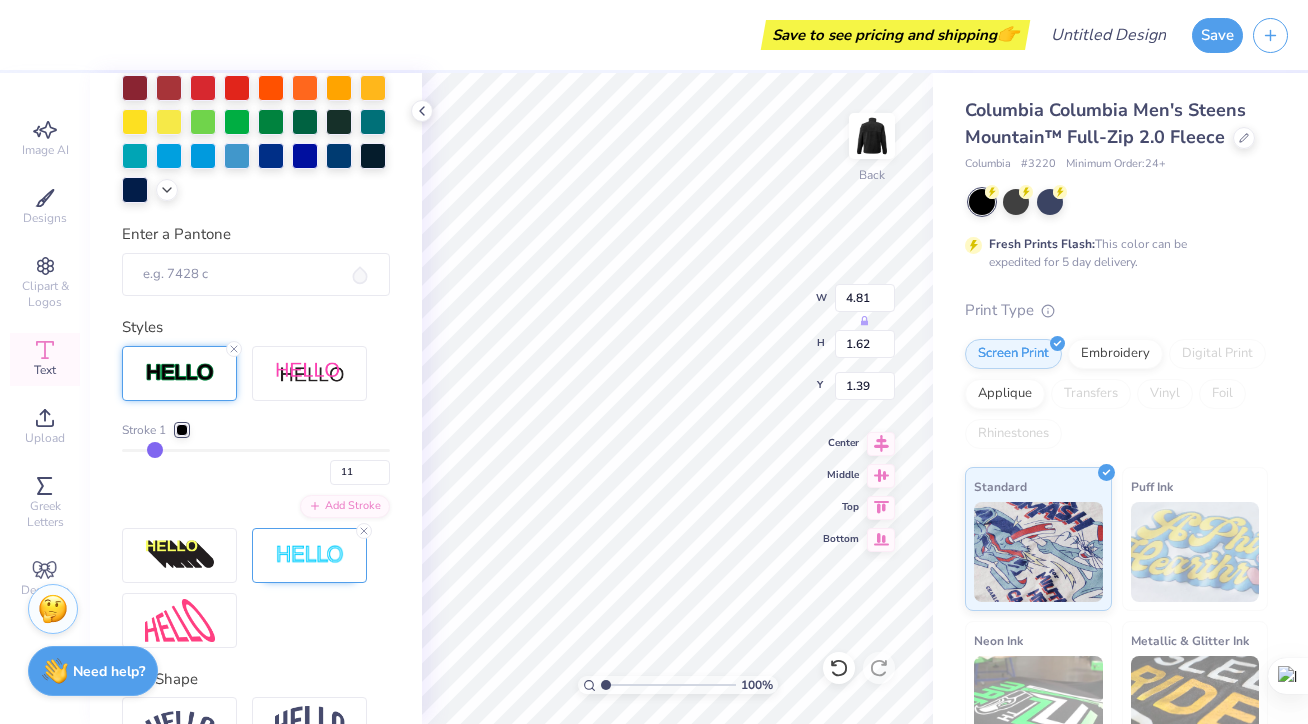 type on "15" 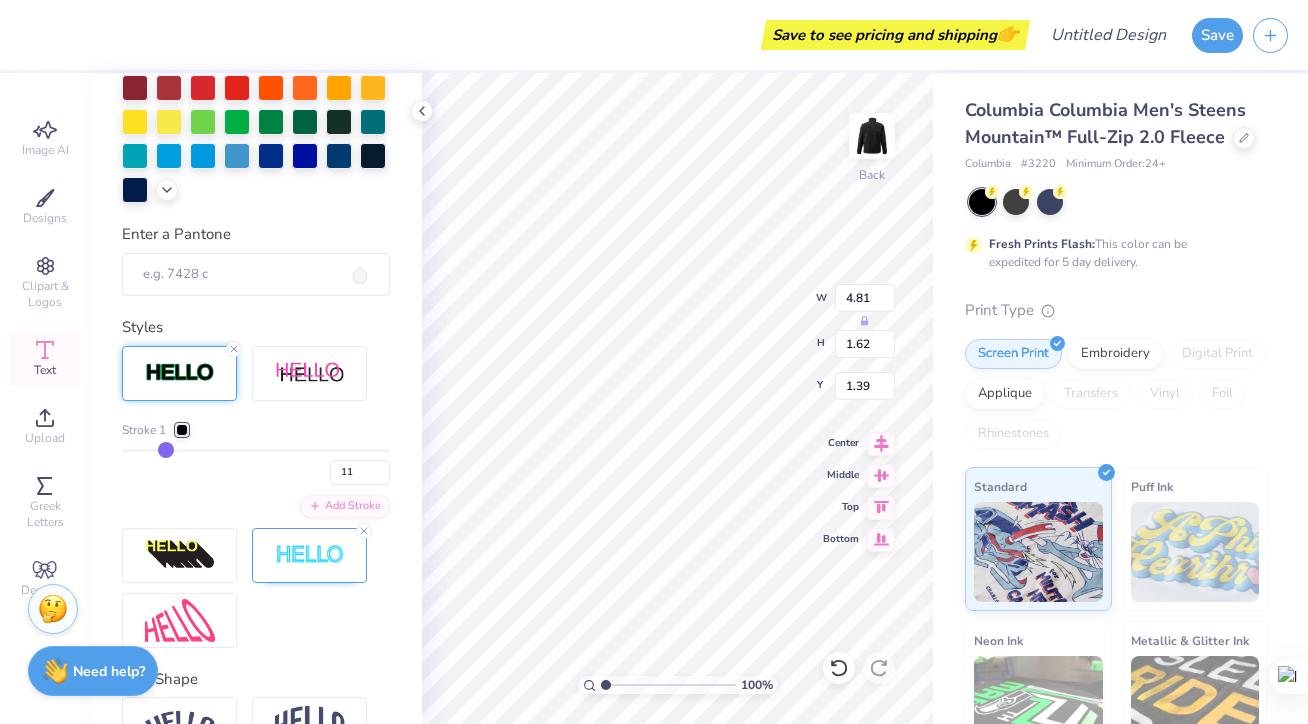 type on "15" 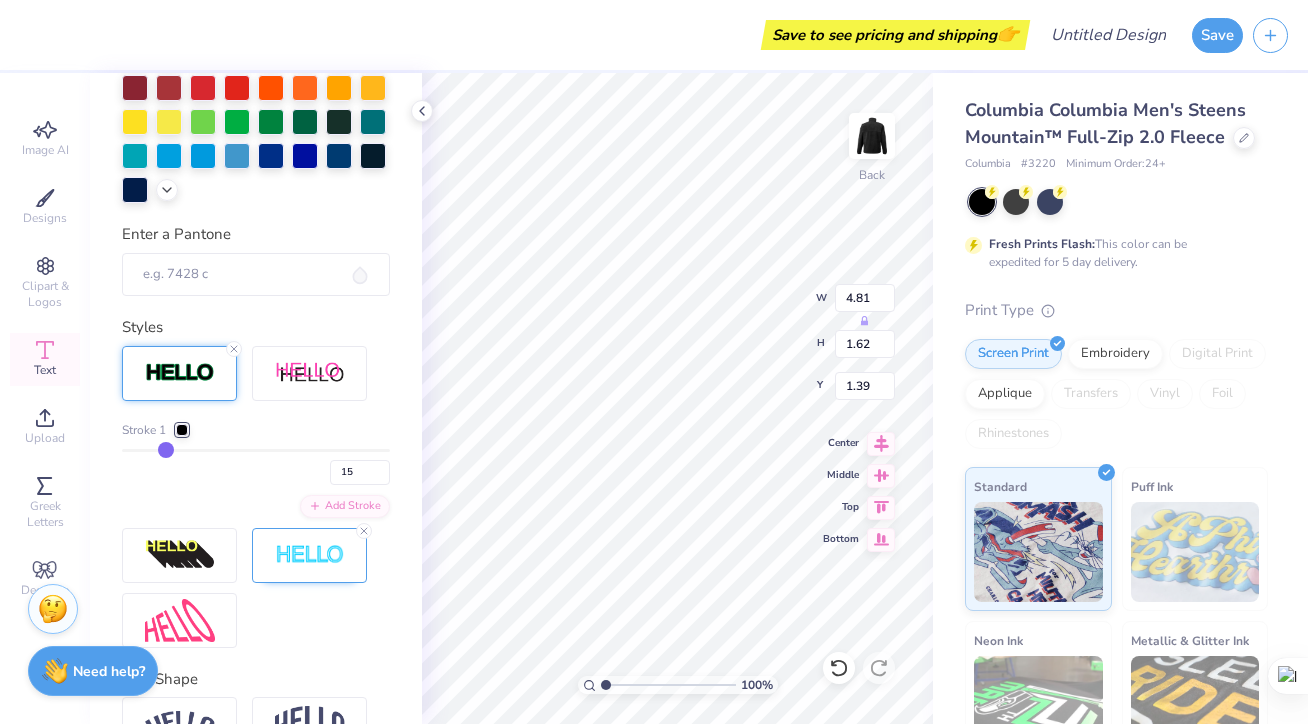 type on "19" 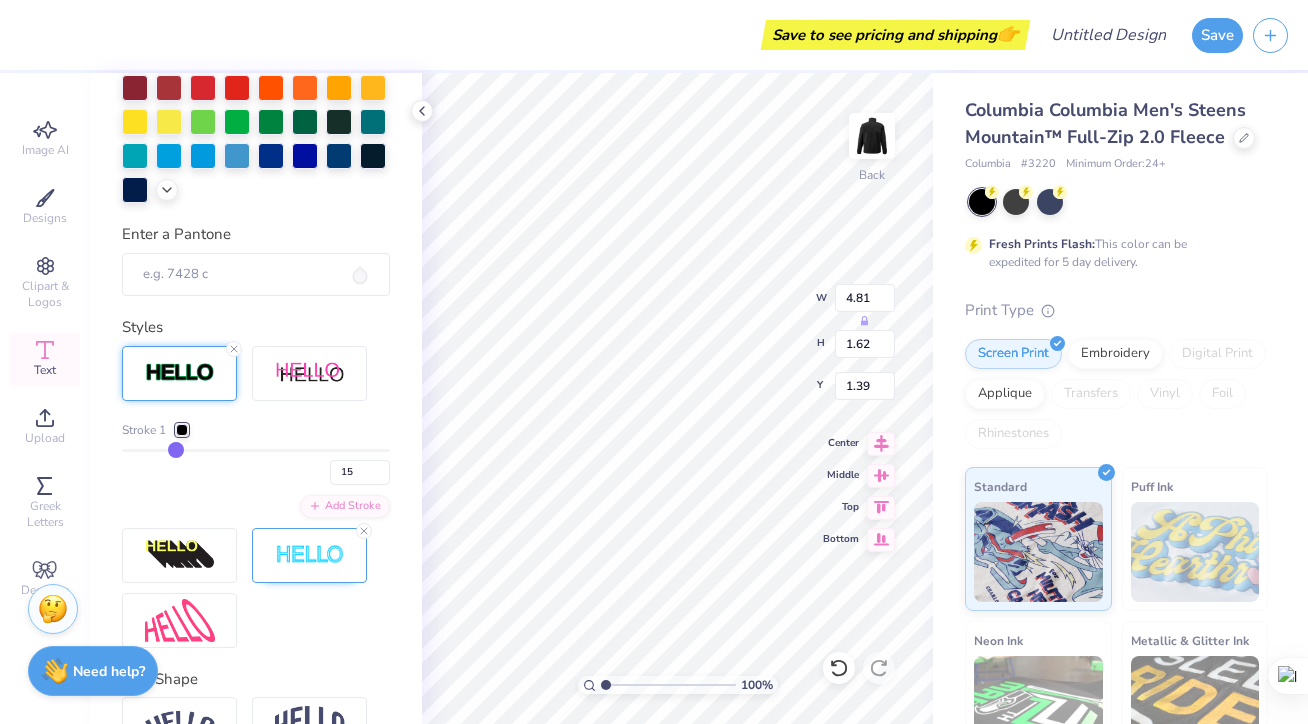 type on "19" 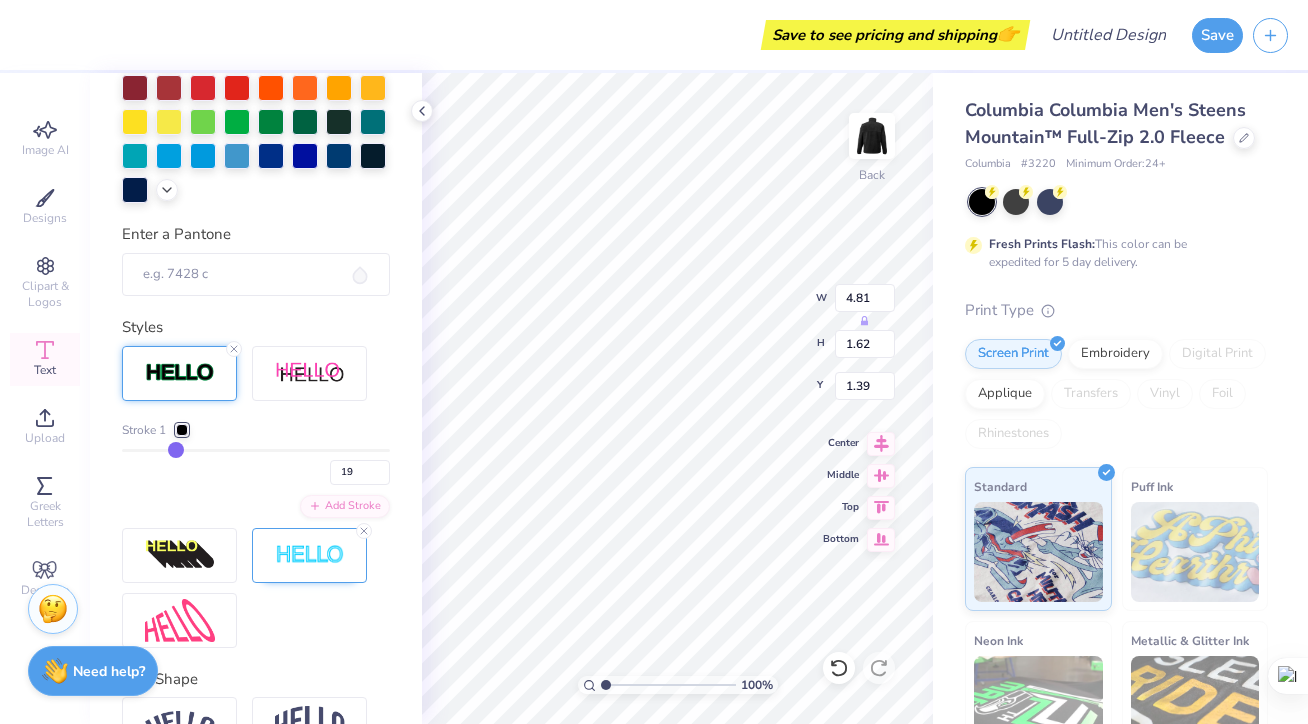 type on "22" 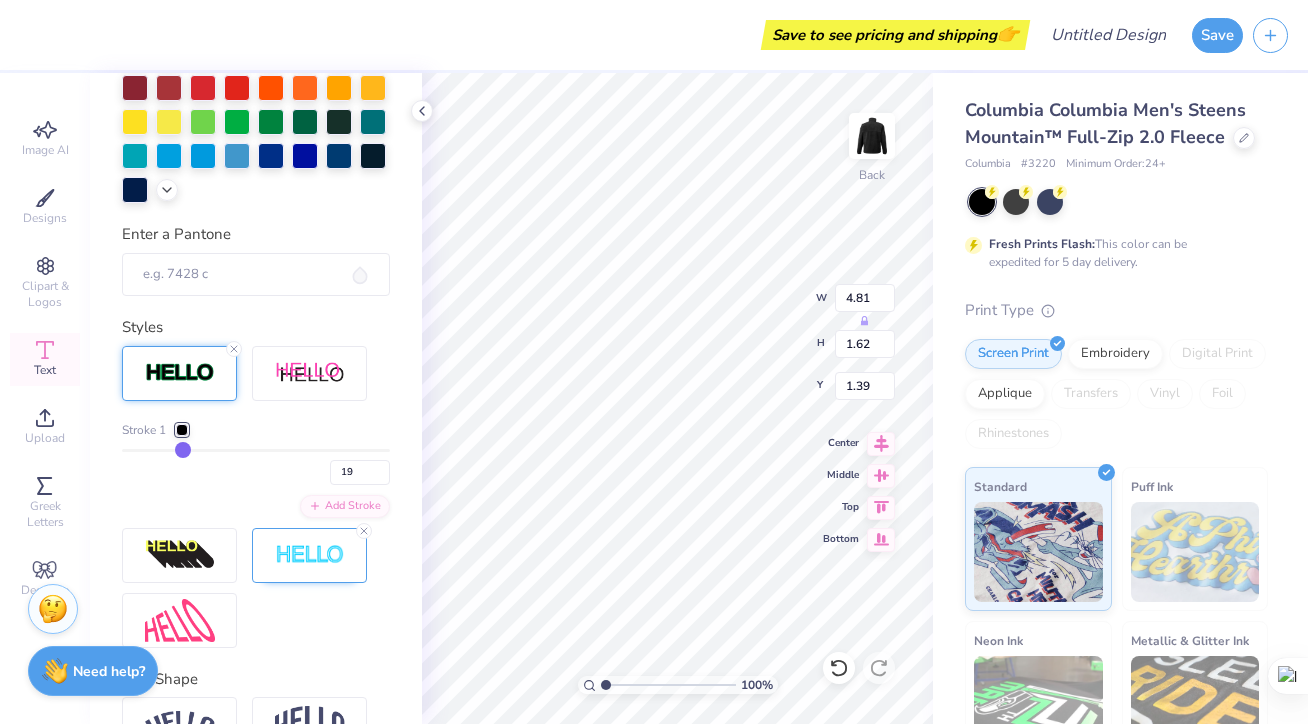 type on "22" 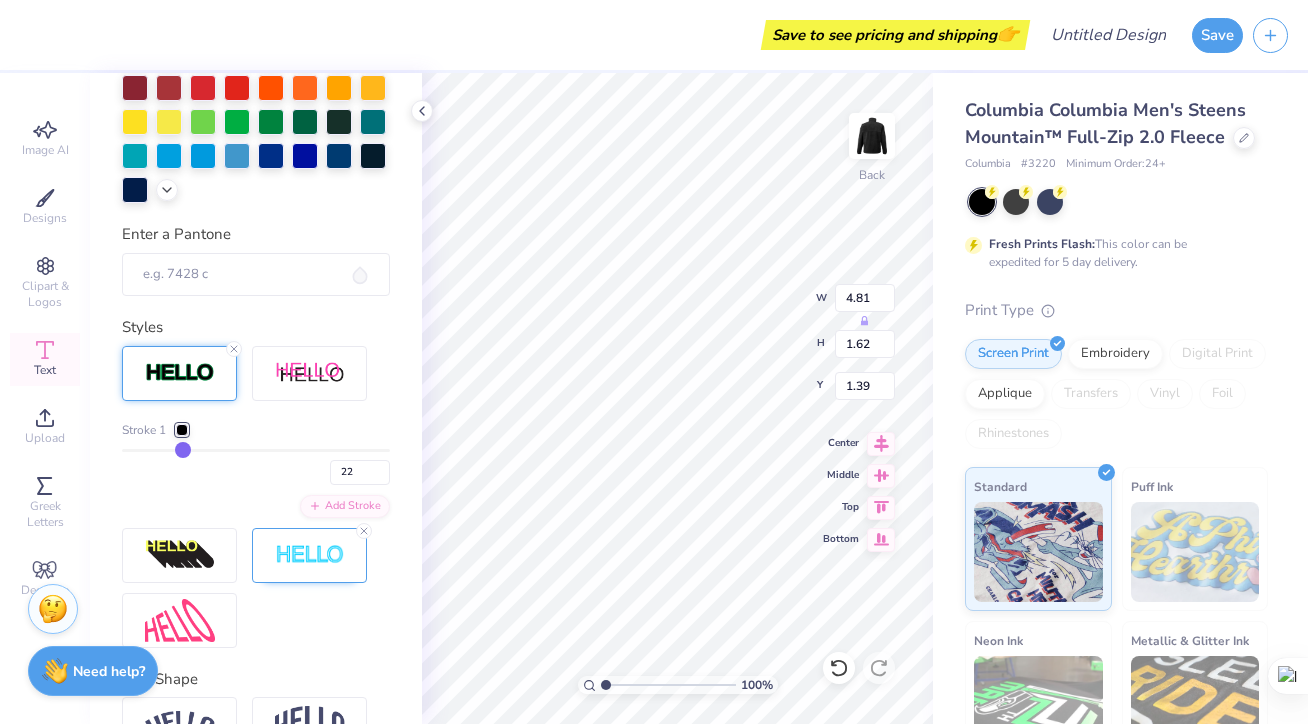 type on "24" 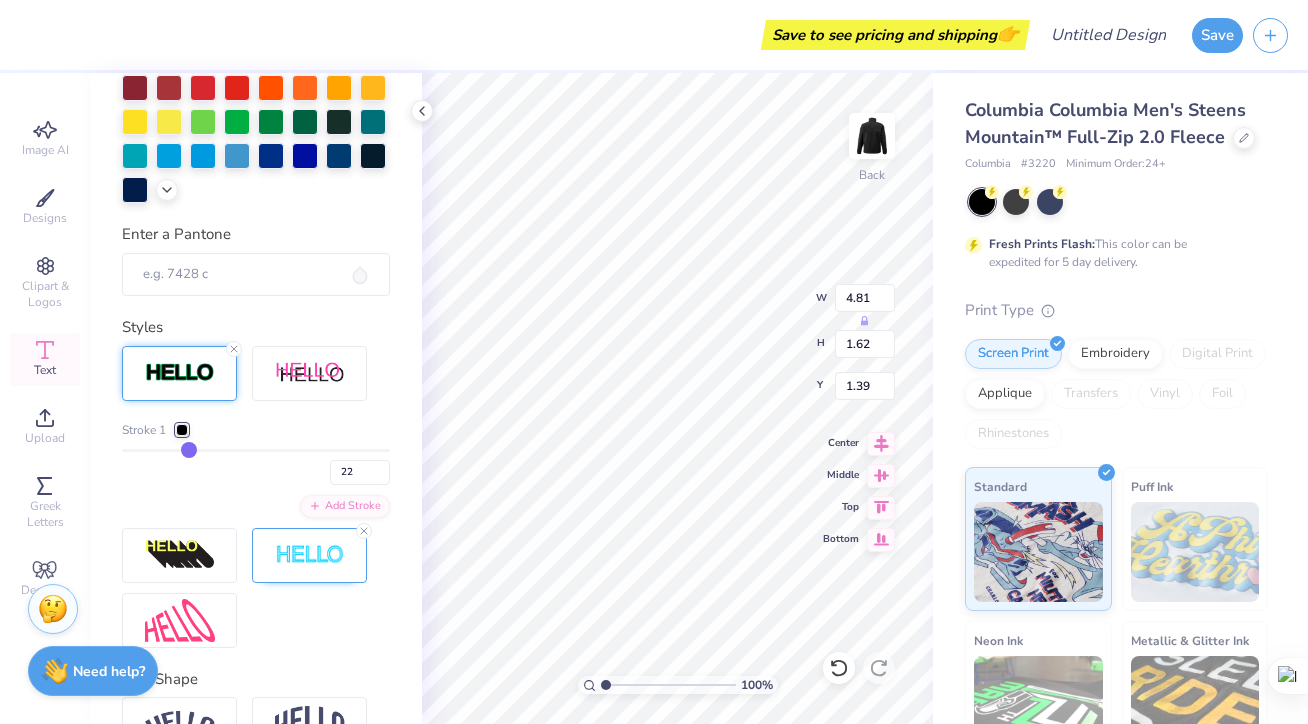 type on "24" 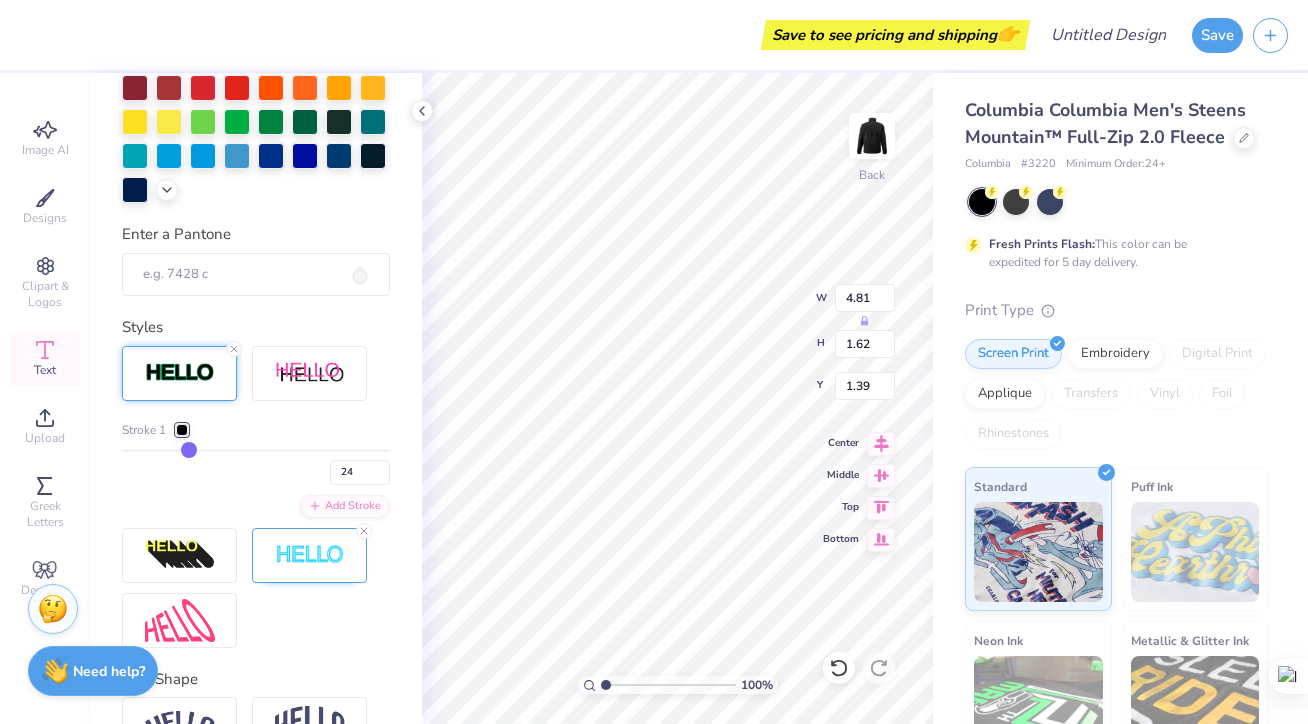 type on "26" 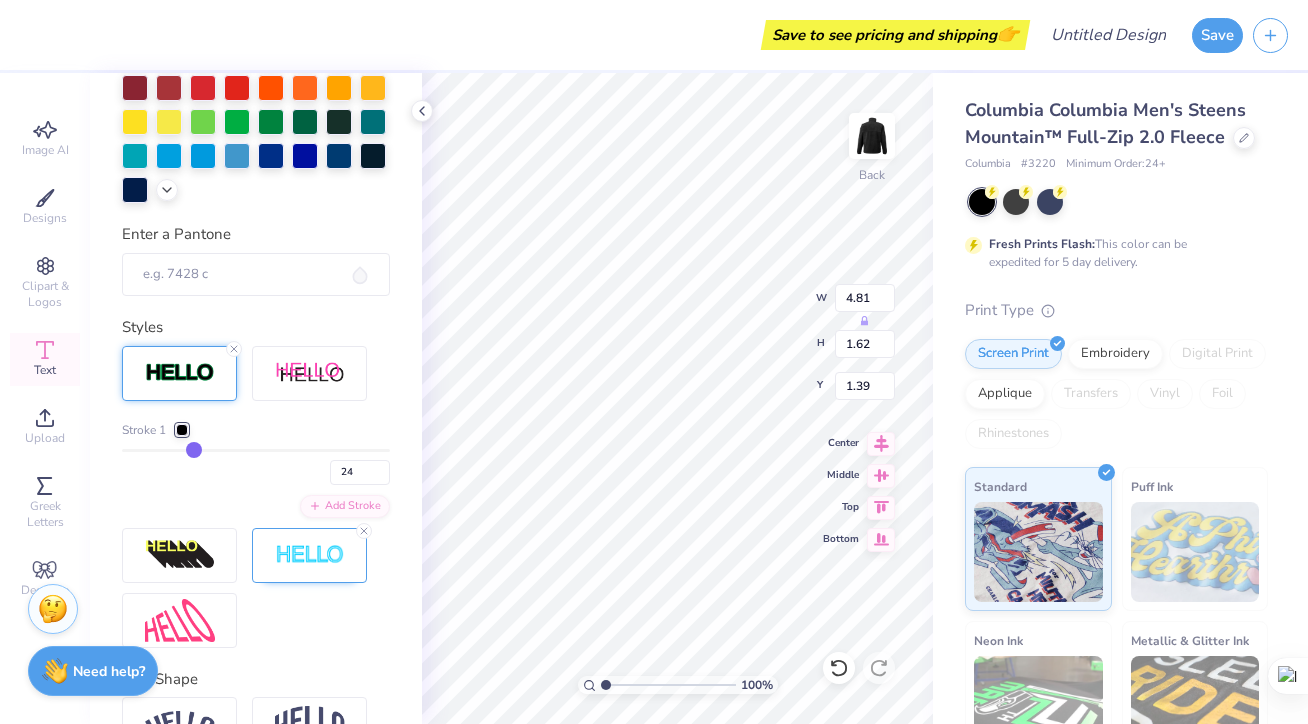 type on "26" 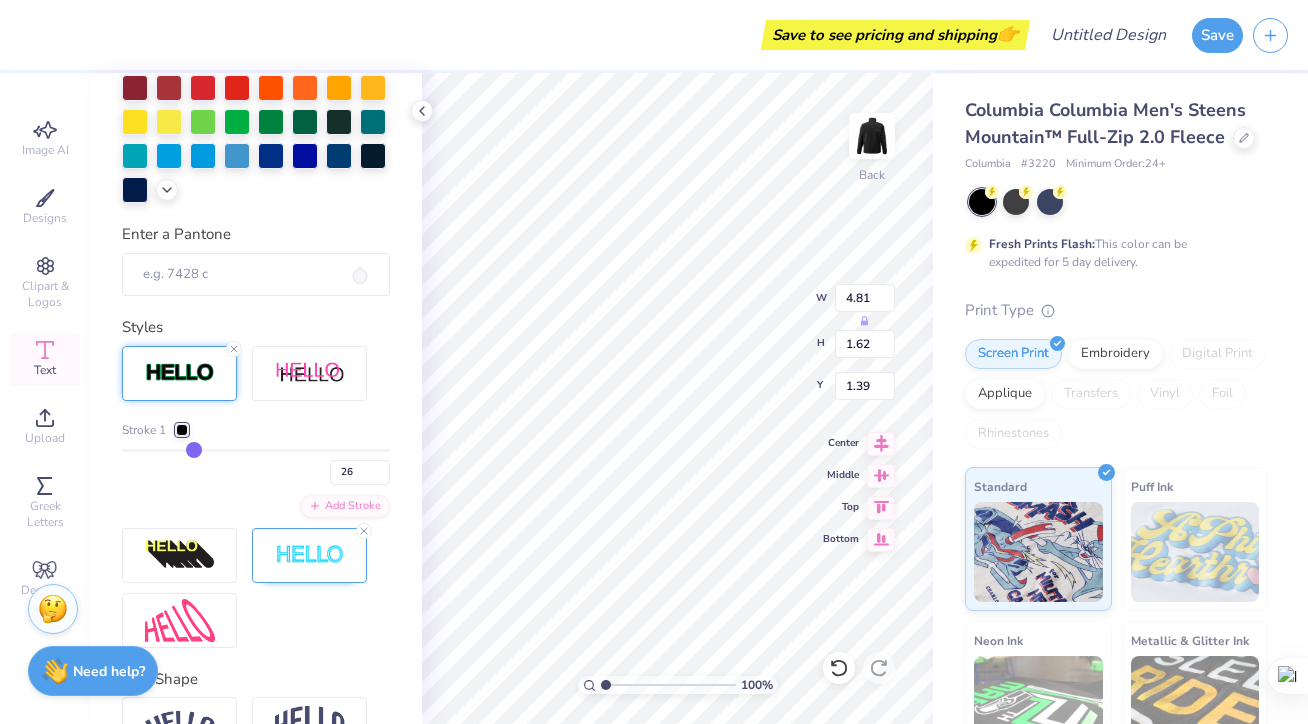 type on "27" 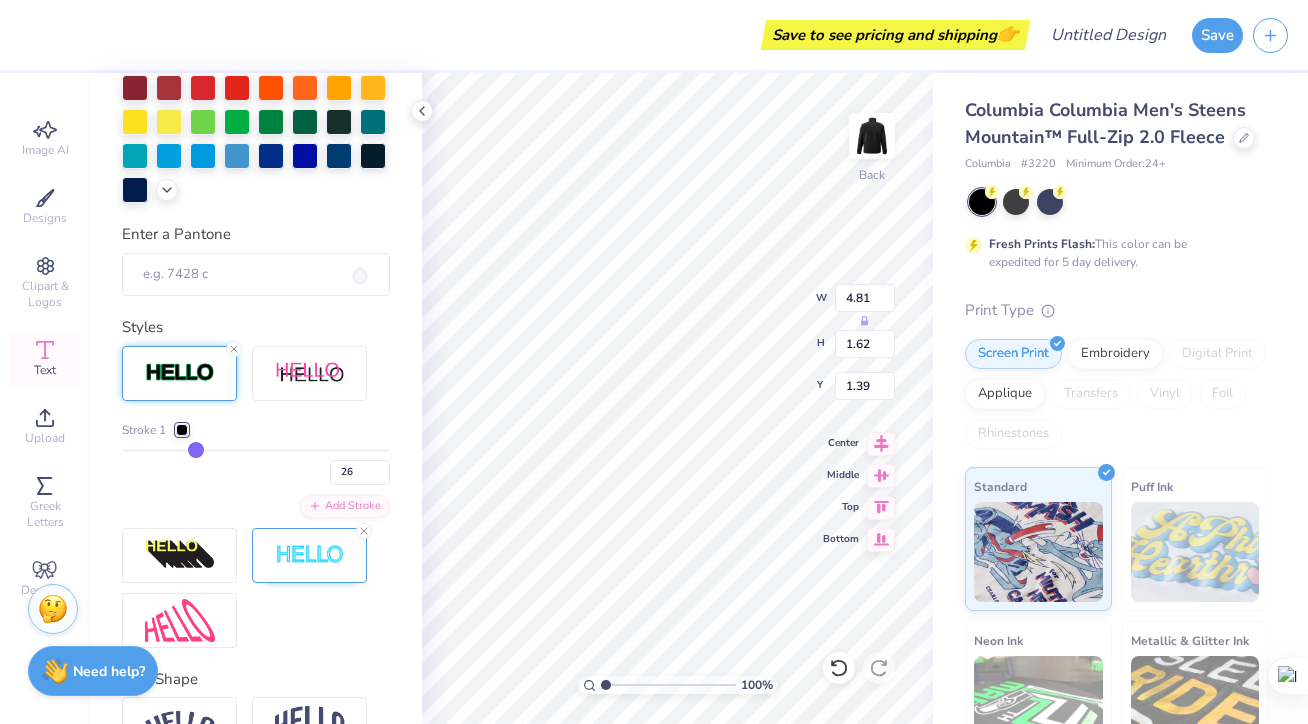 type on "27" 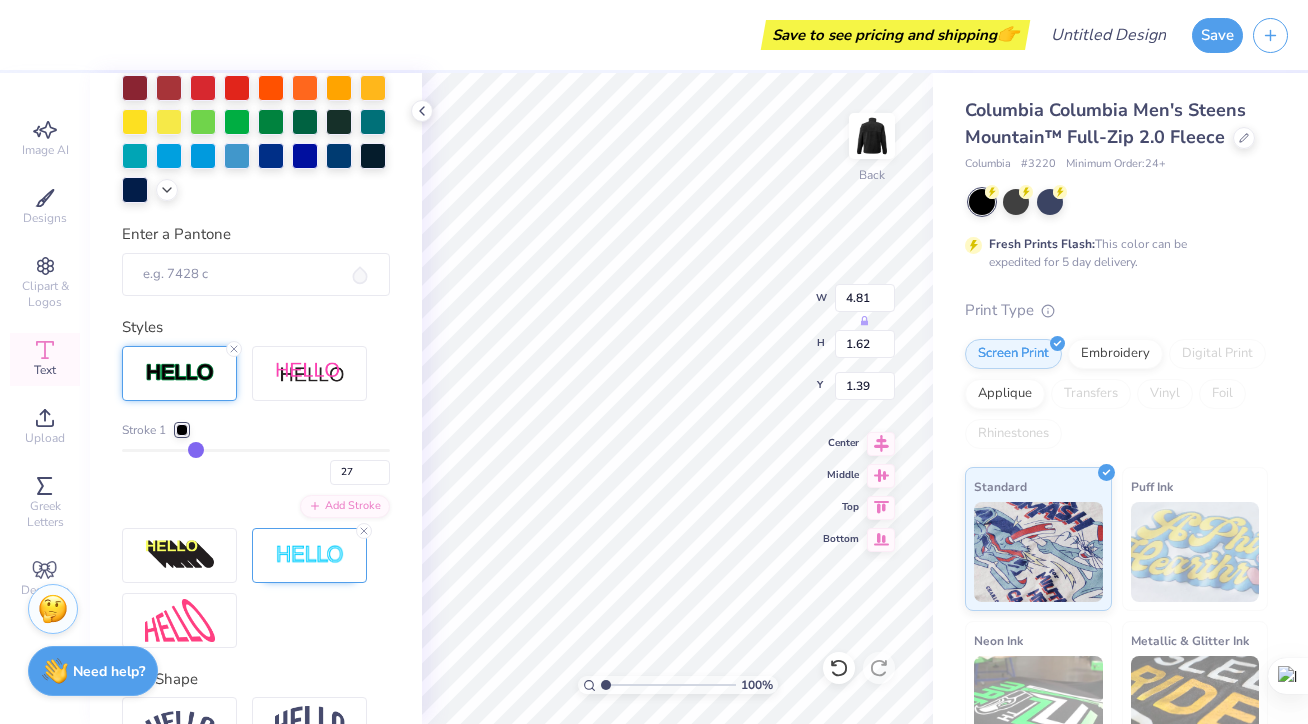 type on "28" 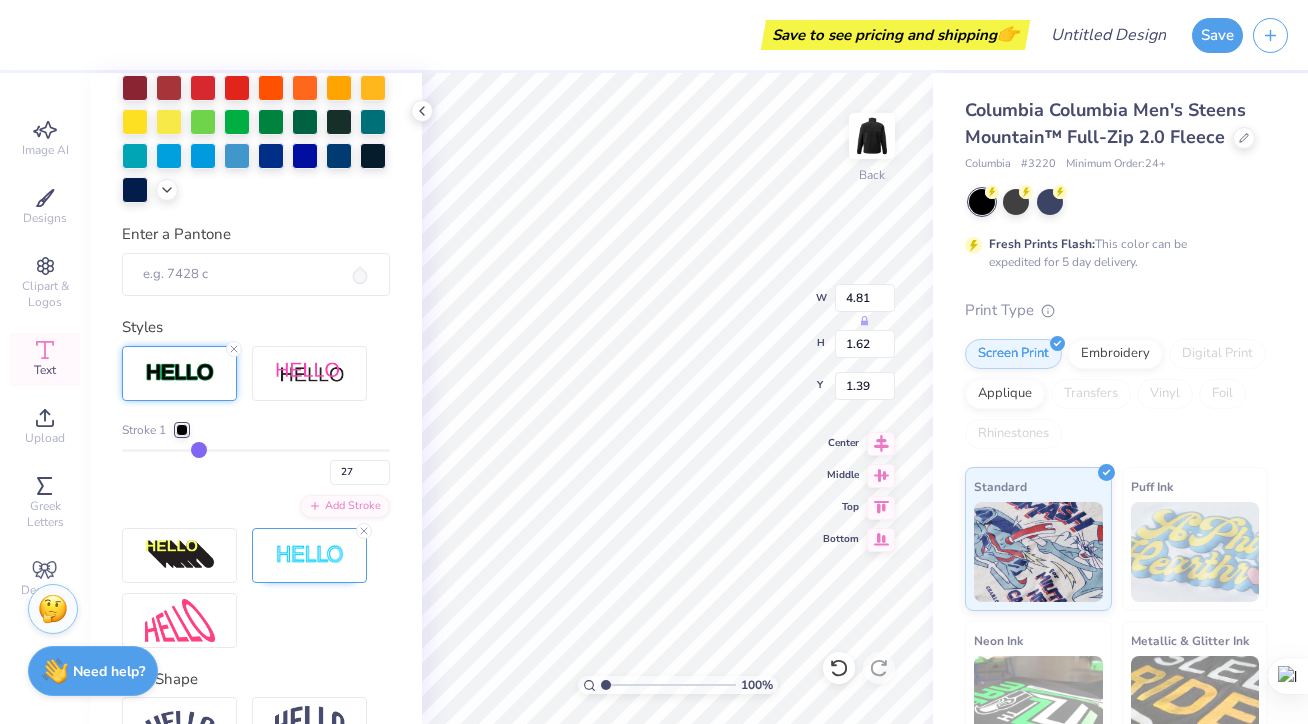 type on "28" 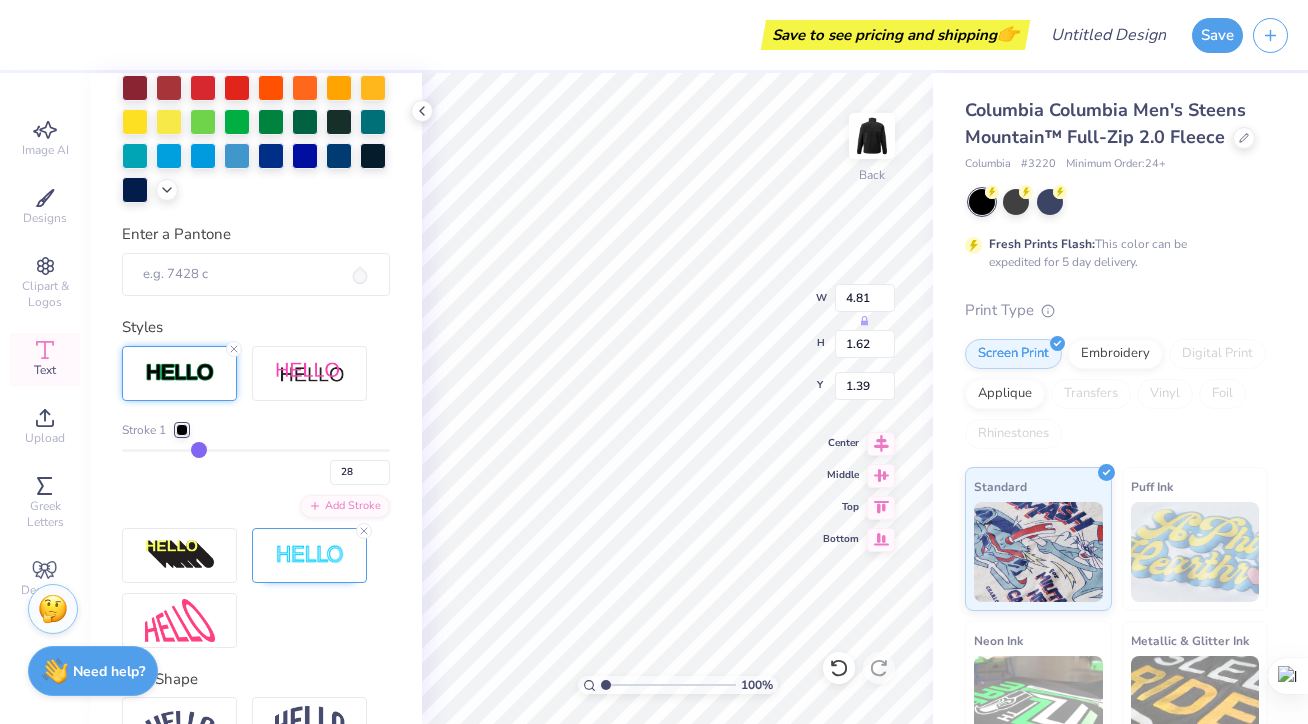 type on "29" 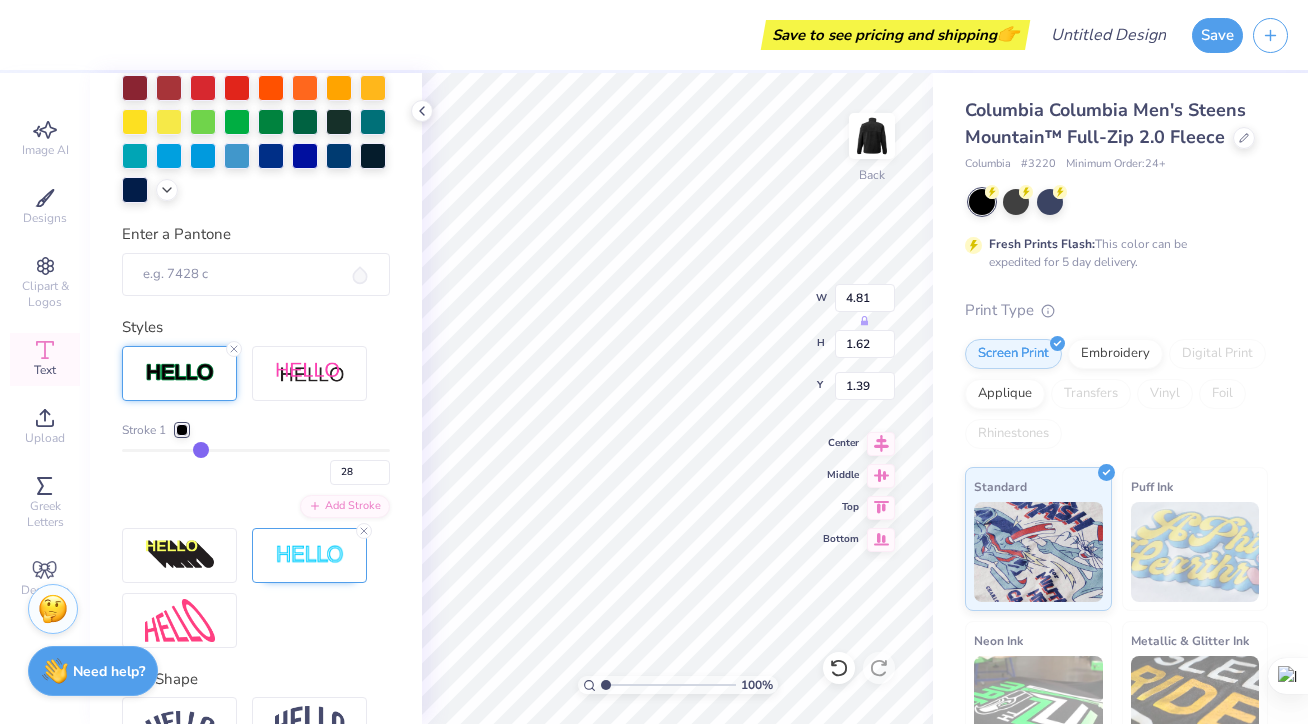 type on "29" 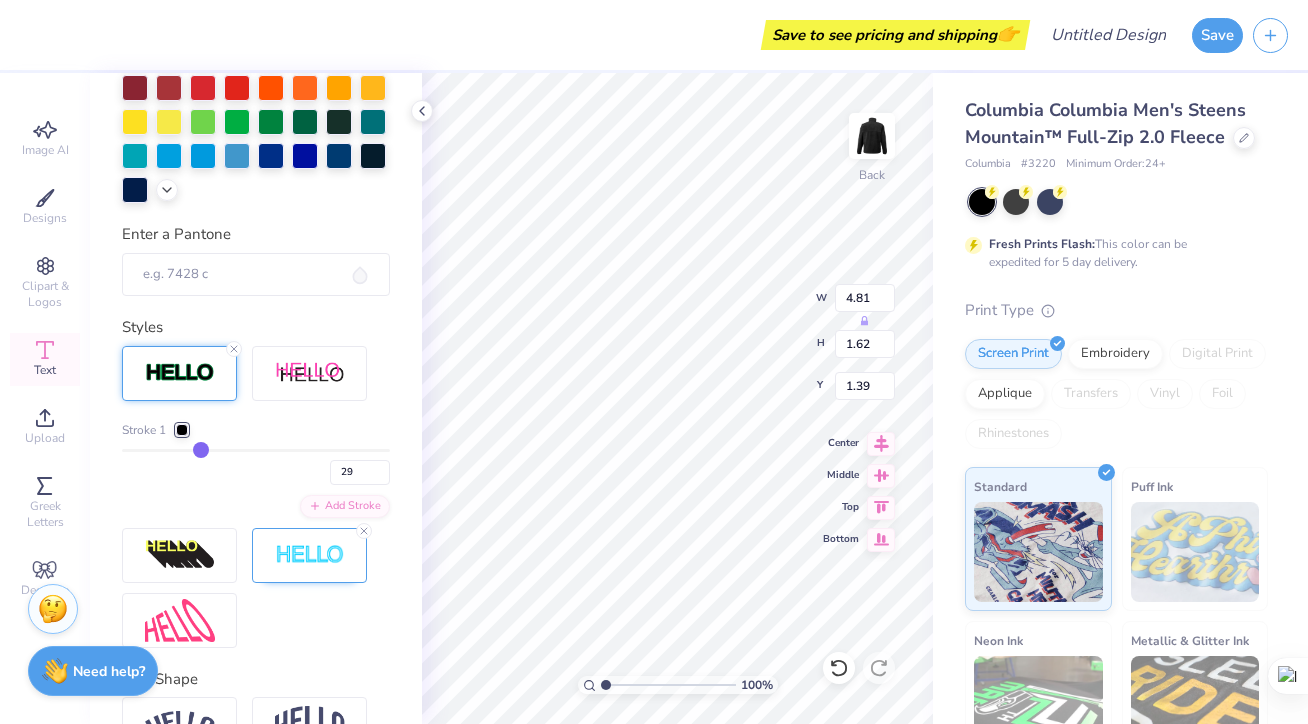 type on "30" 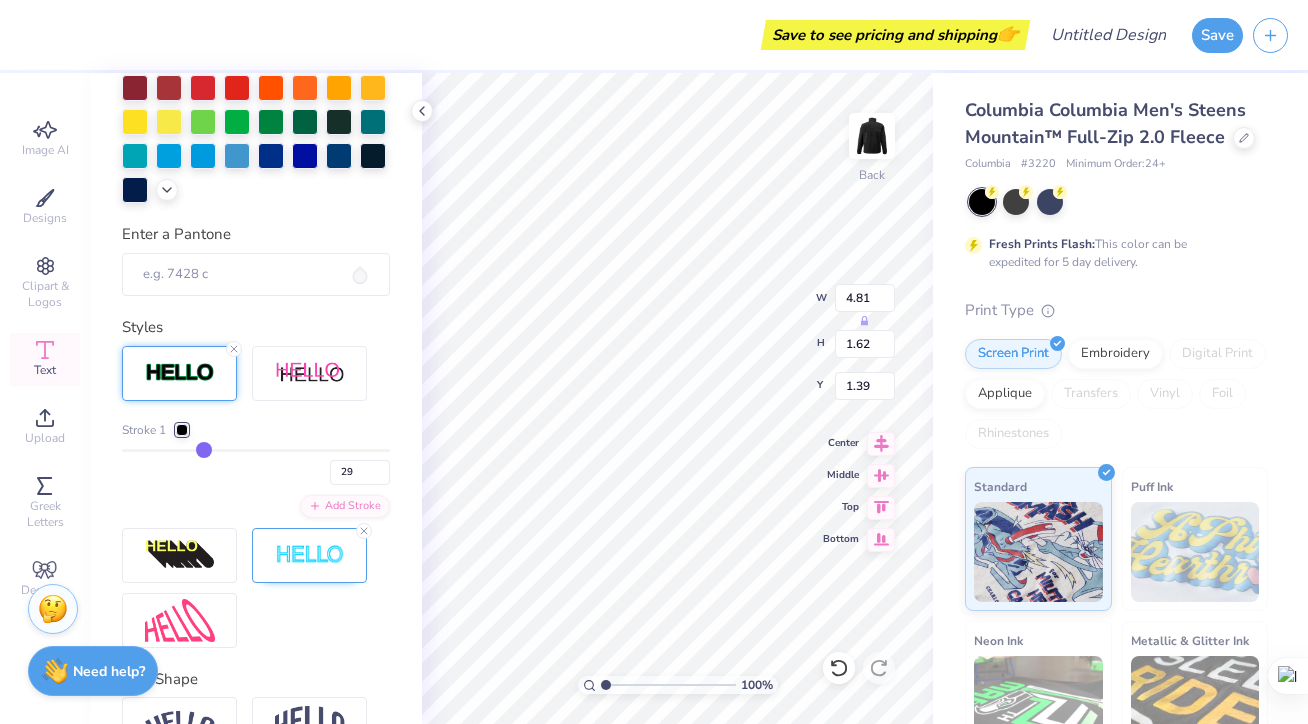 type on "30" 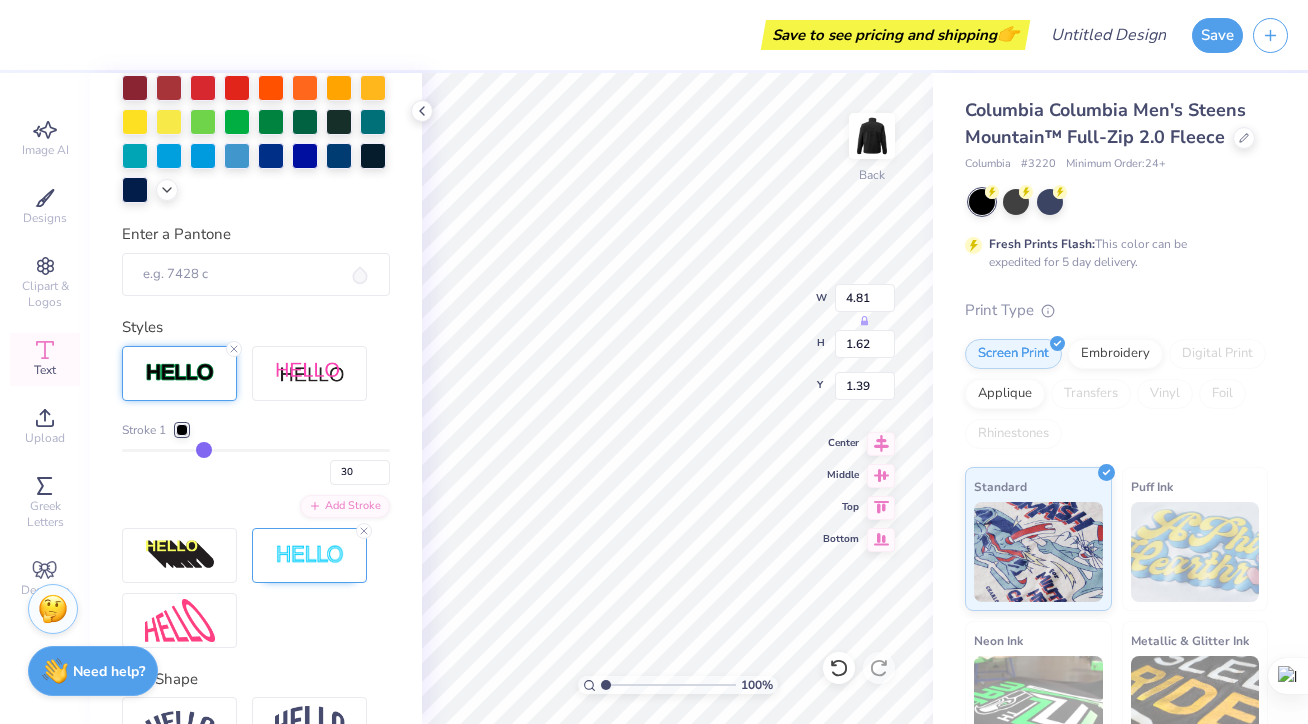 type on "31" 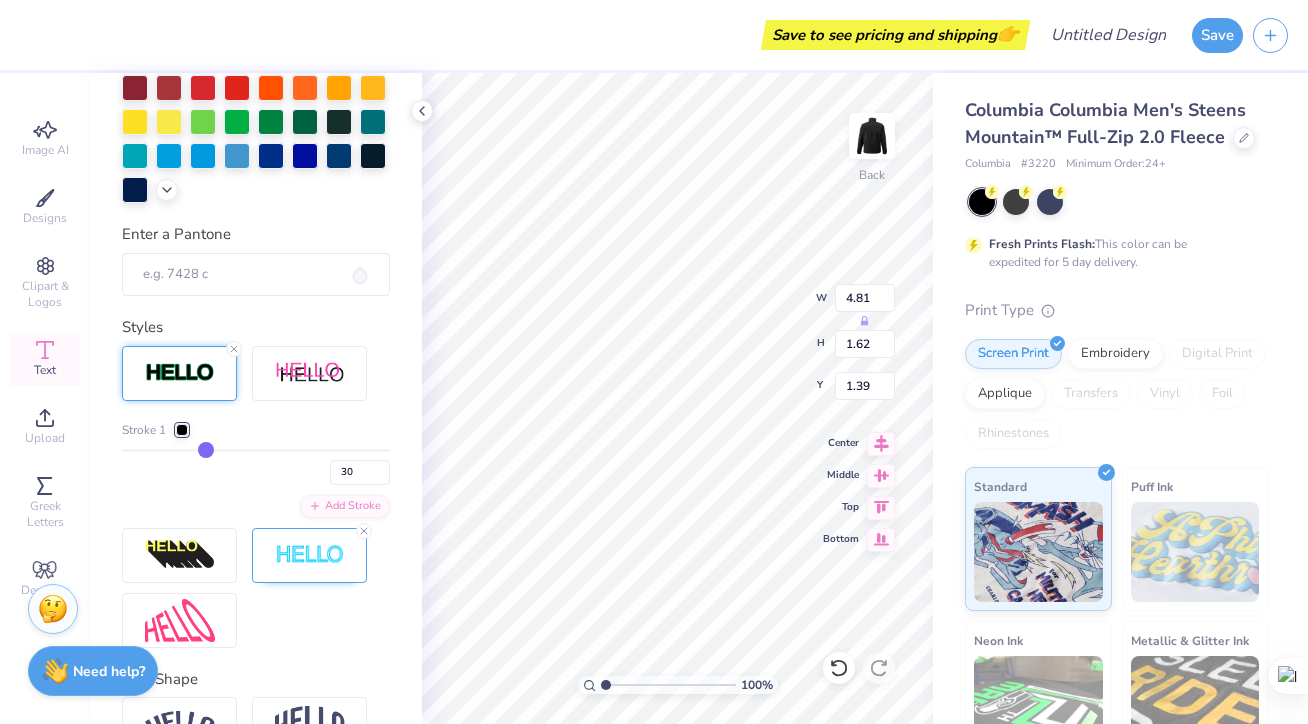 type on "31" 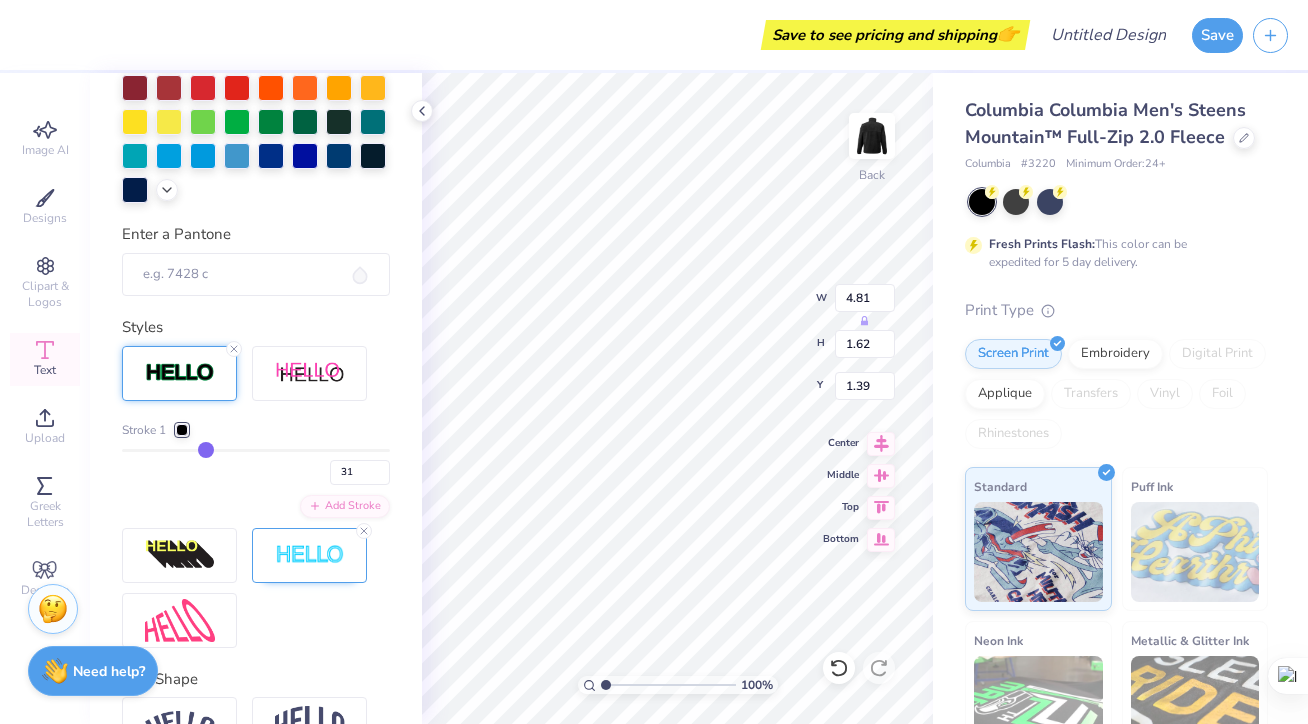type on "32" 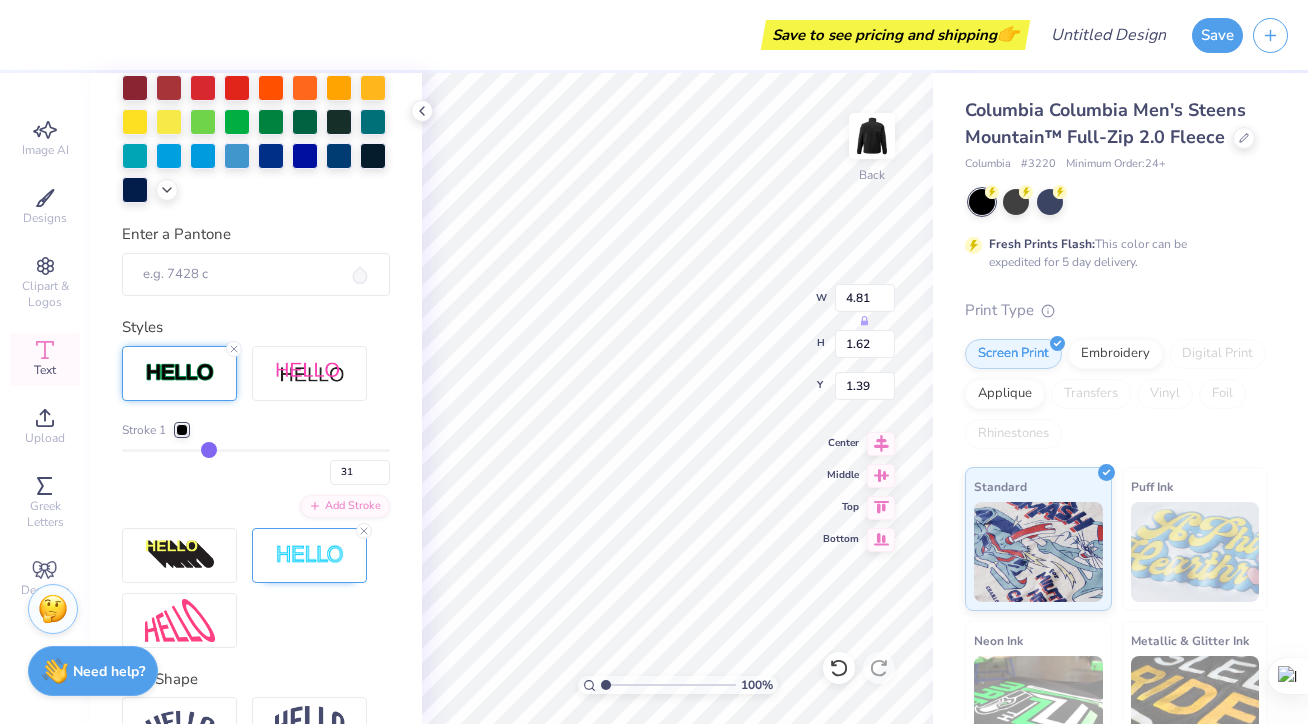 type on "32" 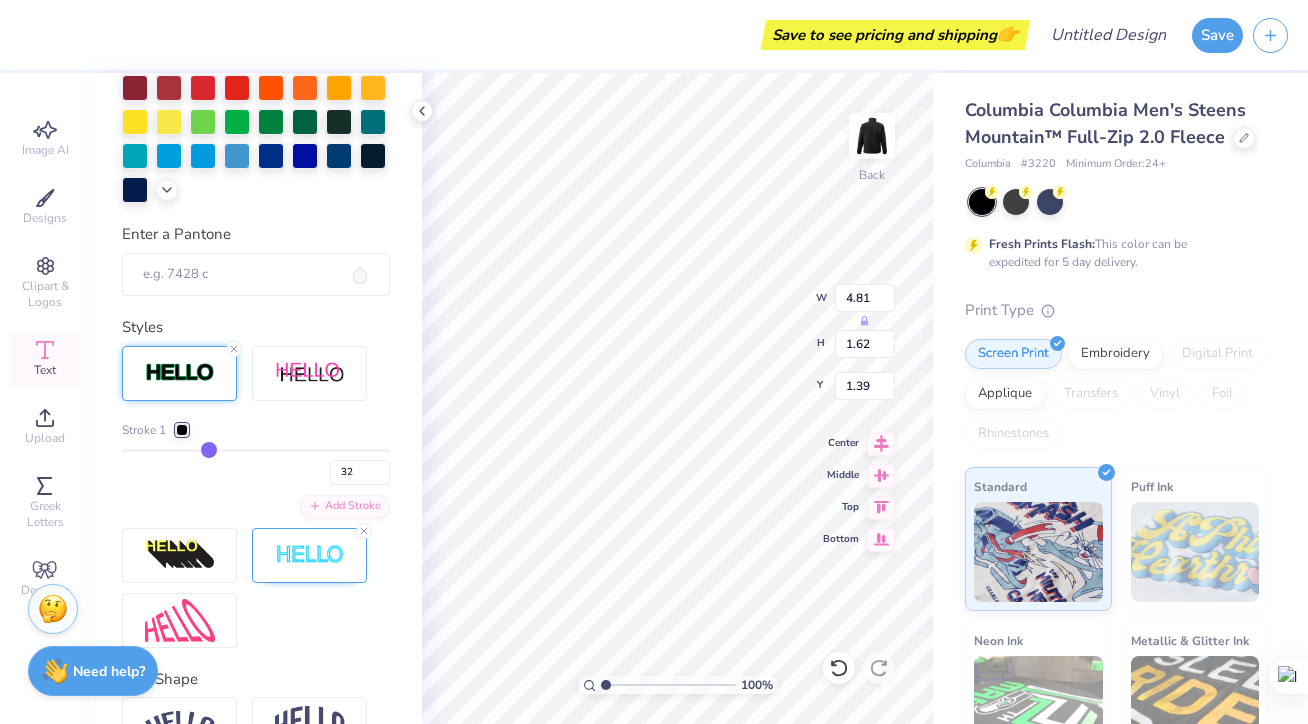 type on "33" 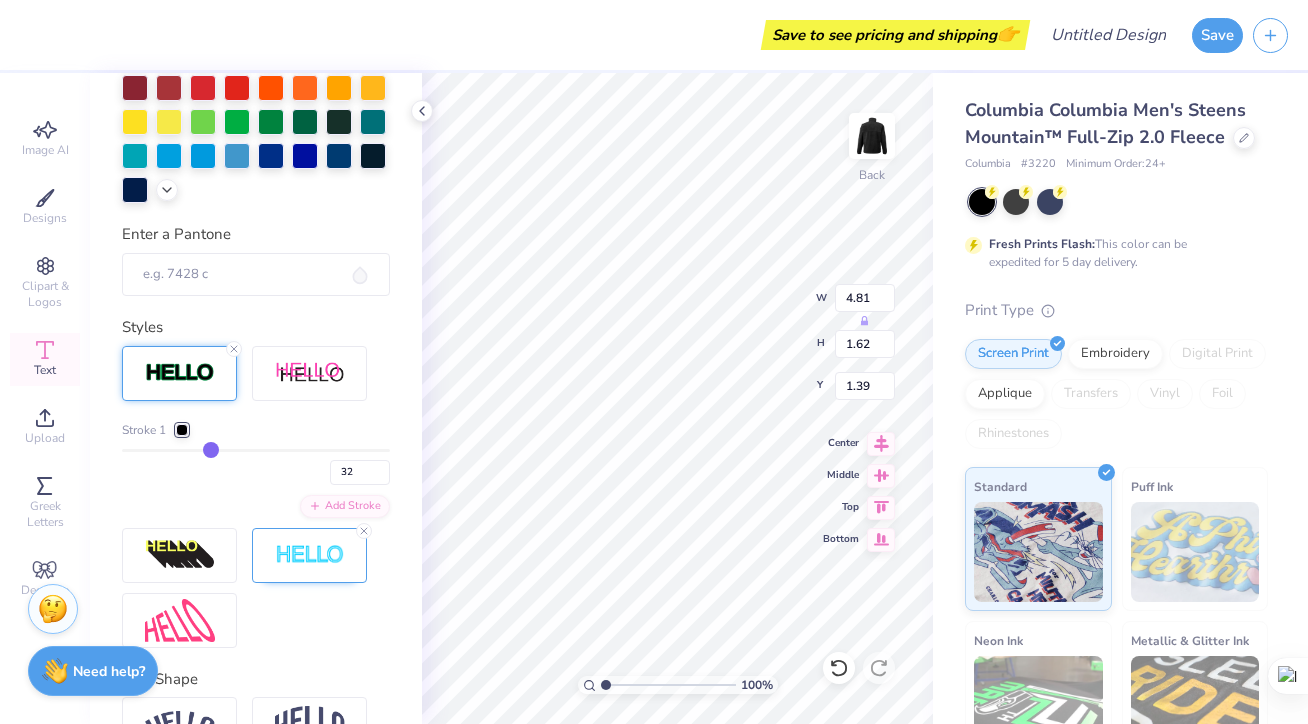 type on "33" 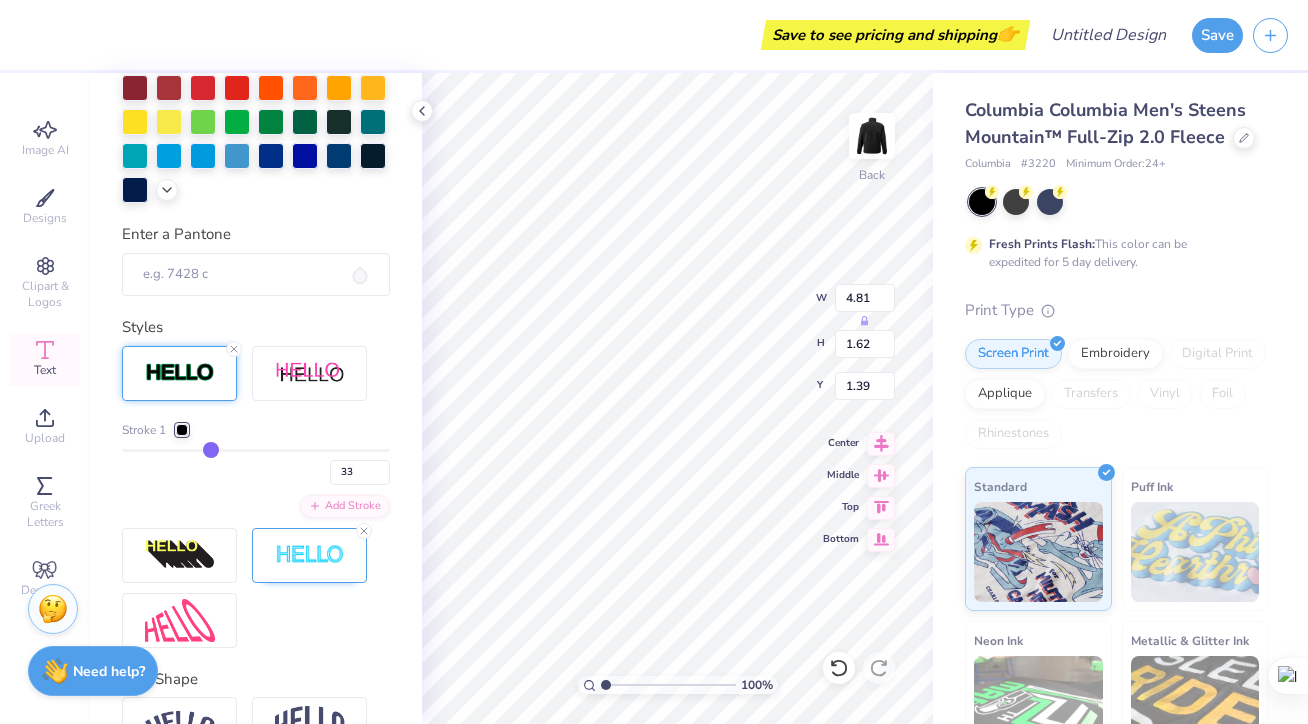 type on "34" 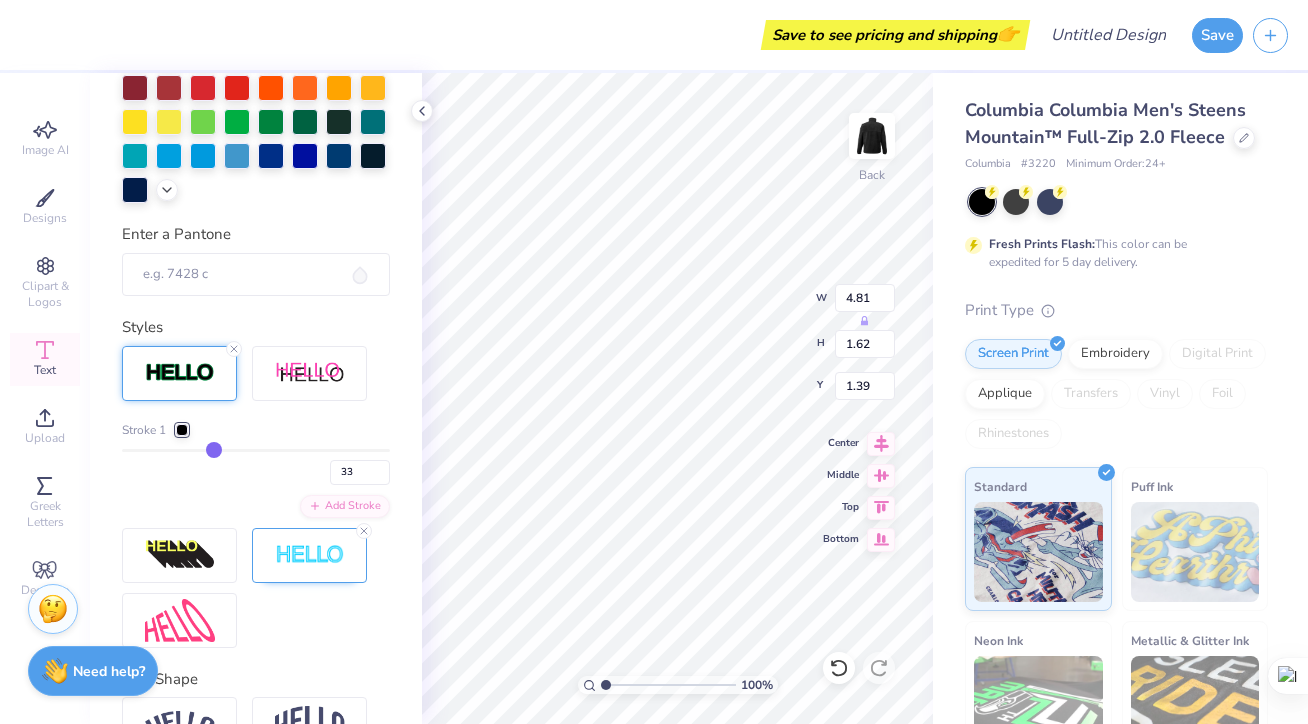 type on "34" 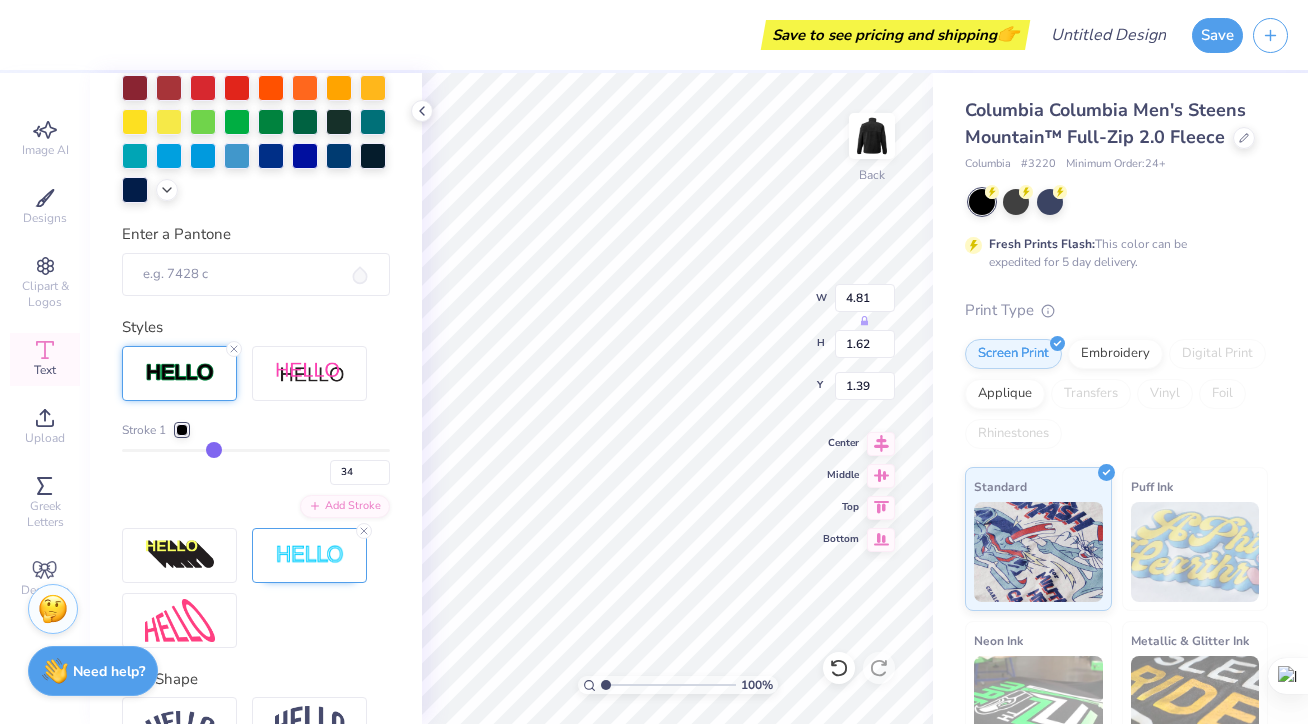 type on "36" 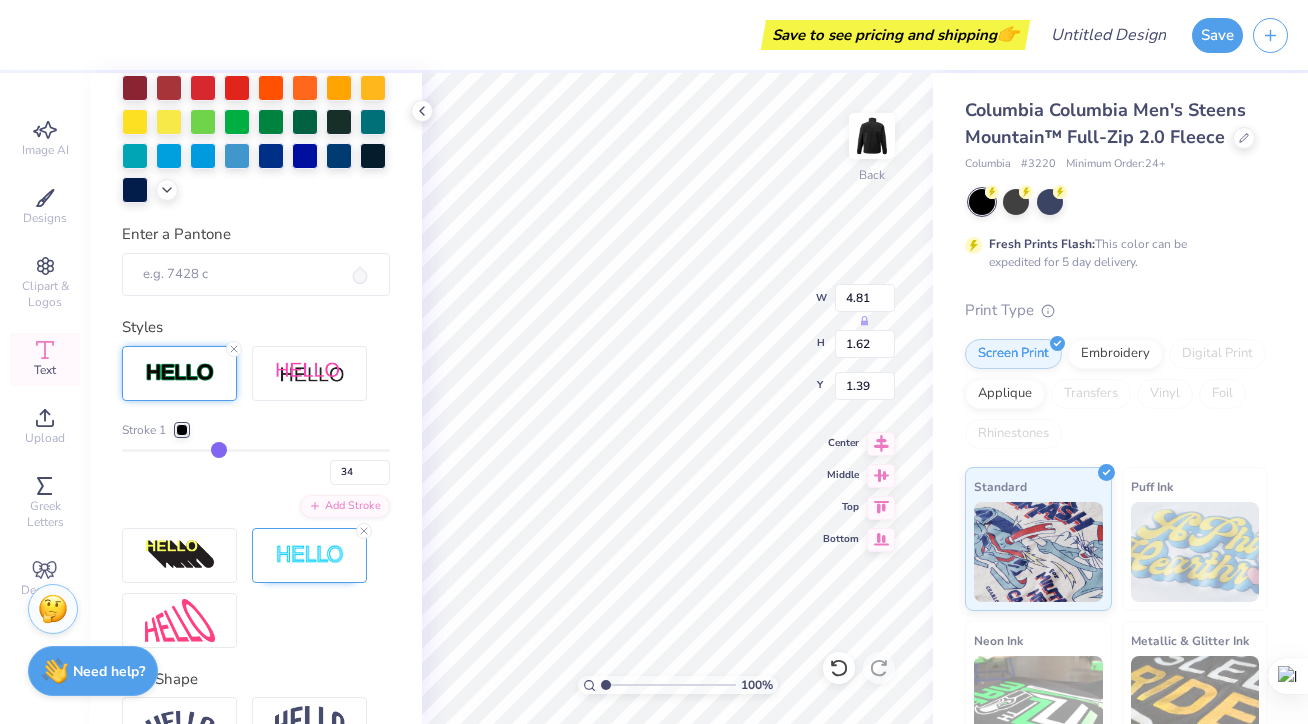 type on "36" 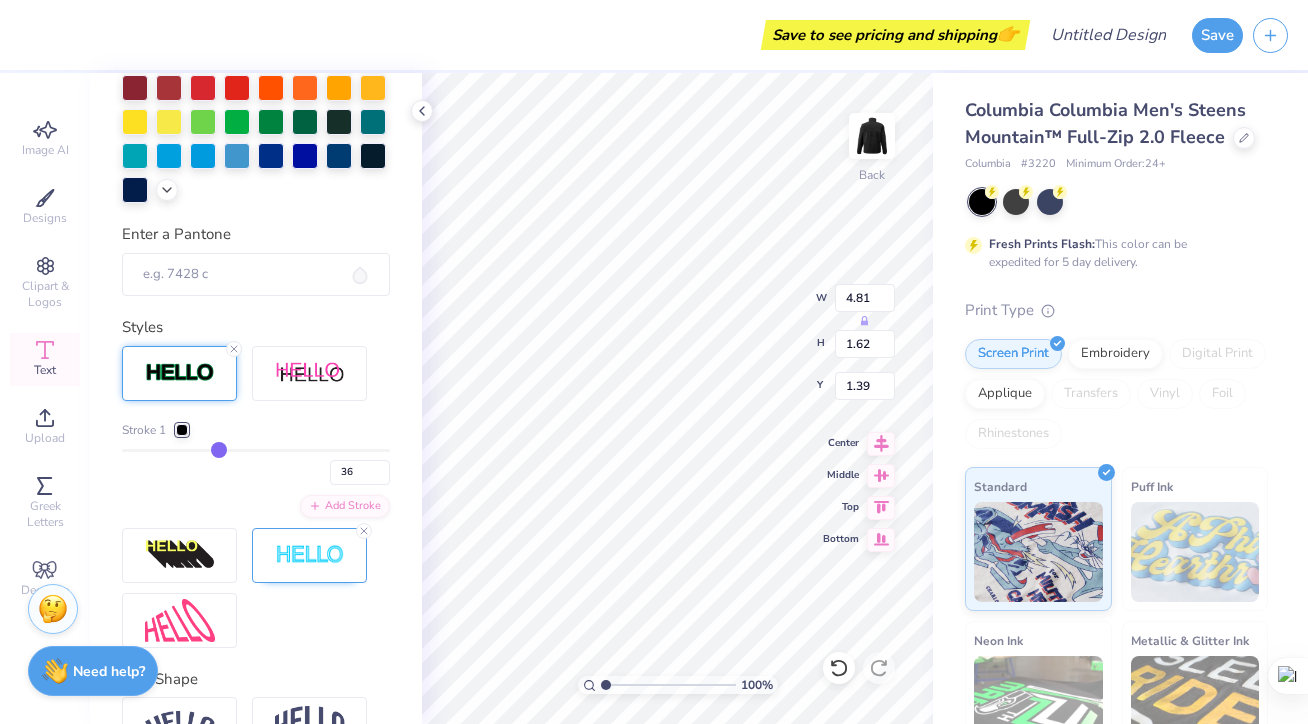 type on "38" 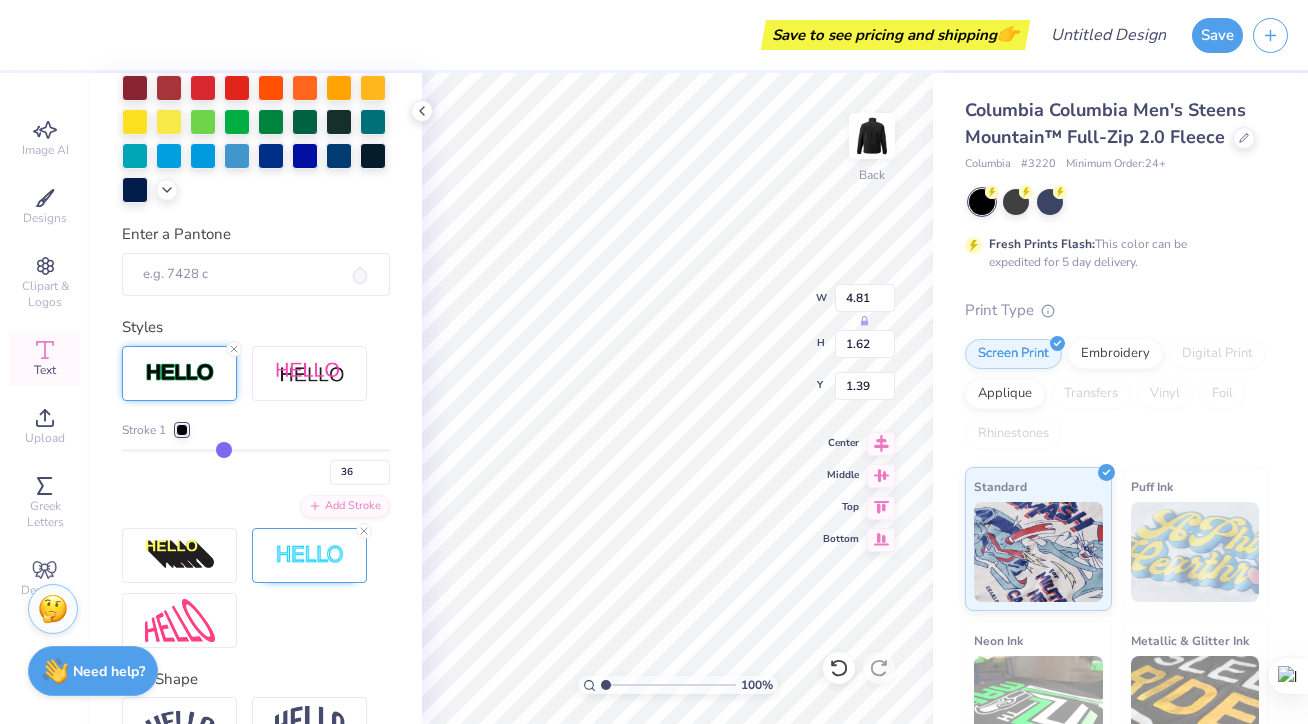 type on "38" 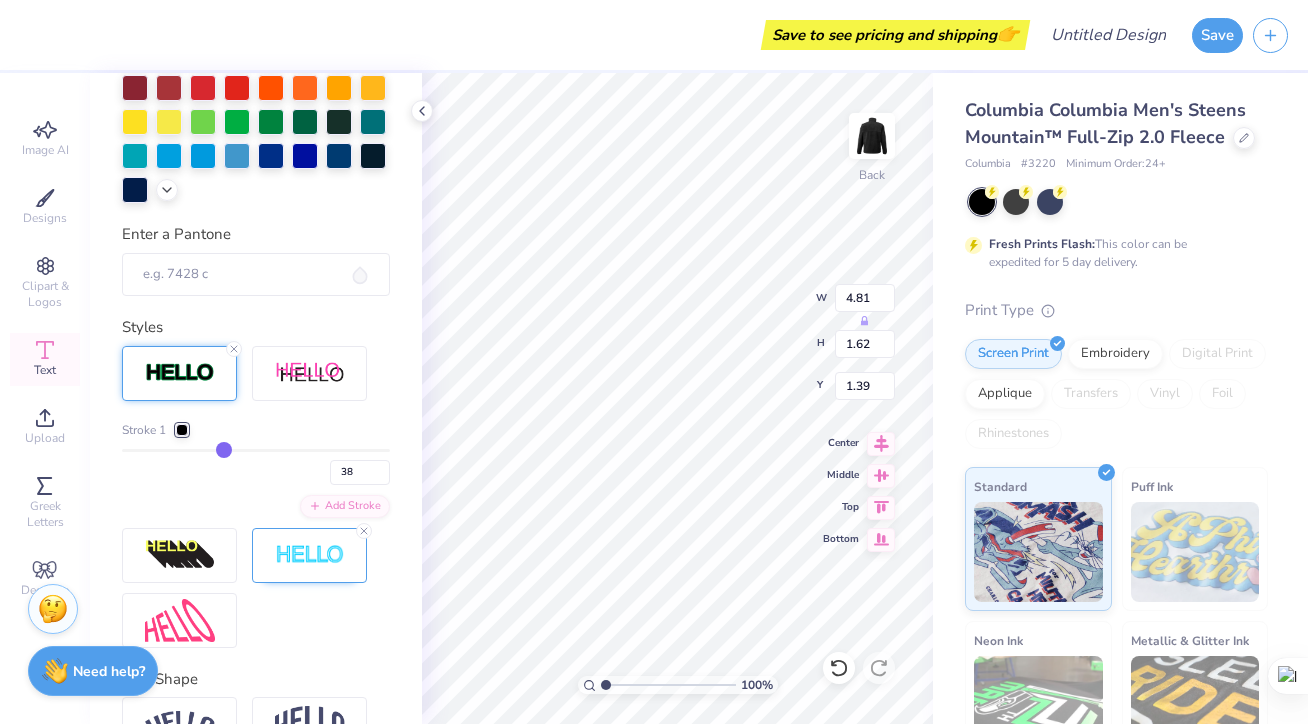 type on "41" 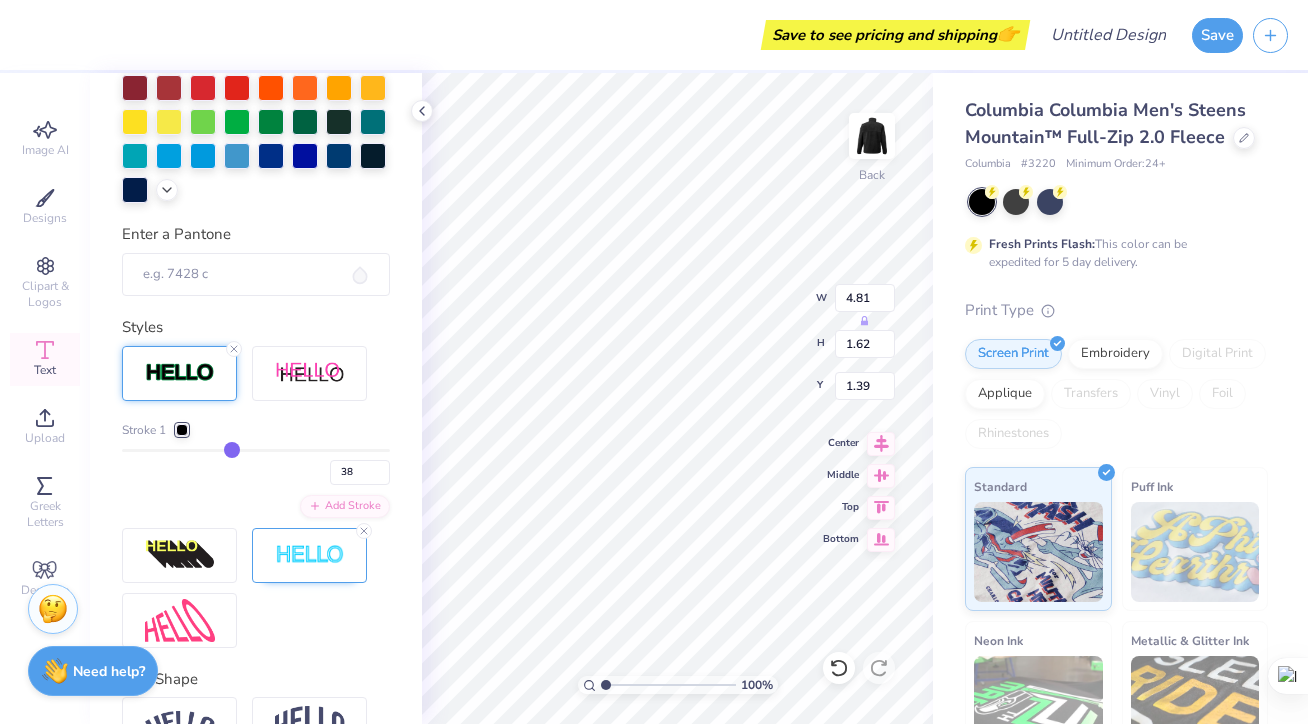 type on "41" 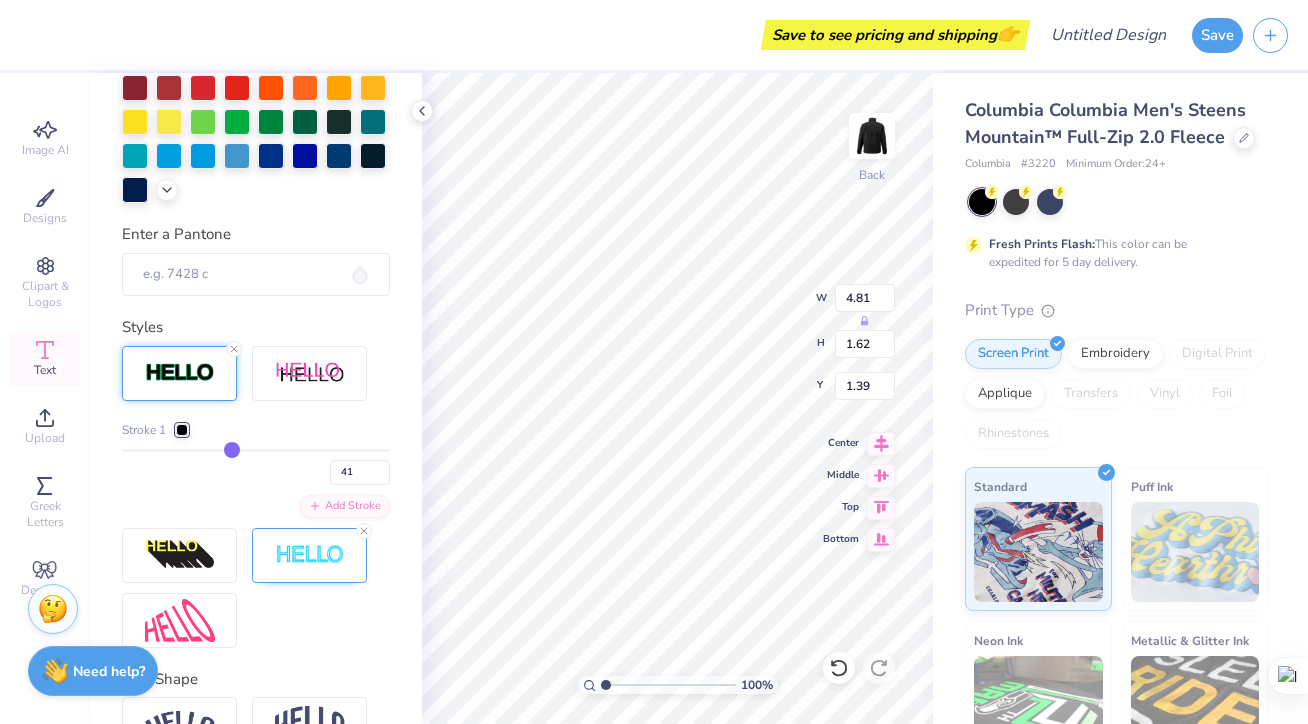 type on "43" 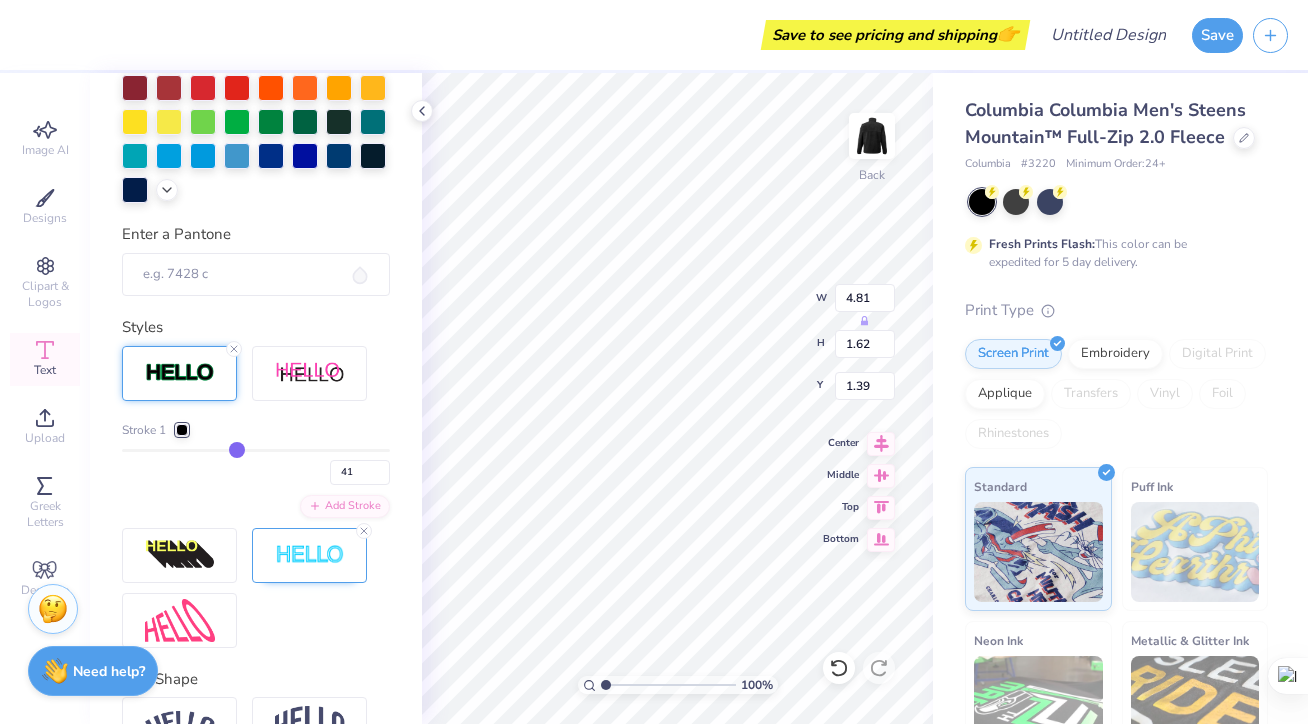 type on "43" 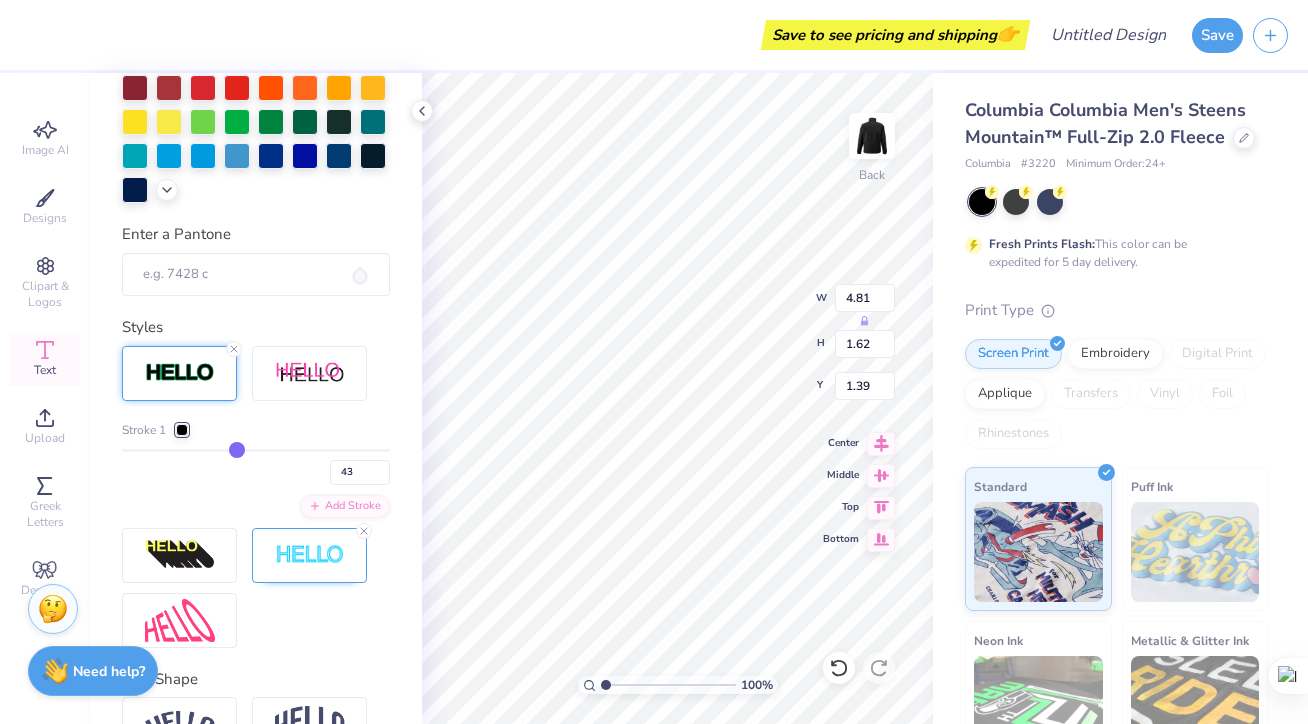 type on "46" 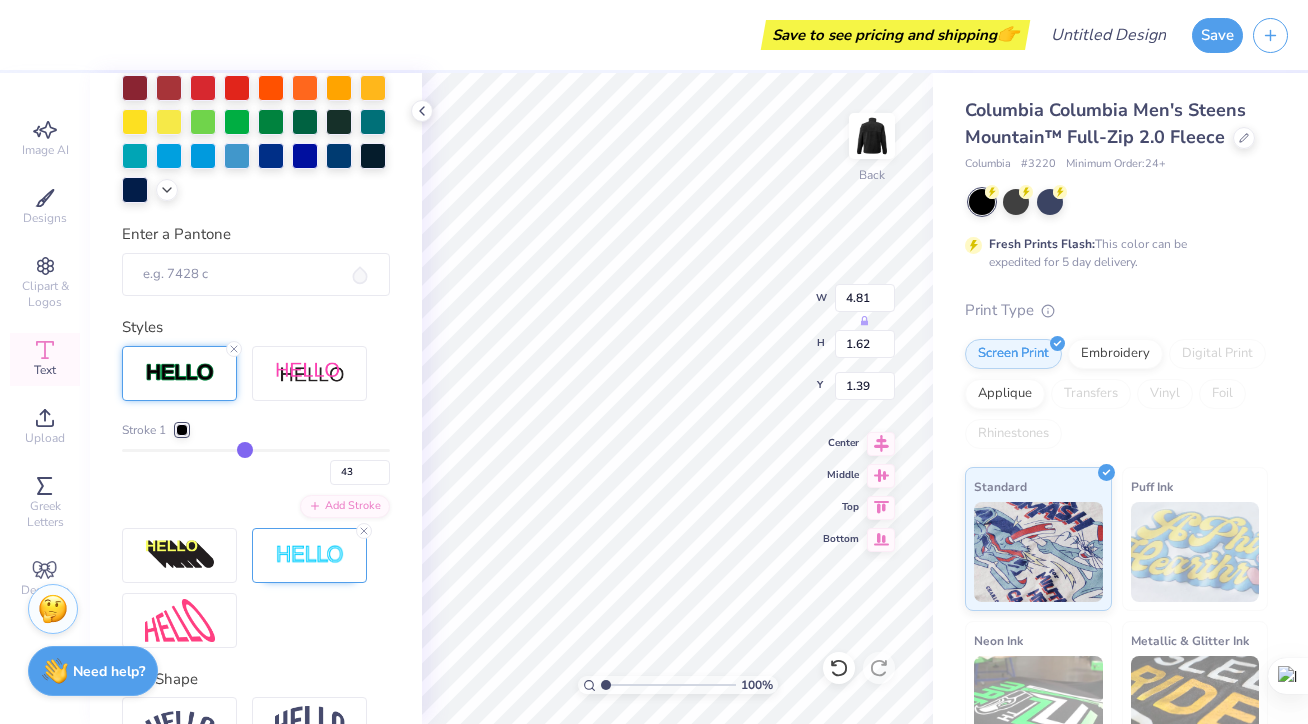 type on "46" 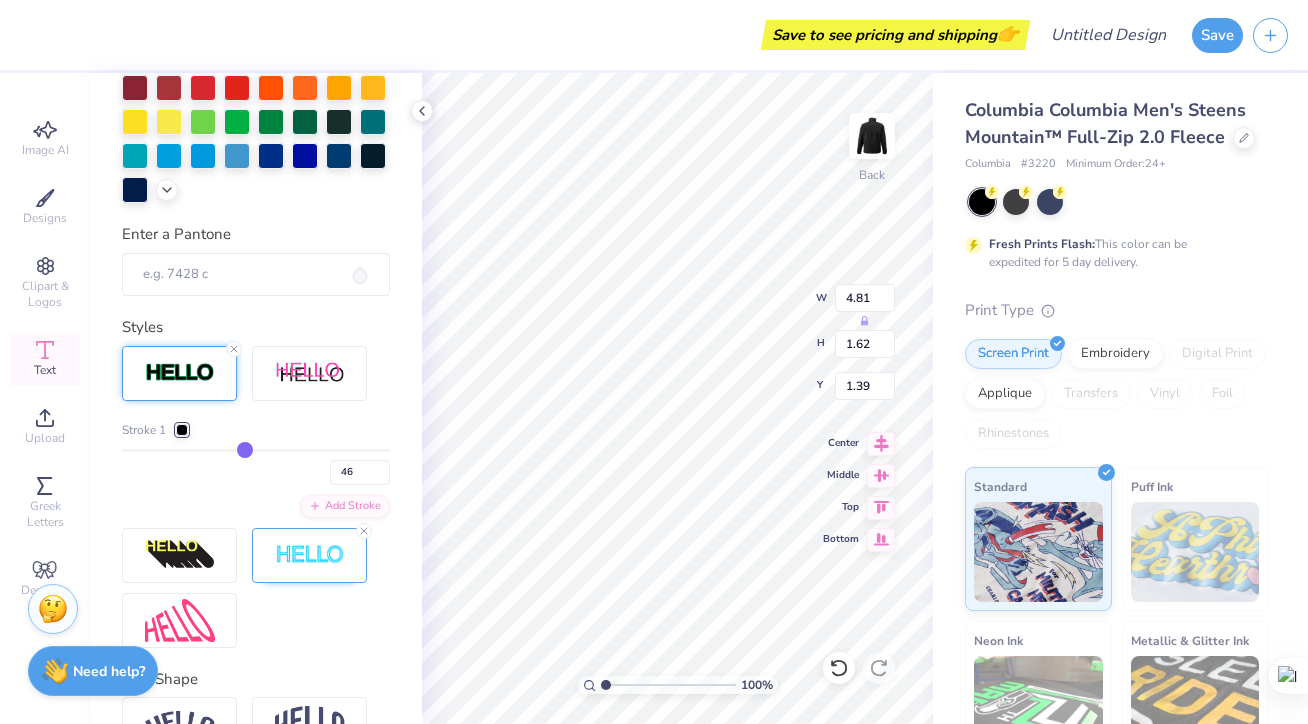 type on "49" 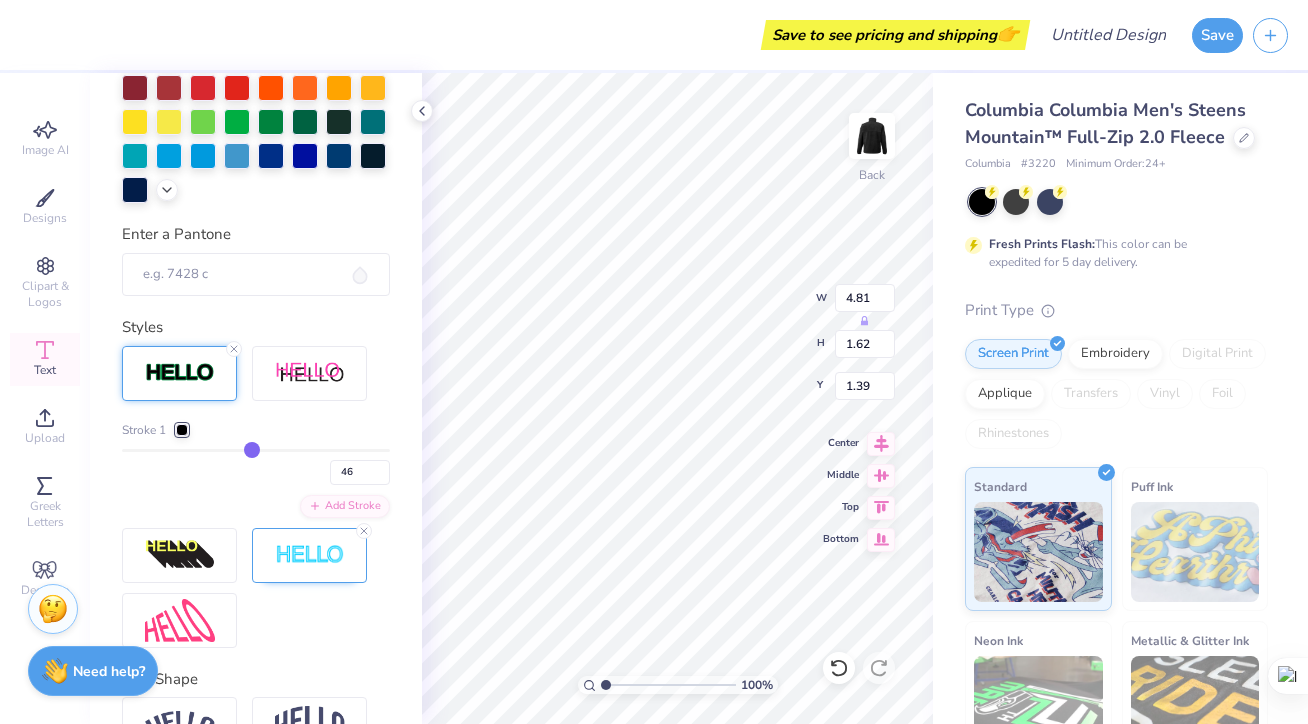 type on "49" 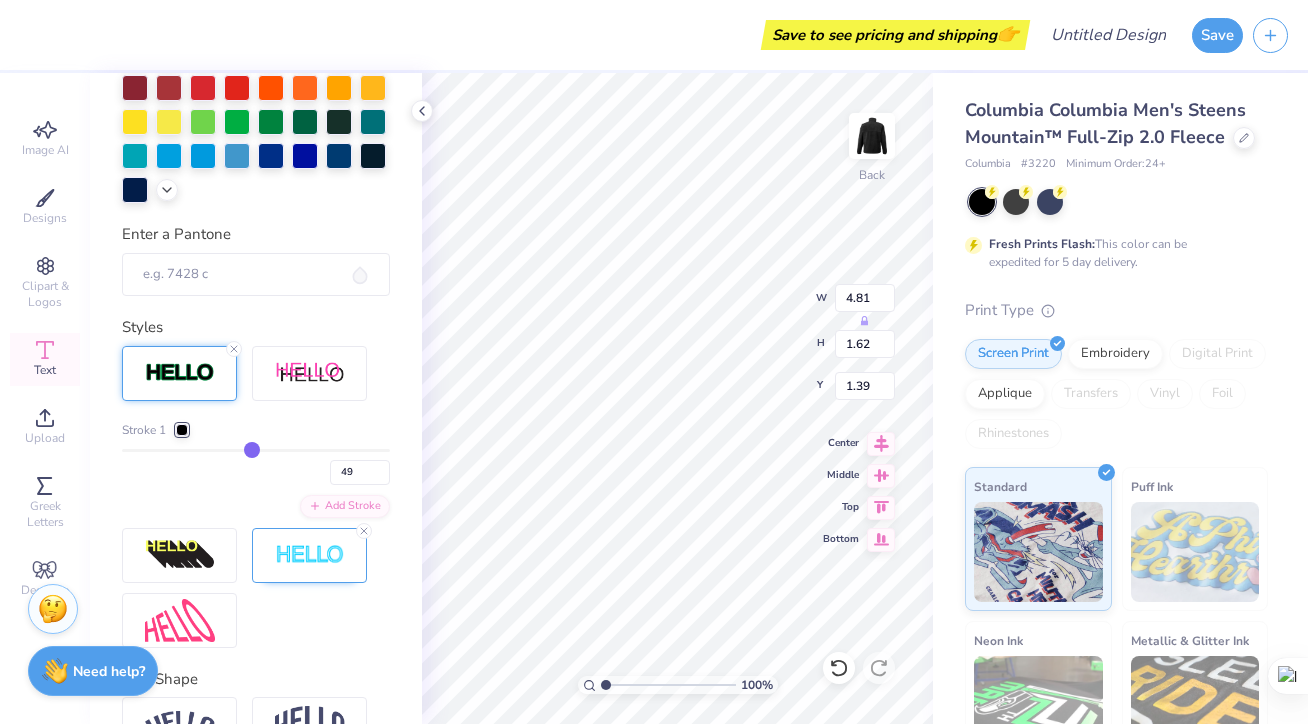 type on "52" 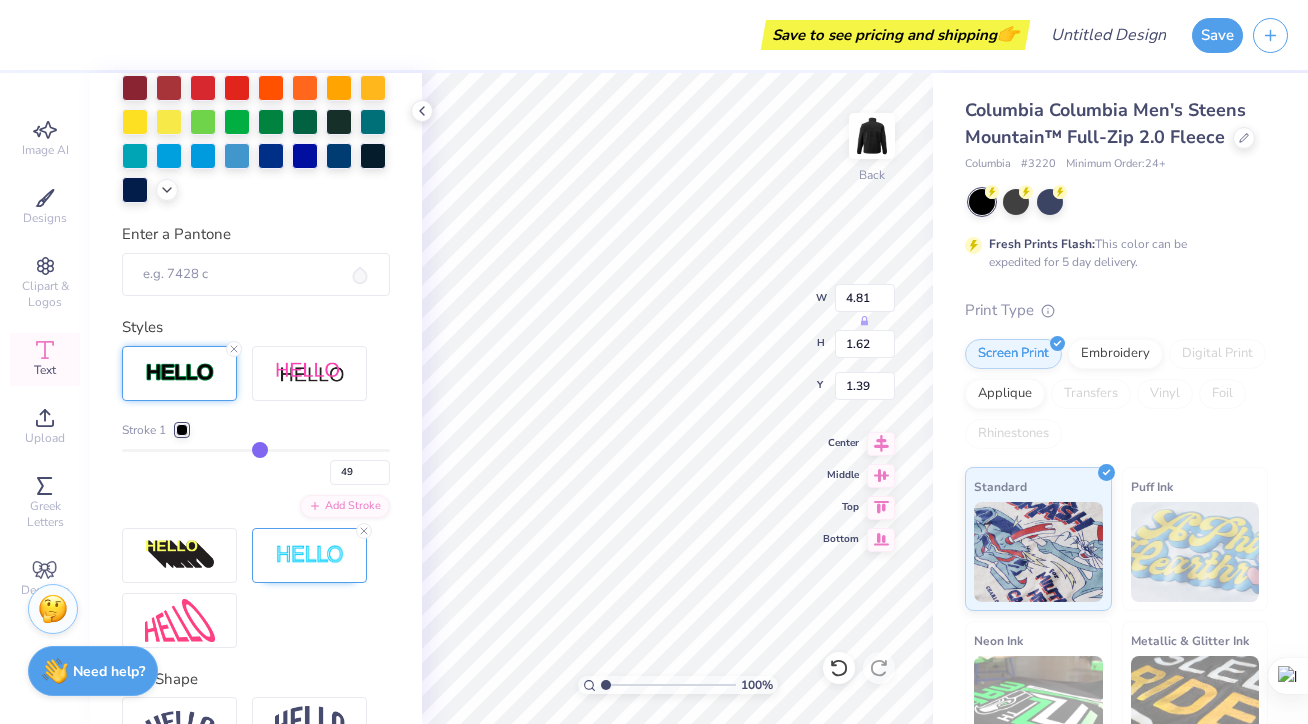 type on "52" 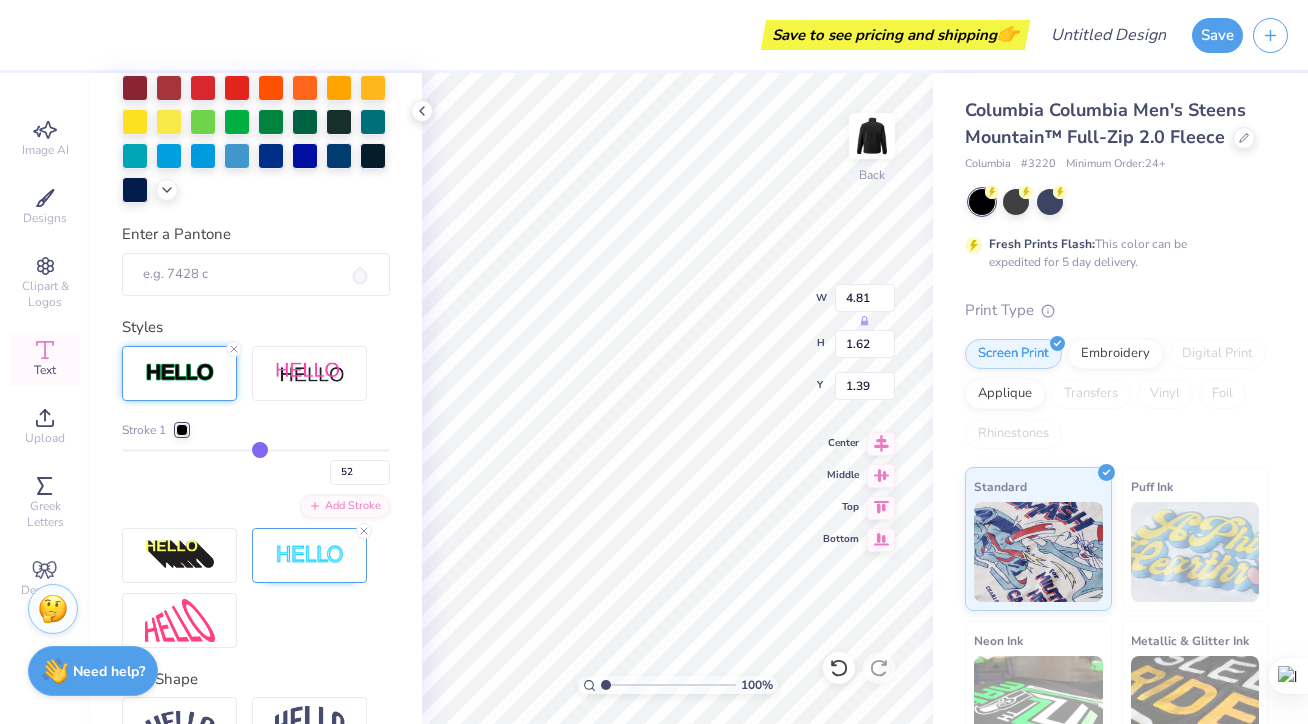type on "55" 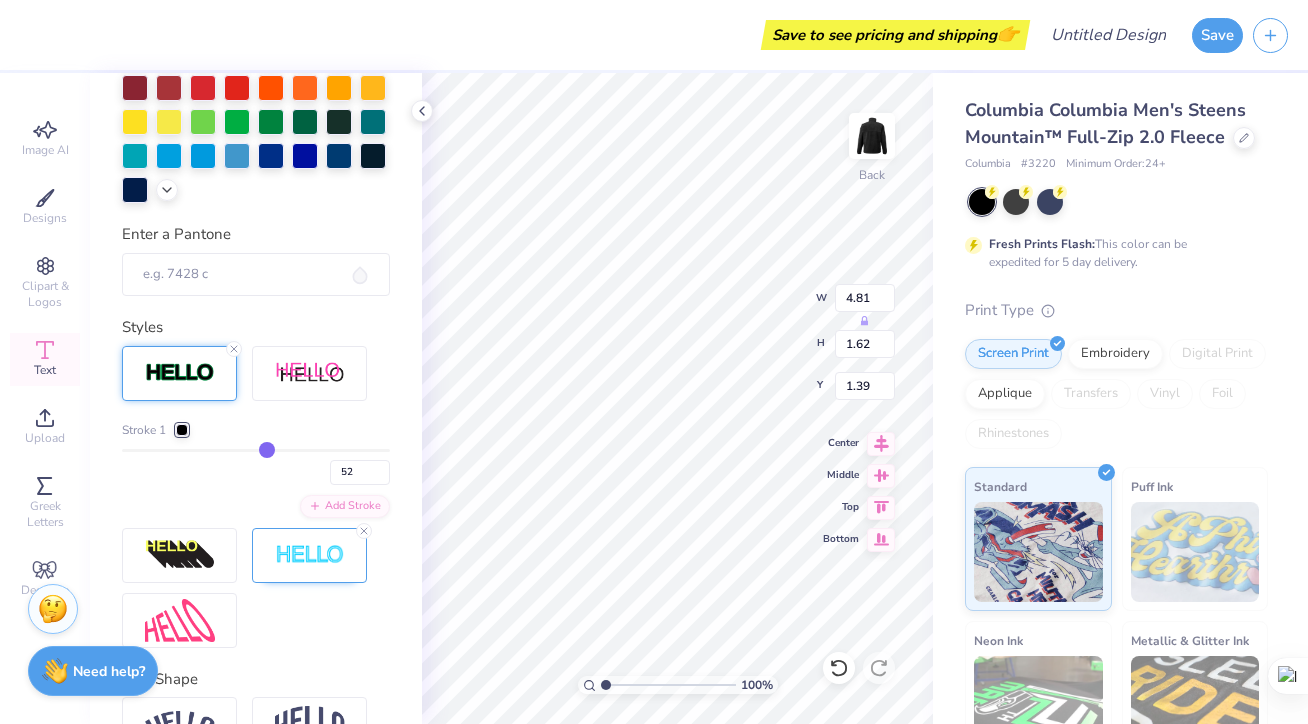 type on "55" 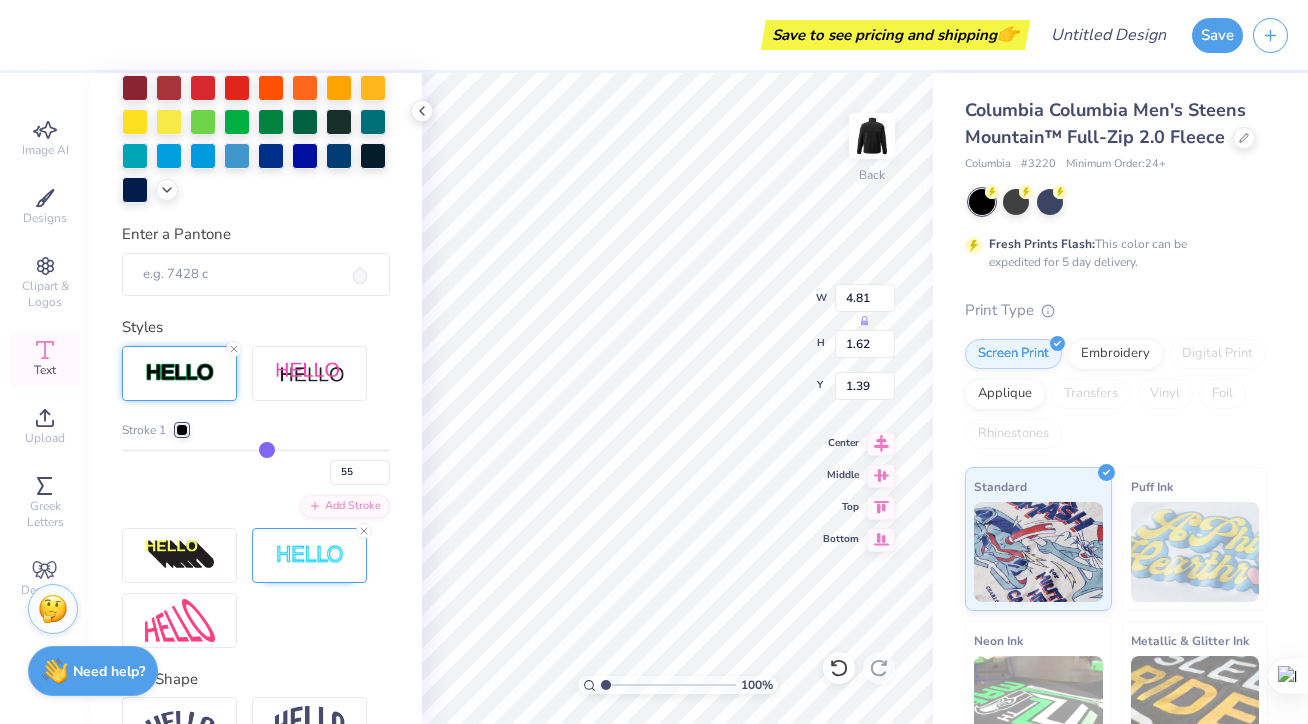 type on "58" 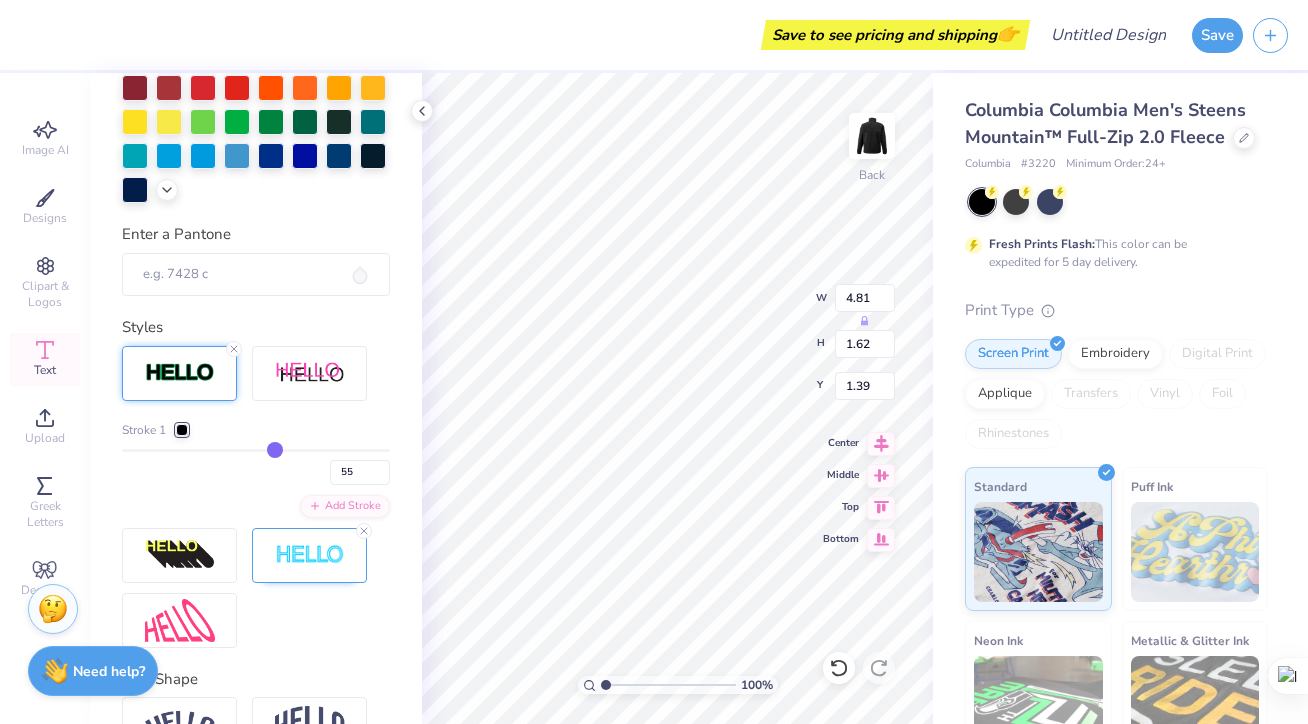 type on "58" 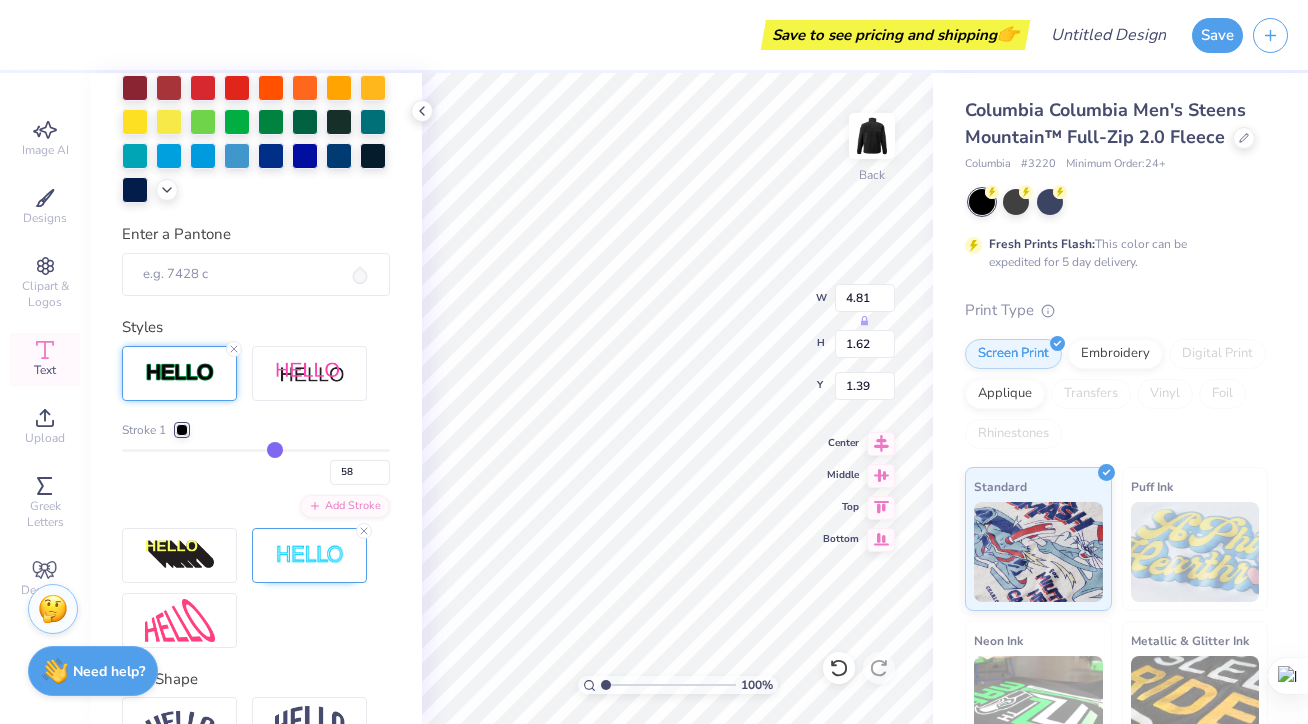 type on "61" 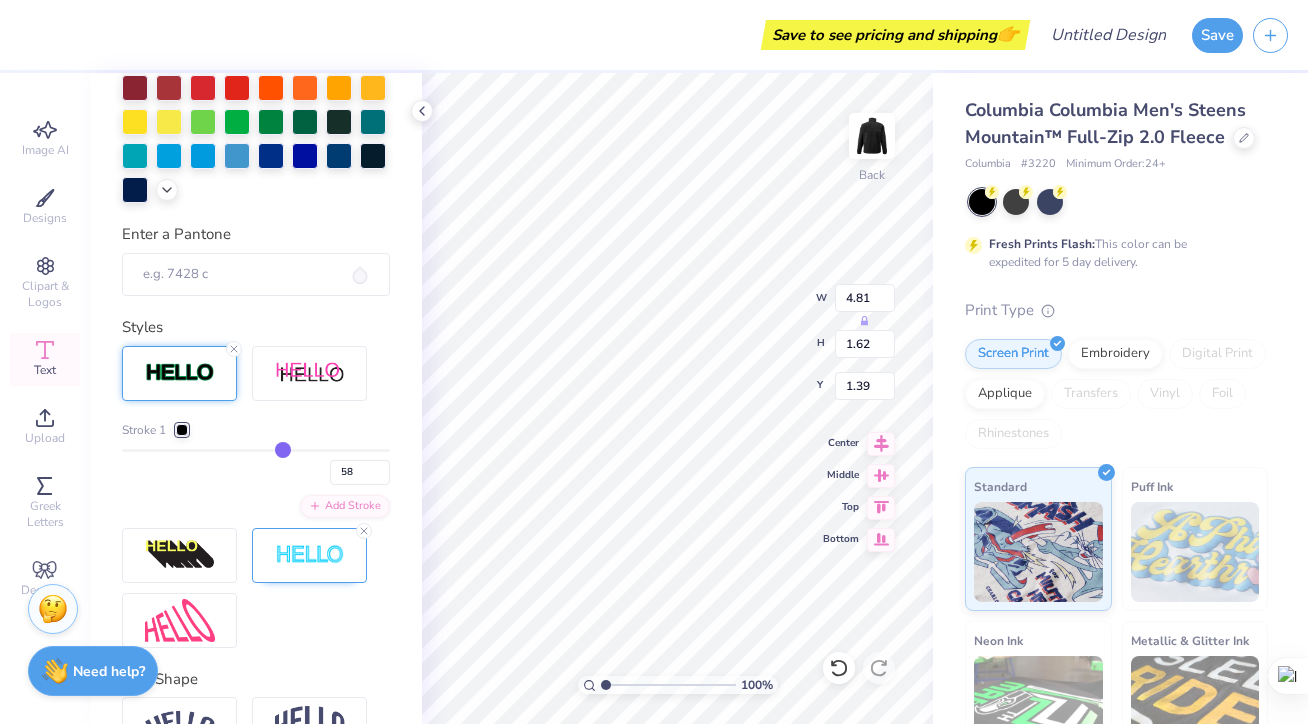 type on "61" 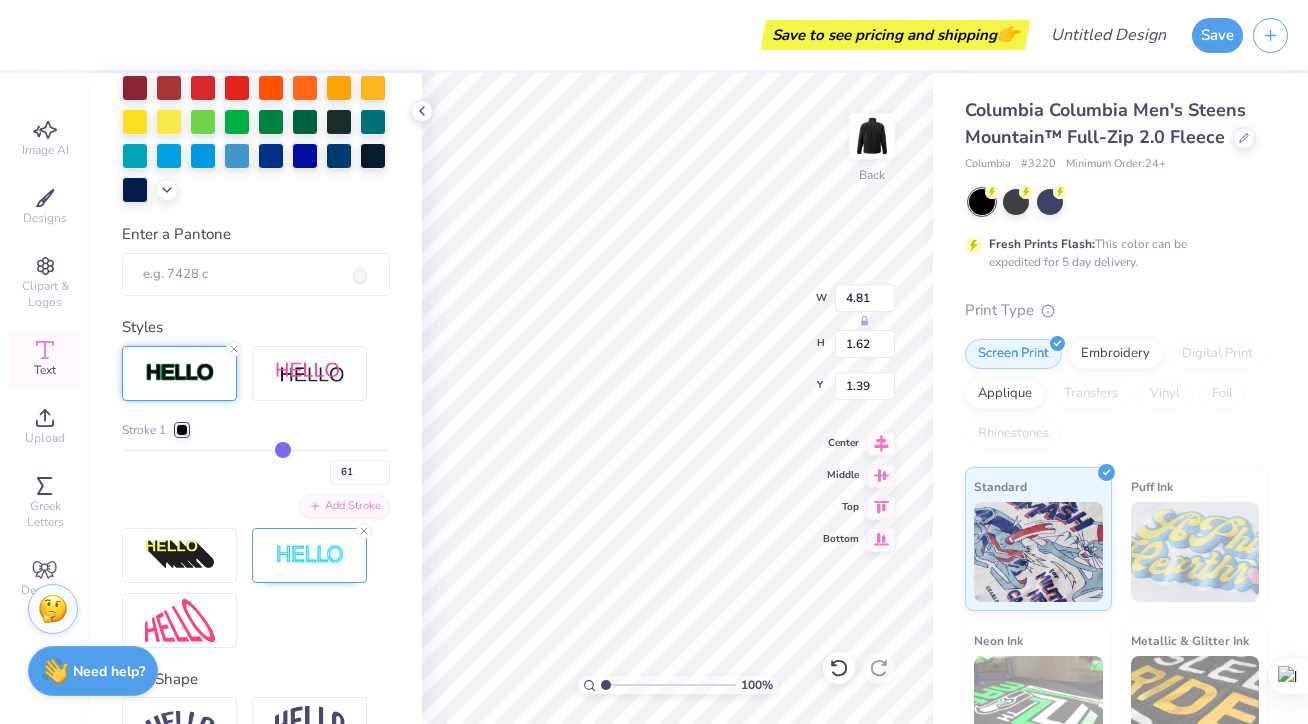 type on "65" 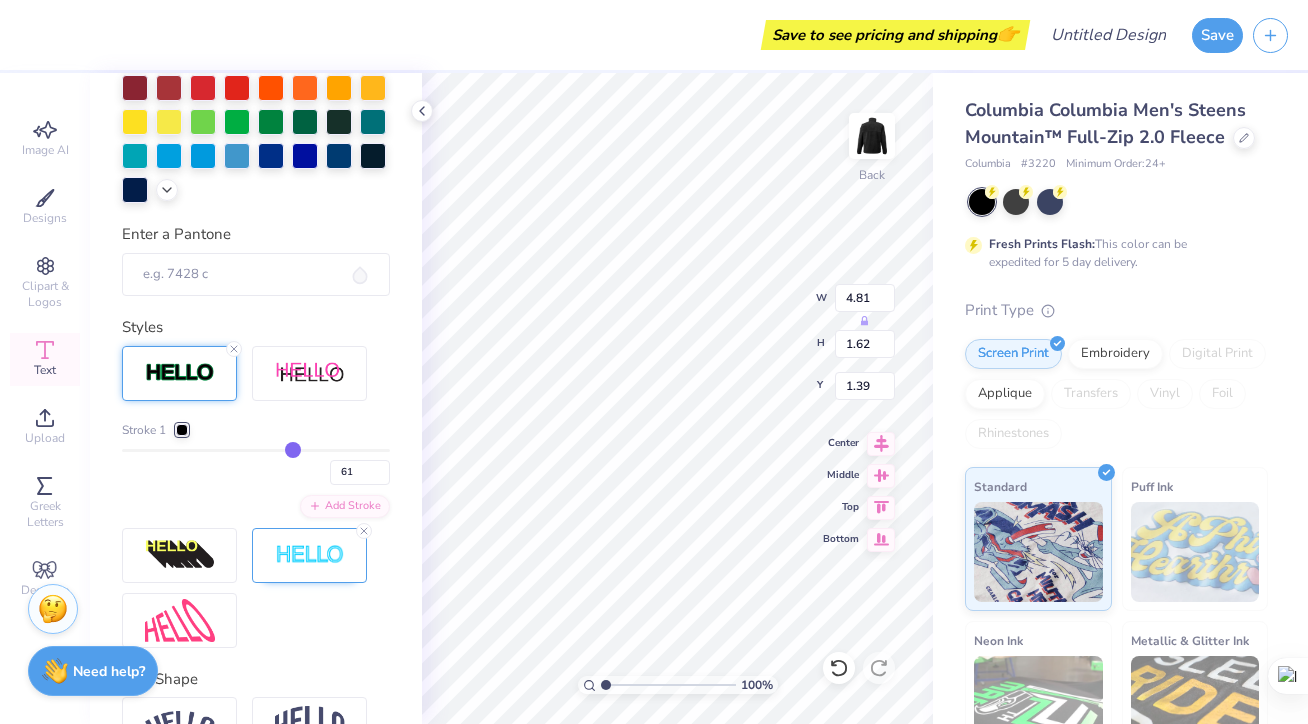 type on "65" 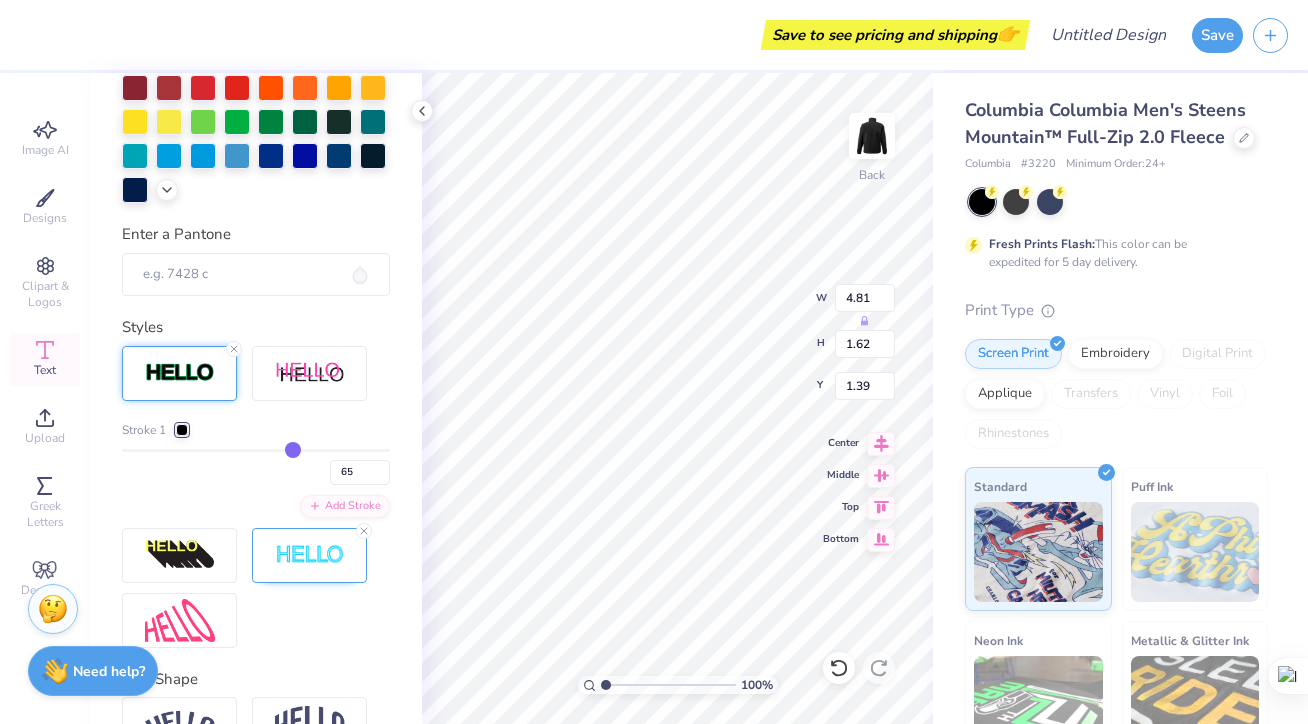 type on "68" 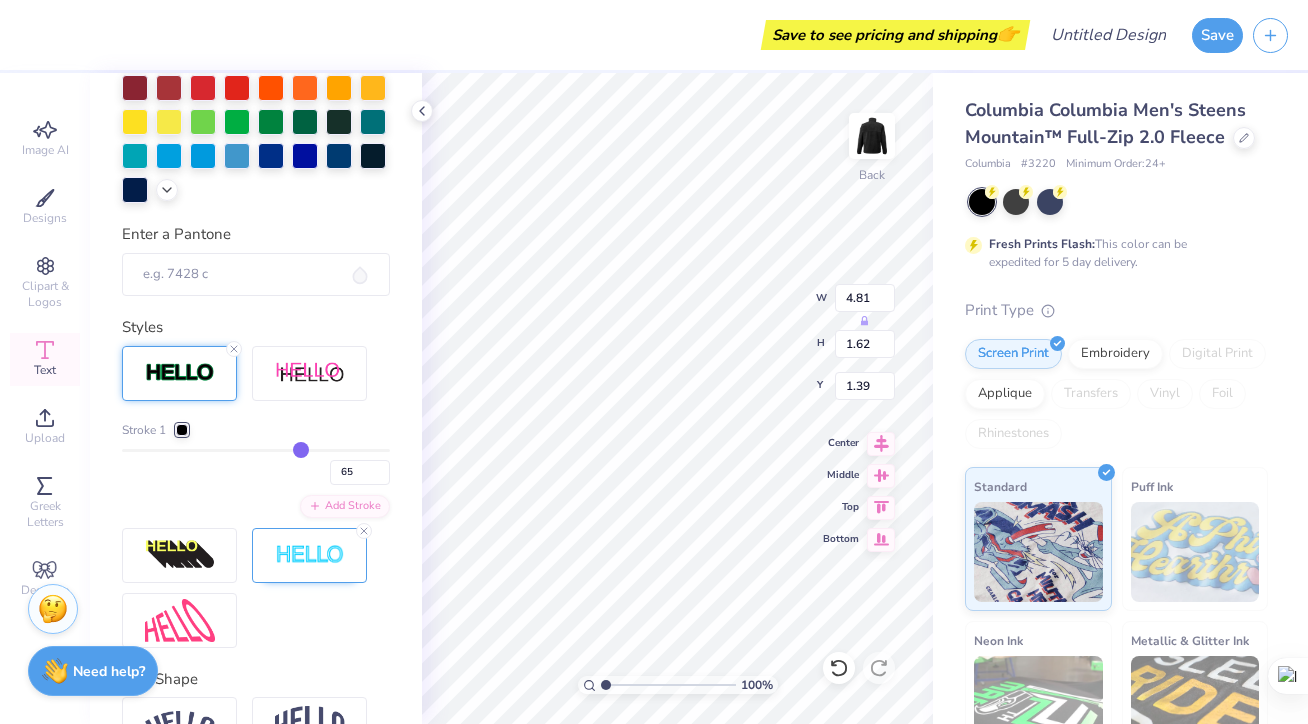 type on "68" 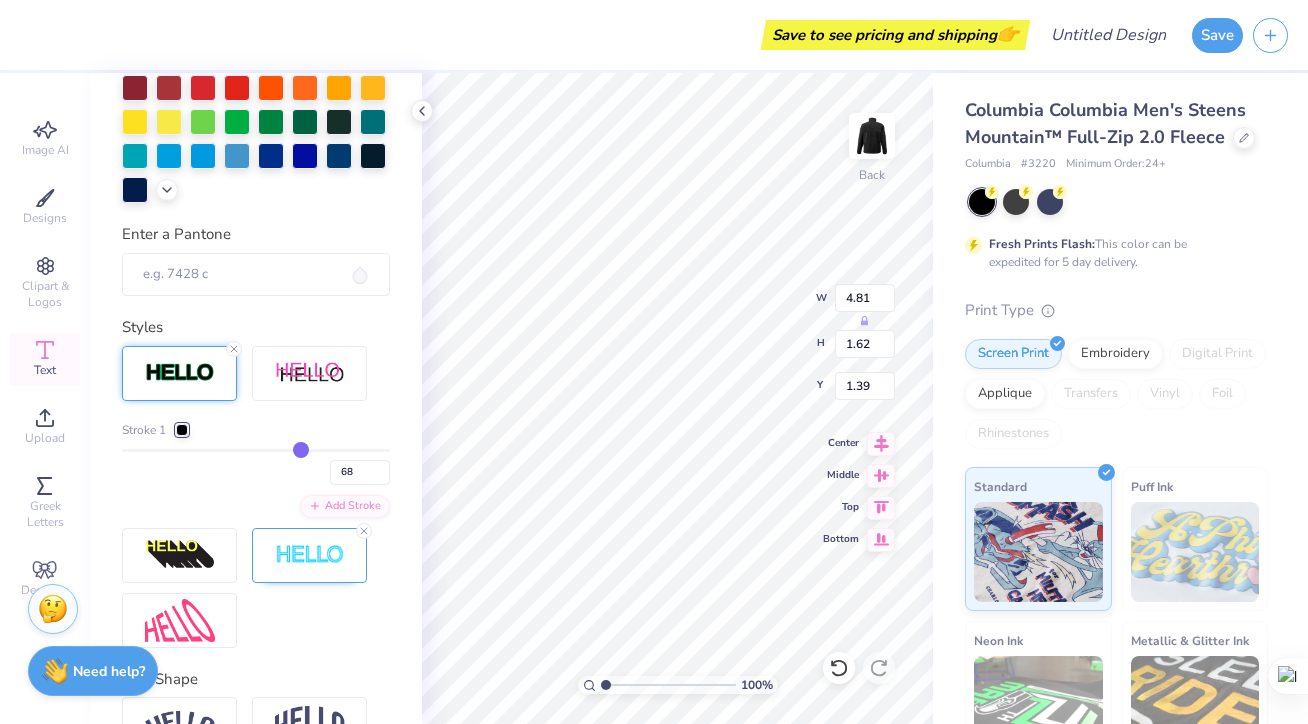 type on "70" 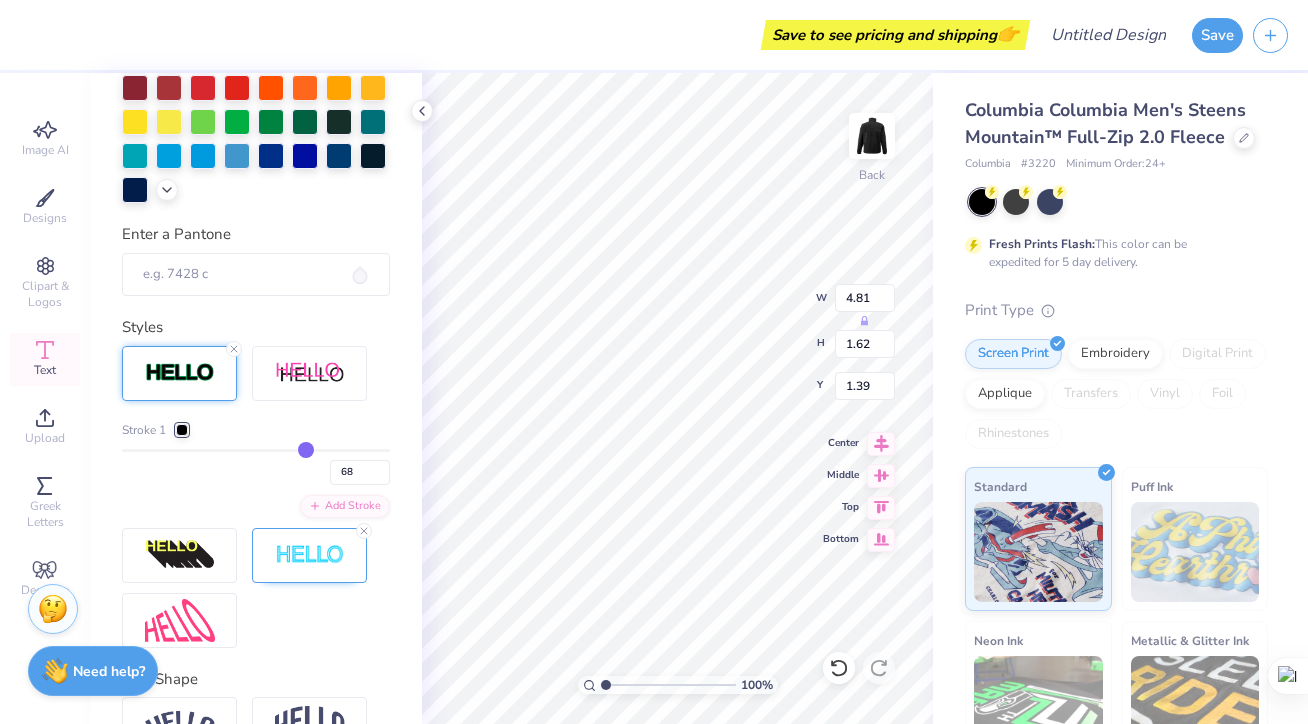 type on "70" 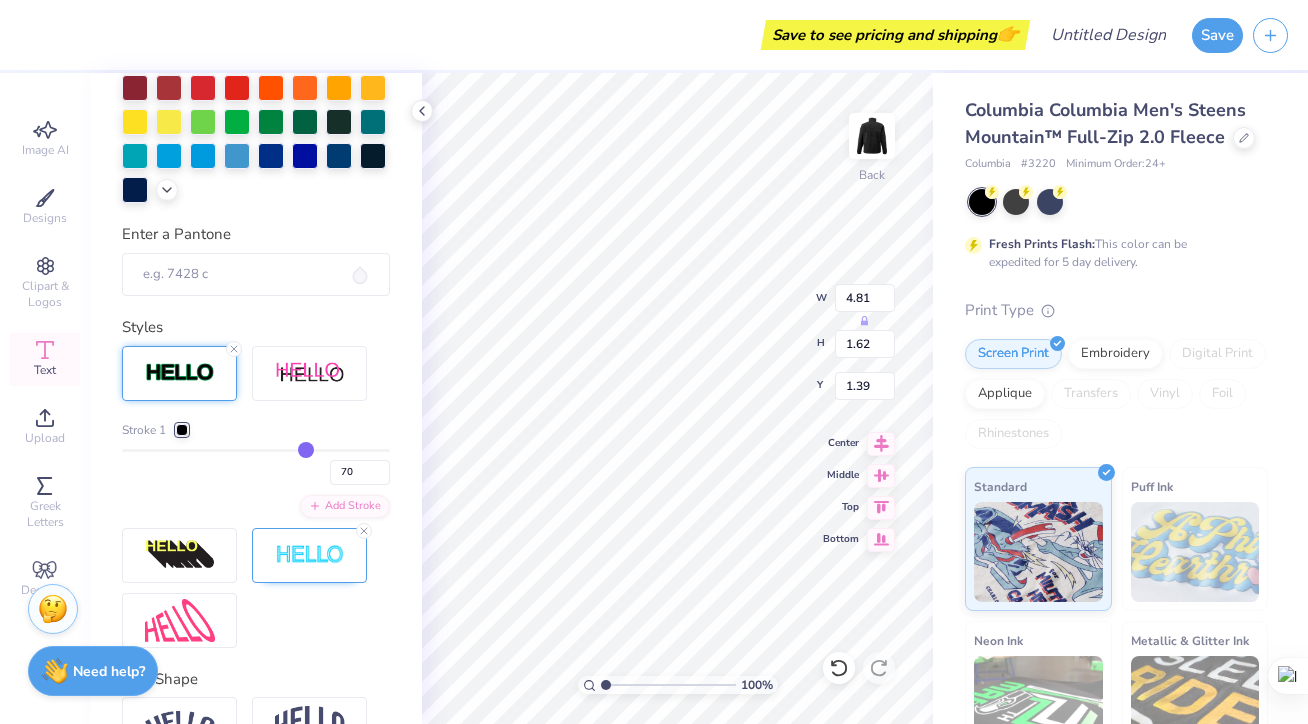 type on "72" 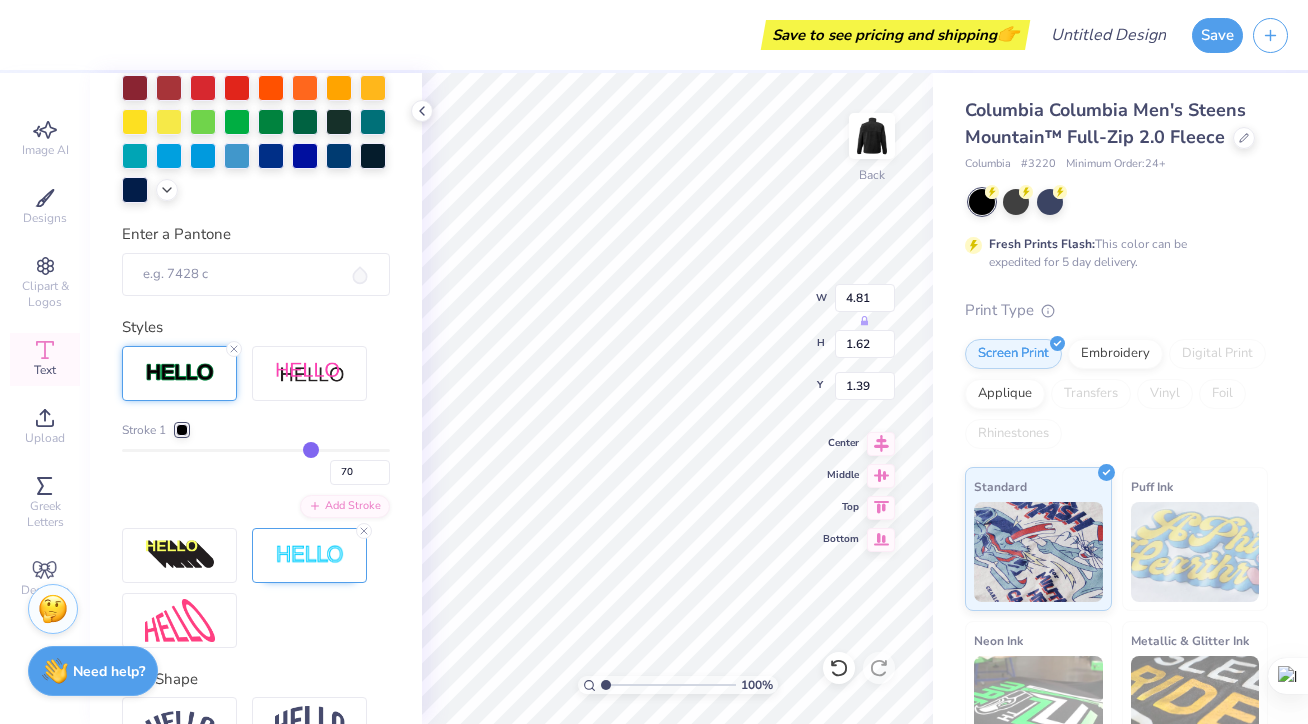 type on "72" 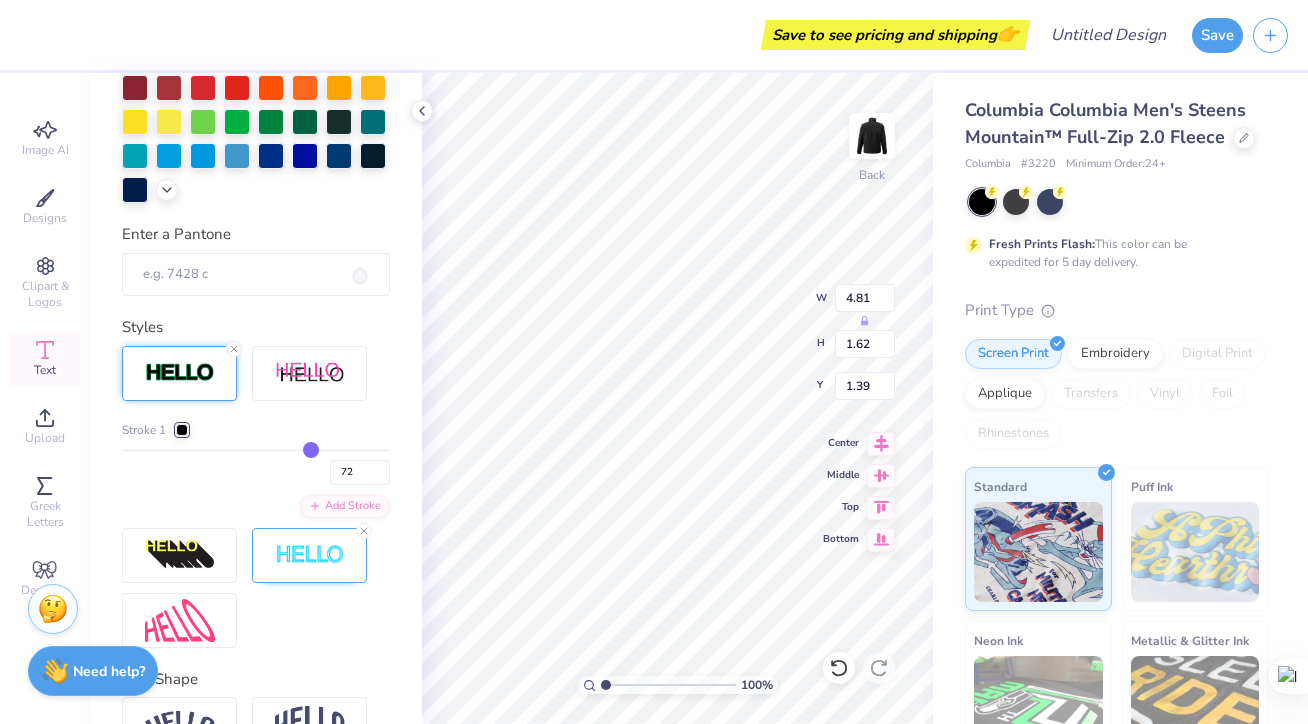 type on "74" 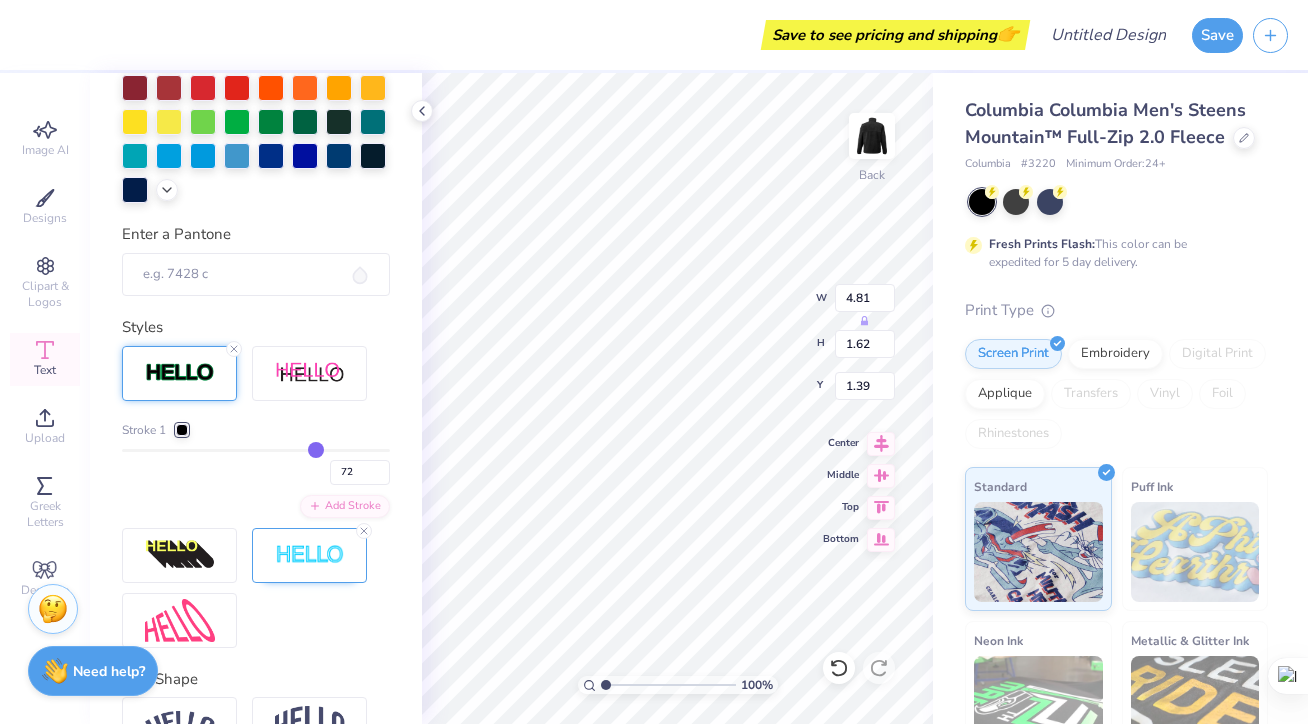 type on "74" 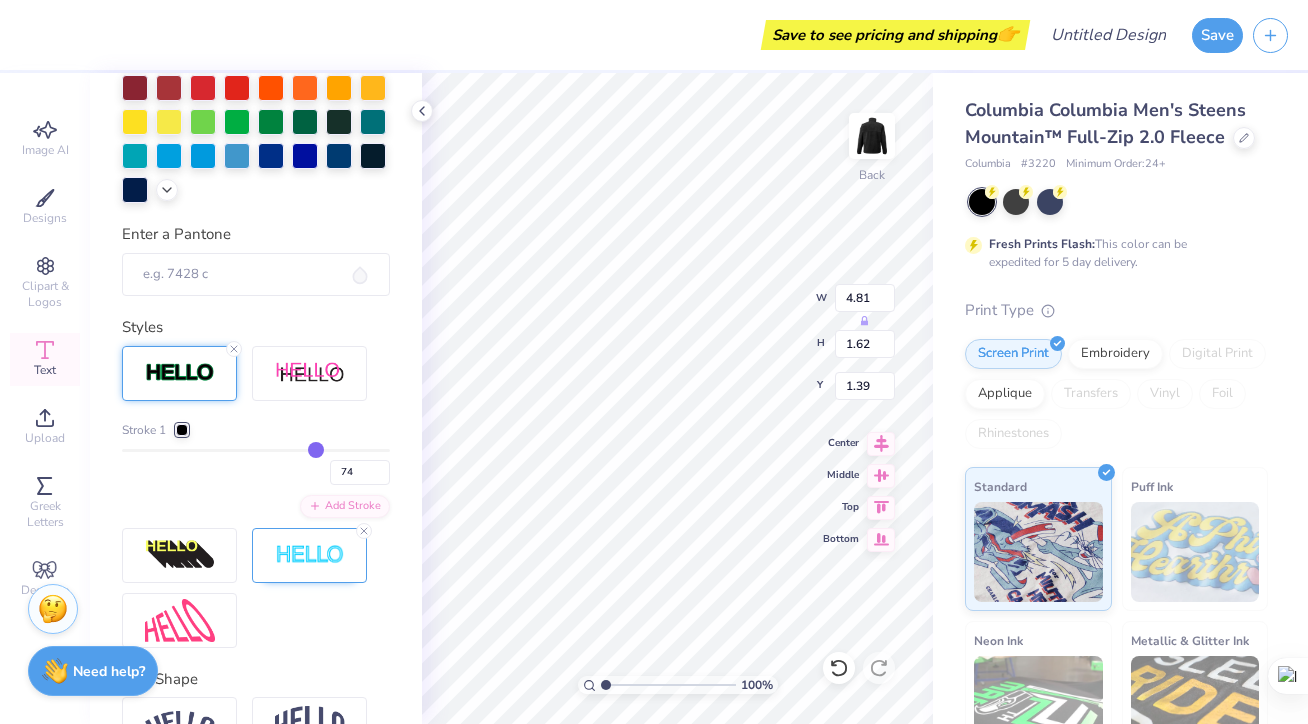 type on "76" 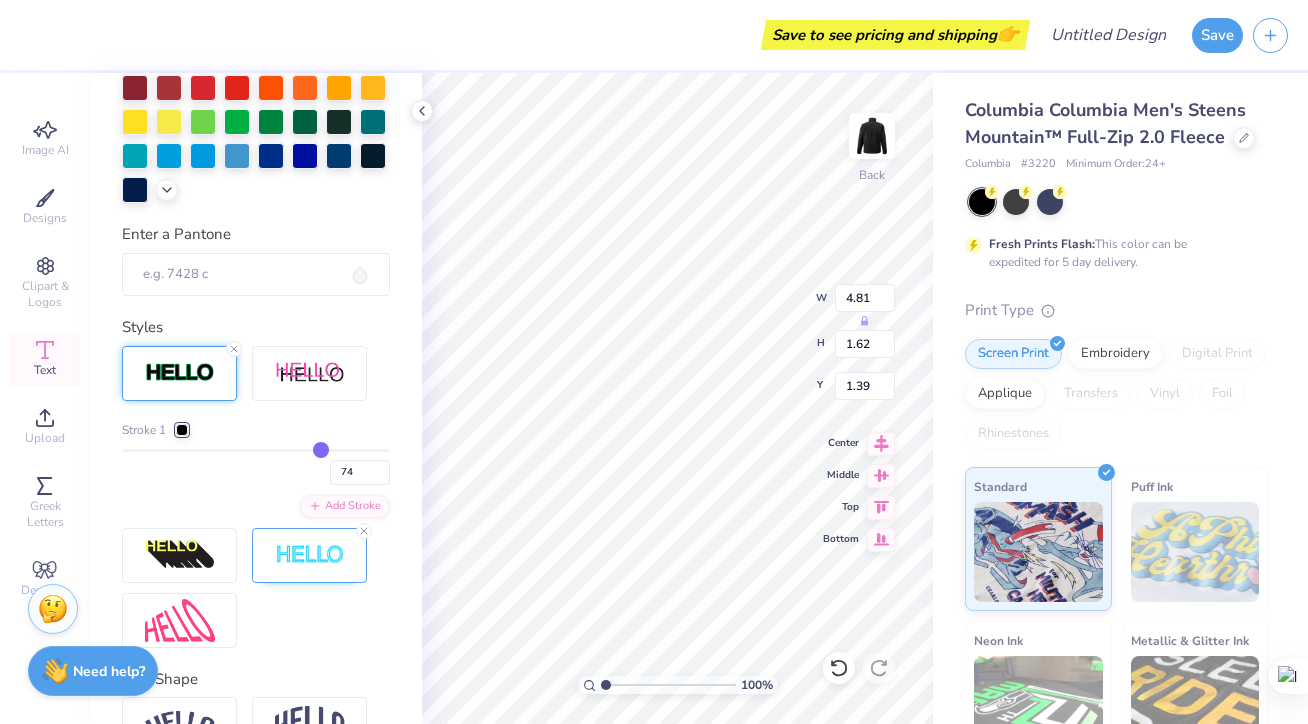 type on "76" 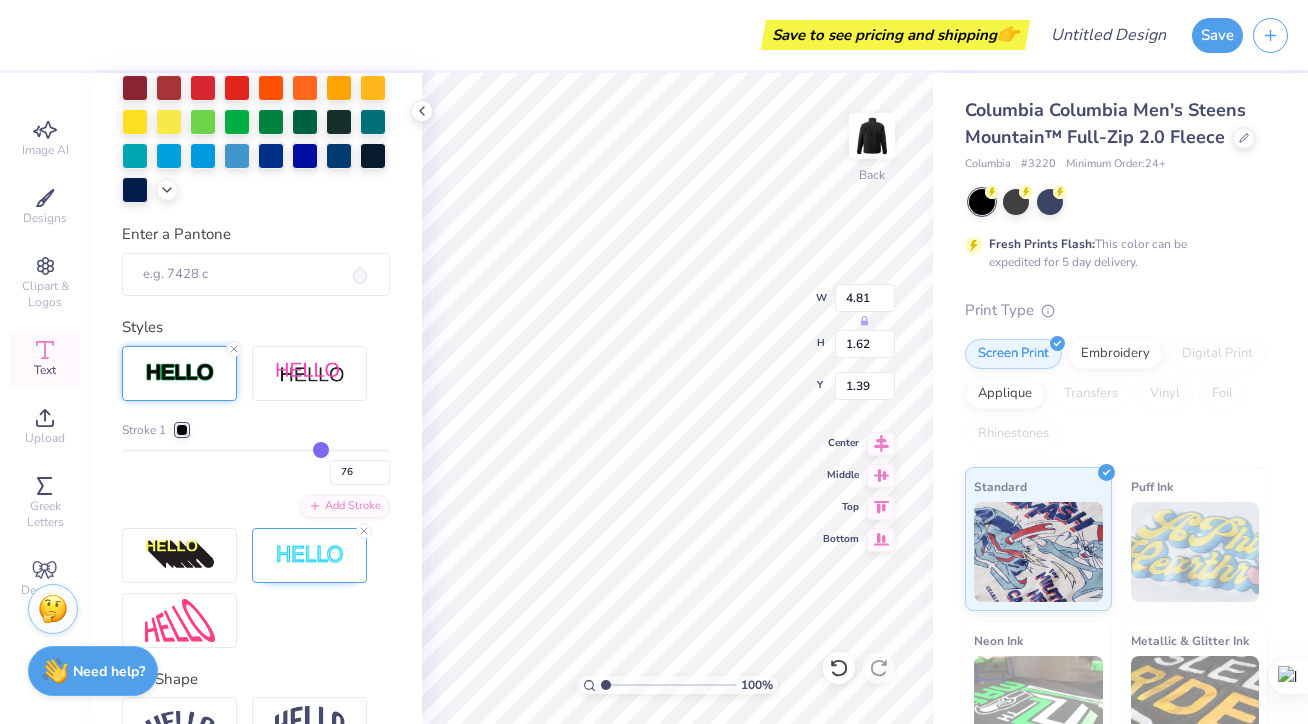 type on "78" 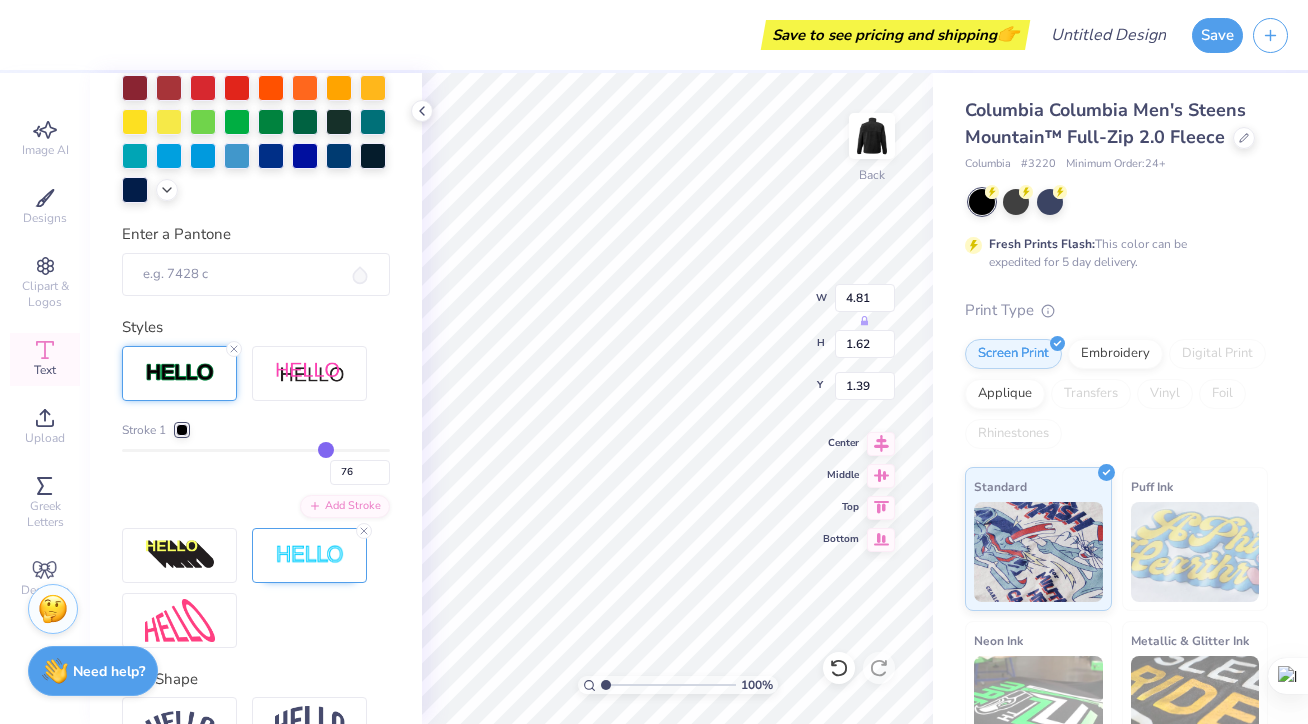 type on "78" 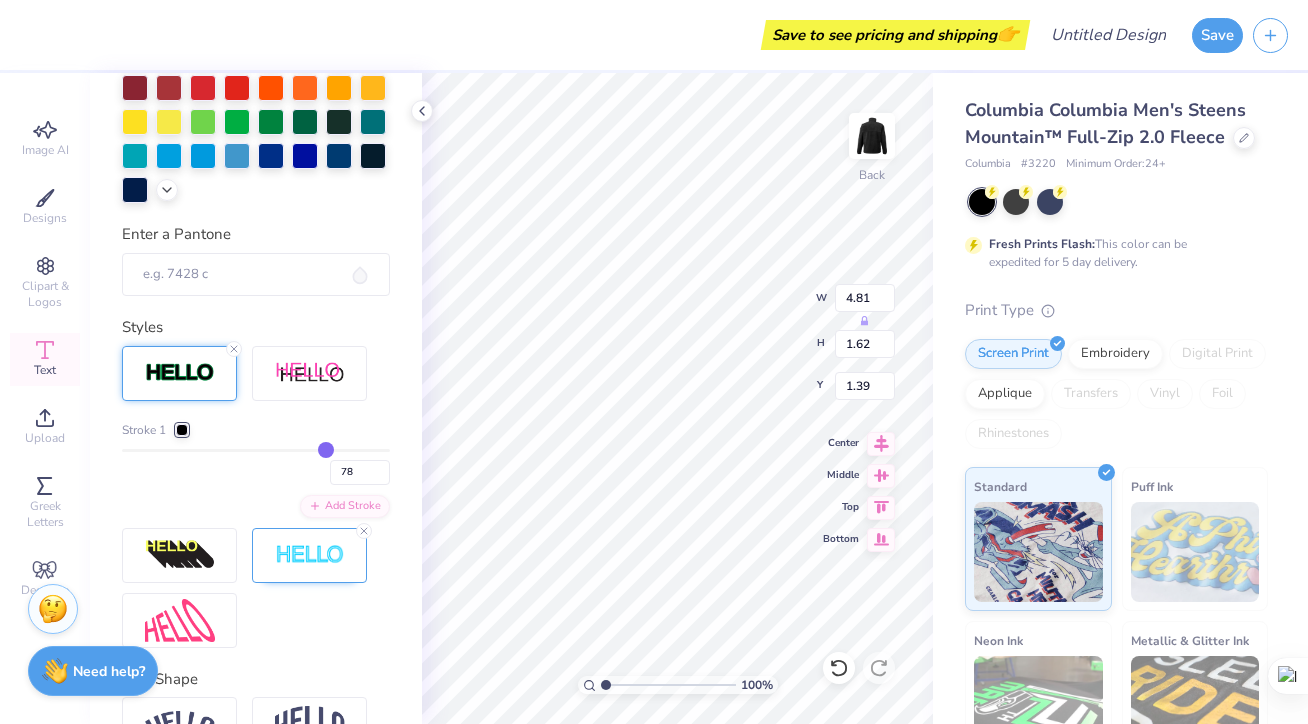 type on "80" 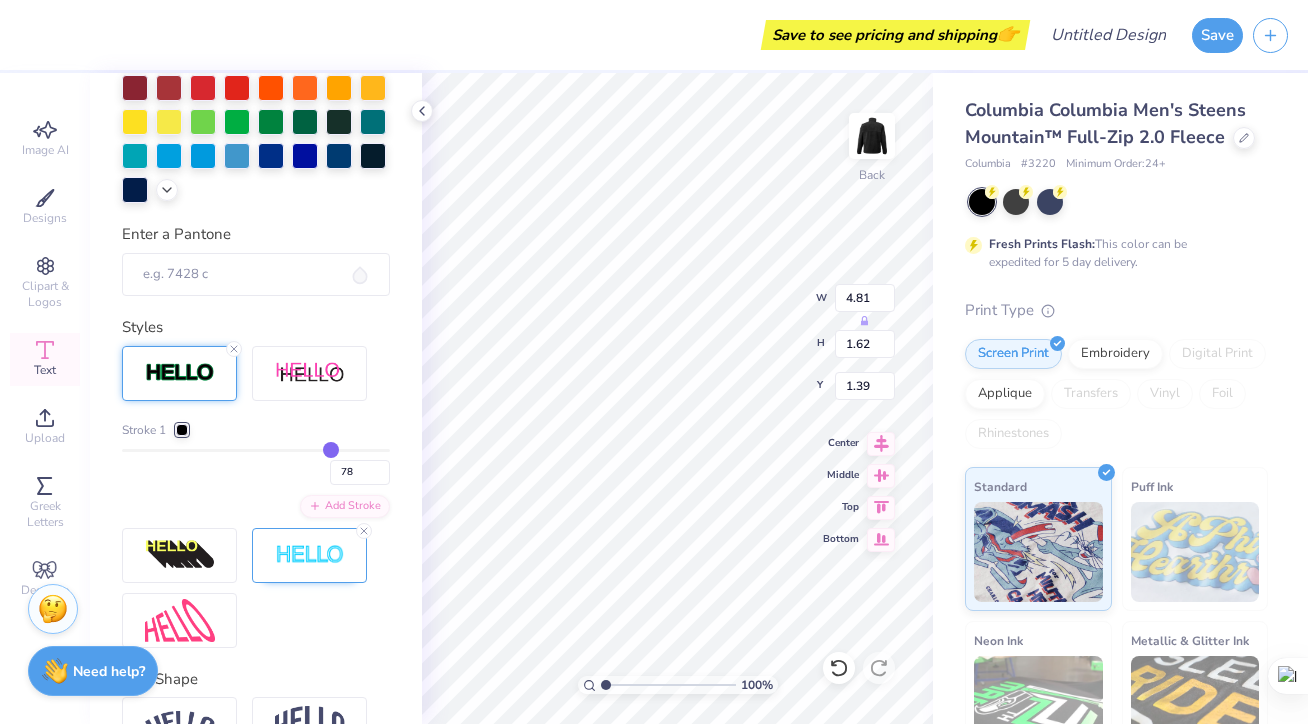 type on "80" 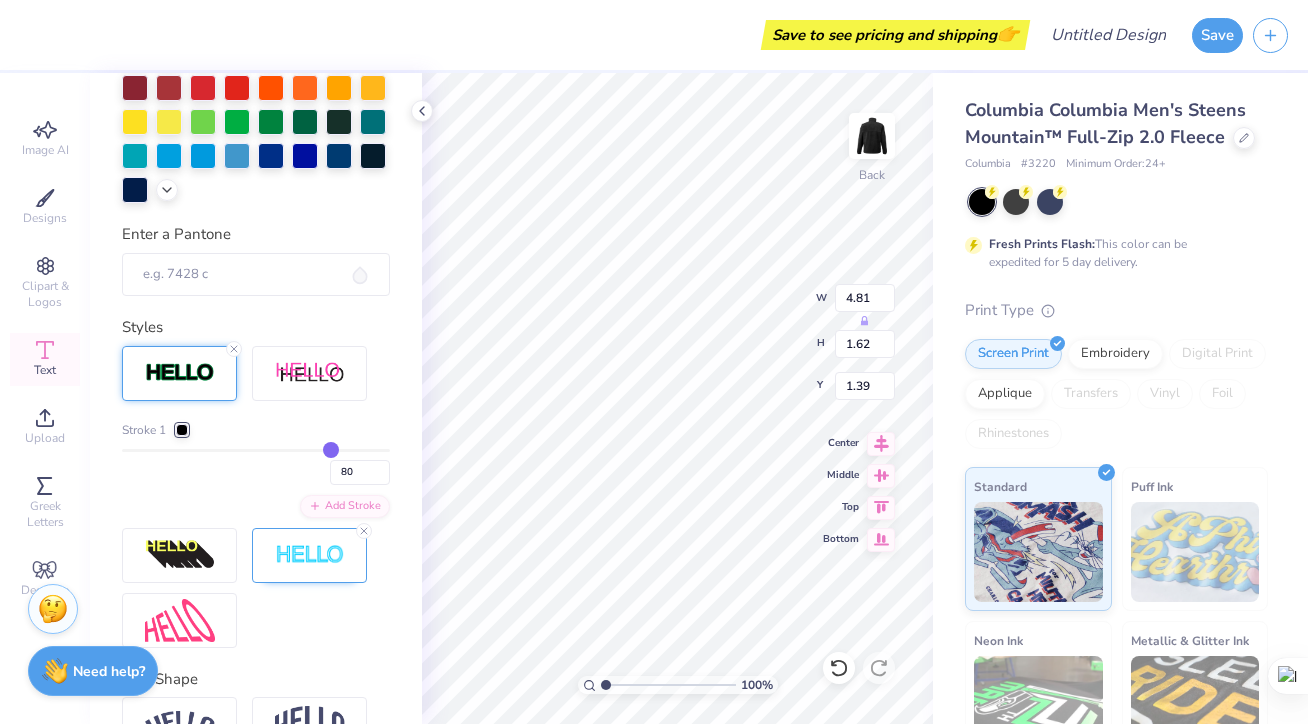 type on "82" 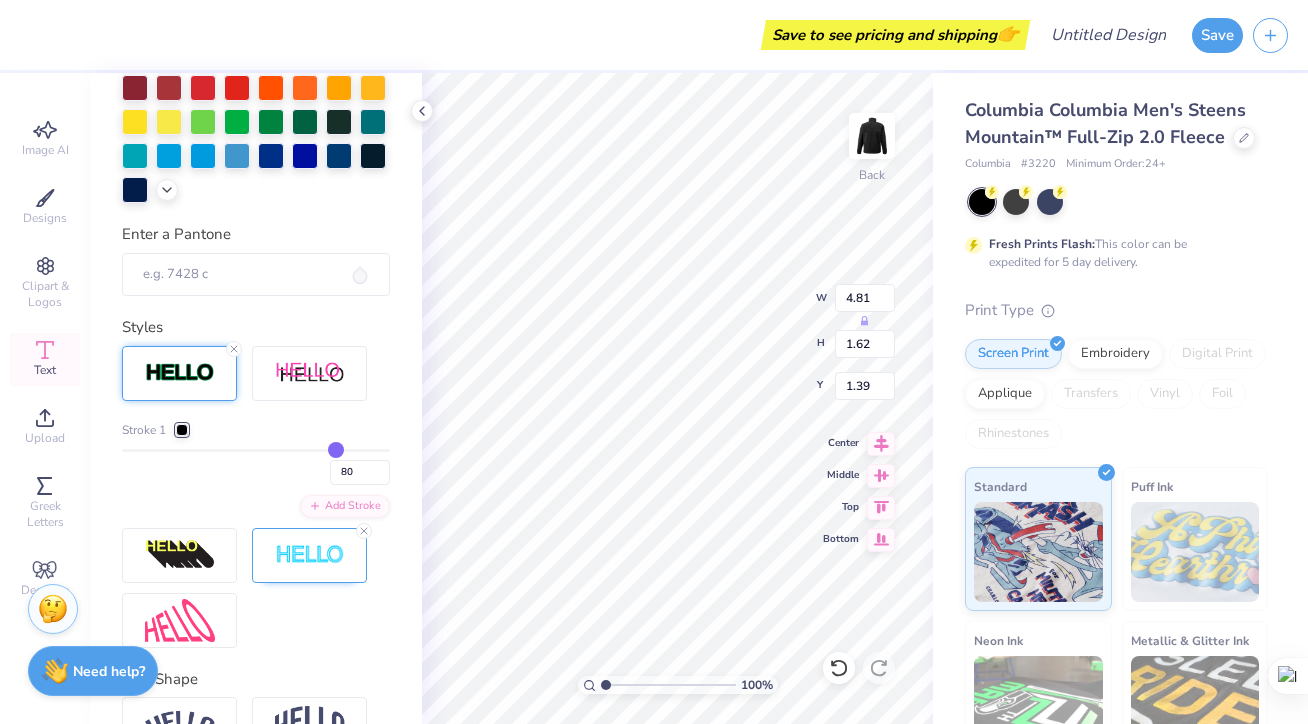 type on "82" 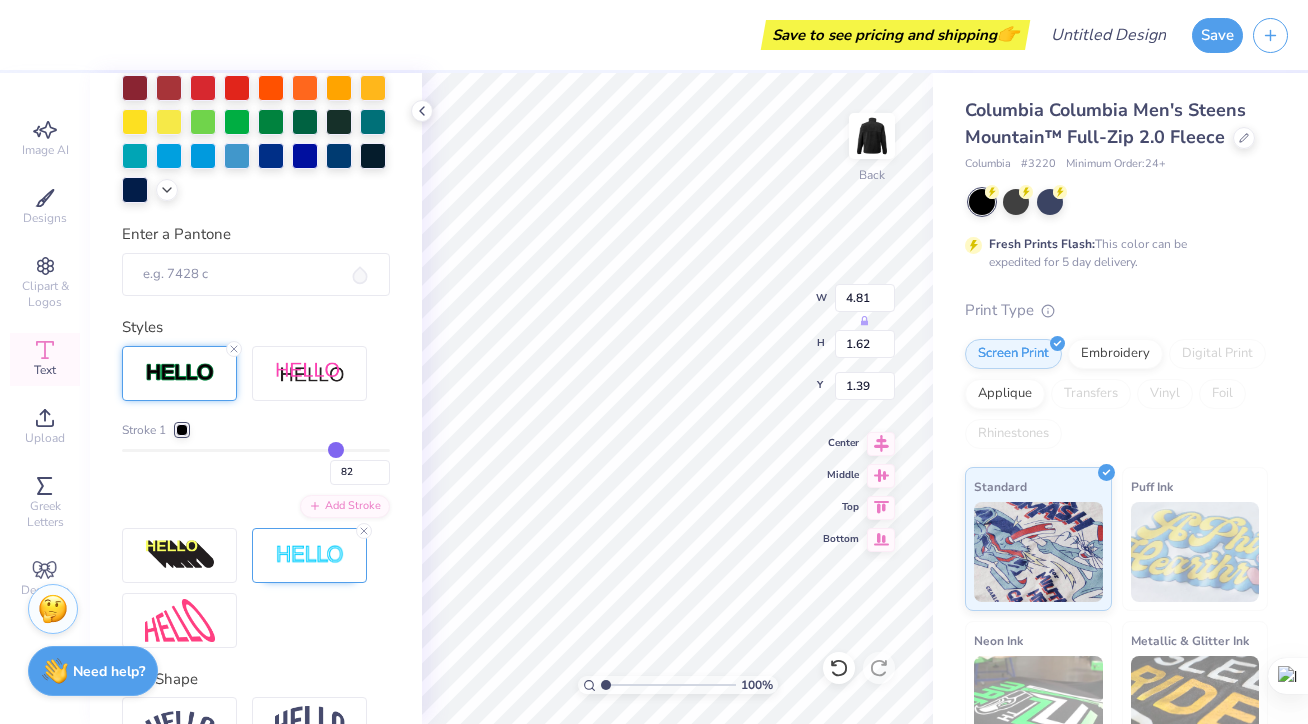 type on "84" 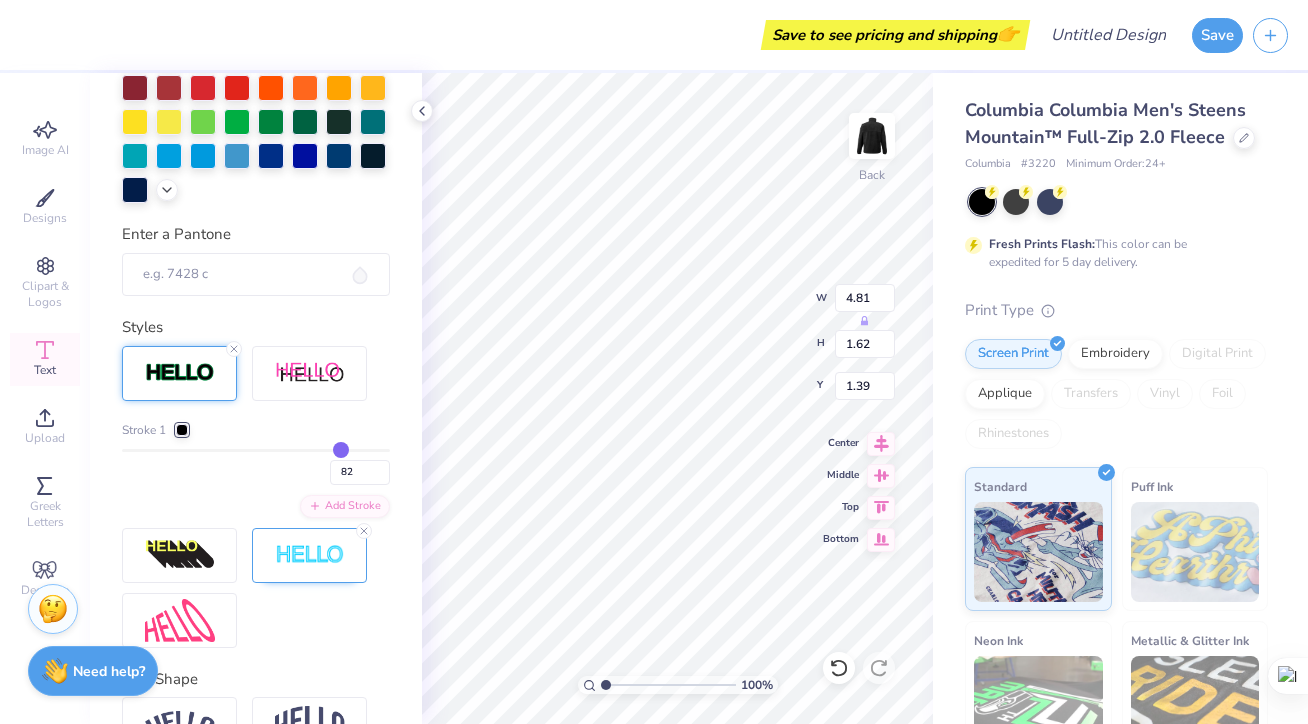 type on "84" 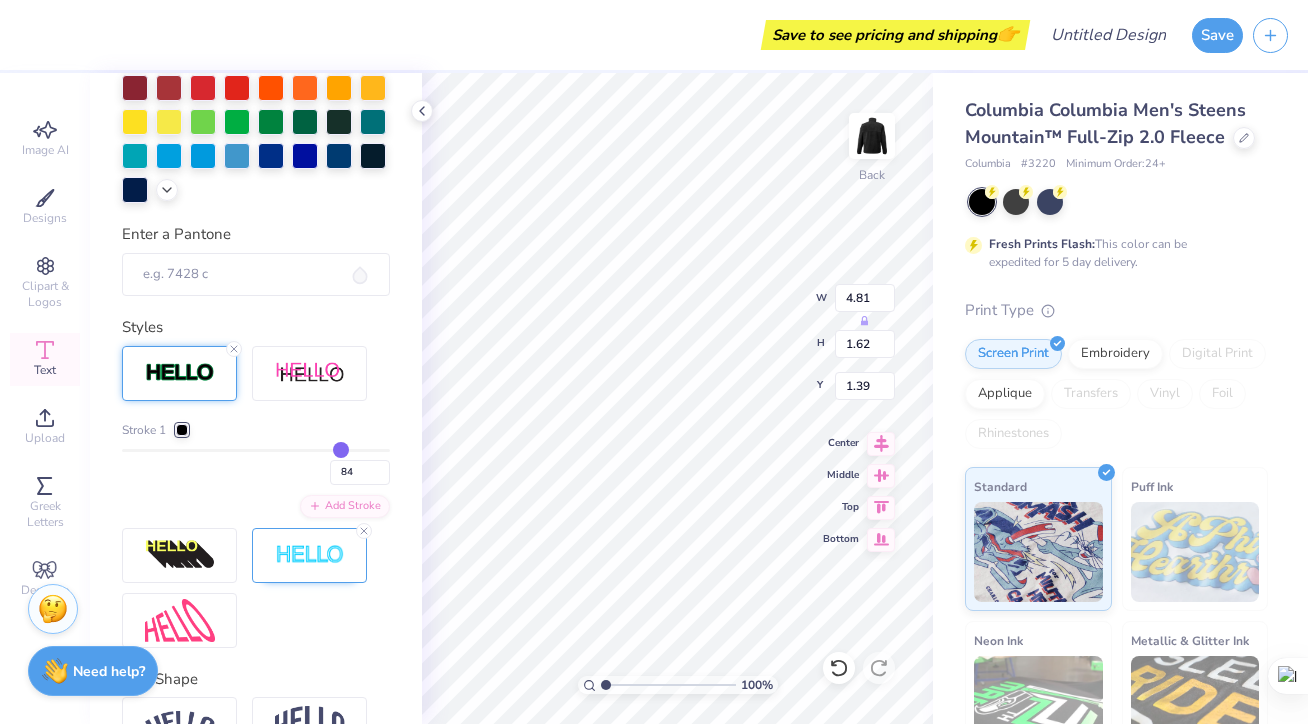 type on "86" 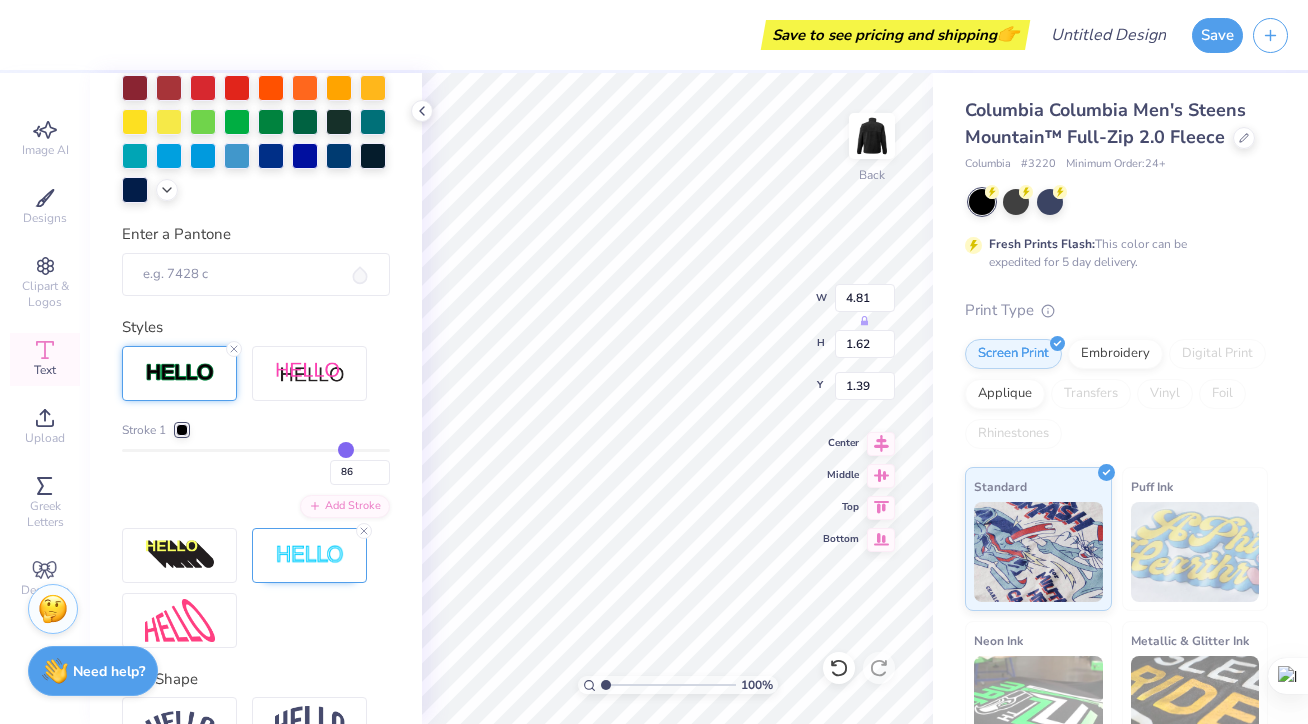type on "87" 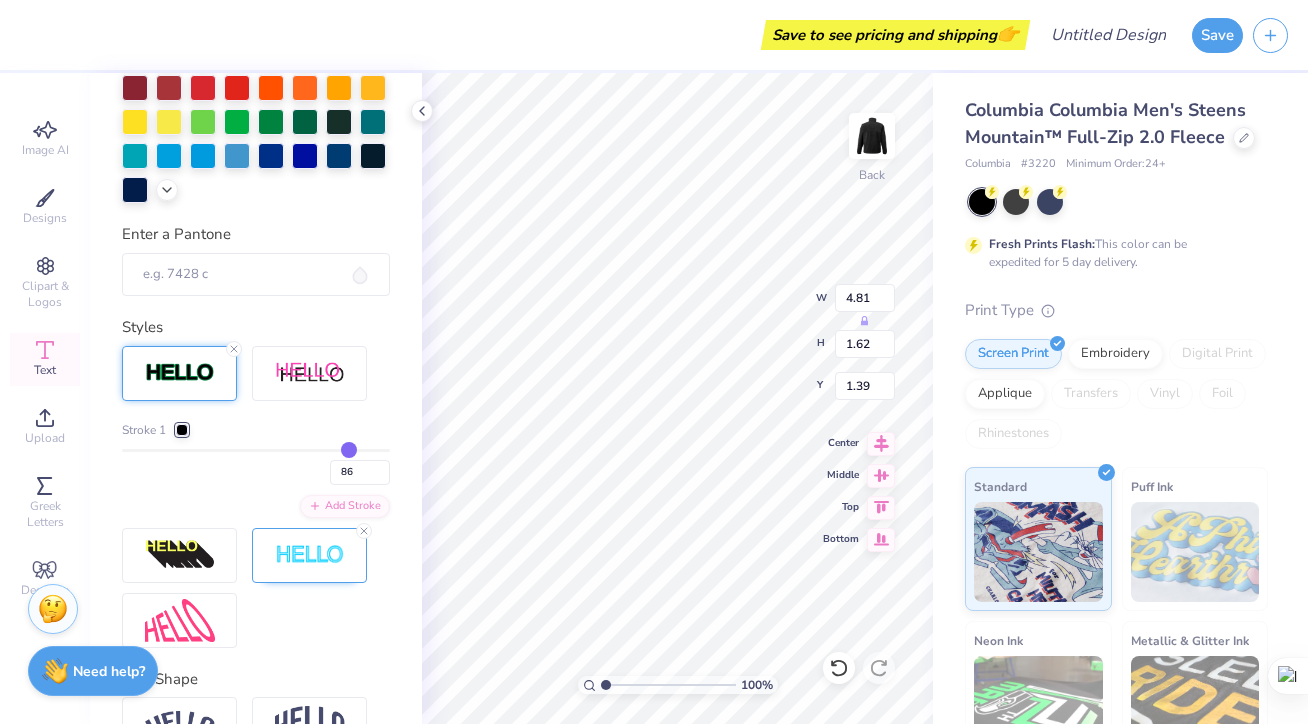 type on "87" 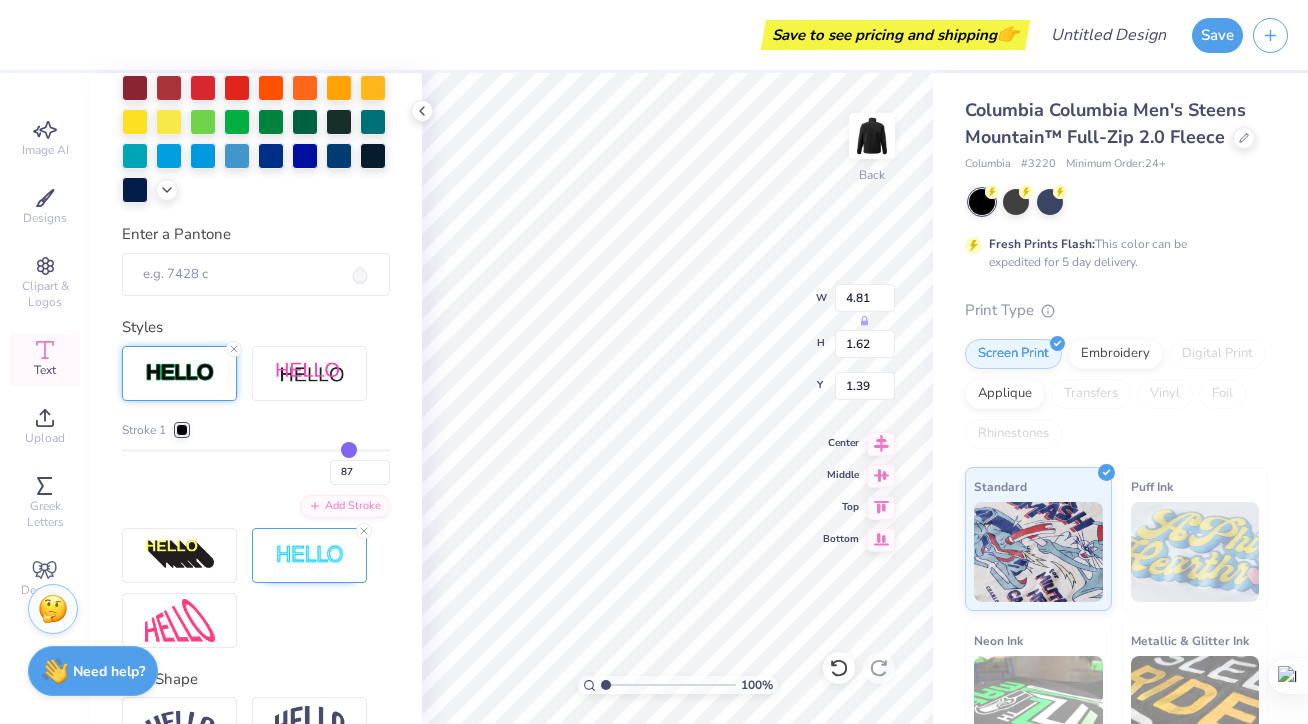 type on "88" 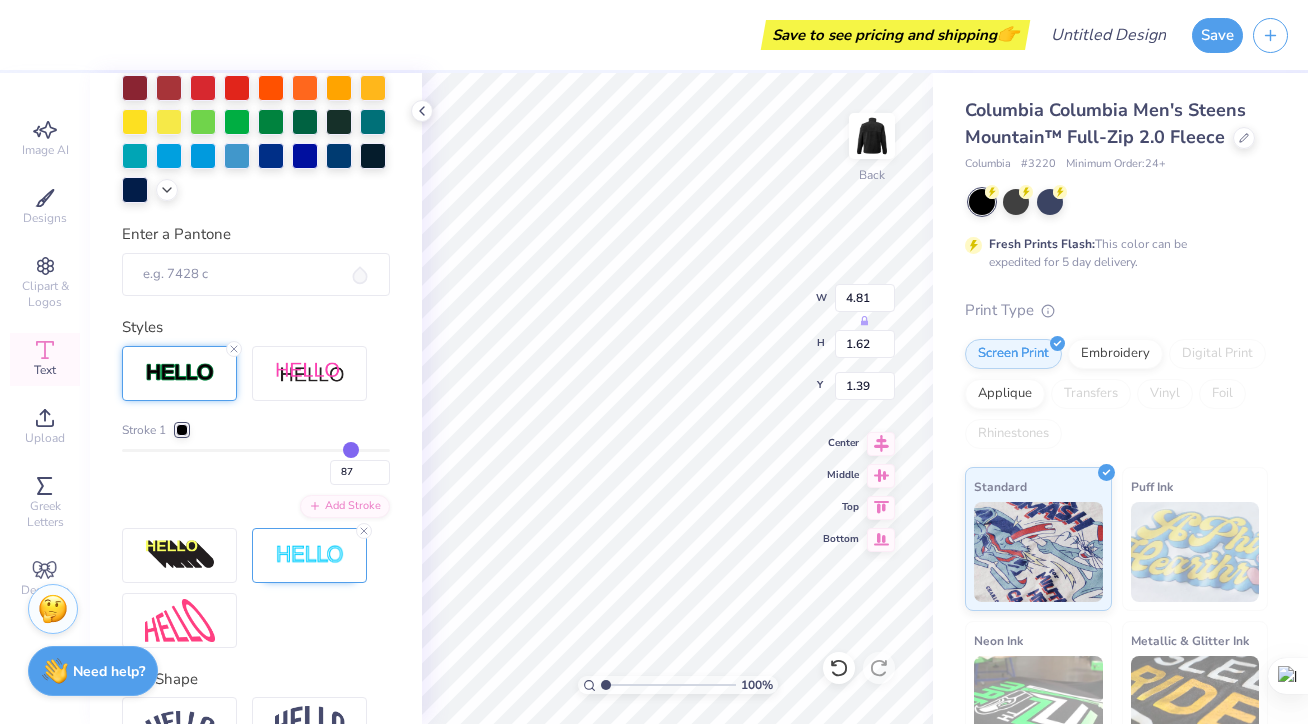 type on "88" 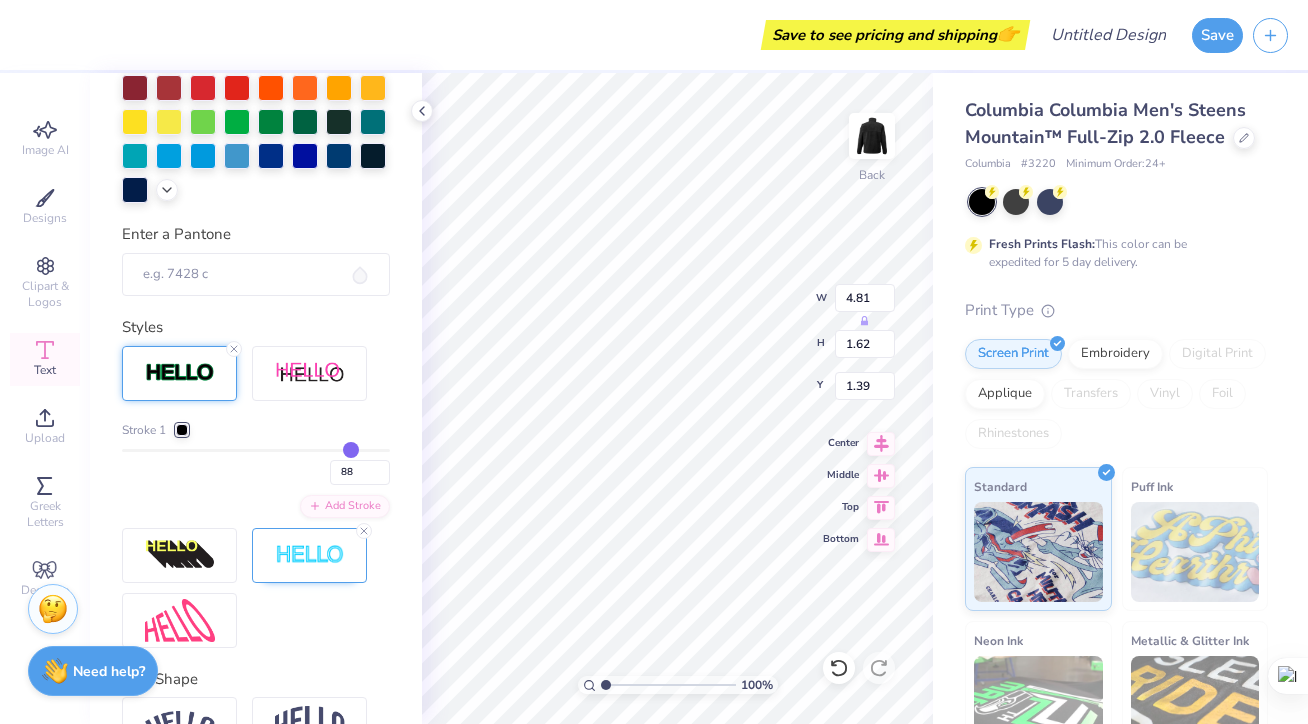 type on "89" 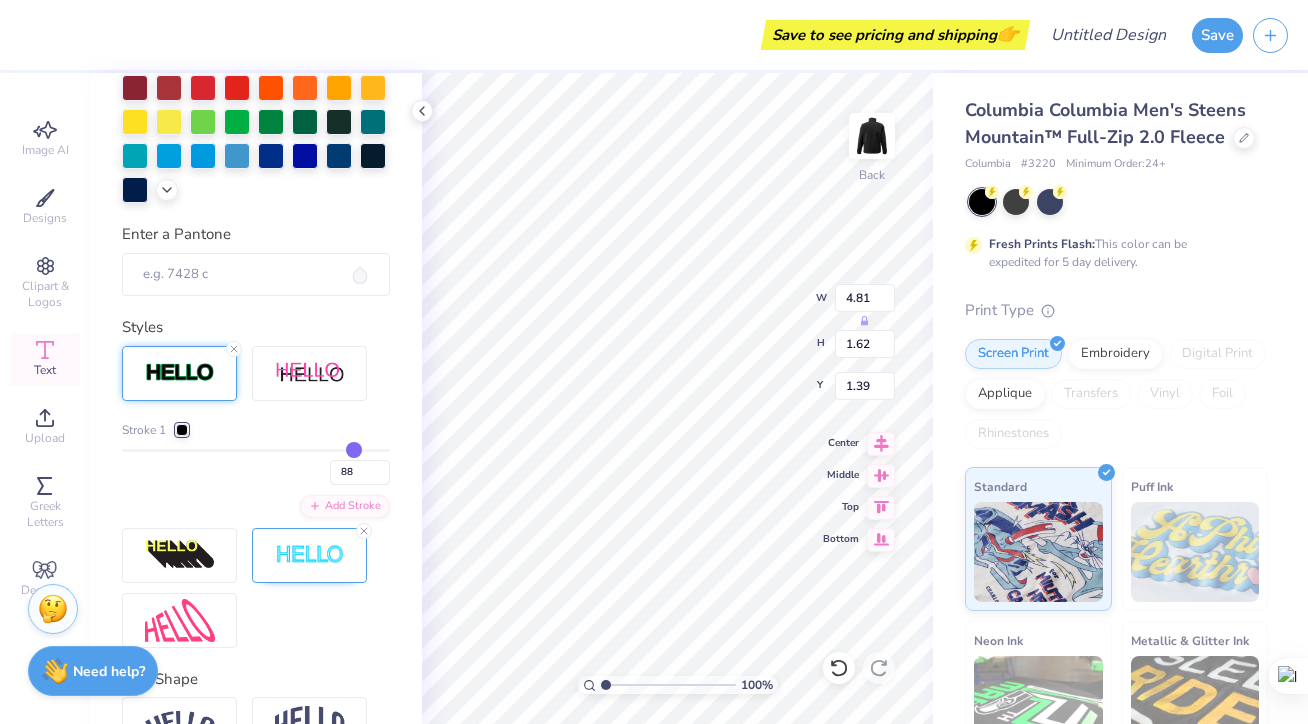 type on "89" 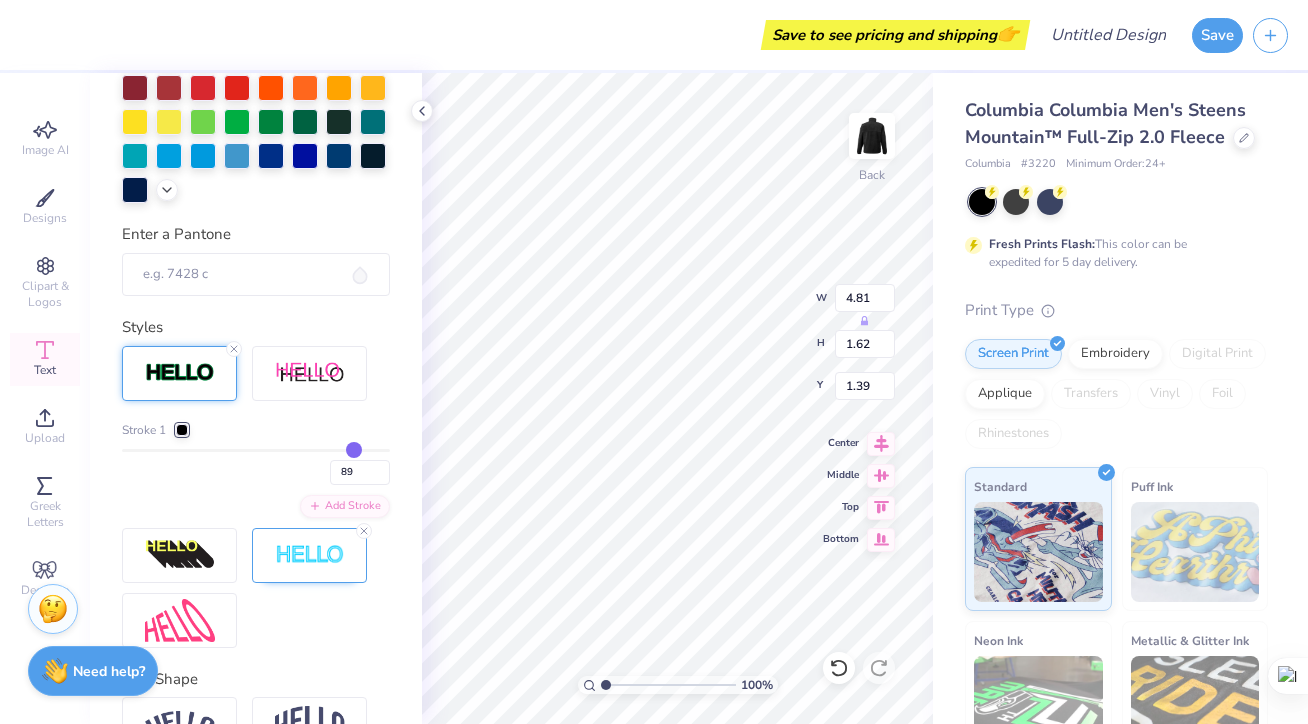 type on "90" 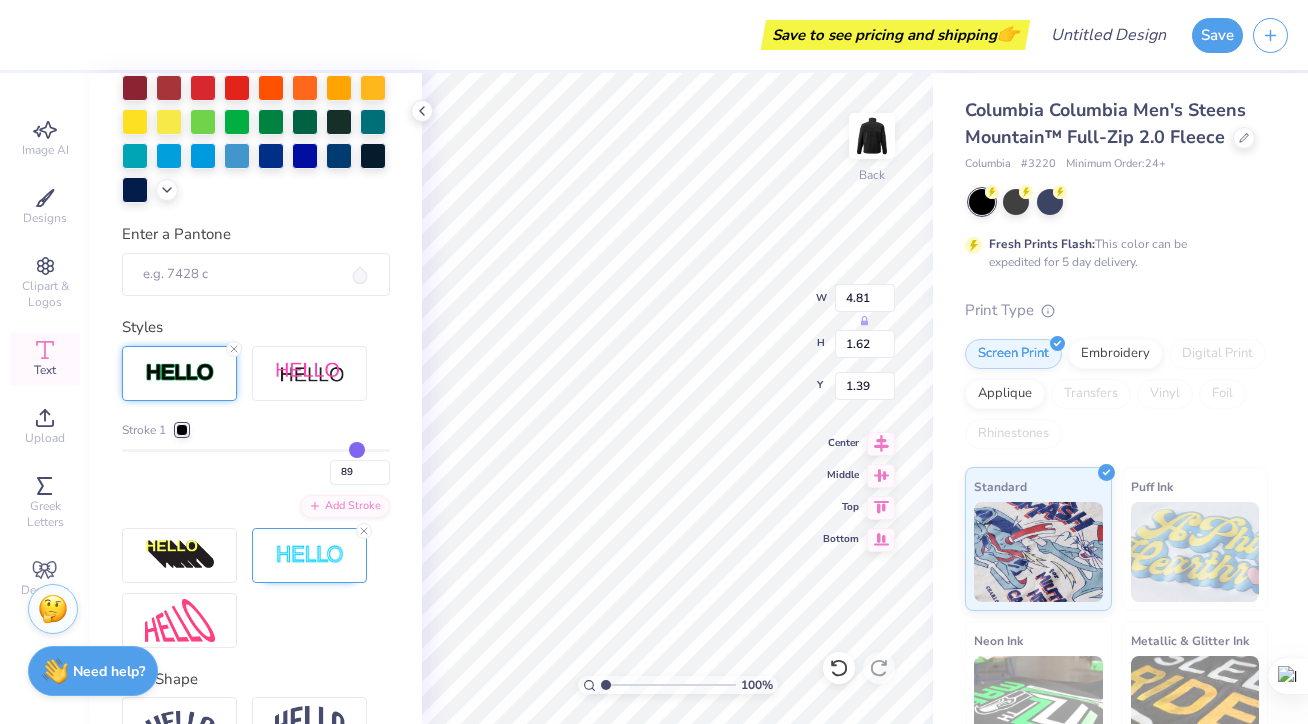 type on "90" 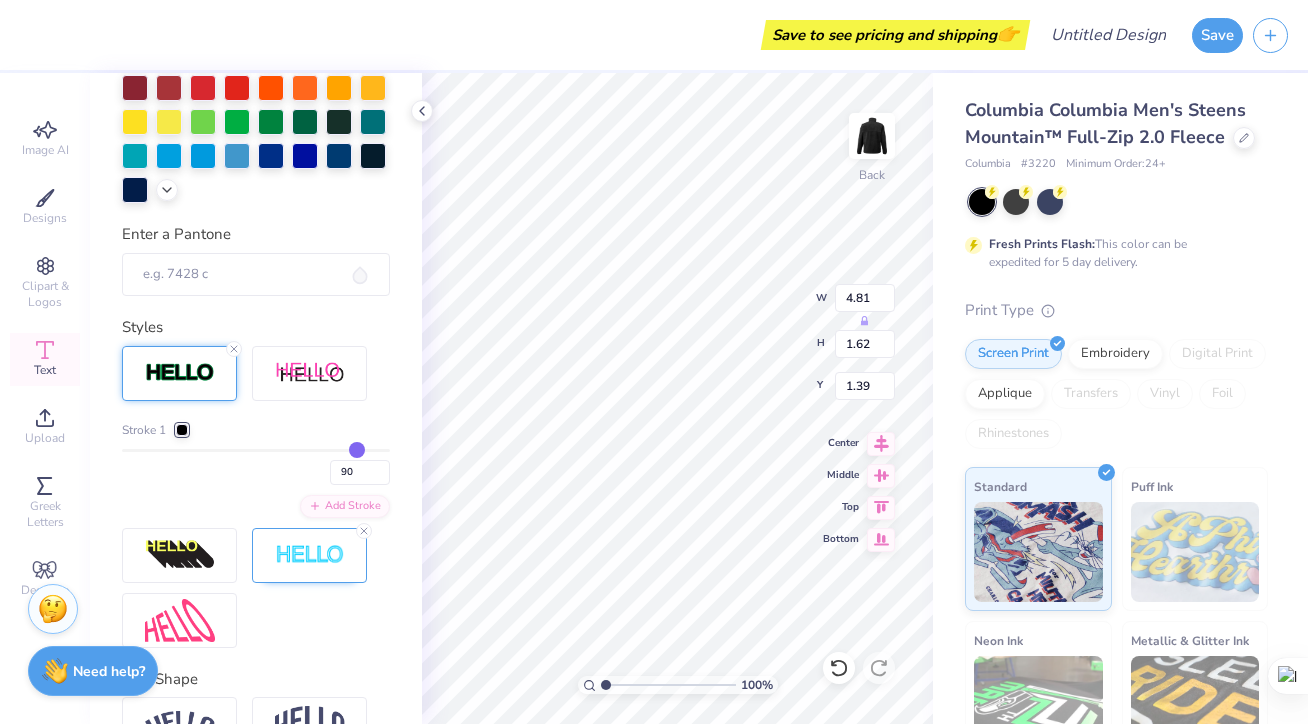 type on "88" 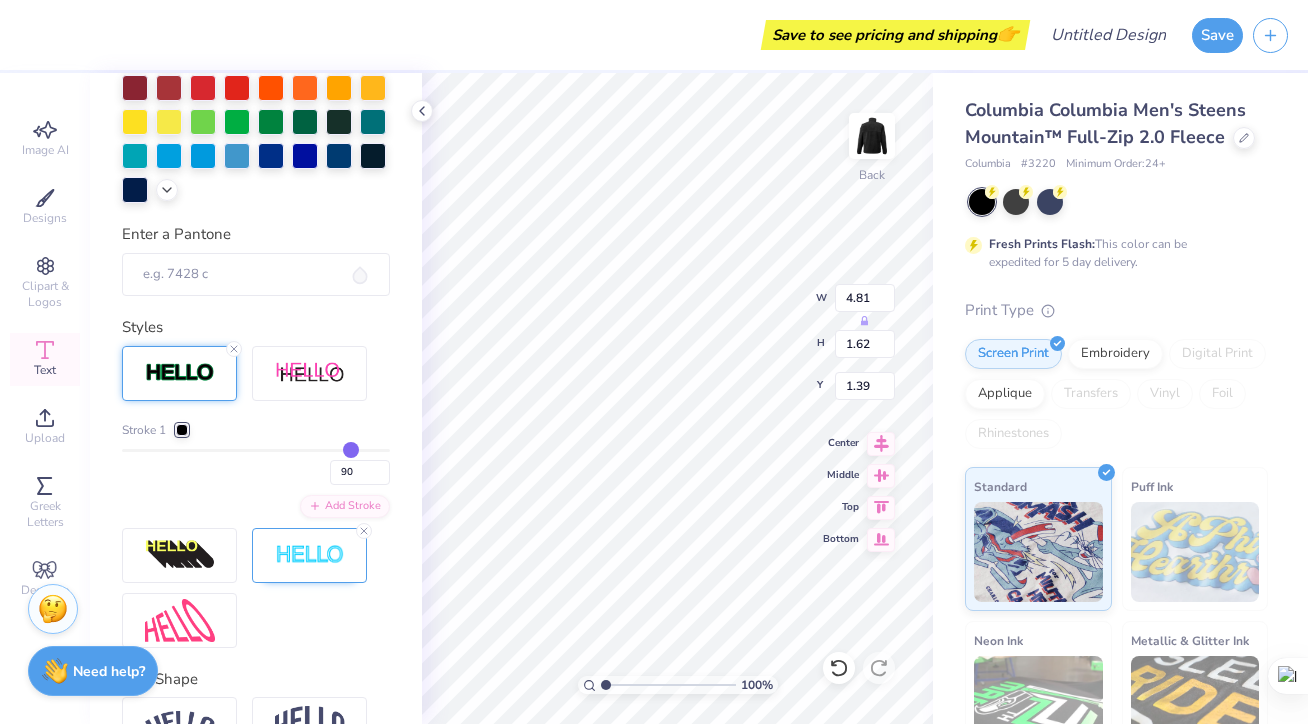 type on "88" 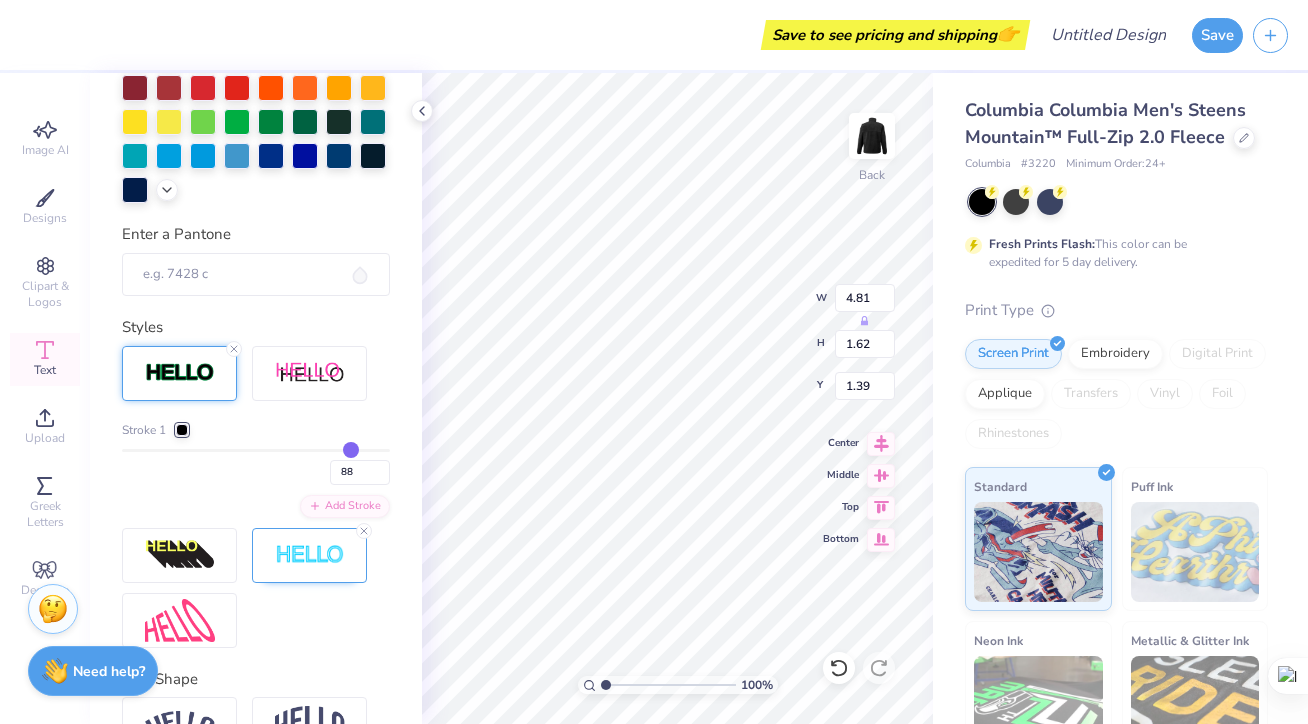 type on "86" 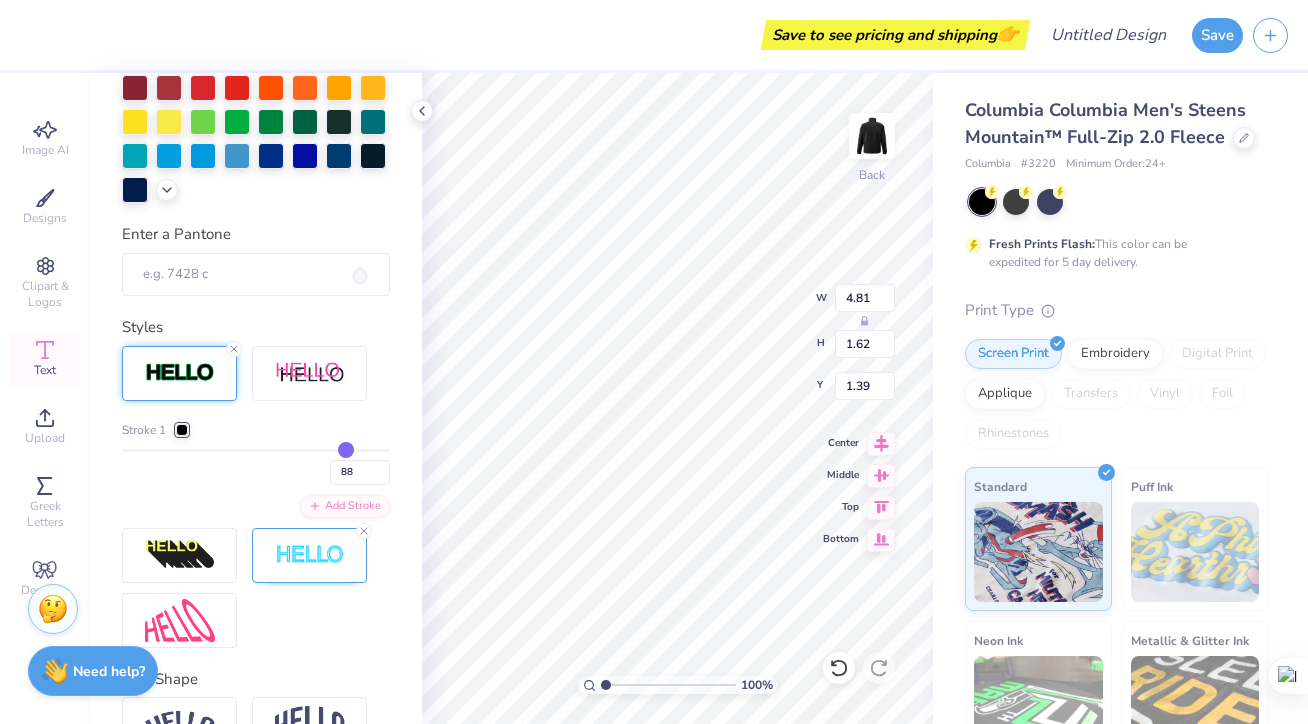 type on "86" 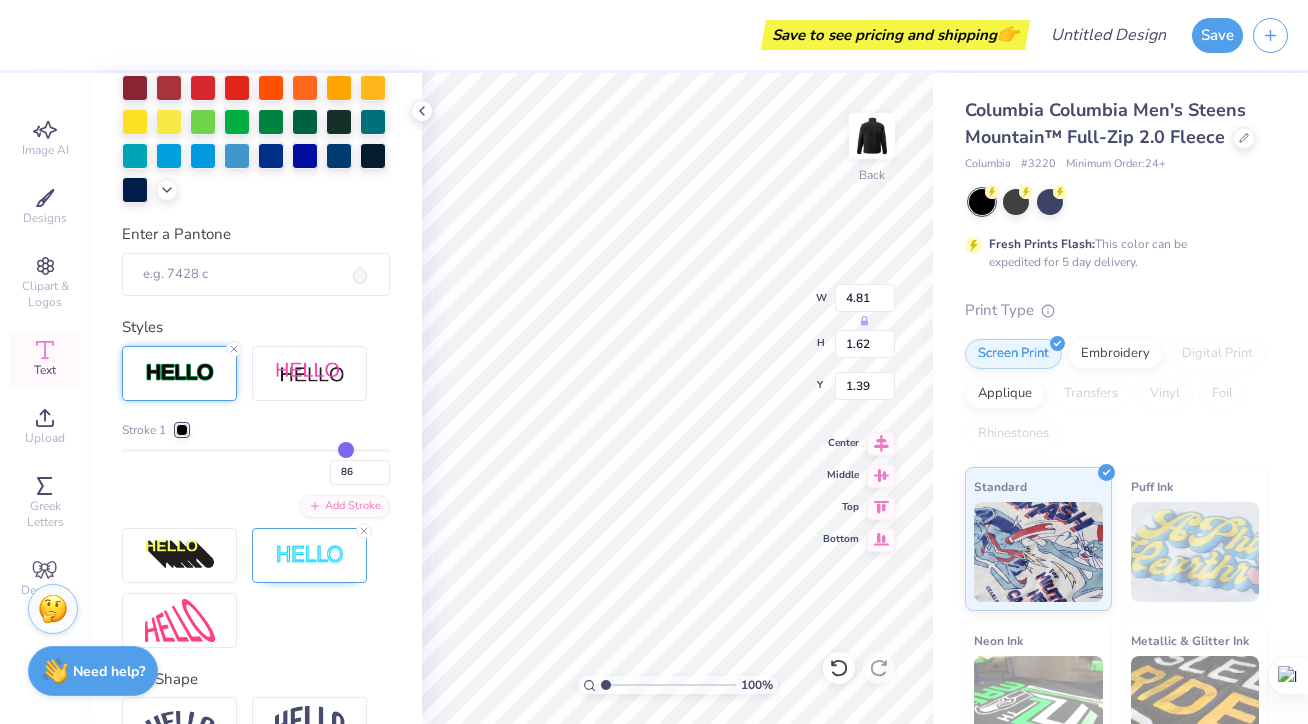 type on "80" 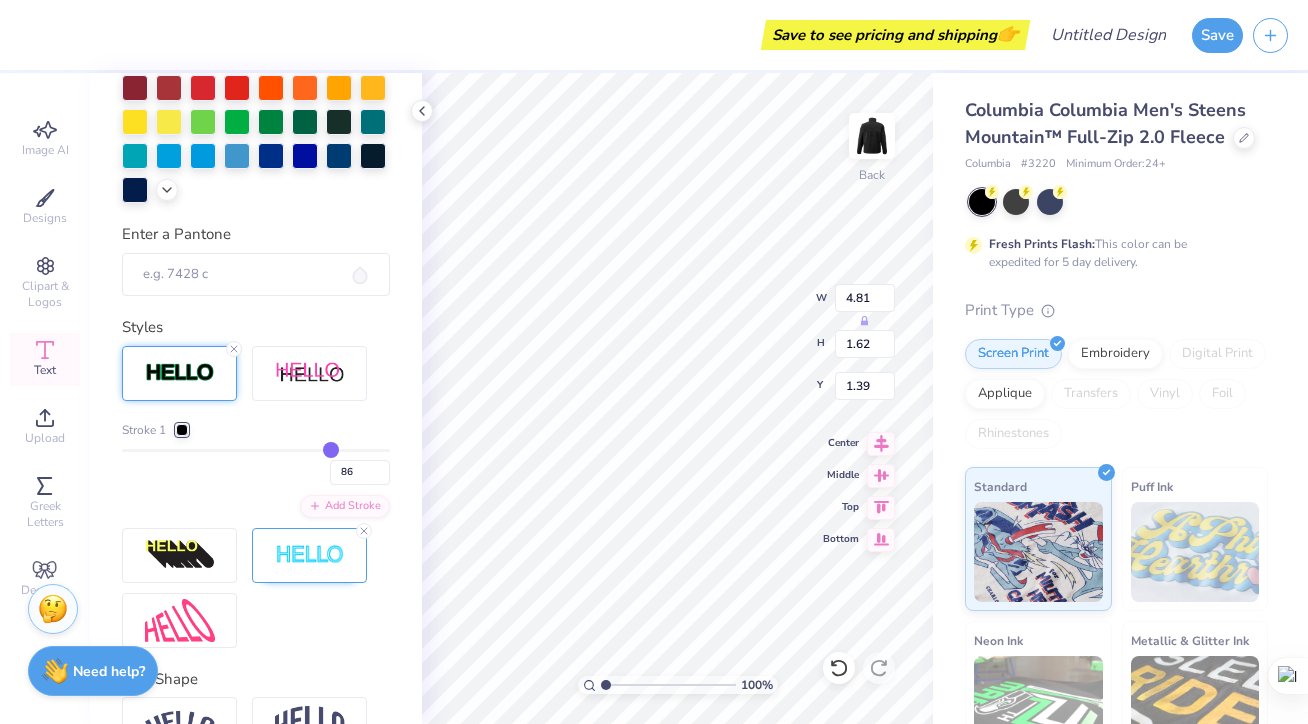 type on "80" 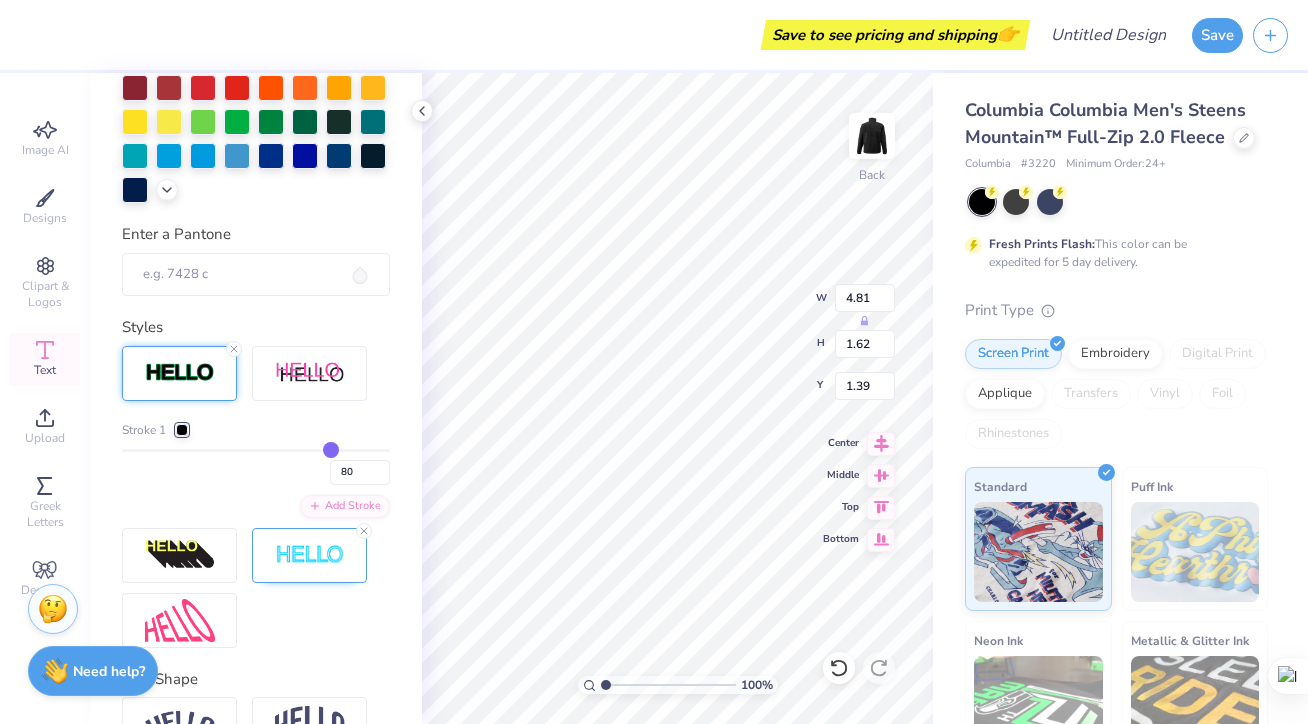 type on "74" 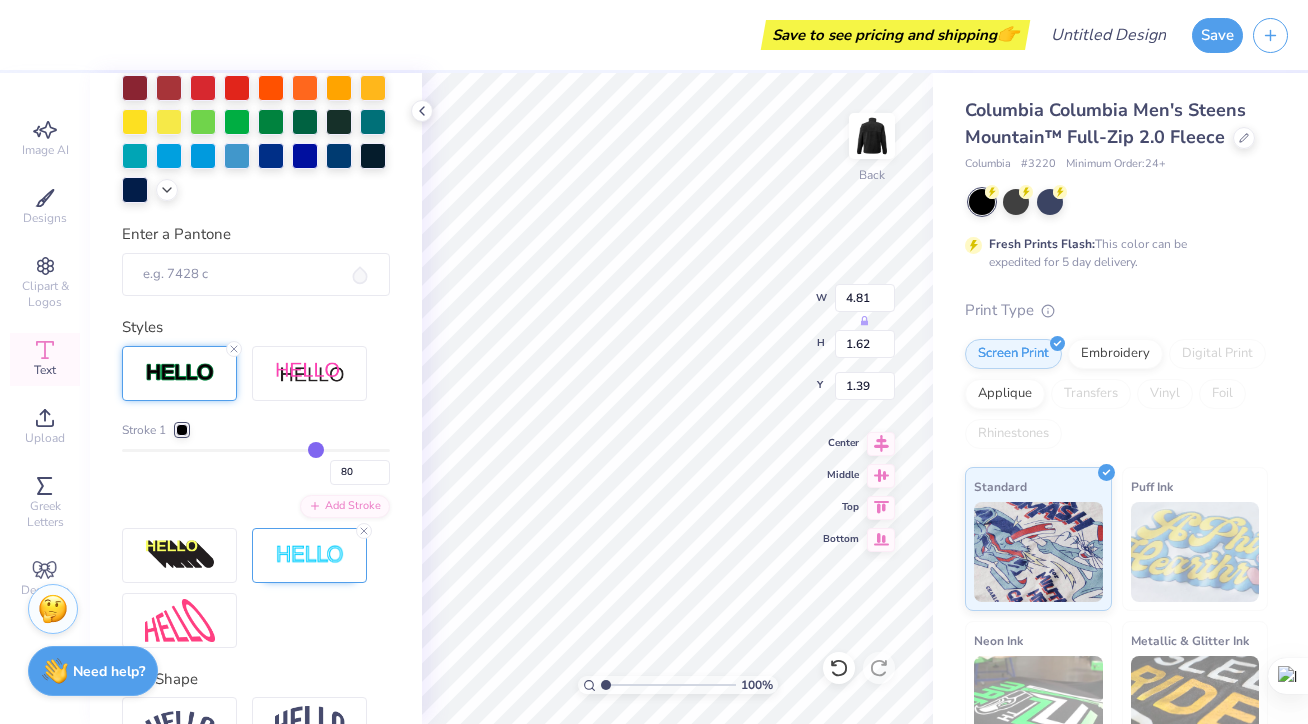 type on "74" 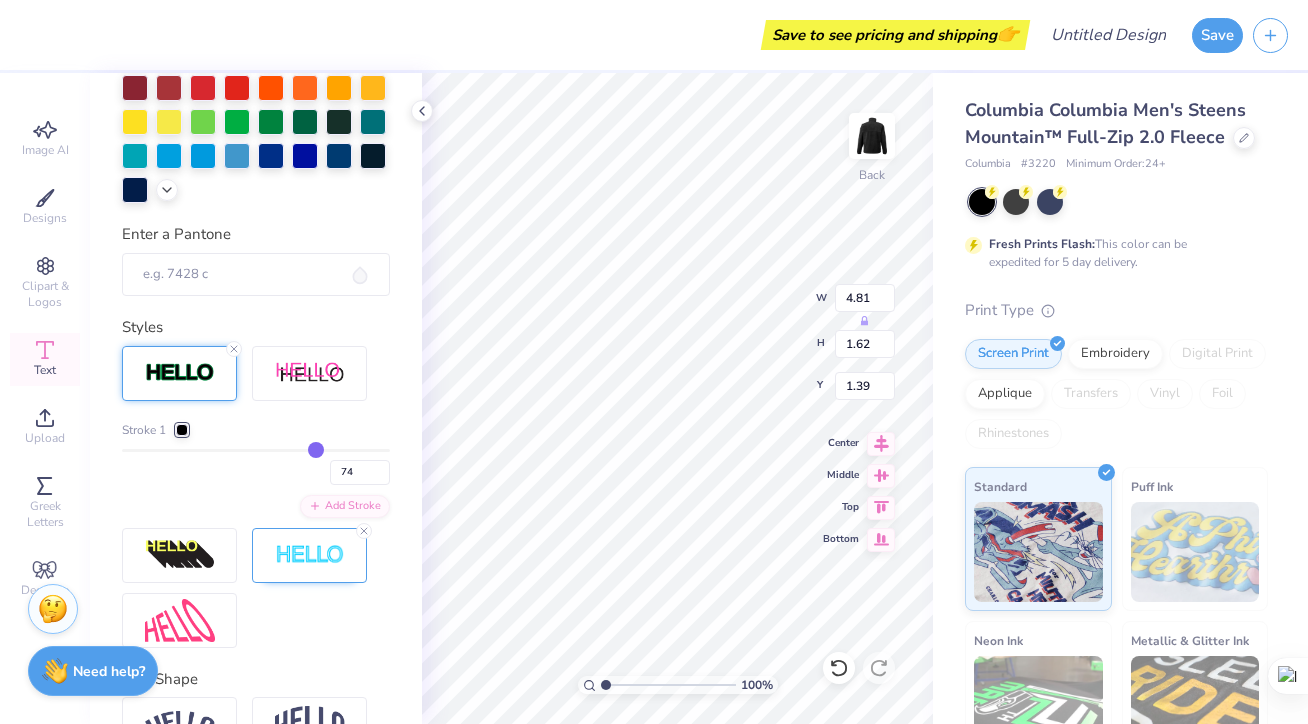 type on "58" 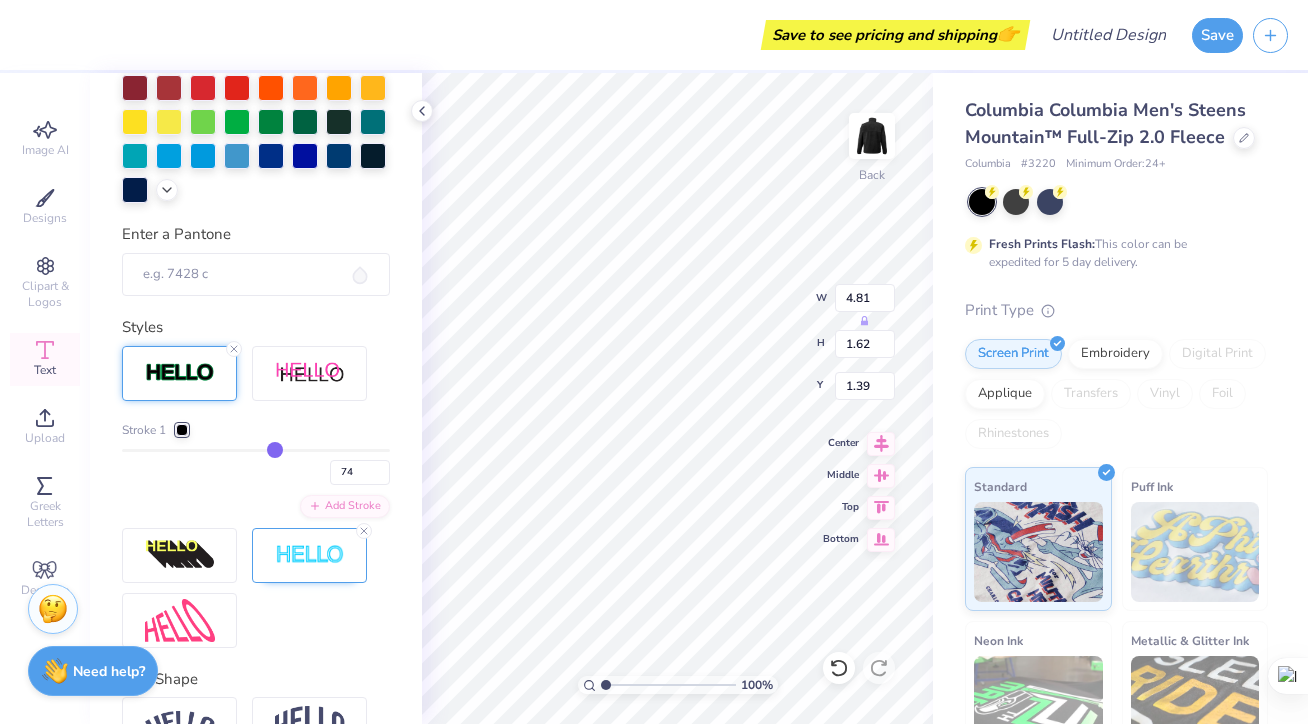 type on "58" 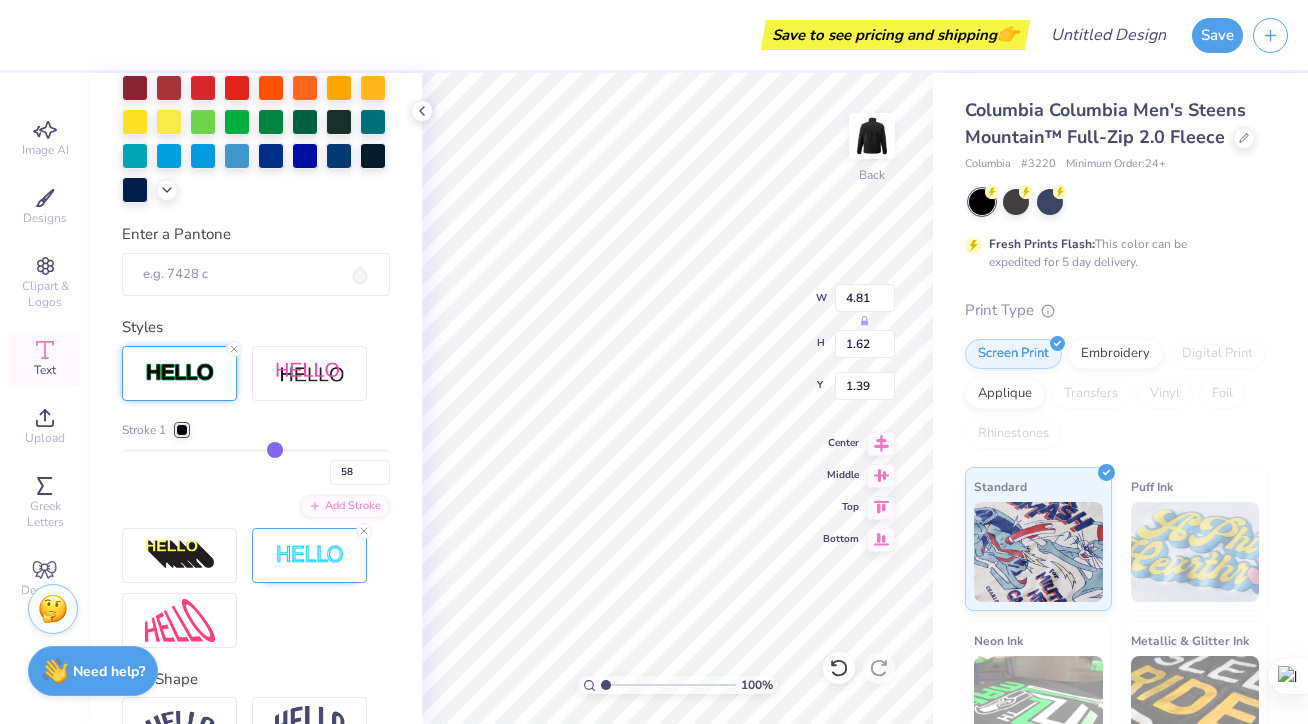 type on "28" 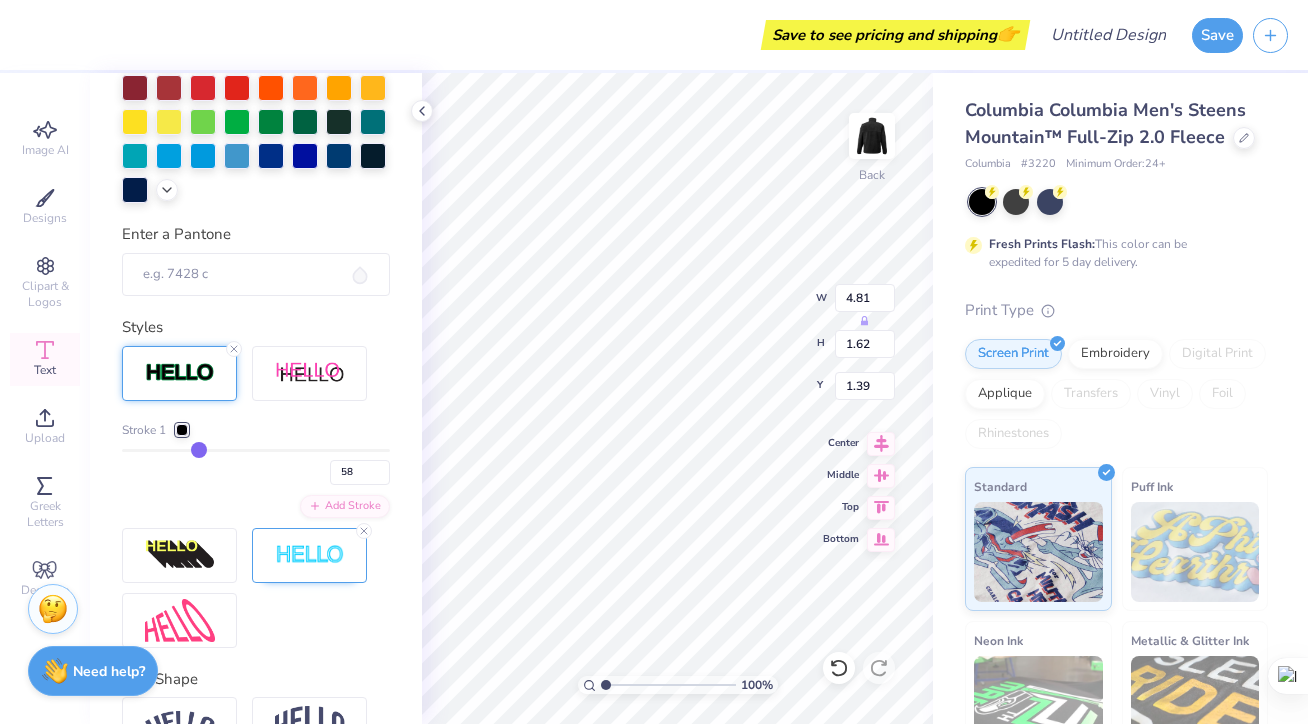 type on "28" 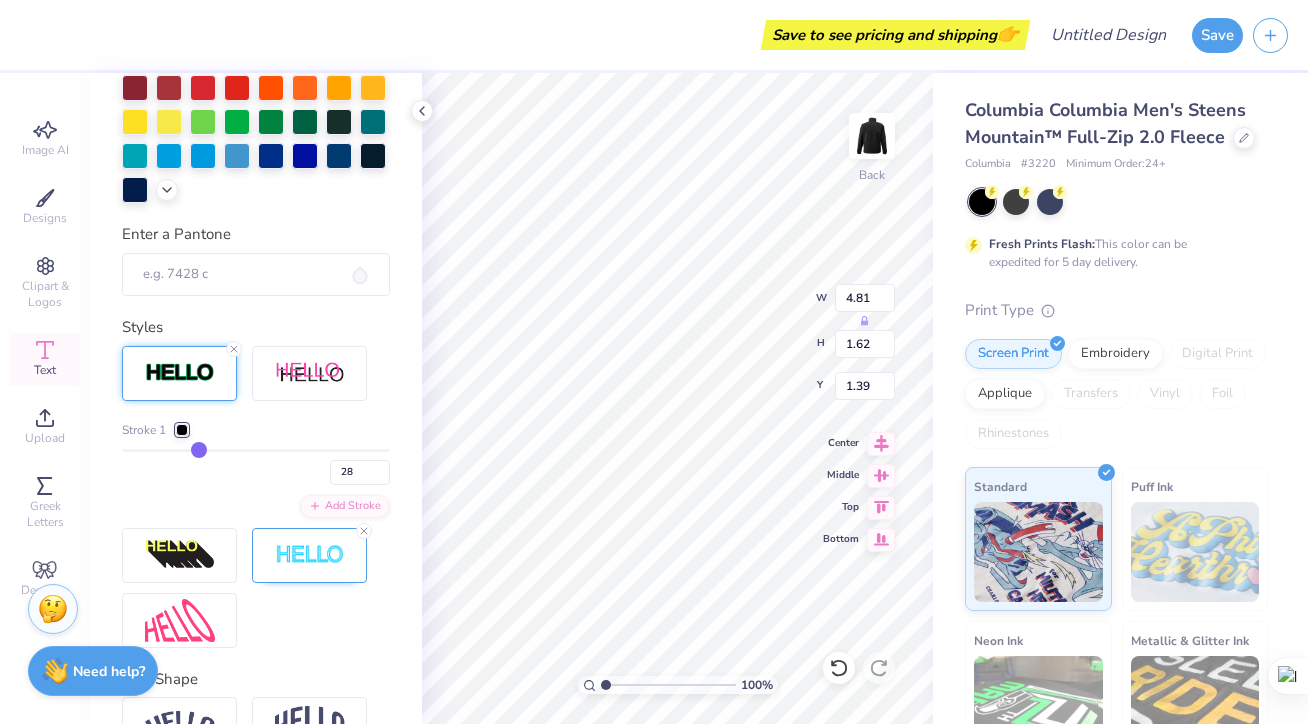 type on "4" 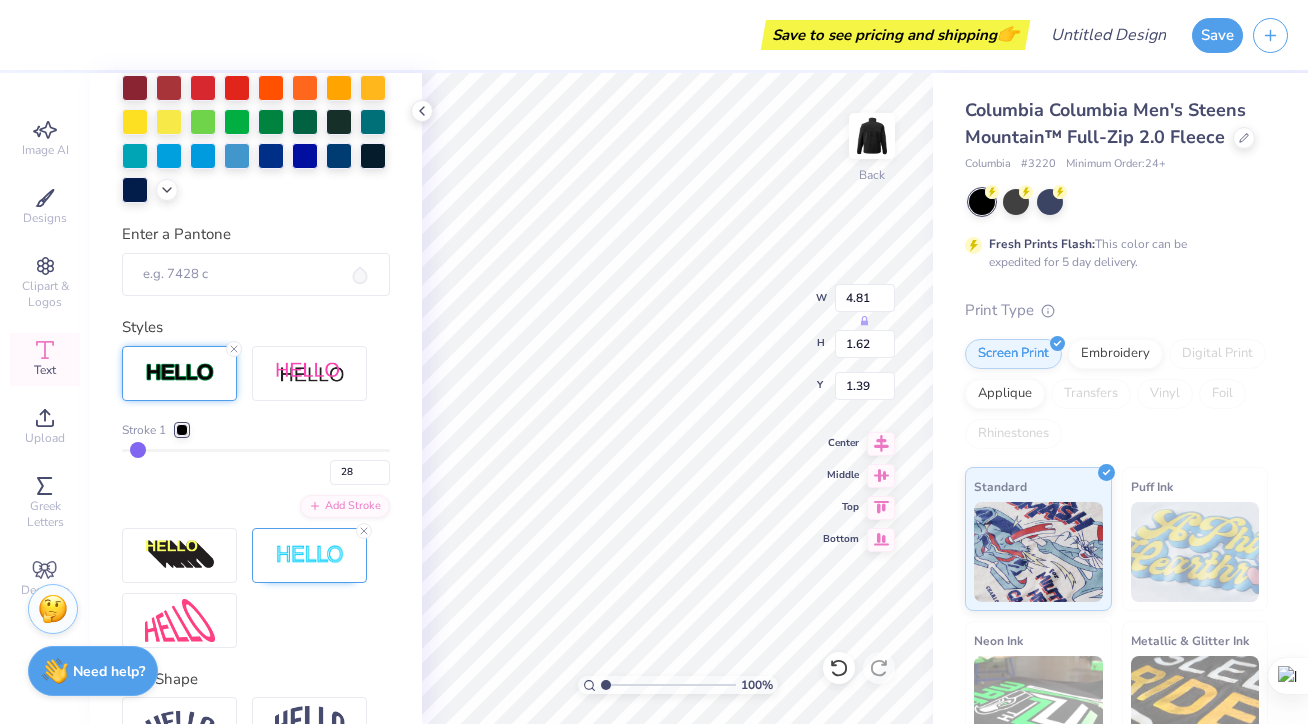 type on "4" 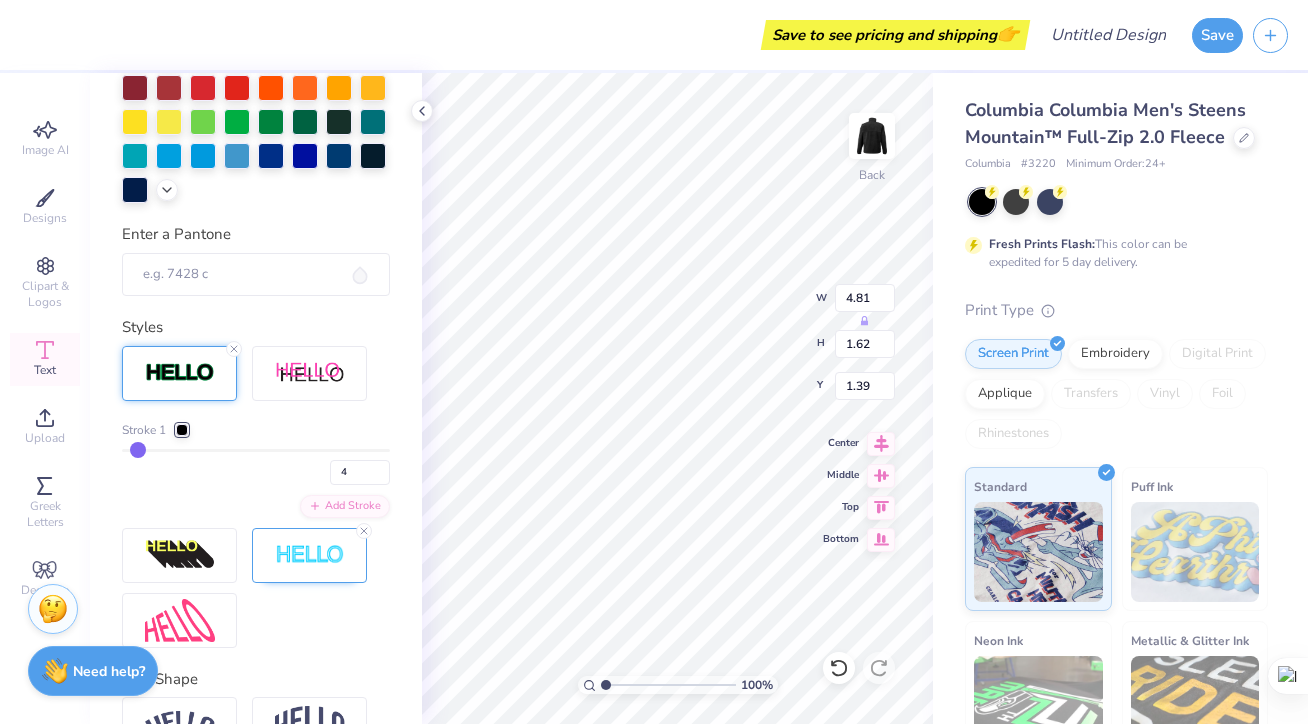 type on "1" 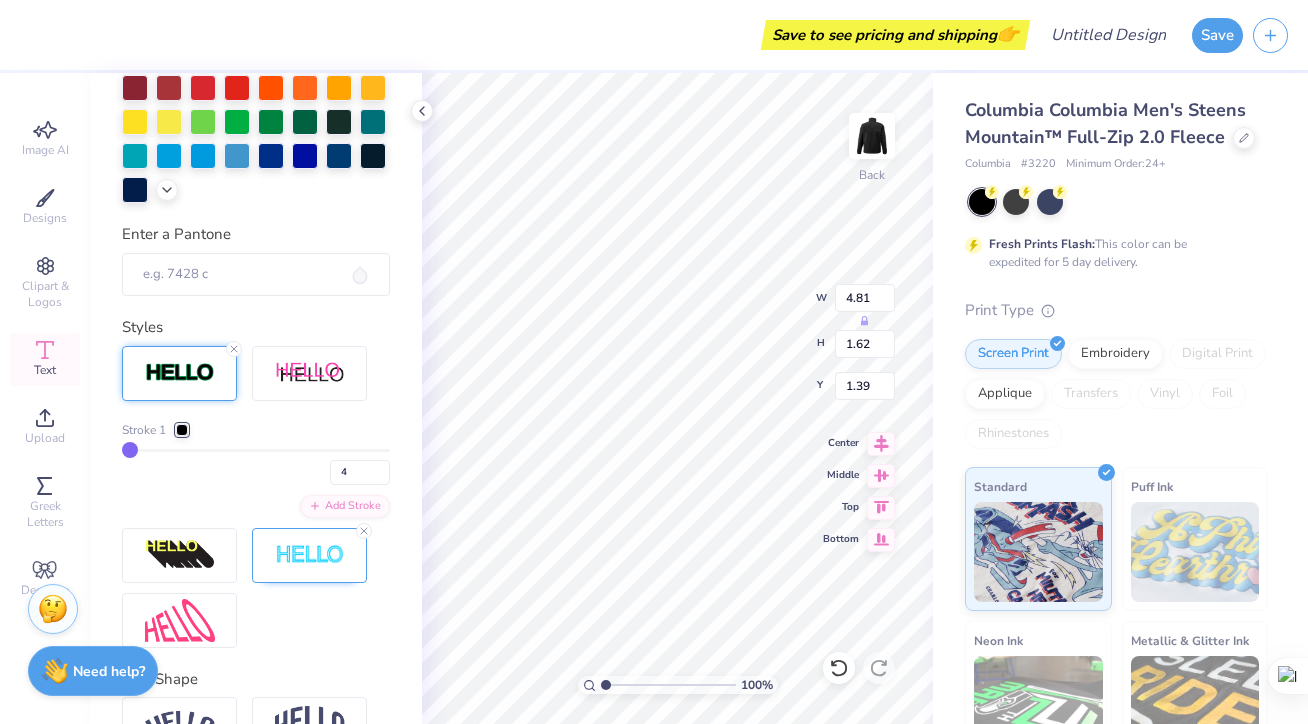 type on "1" 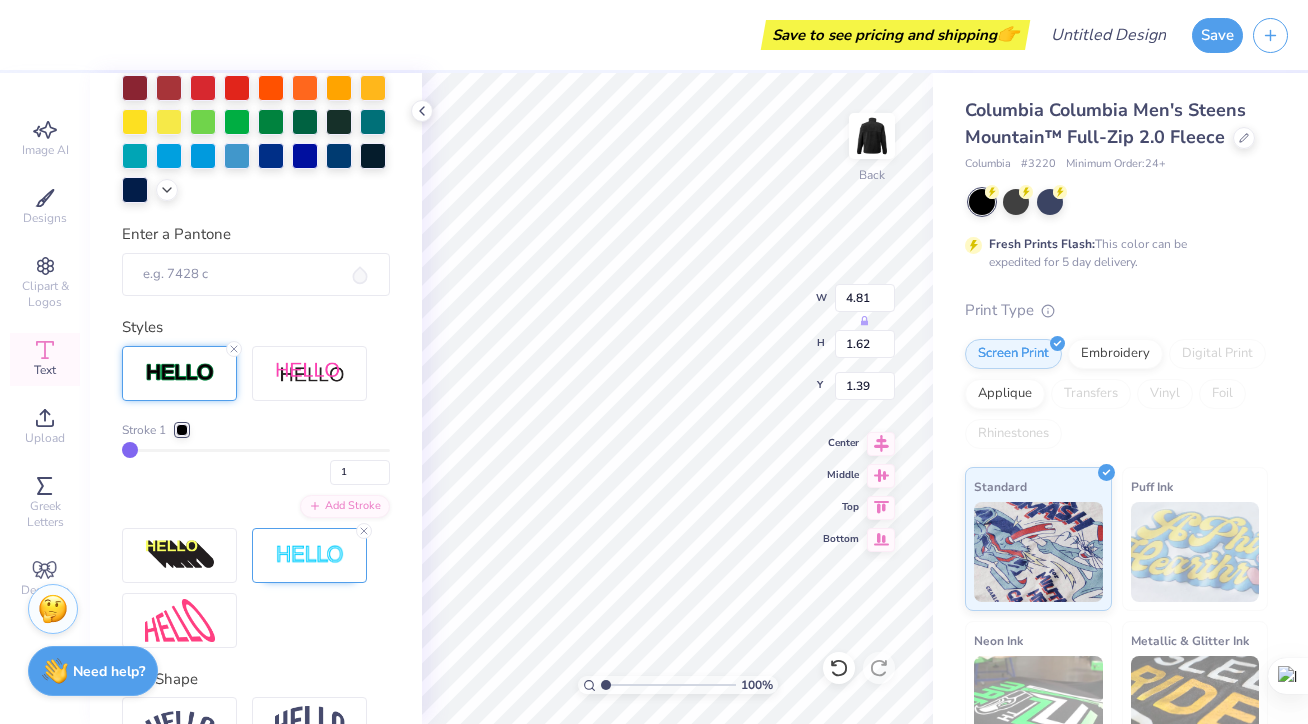 type on "5" 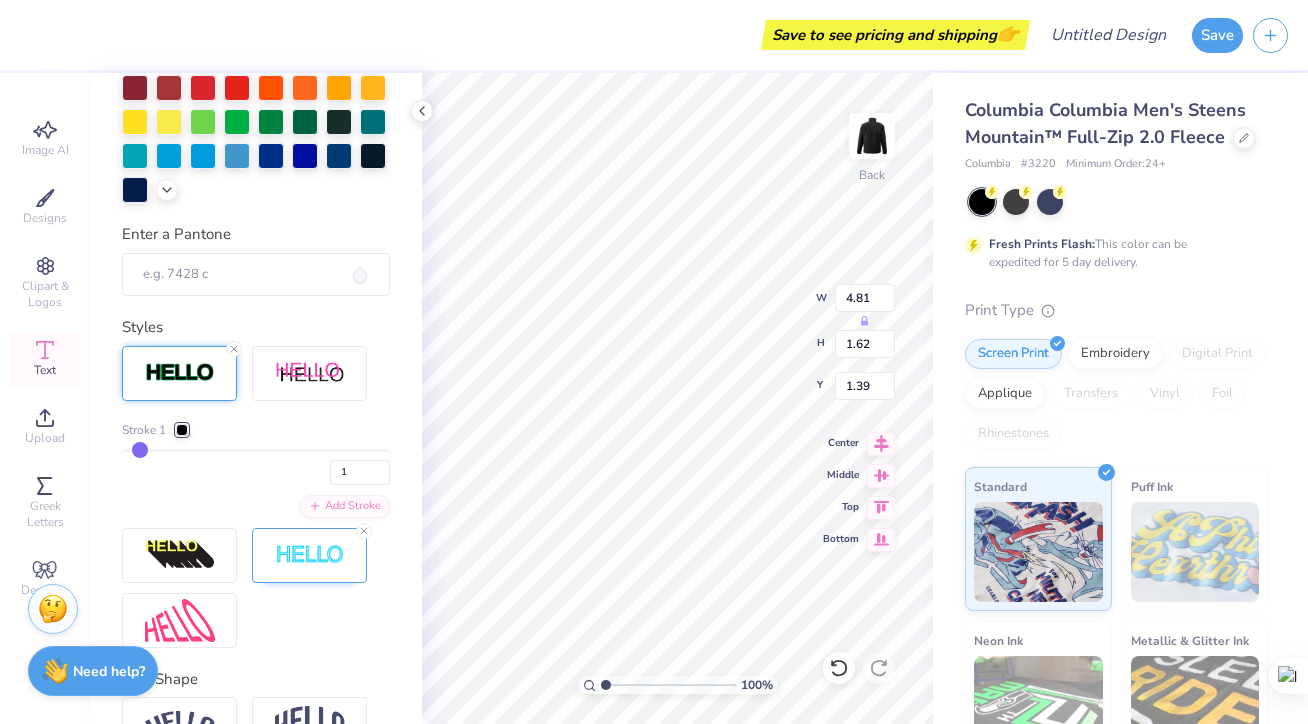 type on "5" 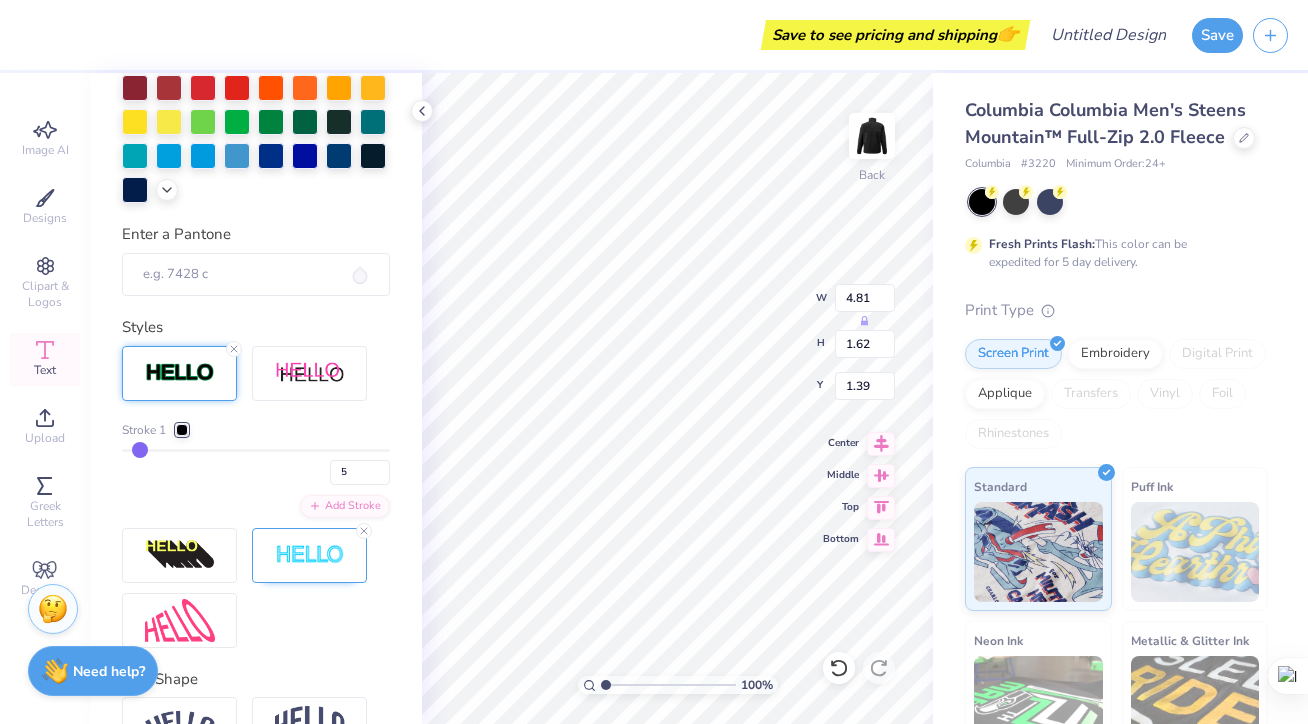 type on "7" 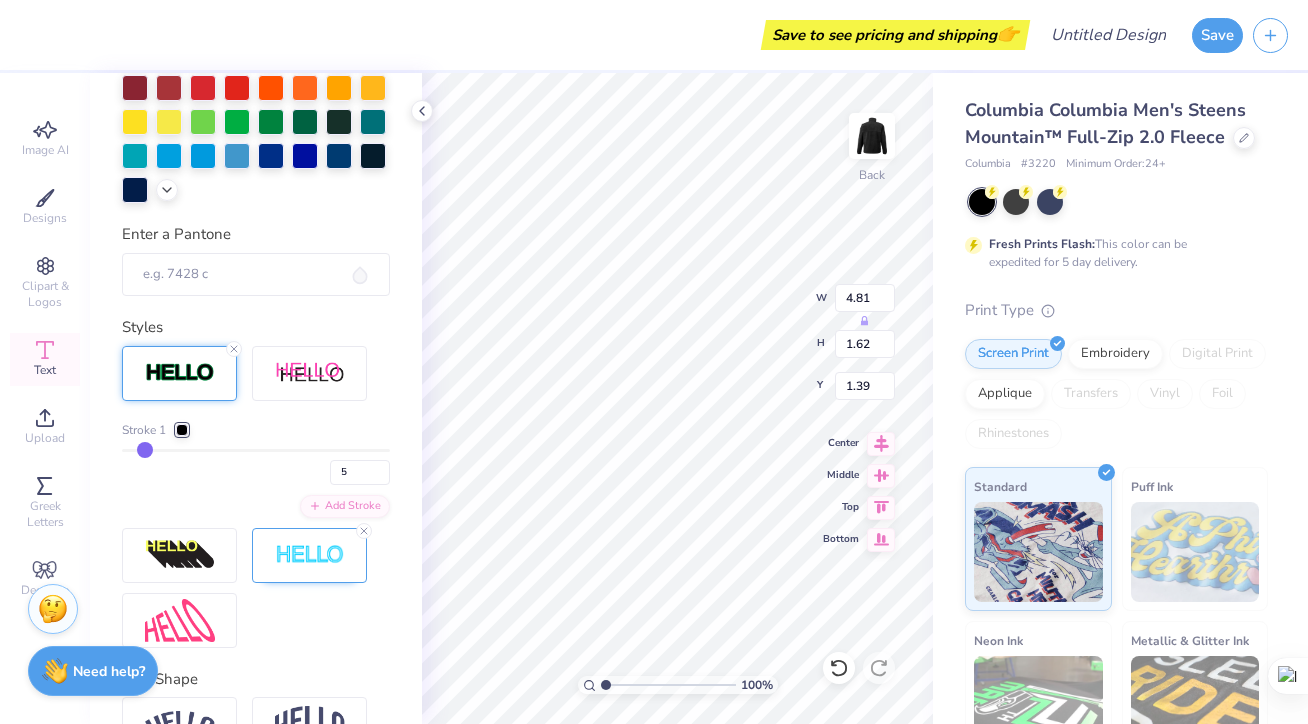 type on "7" 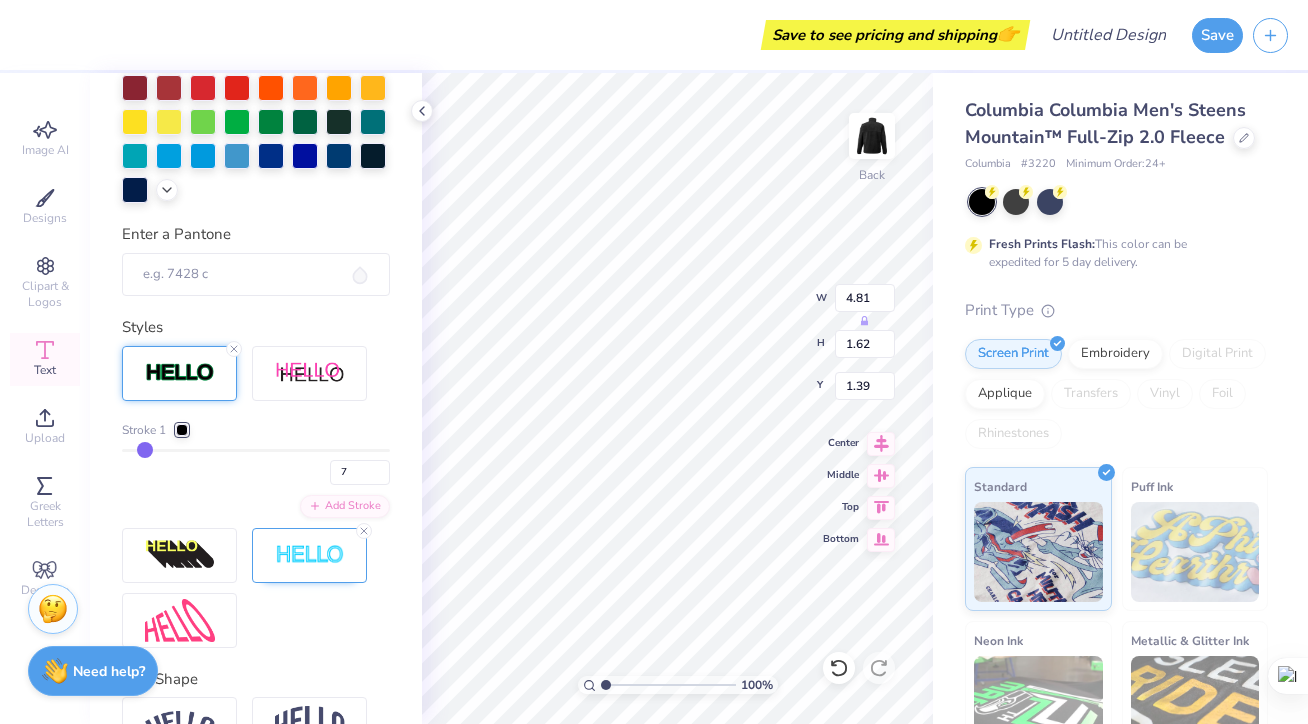 type on "9" 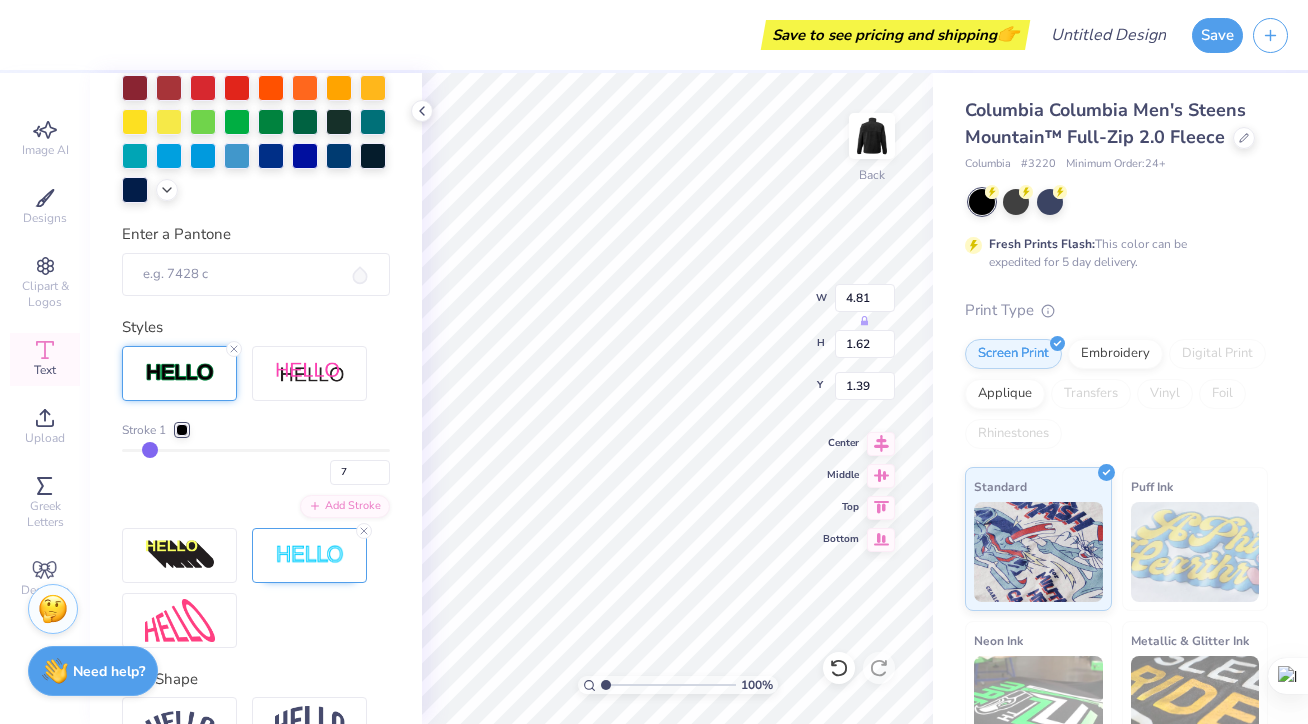 type on "9" 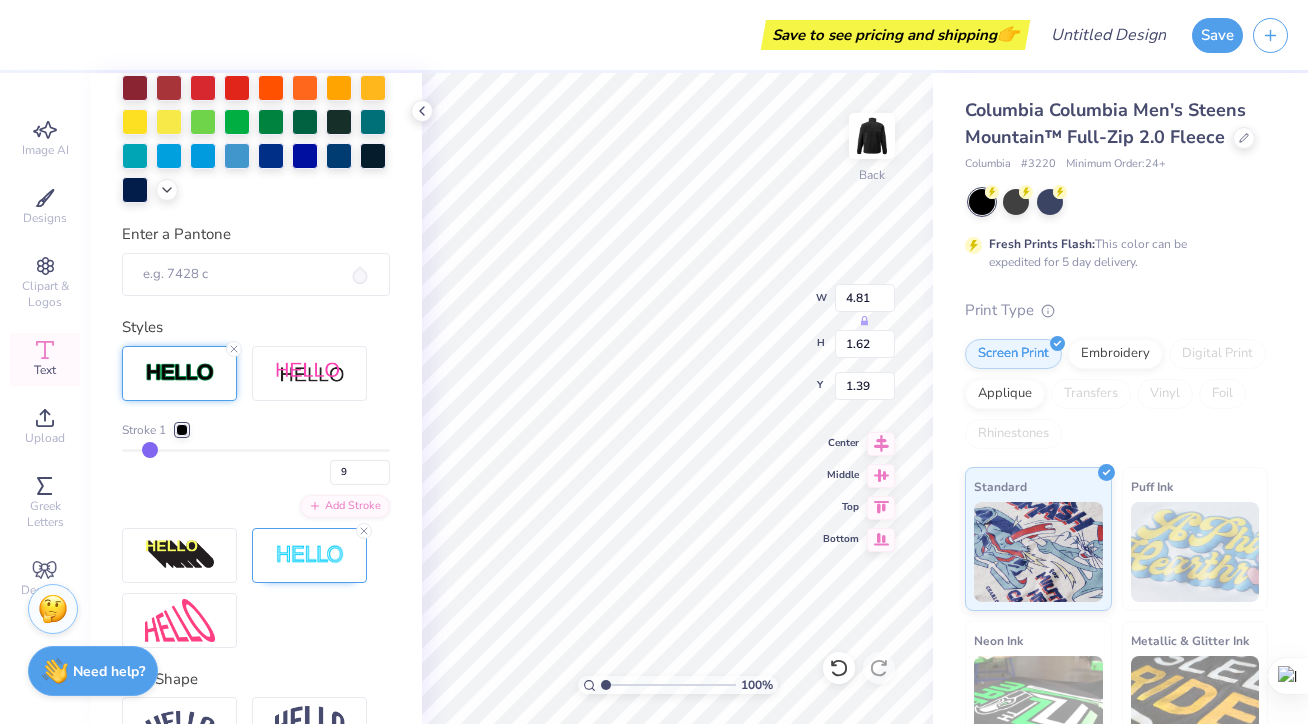 type on "10" 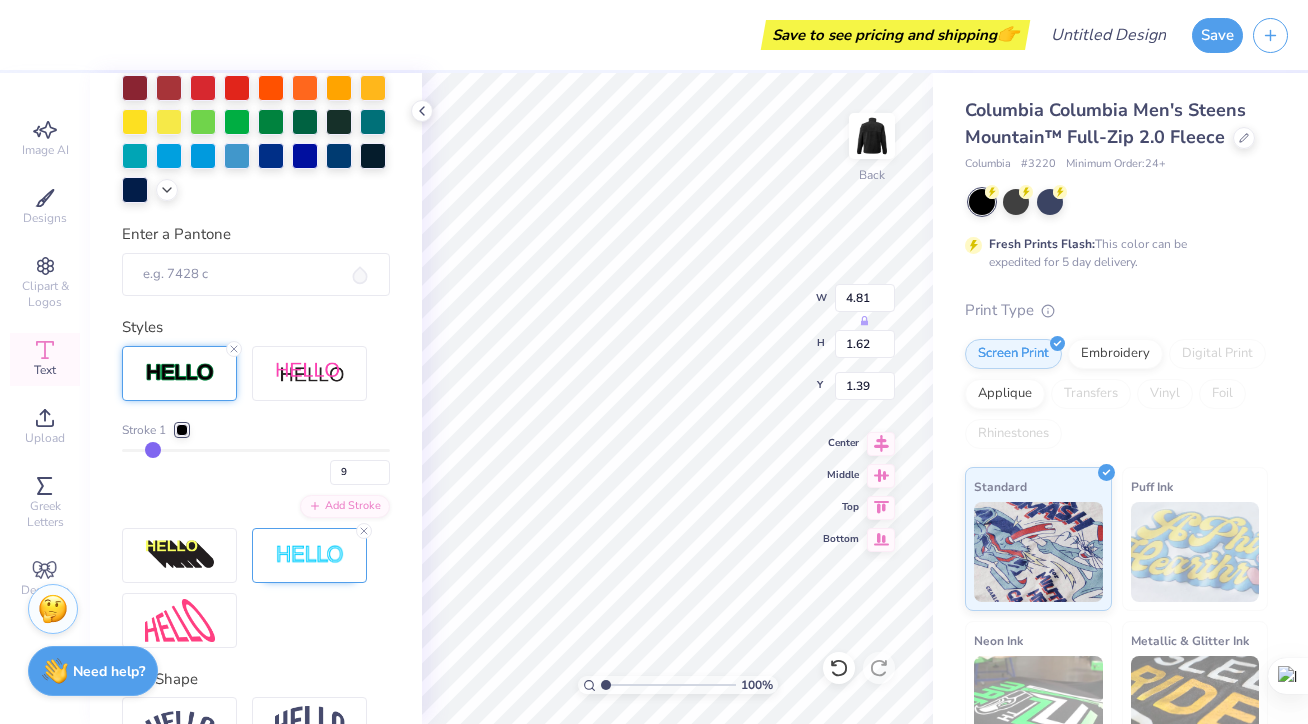 type on "10" 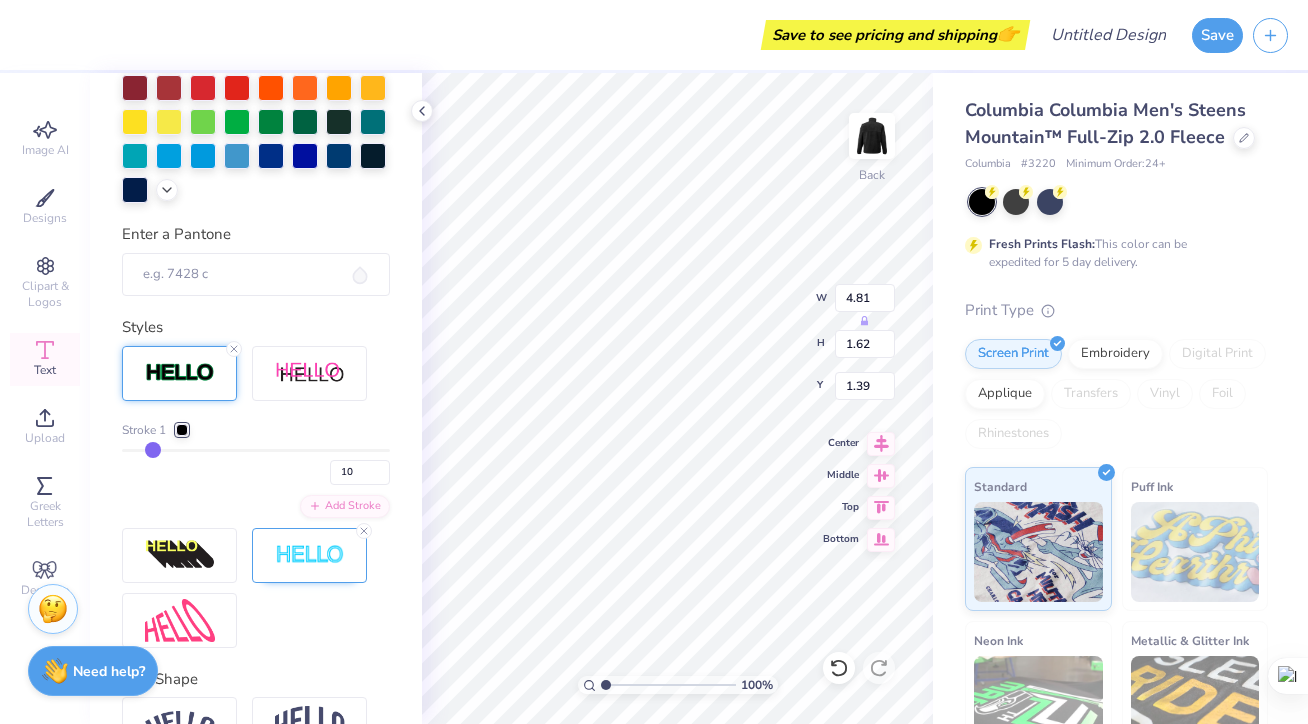 drag, startPoint x: 130, startPoint y: 451, endPoint x: 152, endPoint y: 456, distance: 22.561028 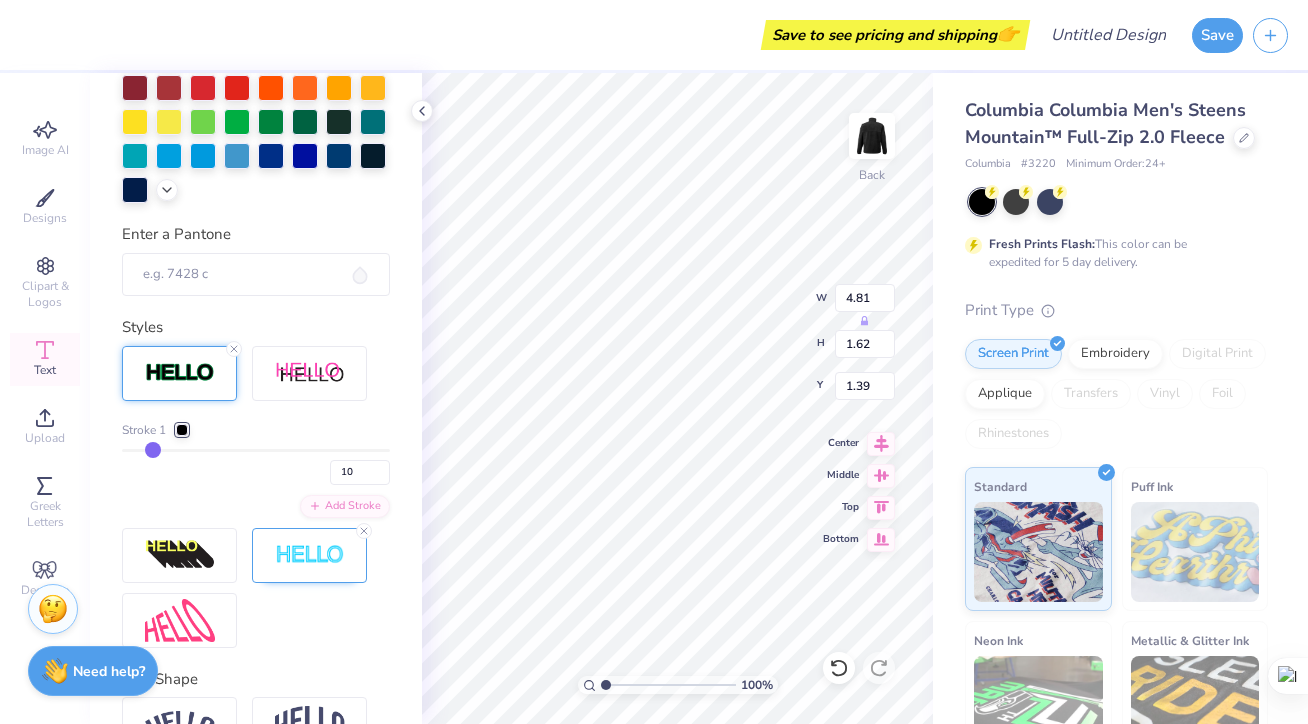 type on "5.09" 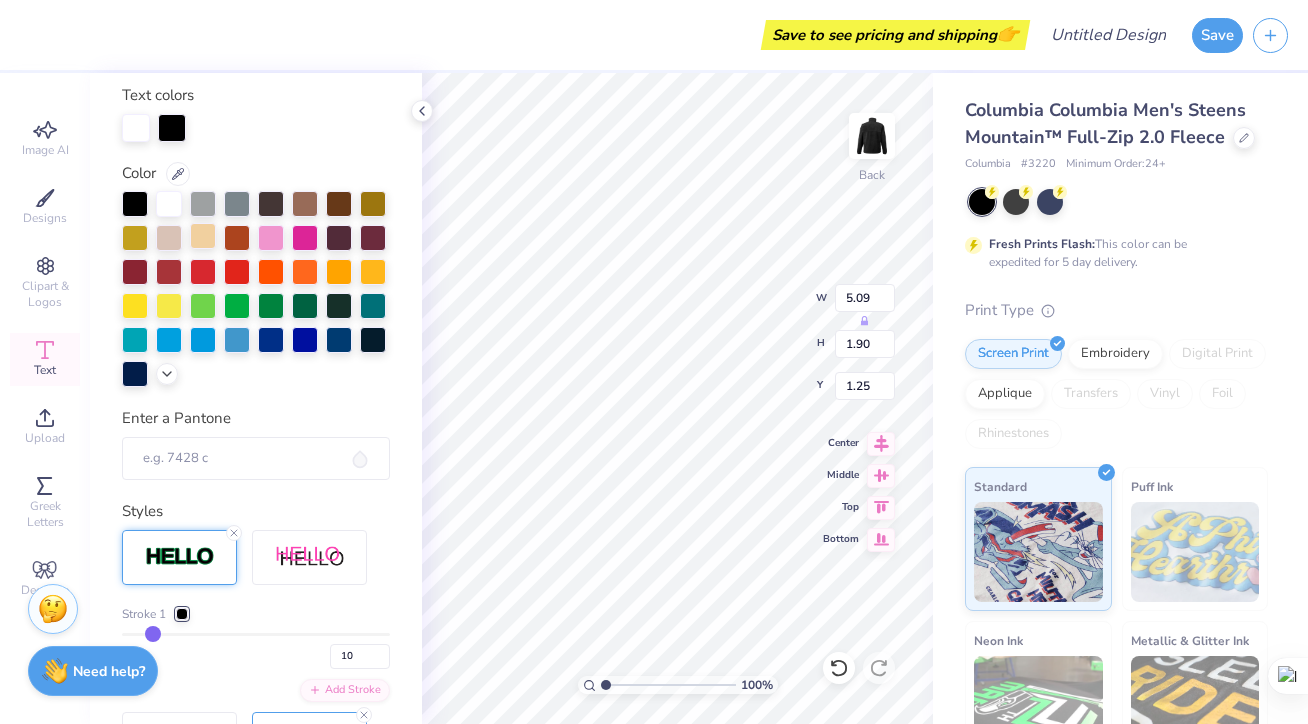 scroll, scrollTop: 332, scrollLeft: 0, axis: vertical 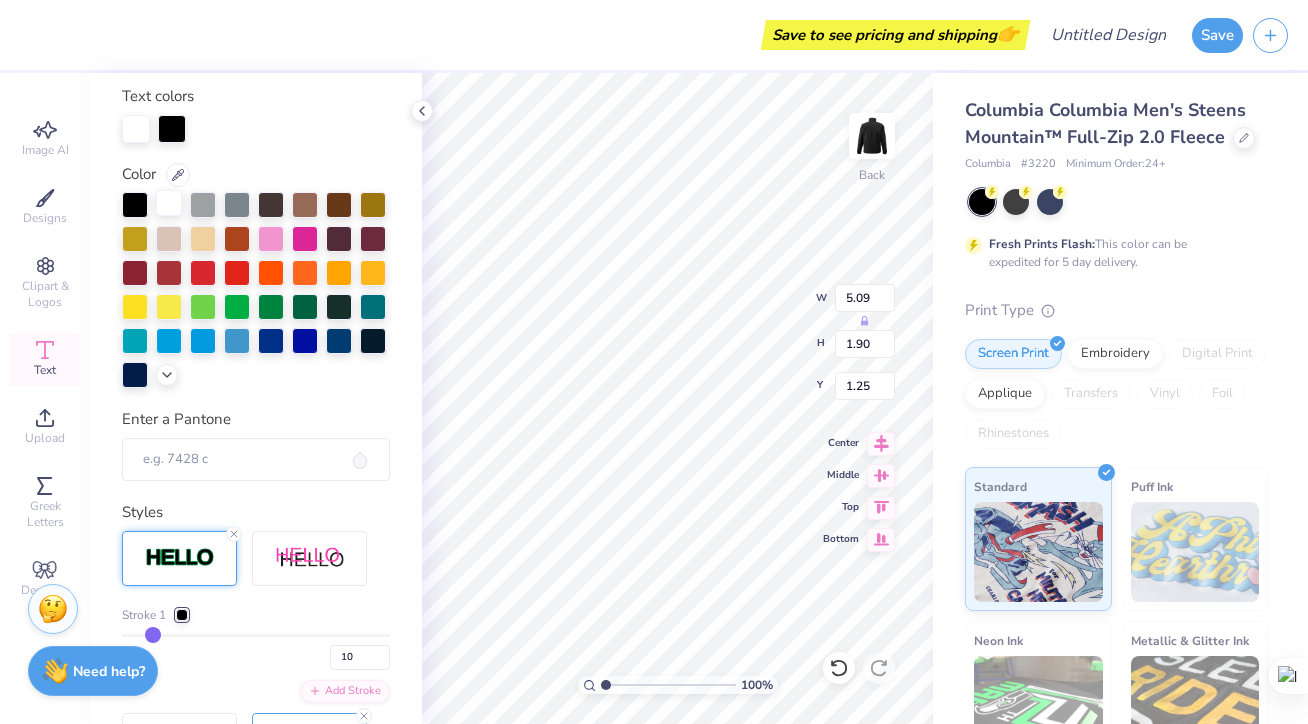 click at bounding box center (169, 203) 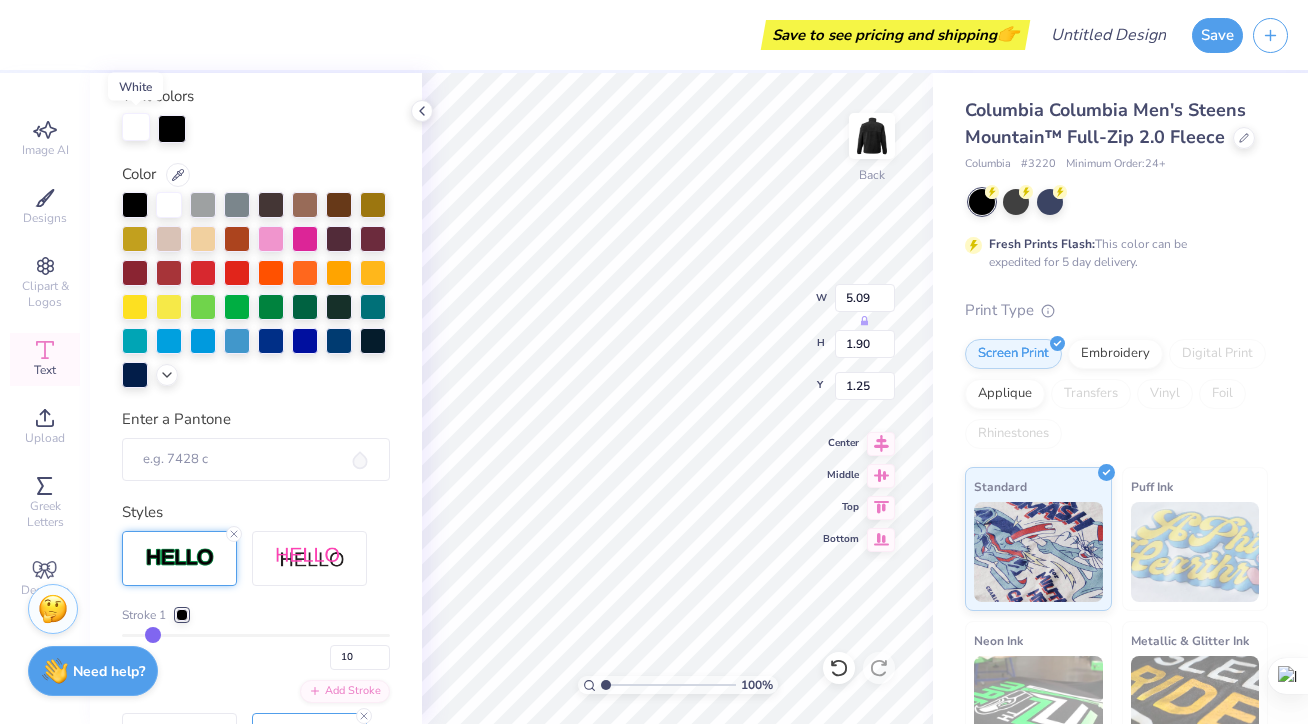 click at bounding box center [136, 127] 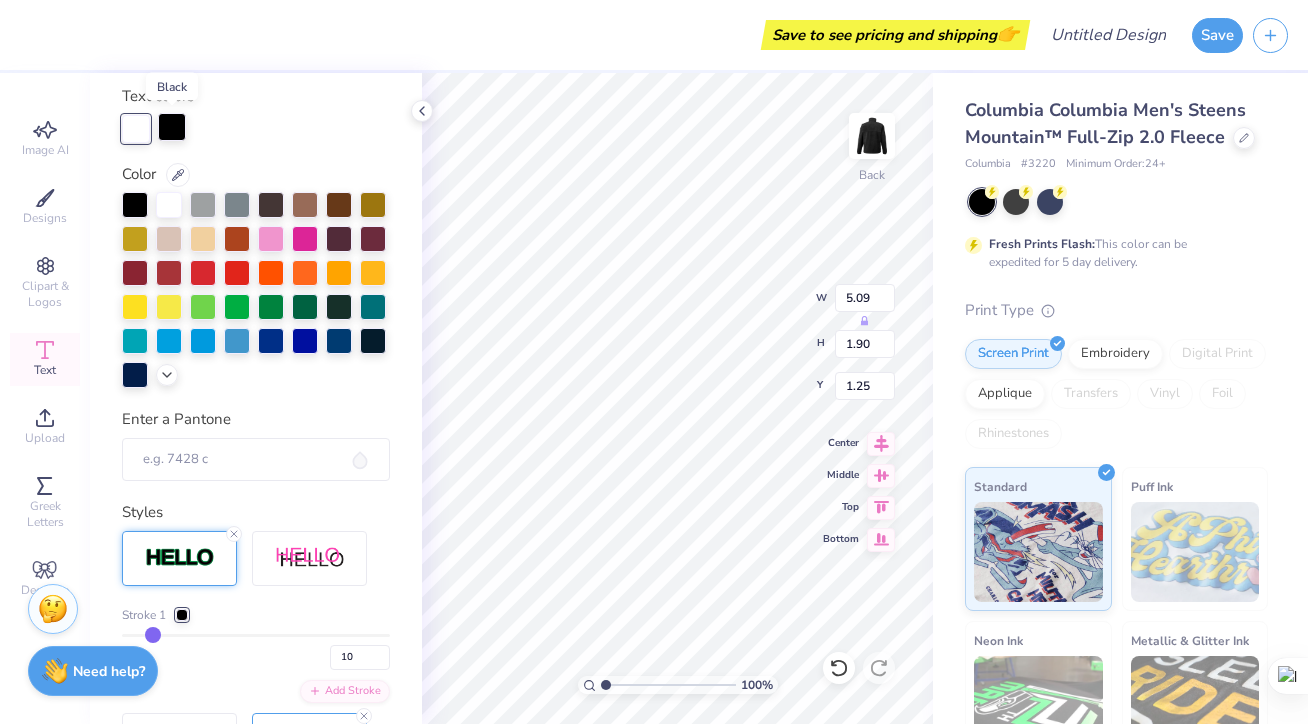click at bounding box center (172, 127) 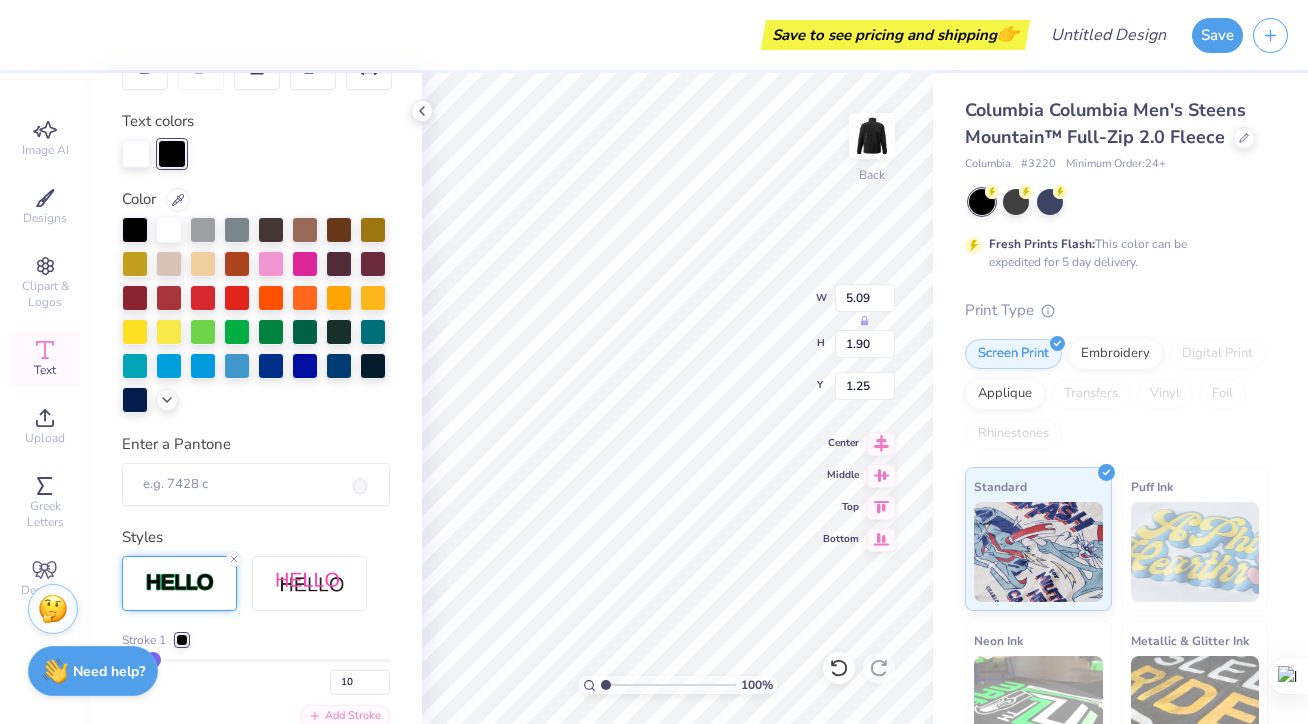 scroll, scrollTop: 308, scrollLeft: 0, axis: vertical 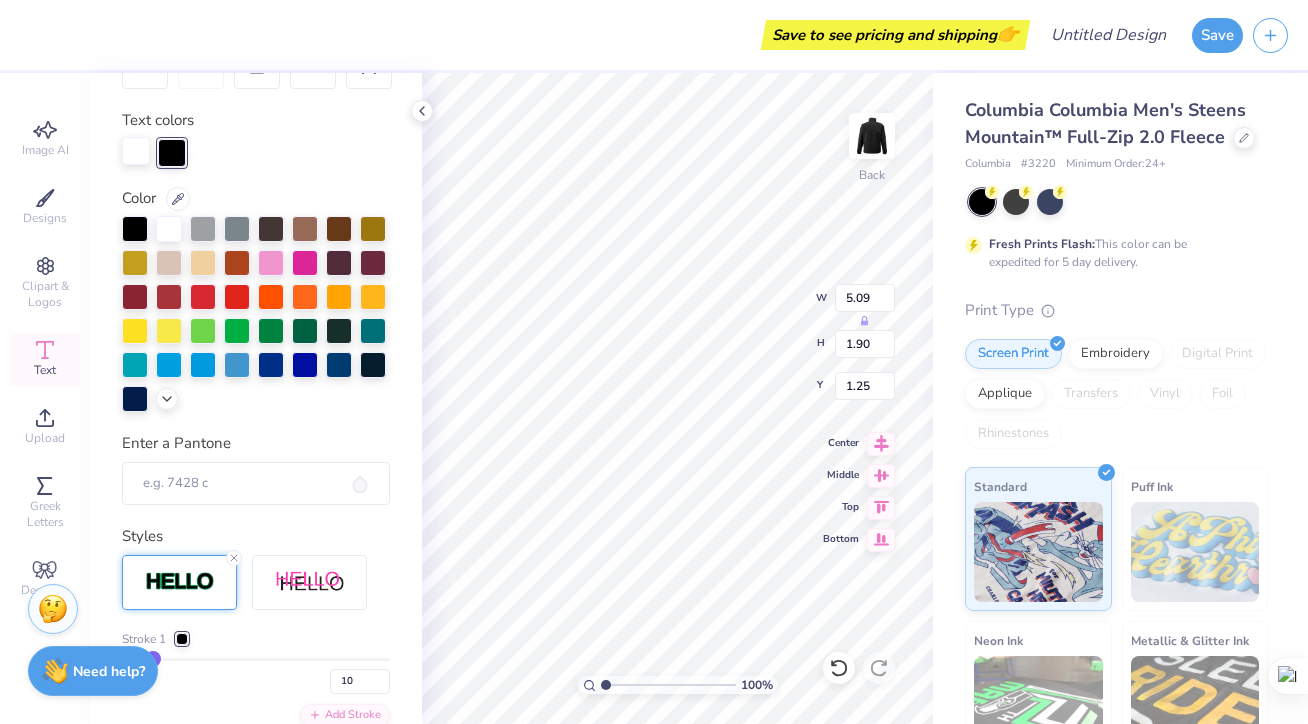 click at bounding box center [136, 151] 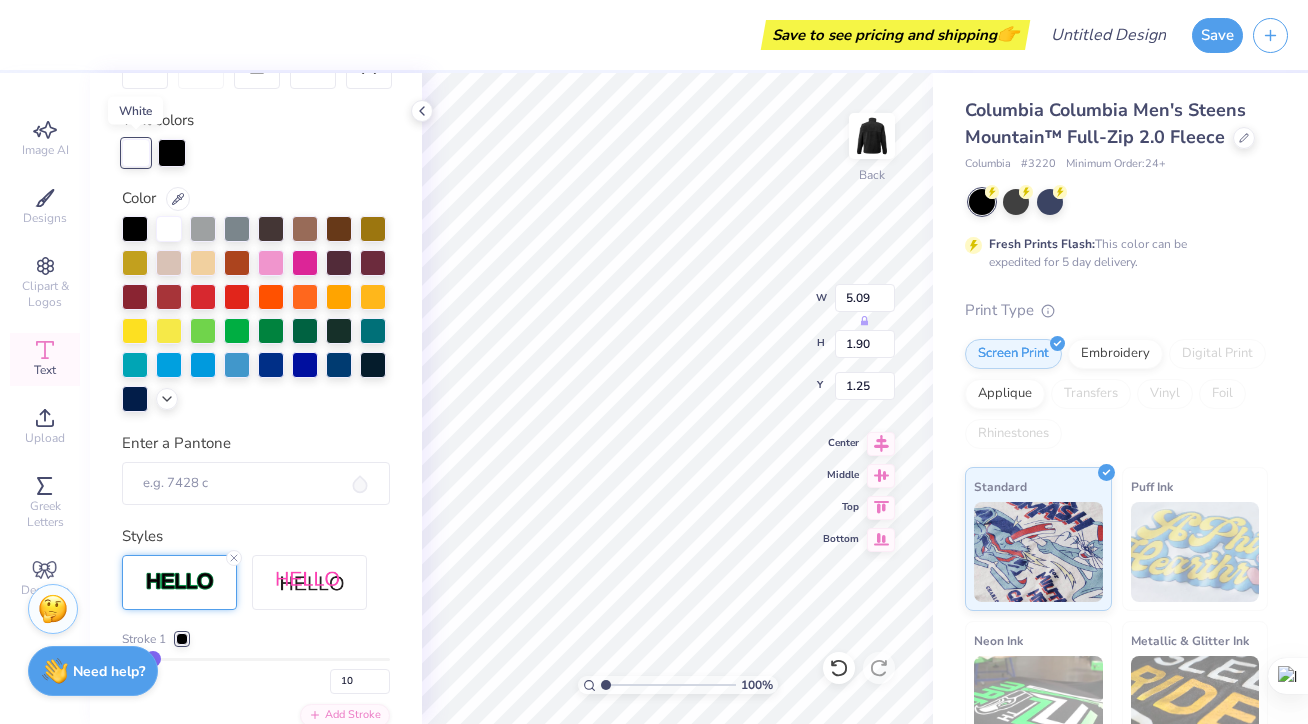 click at bounding box center [136, 153] 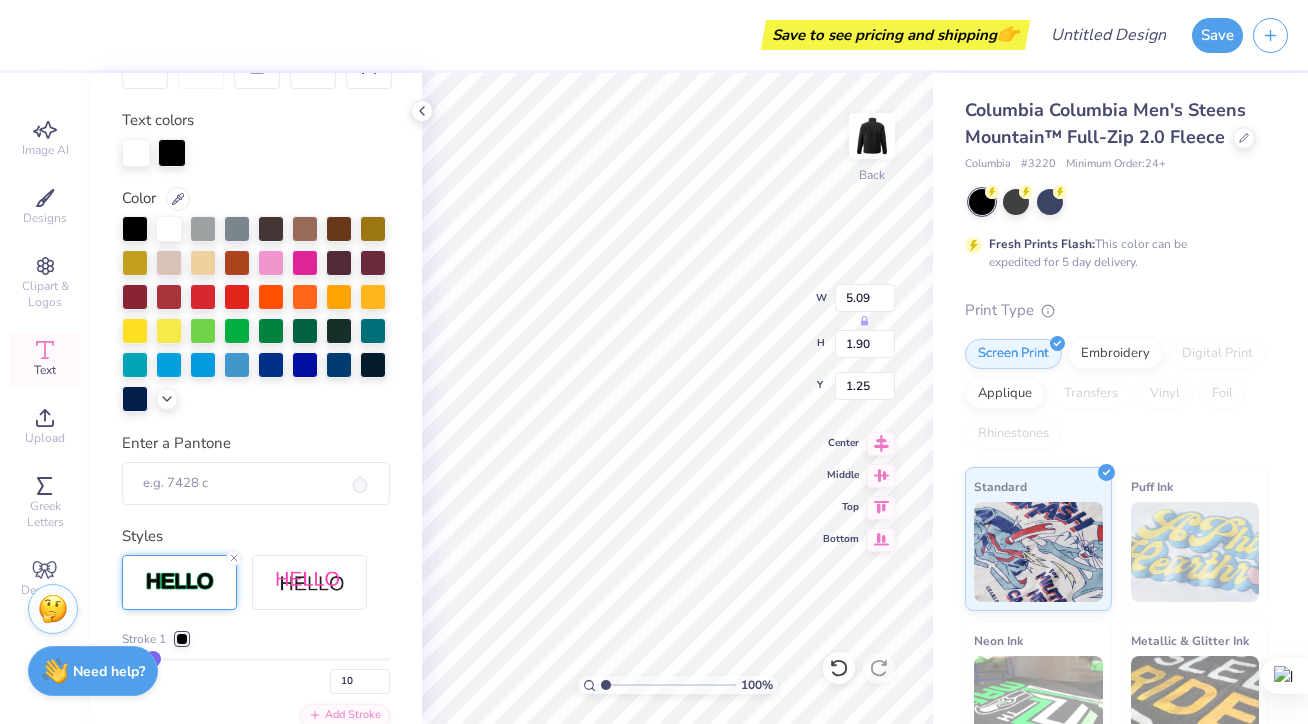click at bounding box center [136, 153] 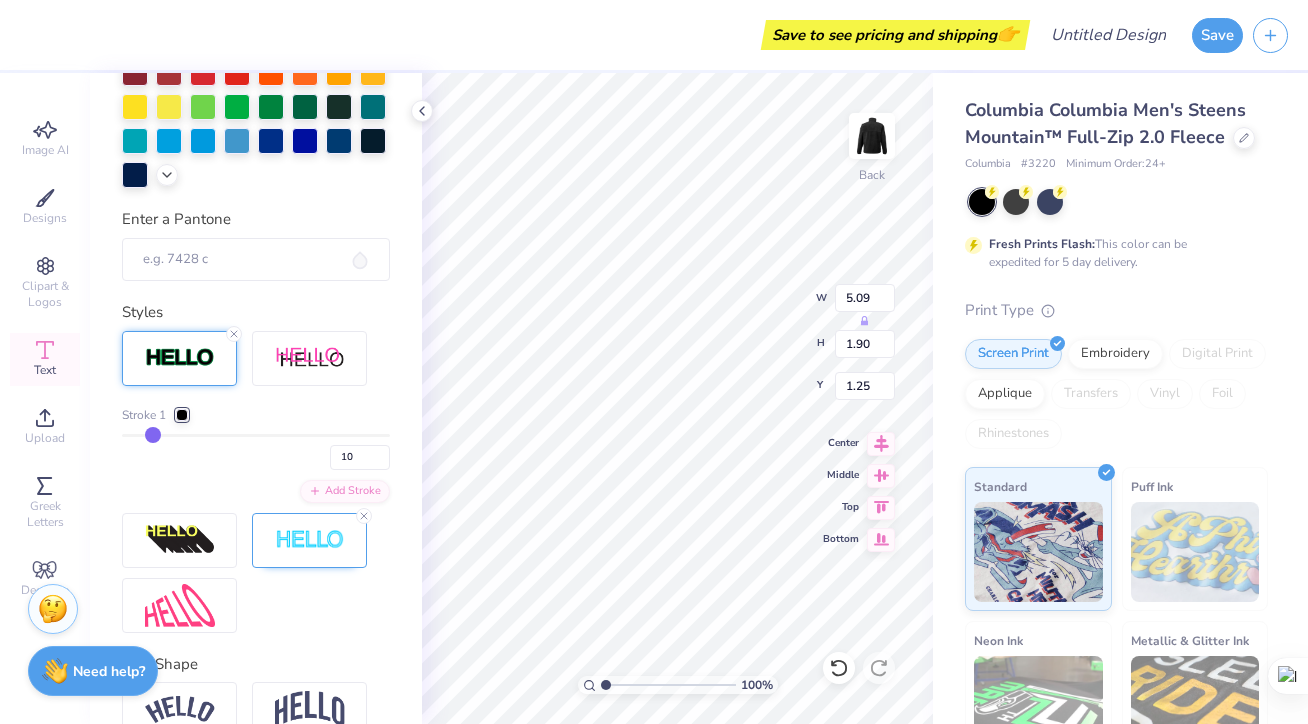 scroll, scrollTop: 537, scrollLeft: 0, axis: vertical 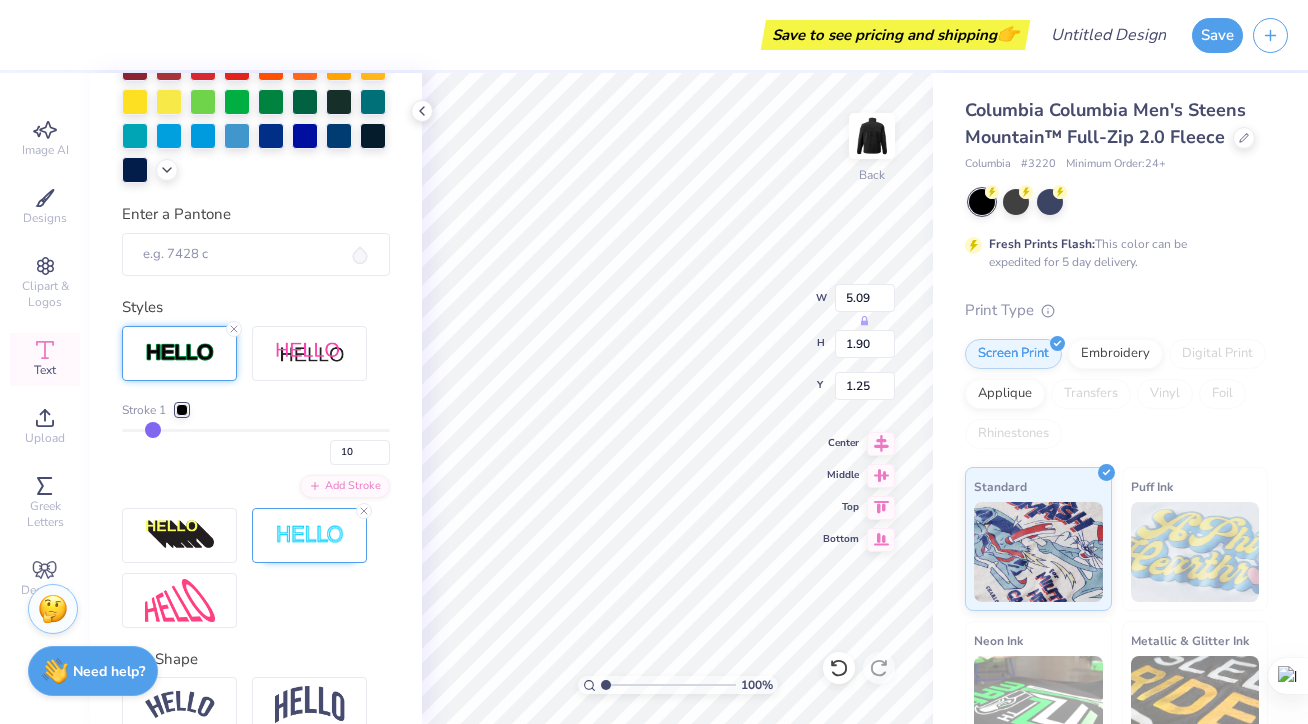 click at bounding box center [182, 410] 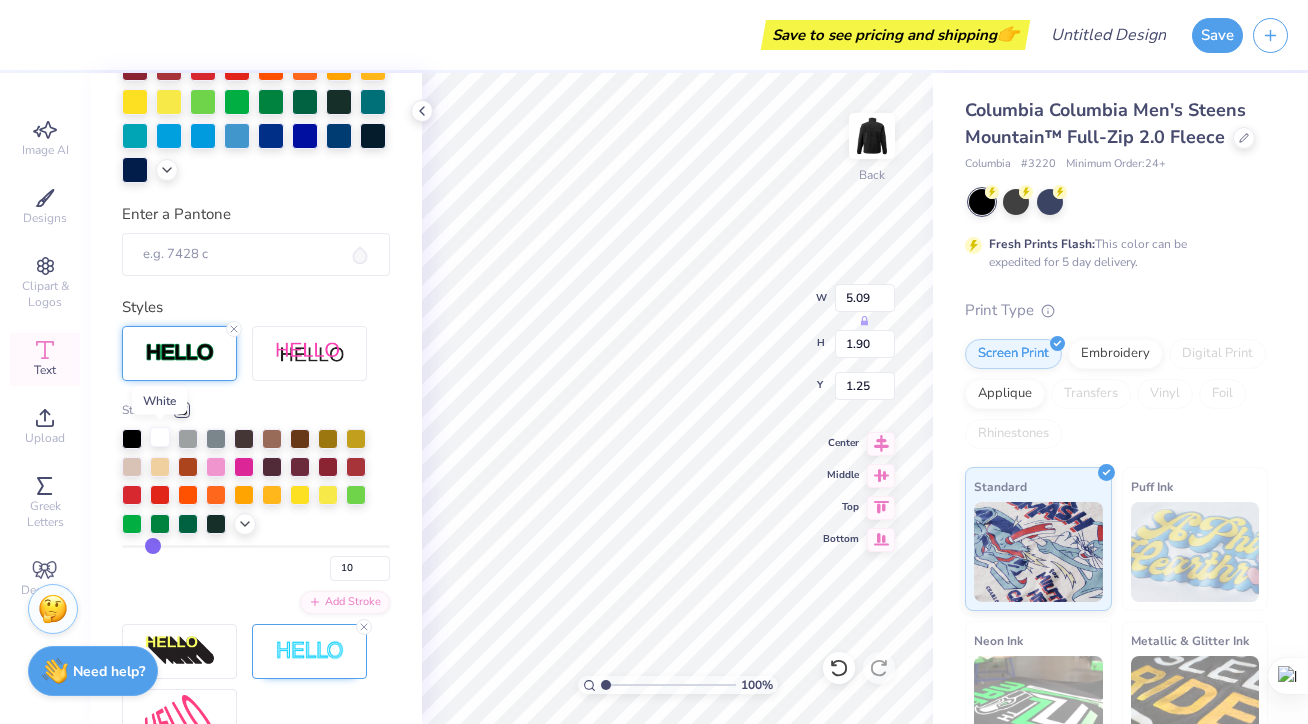 click at bounding box center (160, 437) 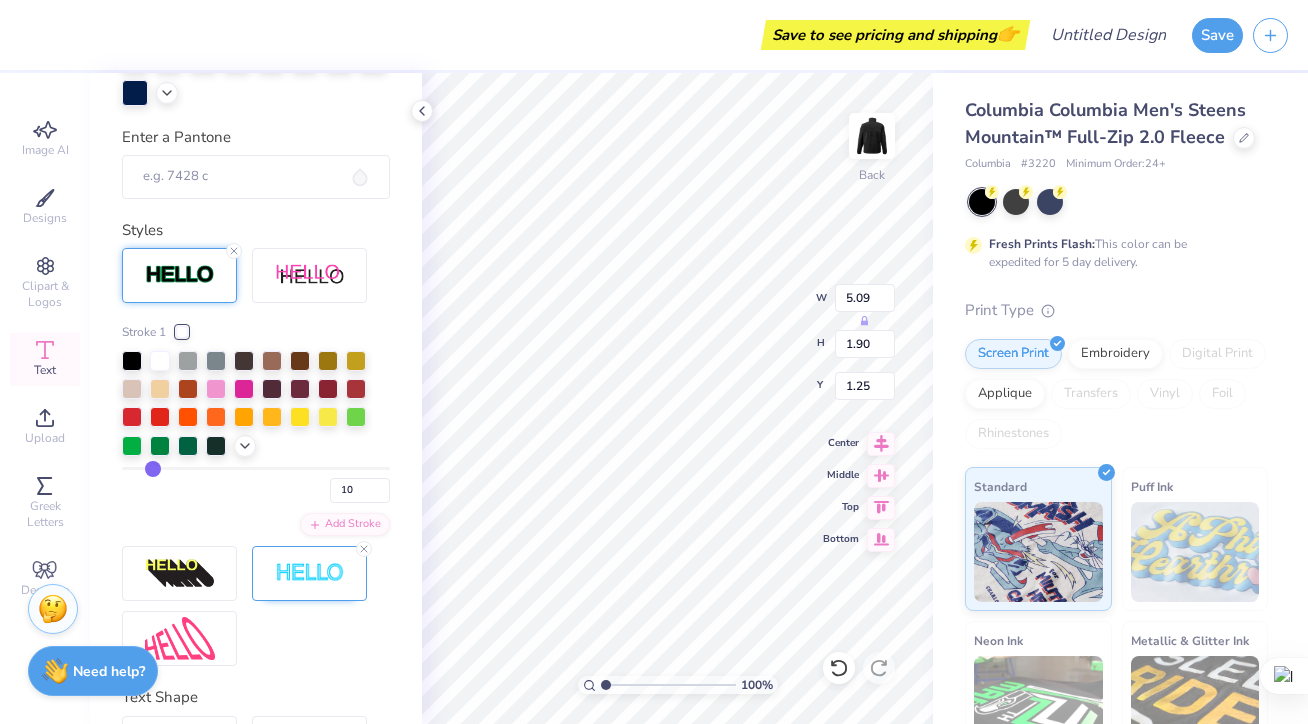 scroll, scrollTop: 459, scrollLeft: 0, axis: vertical 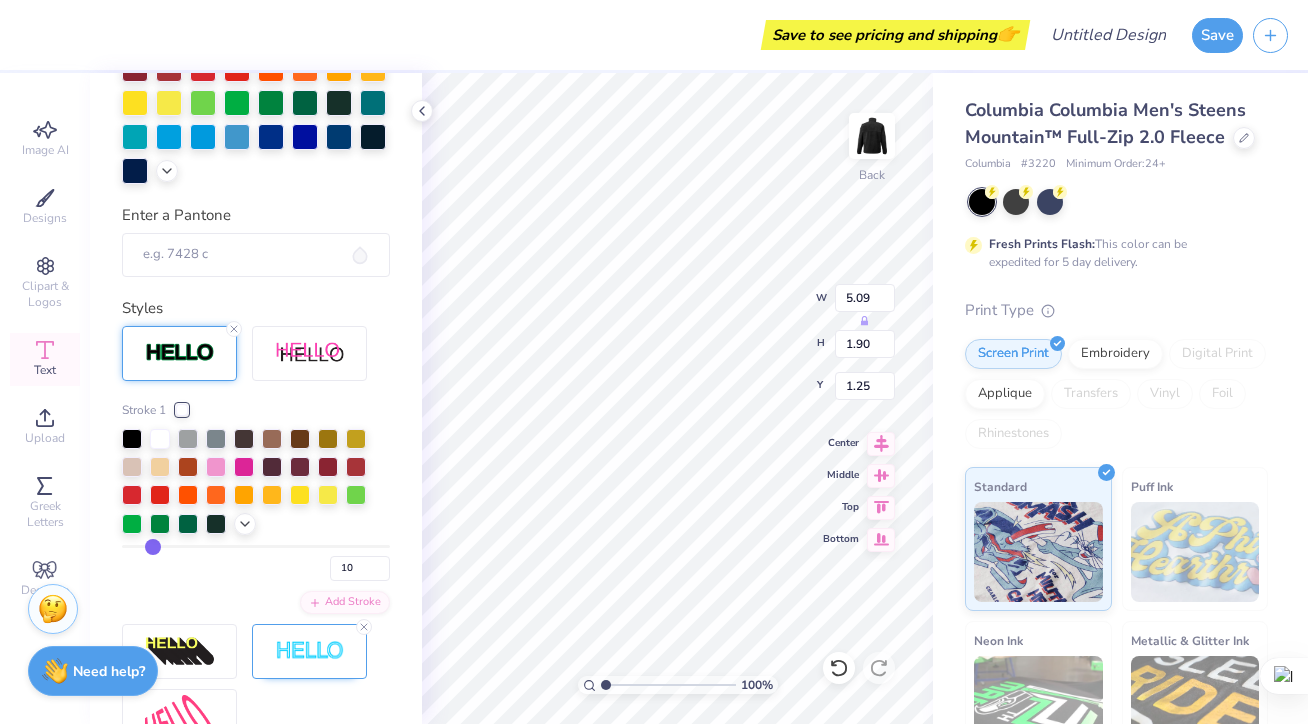 type on "9" 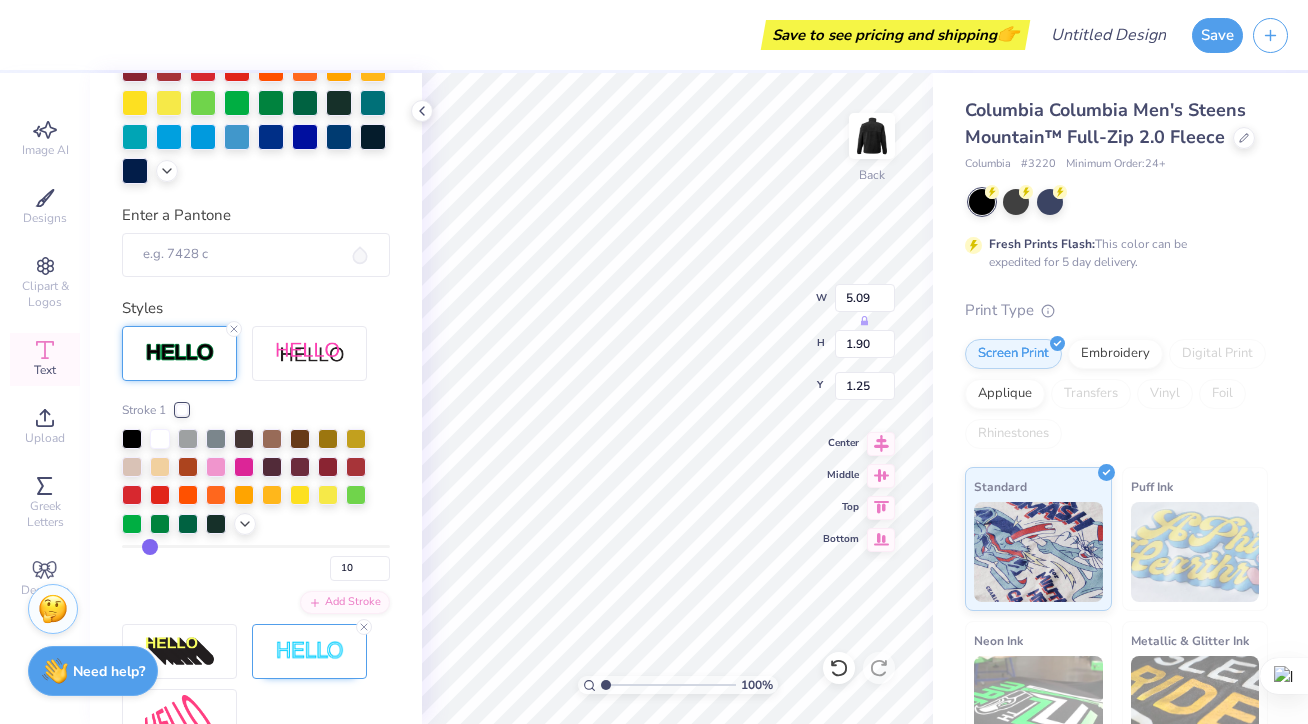 type on "9" 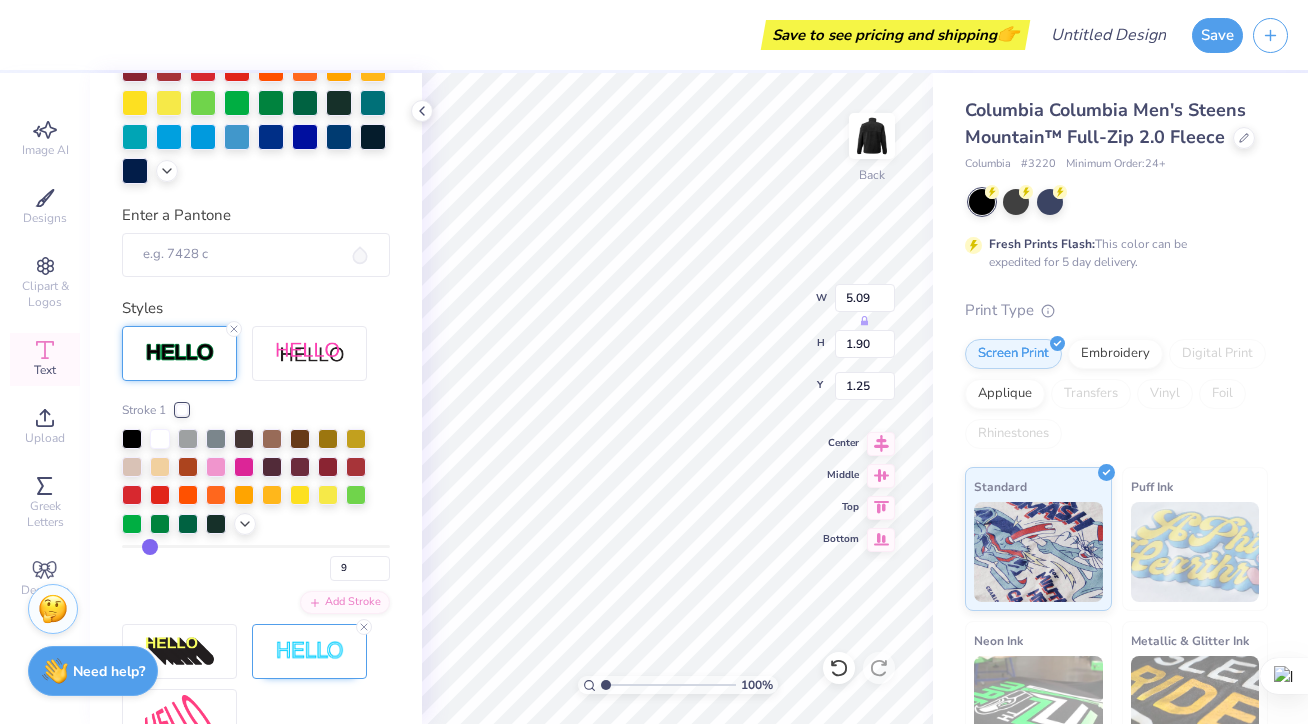 type on "8" 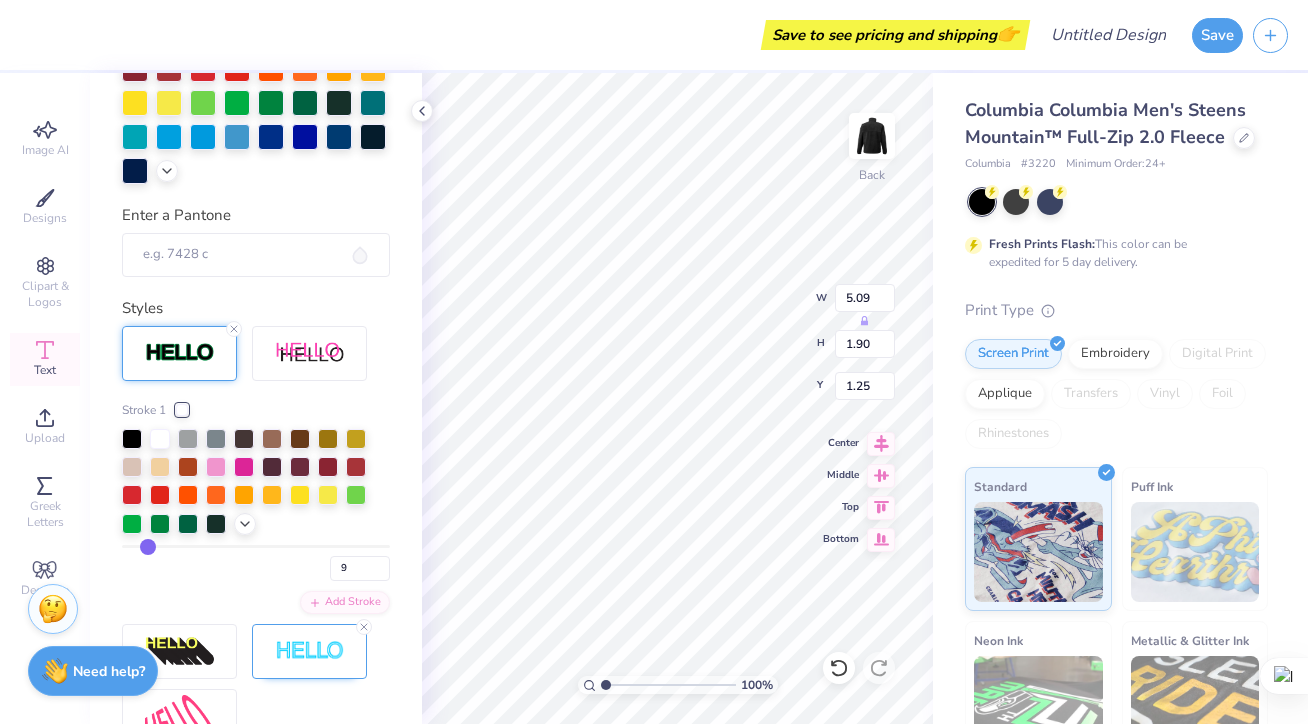 type on "8" 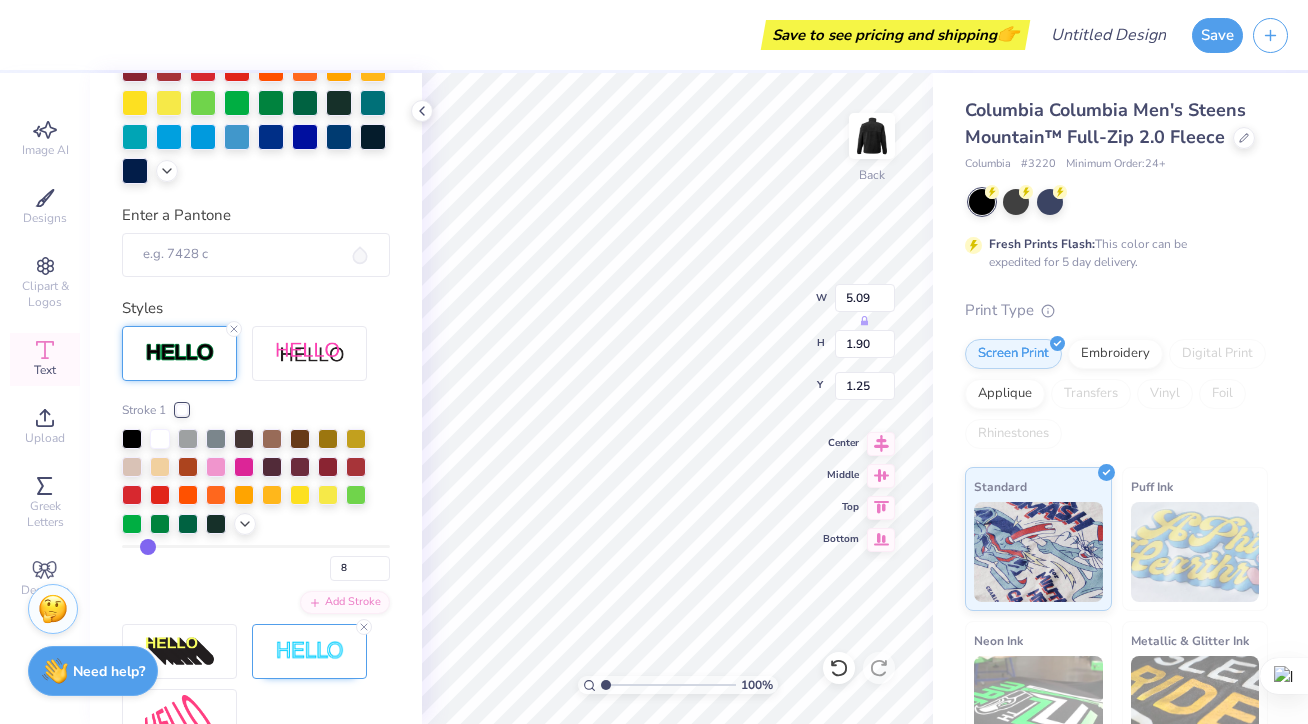 type on "6" 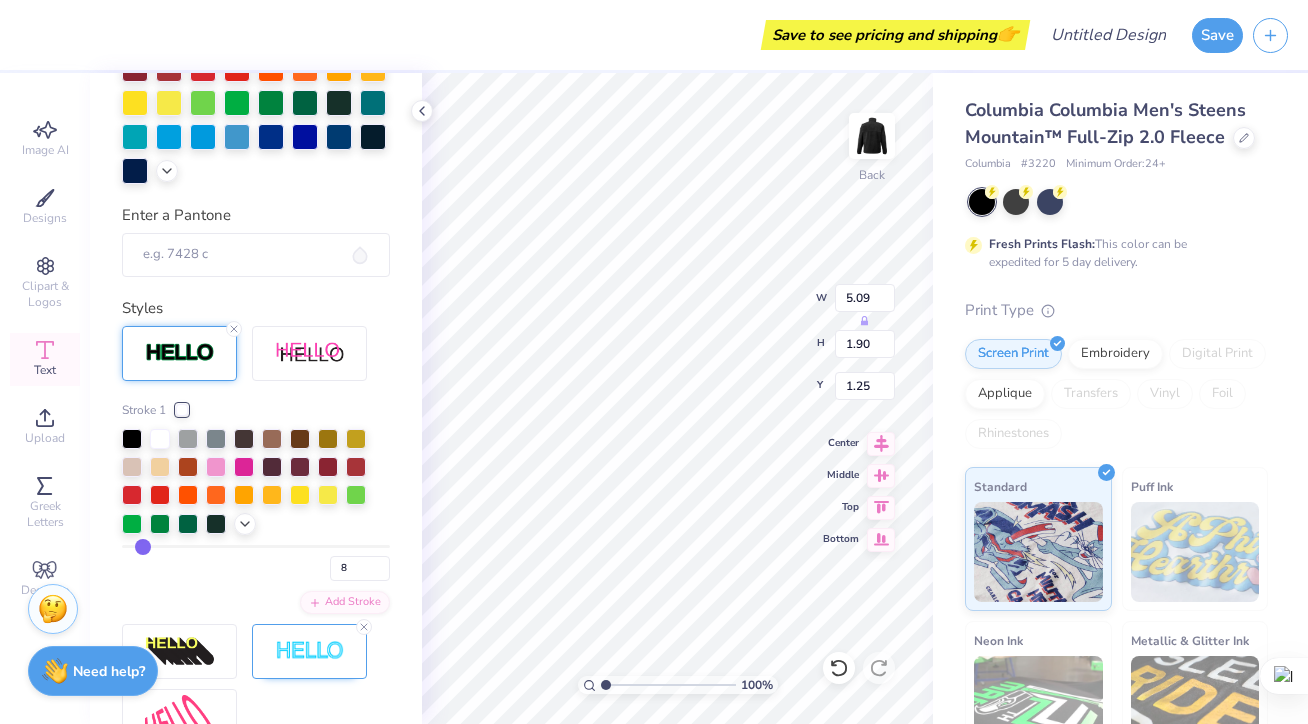 type on "6" 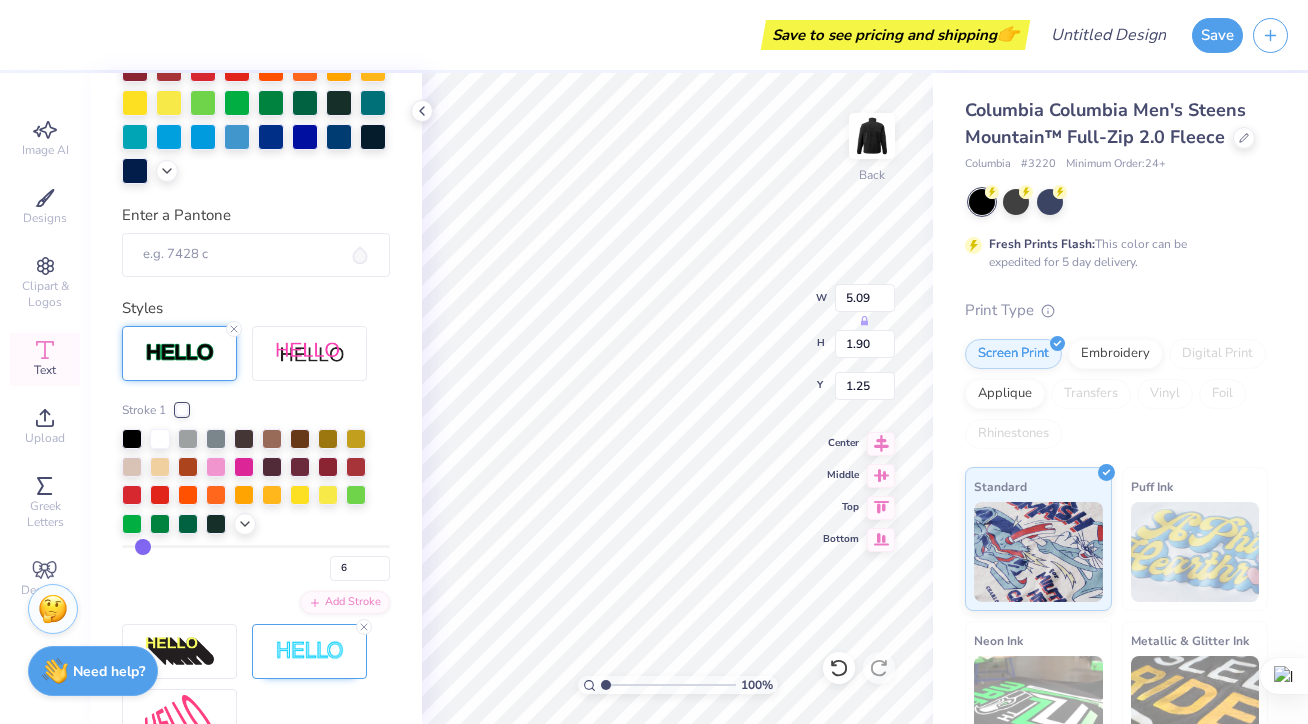type on "5" 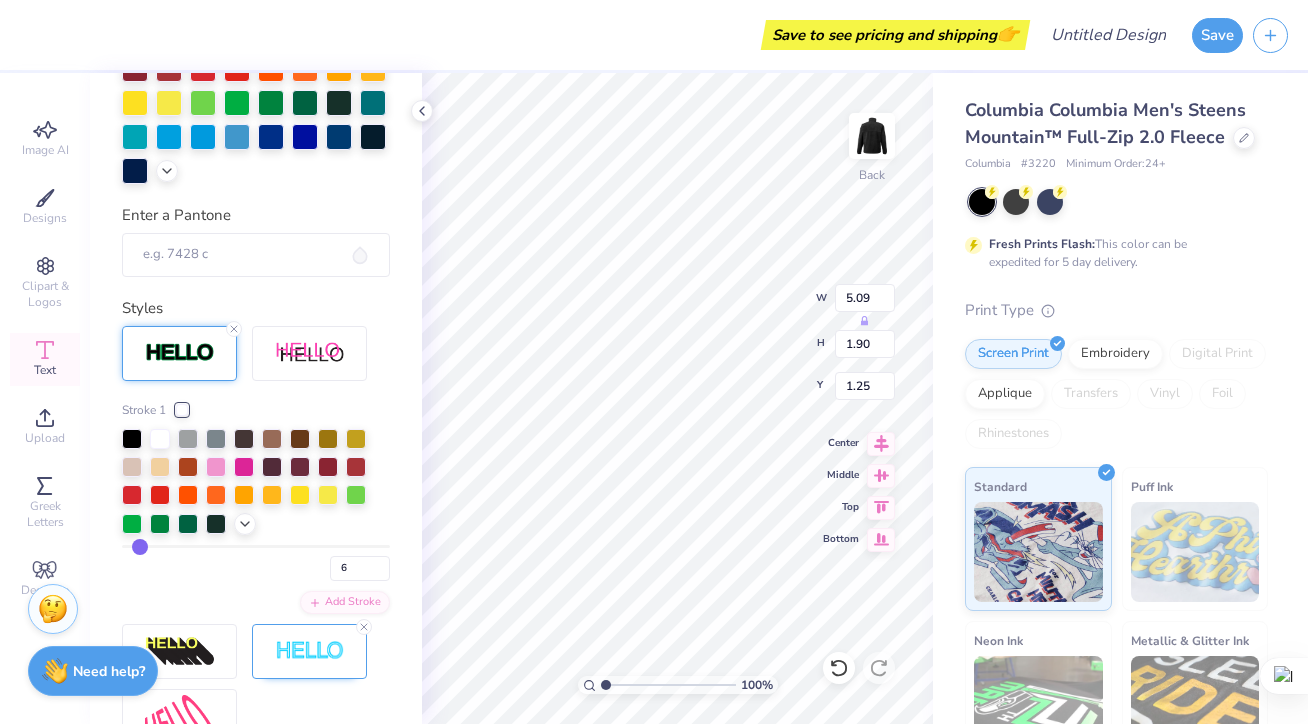 type on "5" 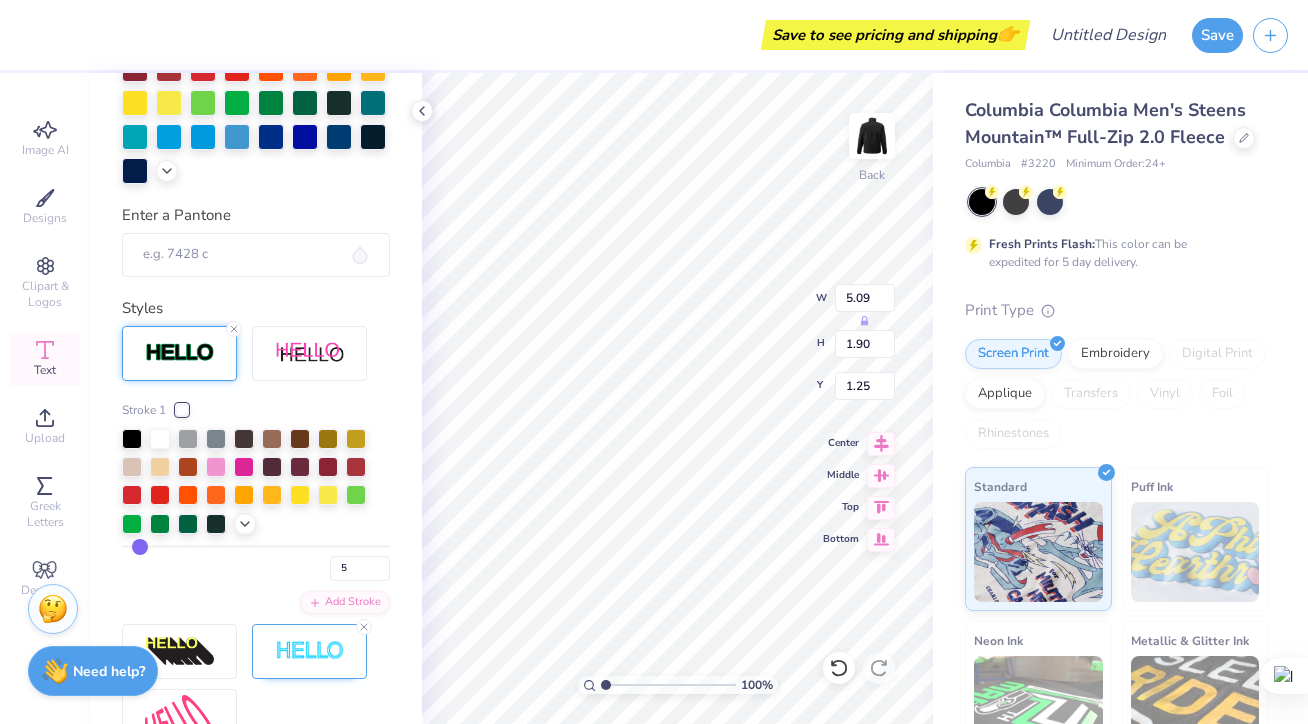 type on "3" 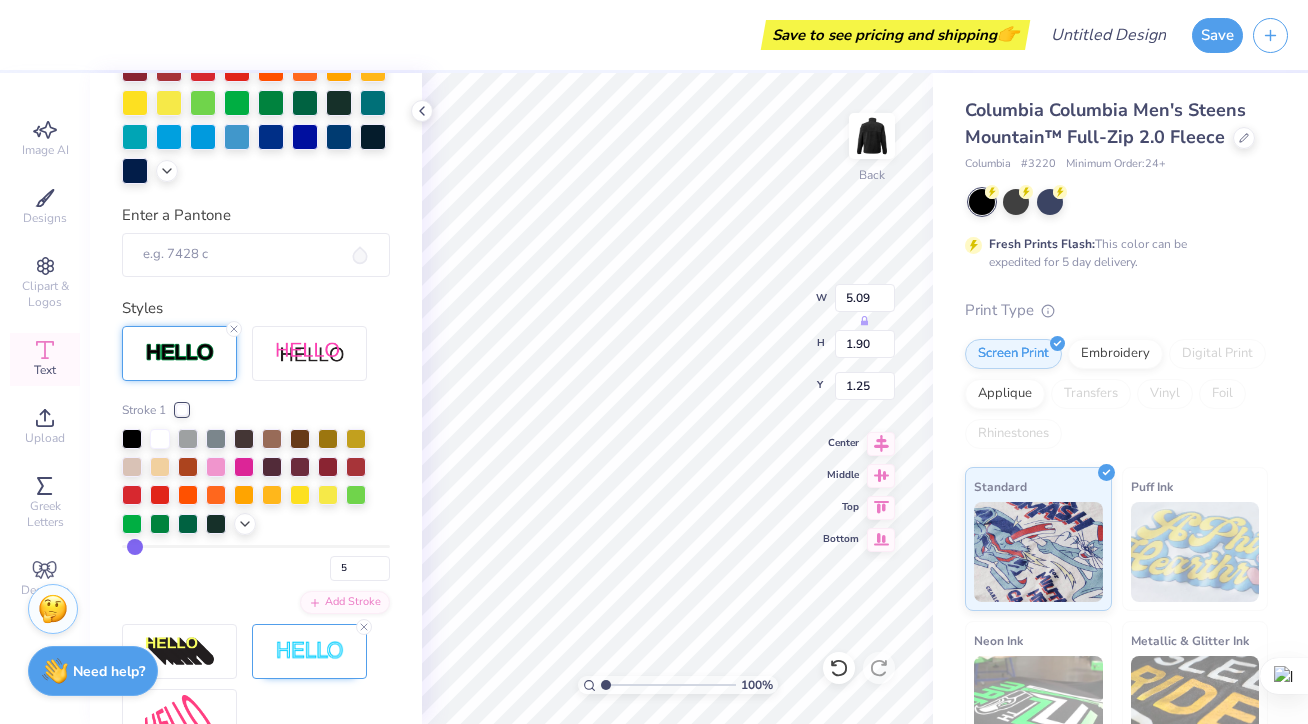 type on "3" 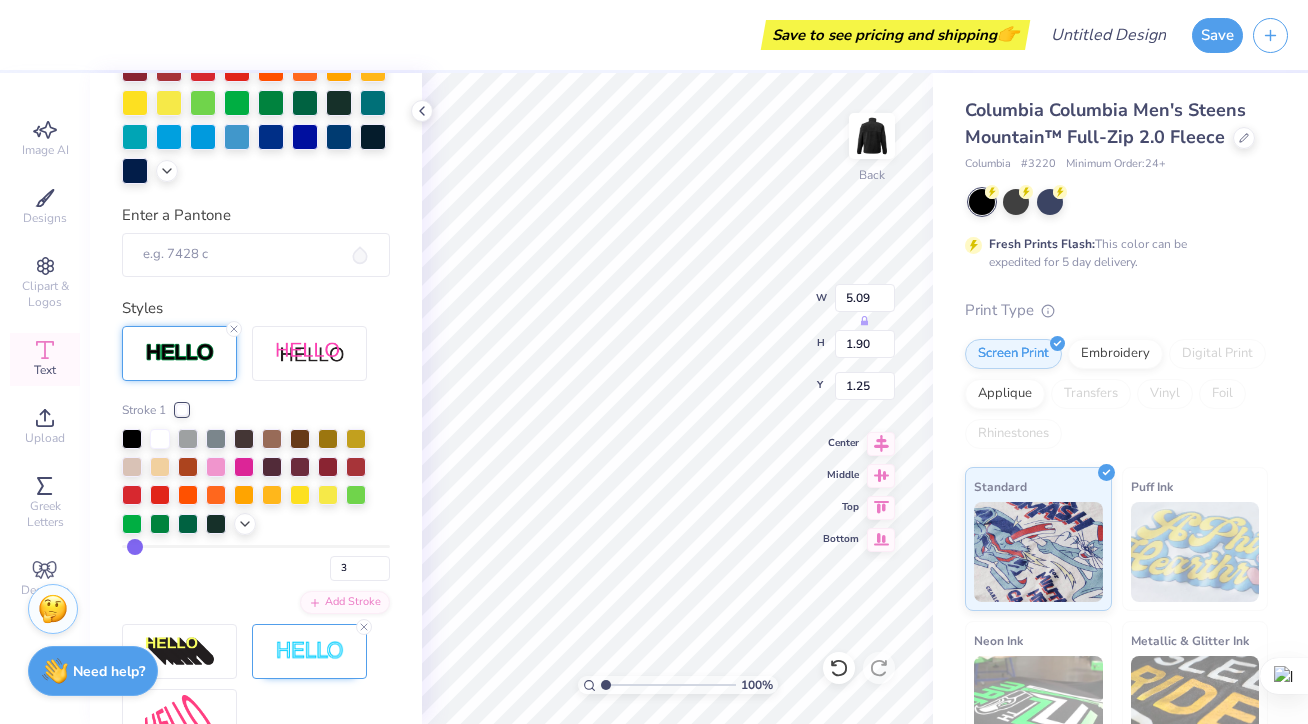type on "2" 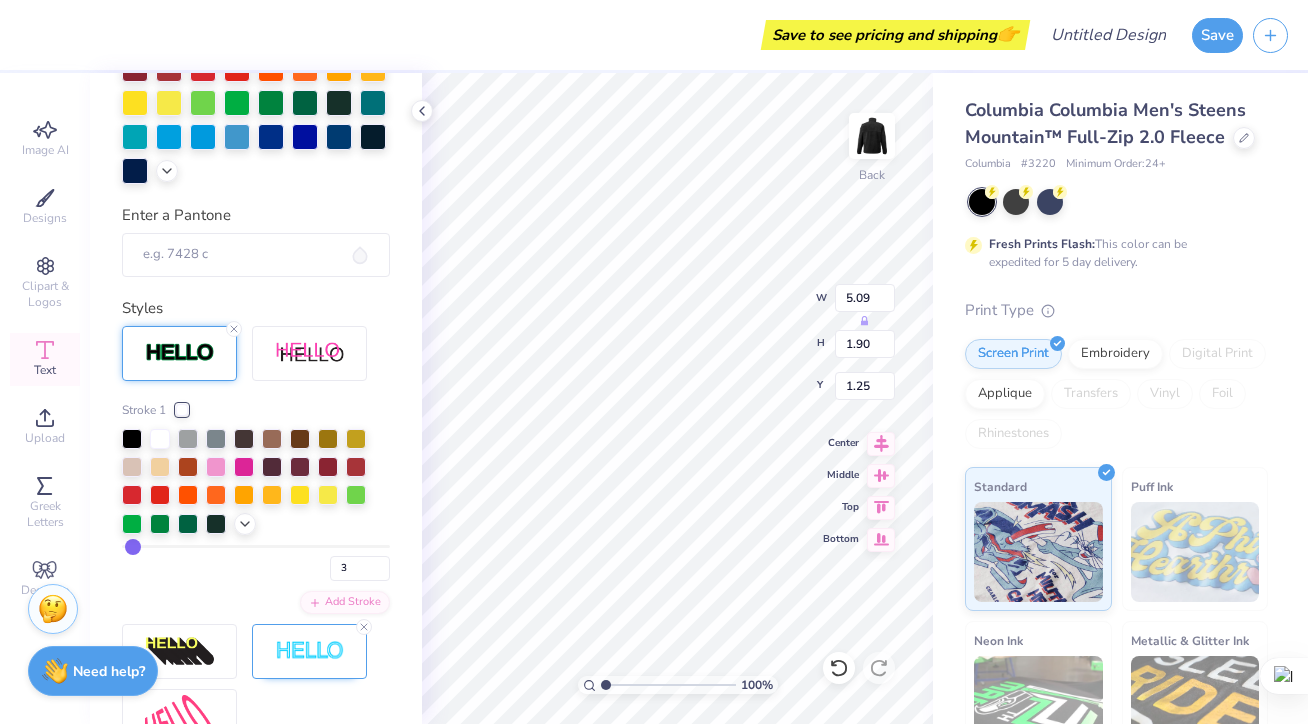 type on "2" 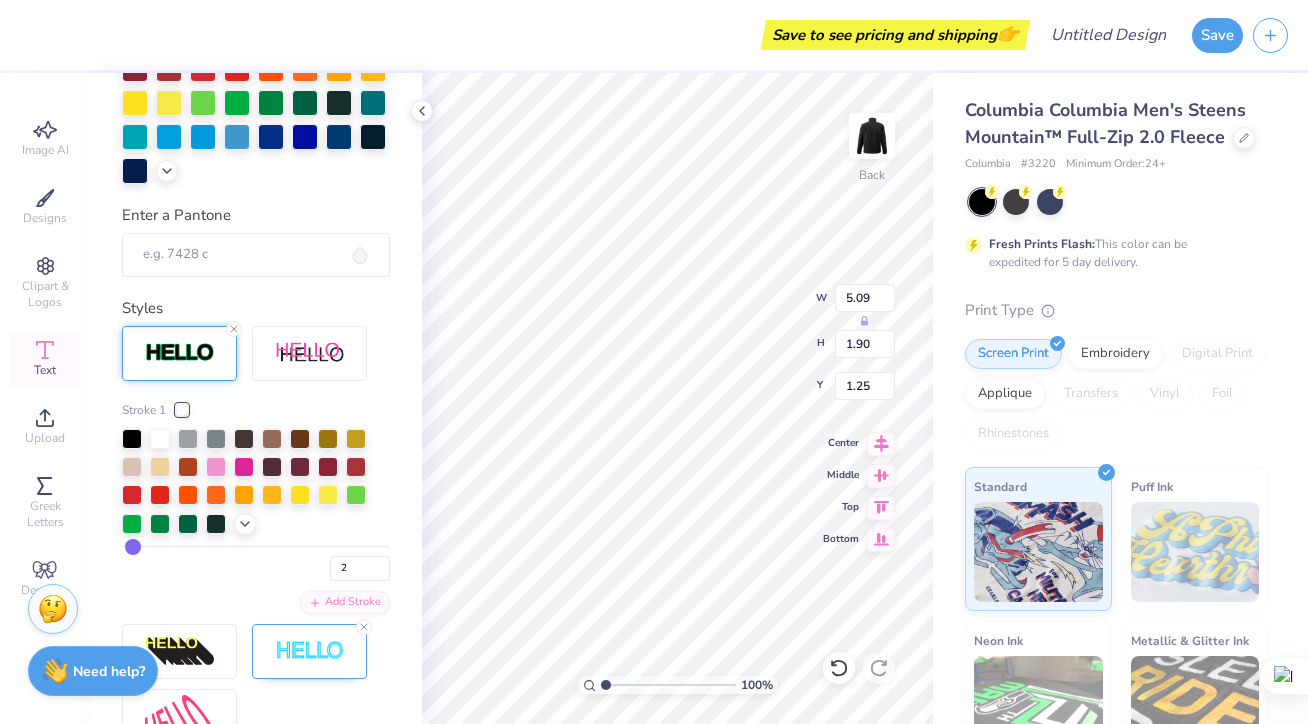 type on "1" 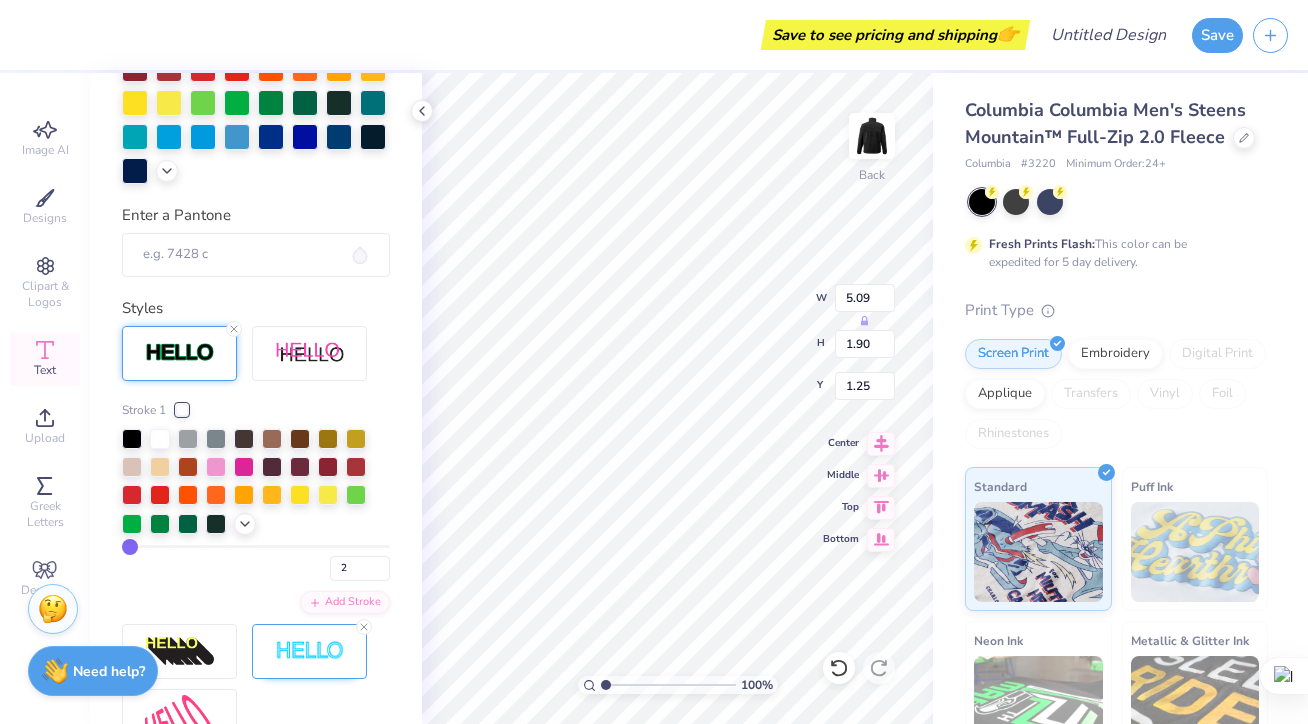 type on "1" 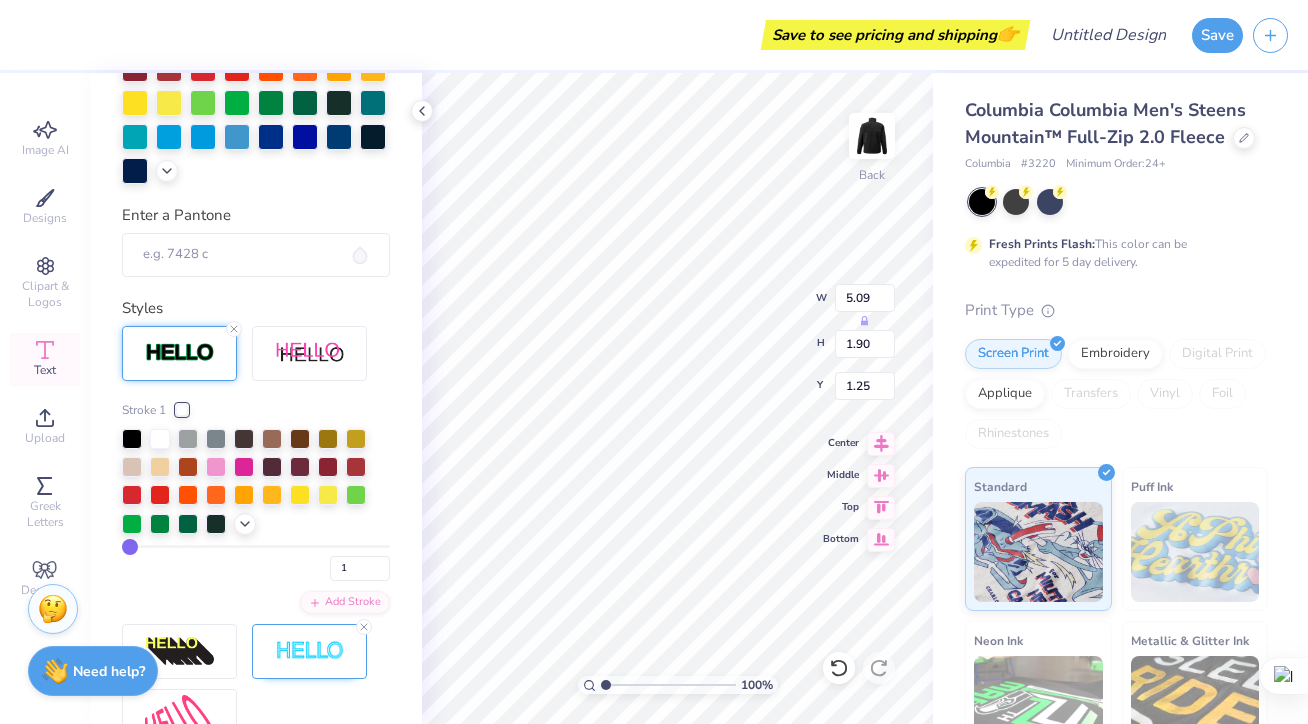 drag, startPoint x: 150, startPoint y: 550, endPoint x: 110, endPoint y: 547, distance: 40.112343 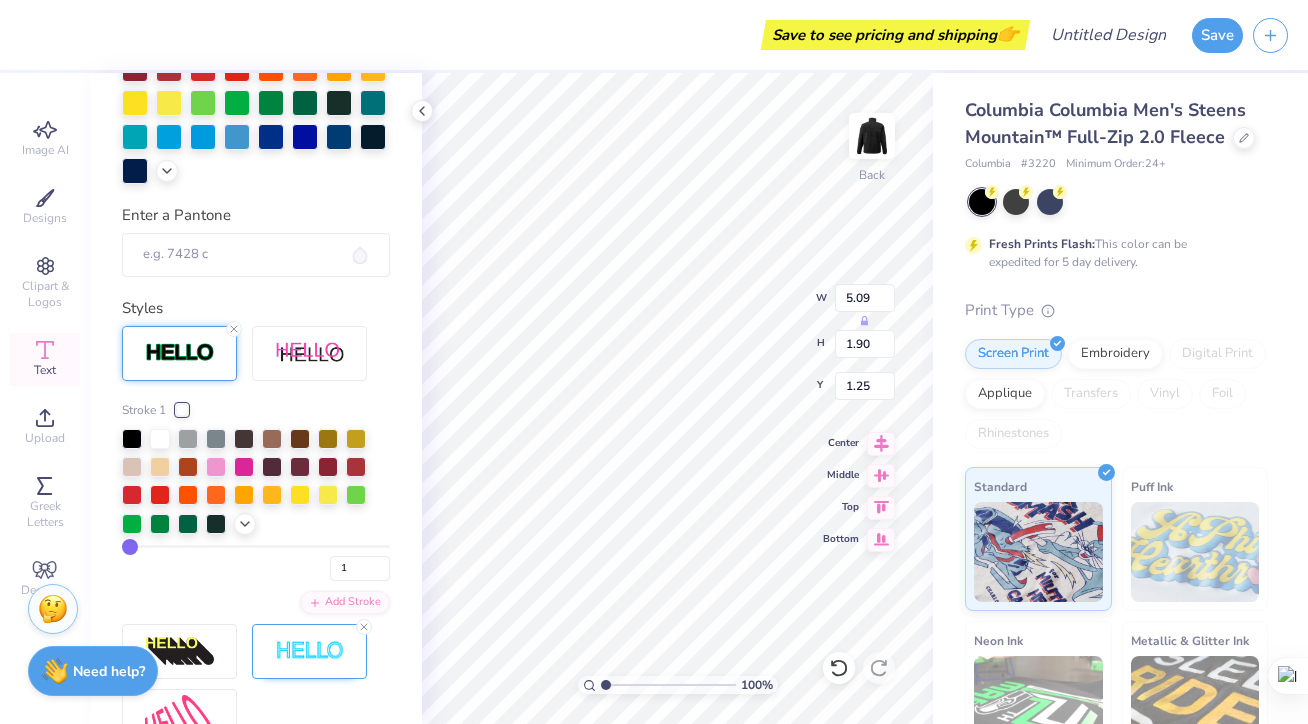 type on "2" 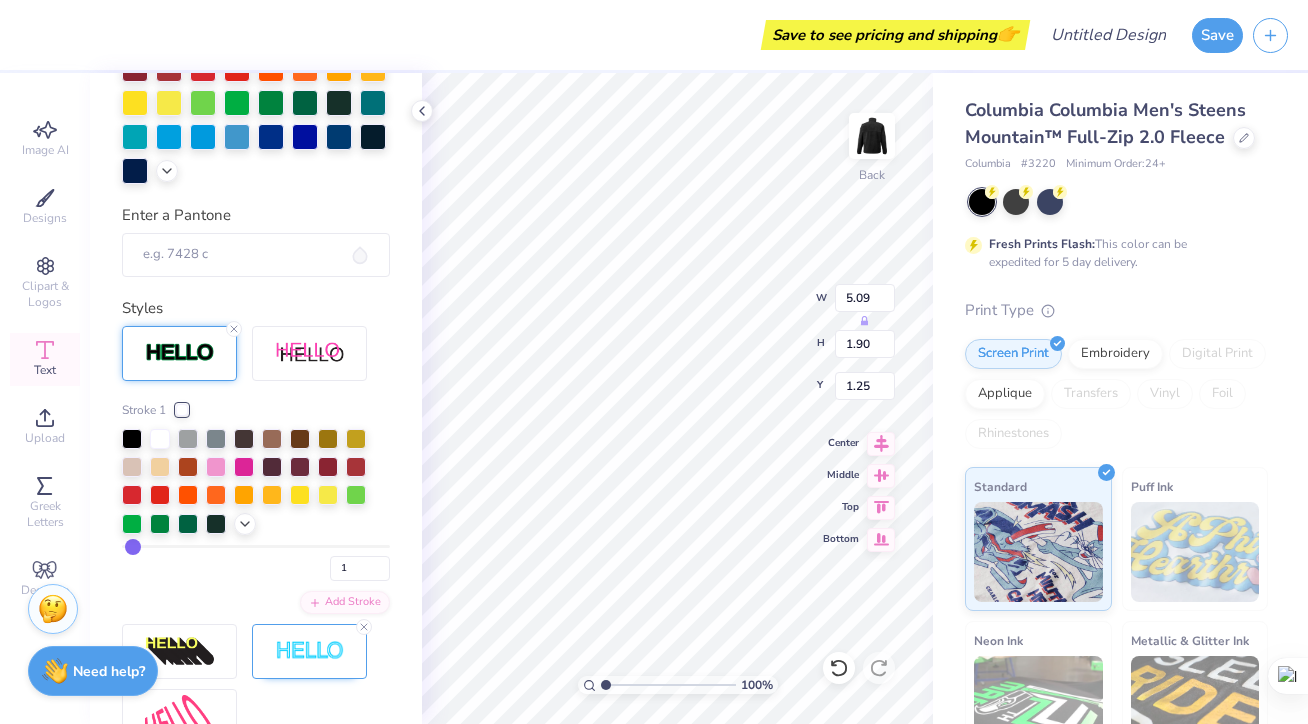 type on "2" 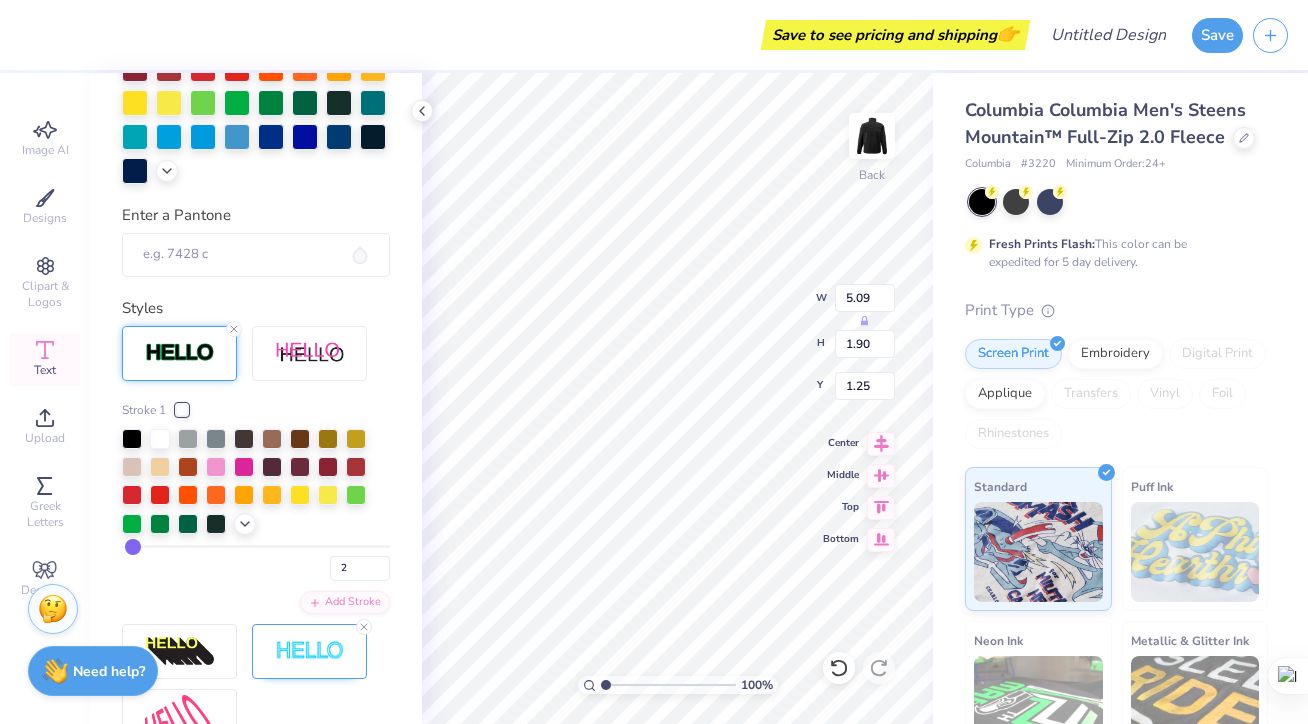 type on "4" 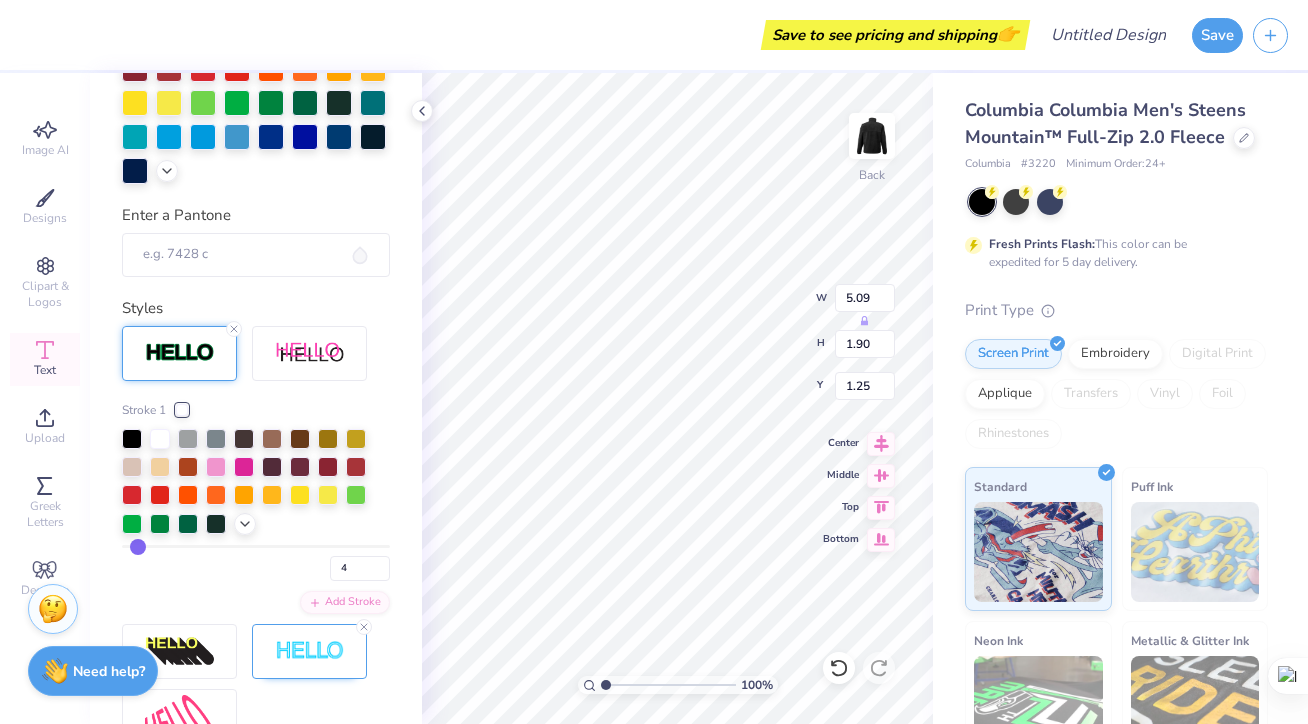 type on "7" 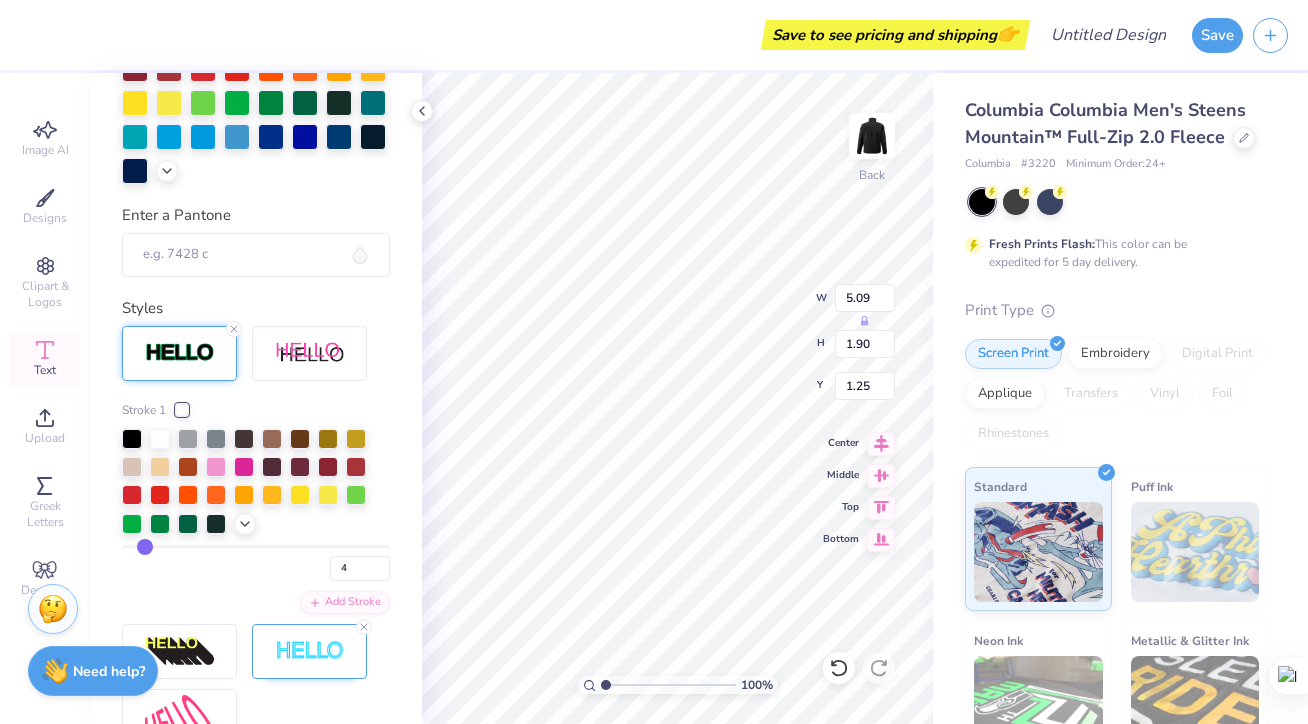 type on "7" 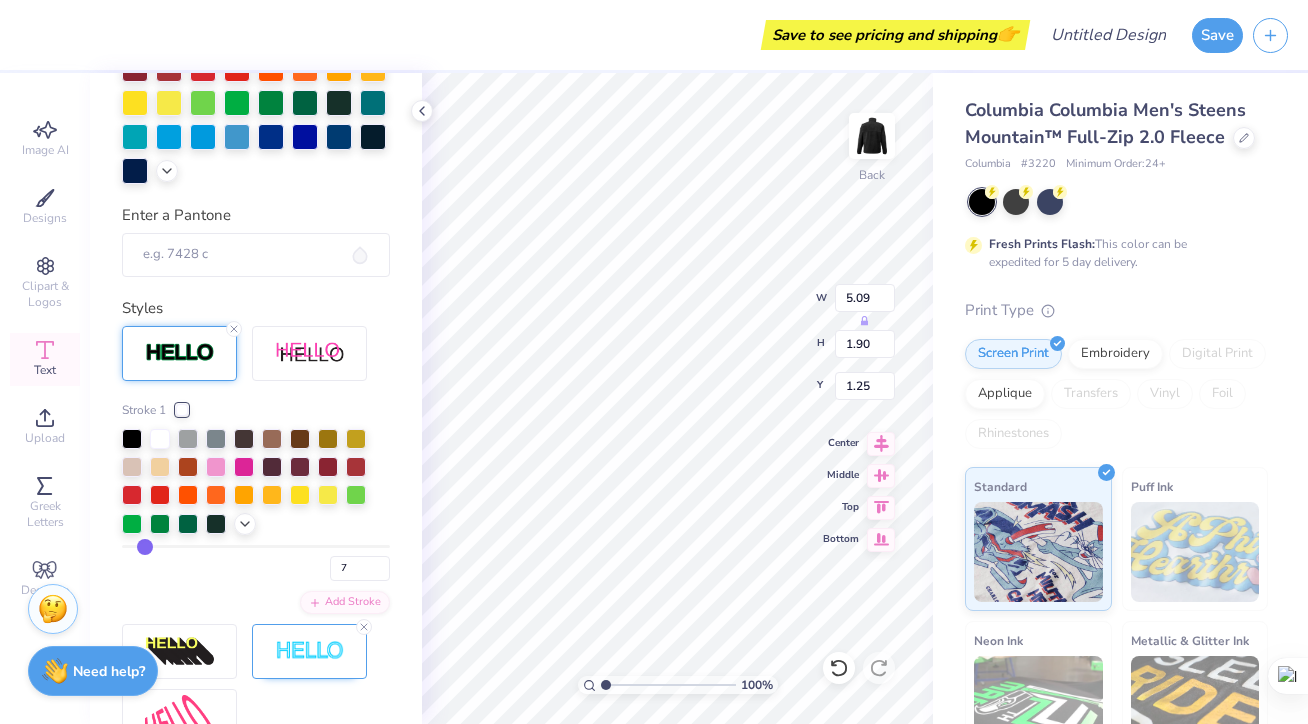 type on "16" 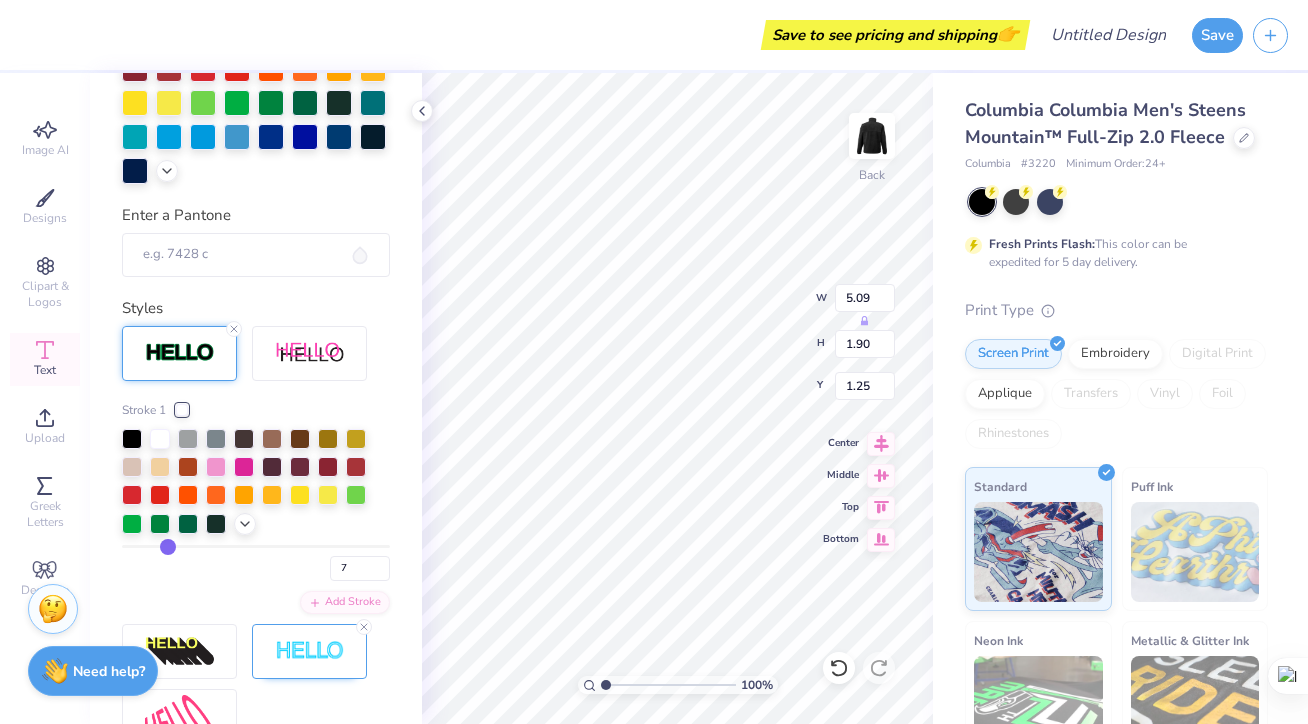 type on "16" 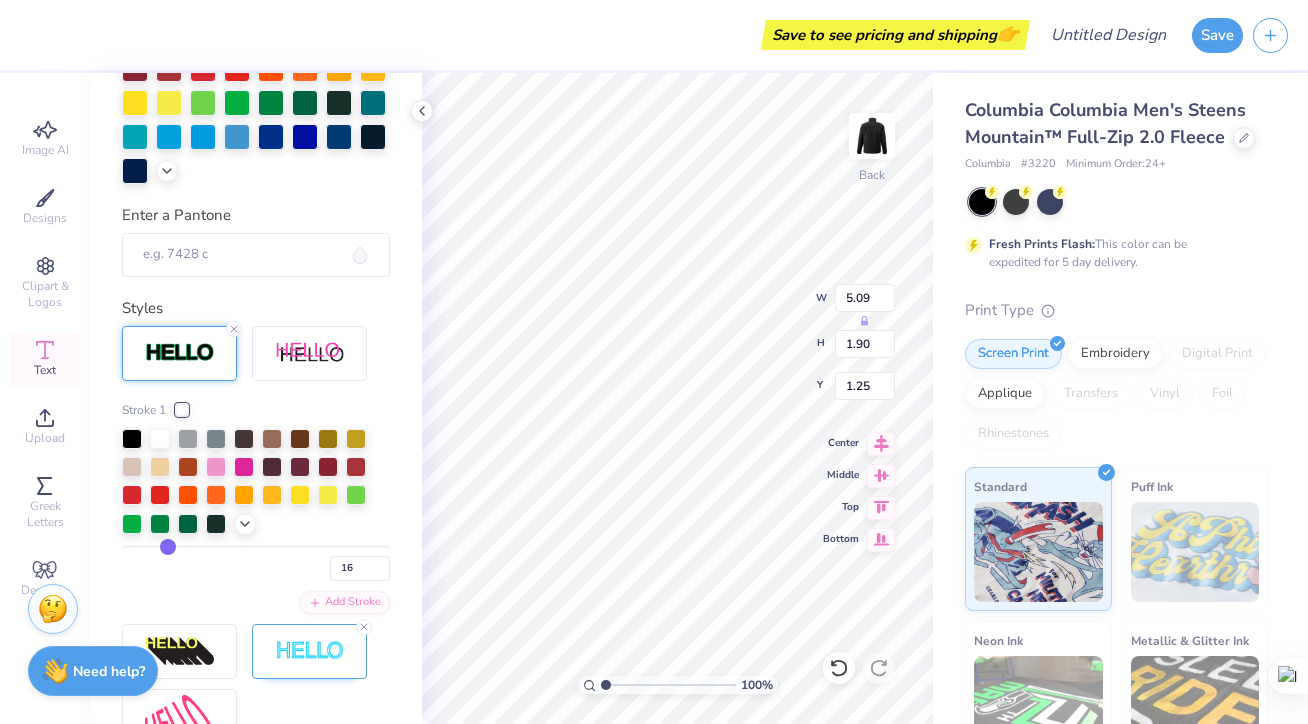 type on "19" 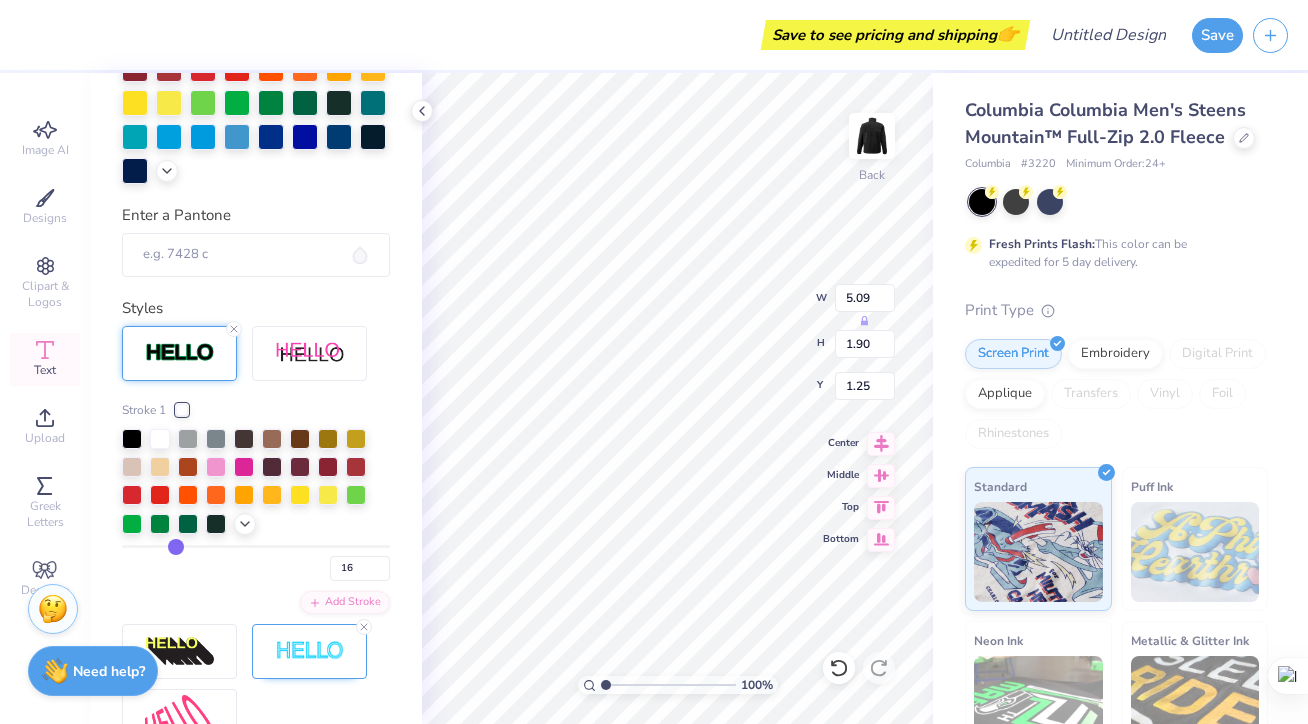 type on "19" 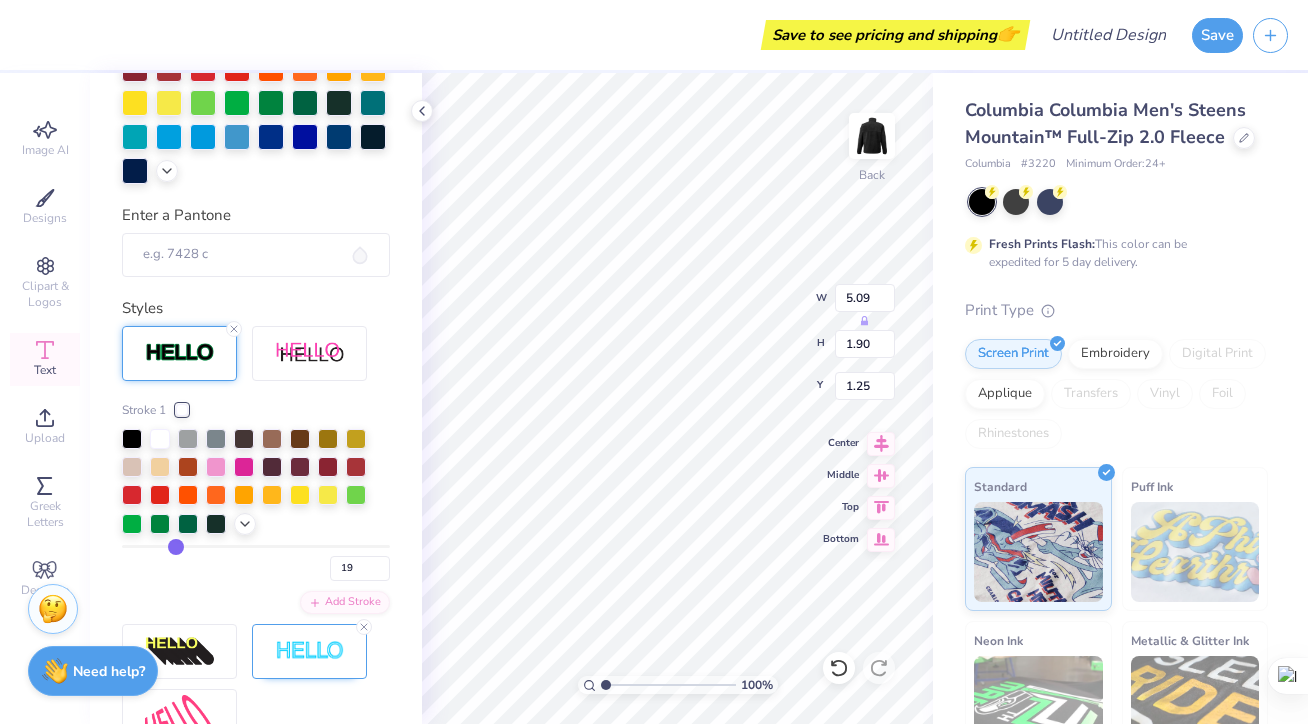 type on "26" 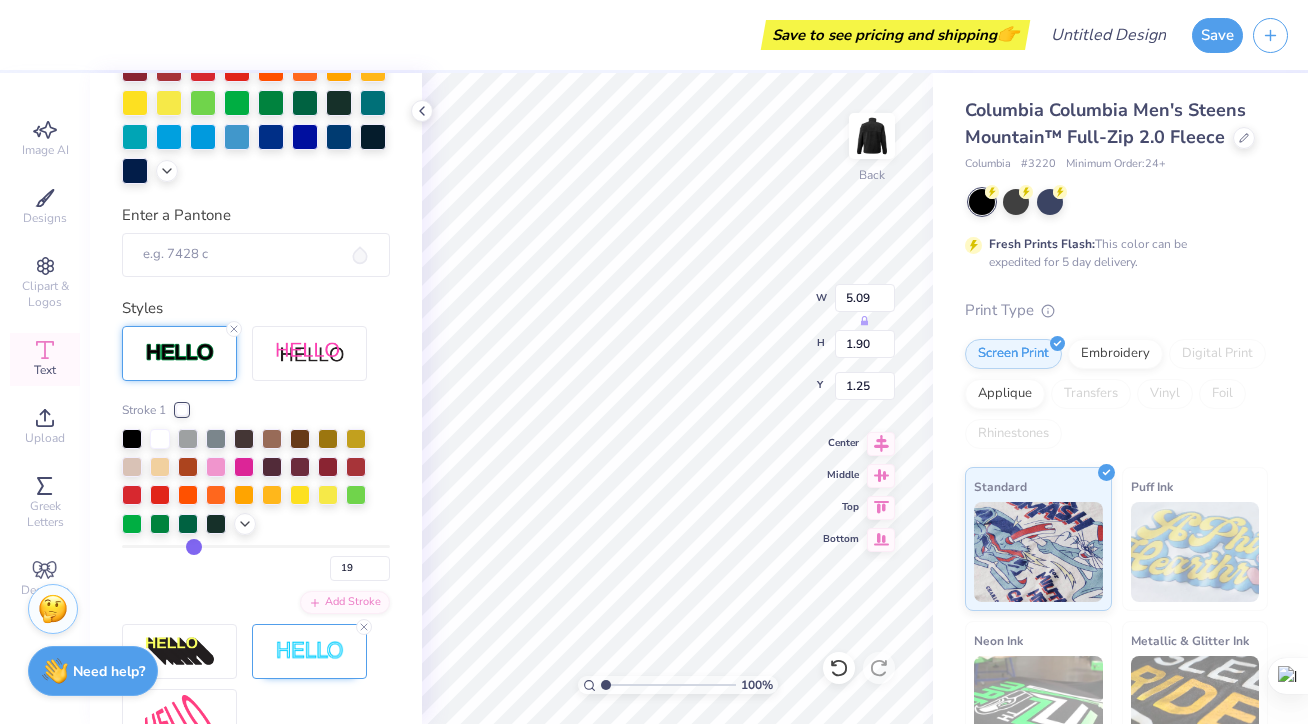 type on "26" 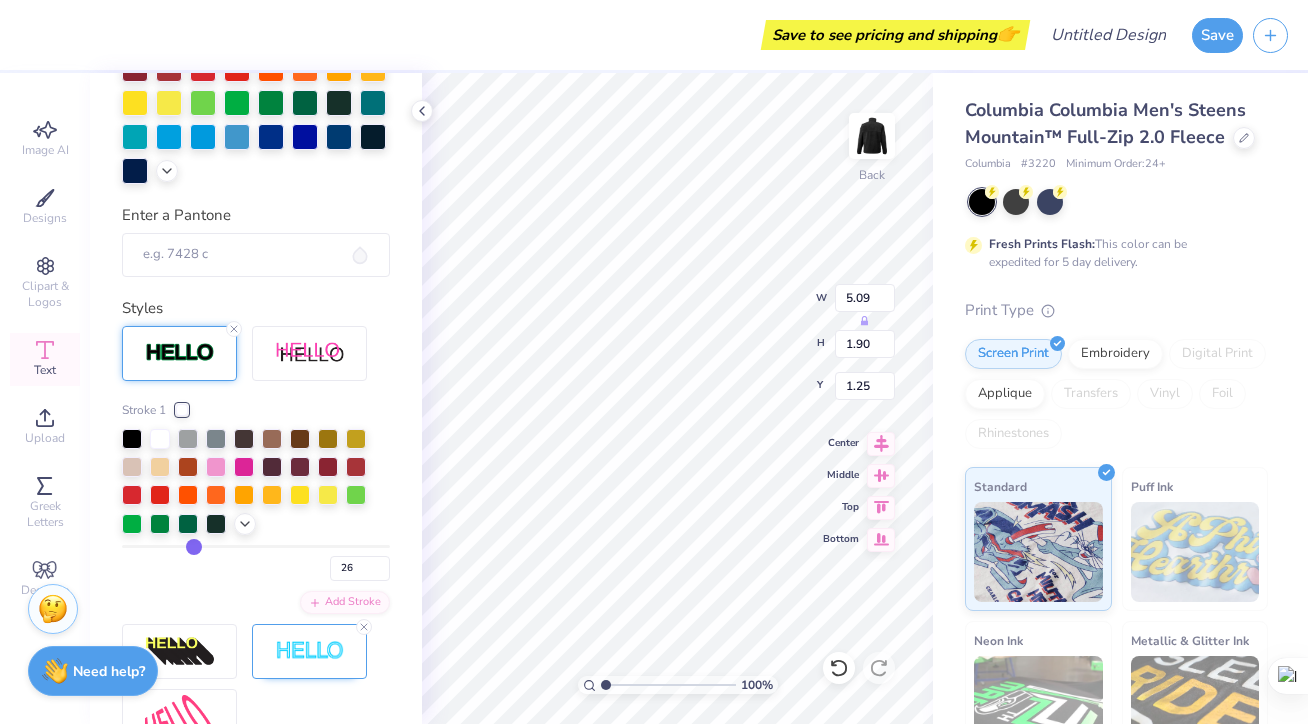type on "31" 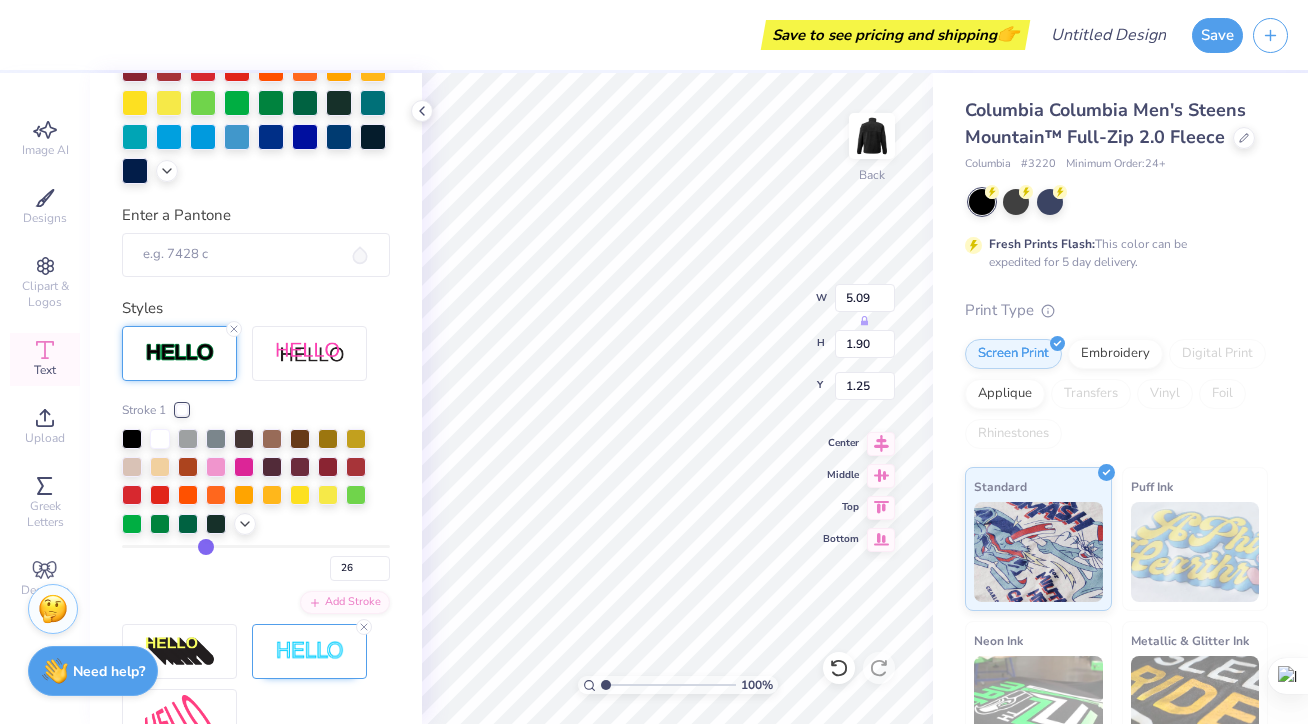 type on "31" 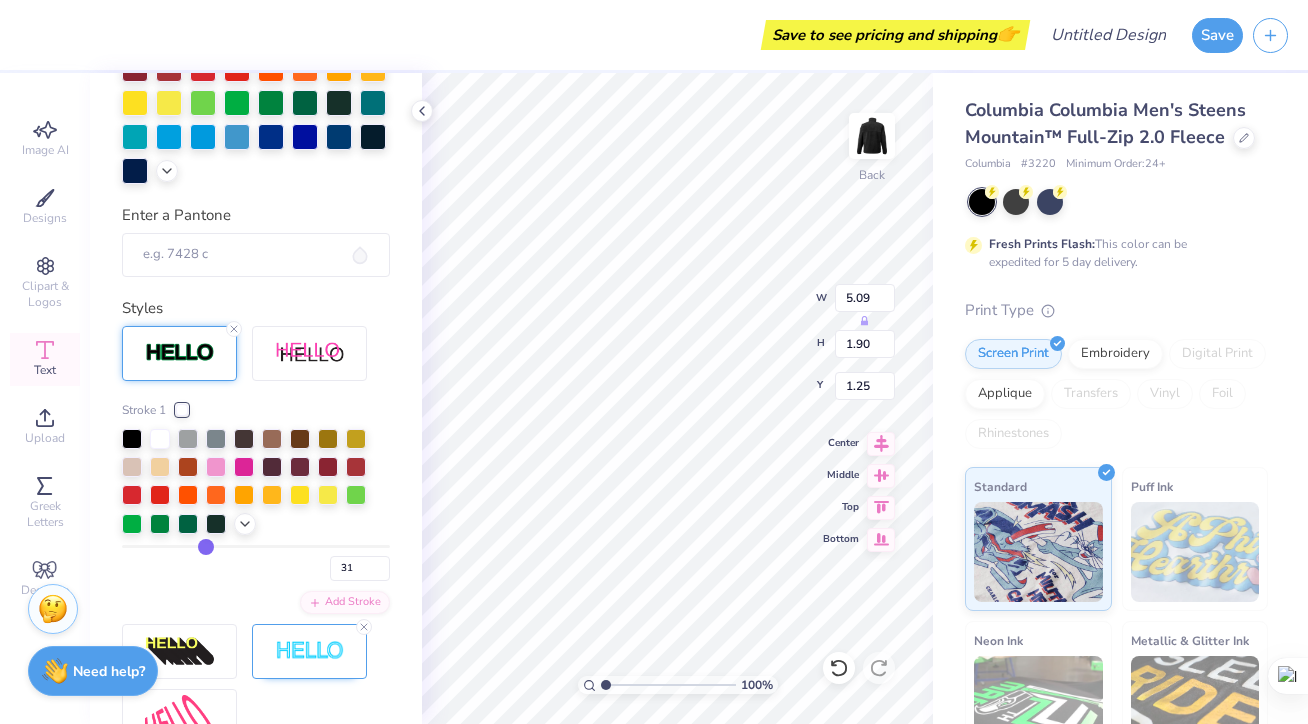 type on "36" 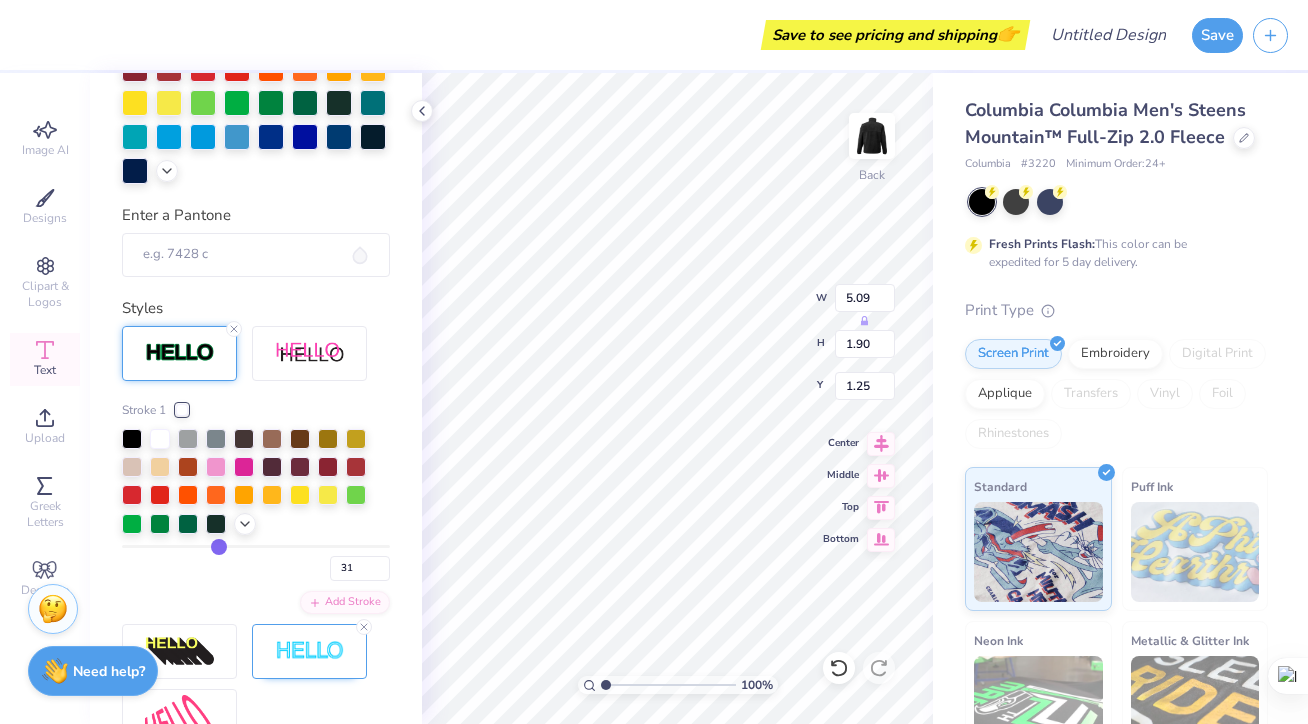 type on "36" 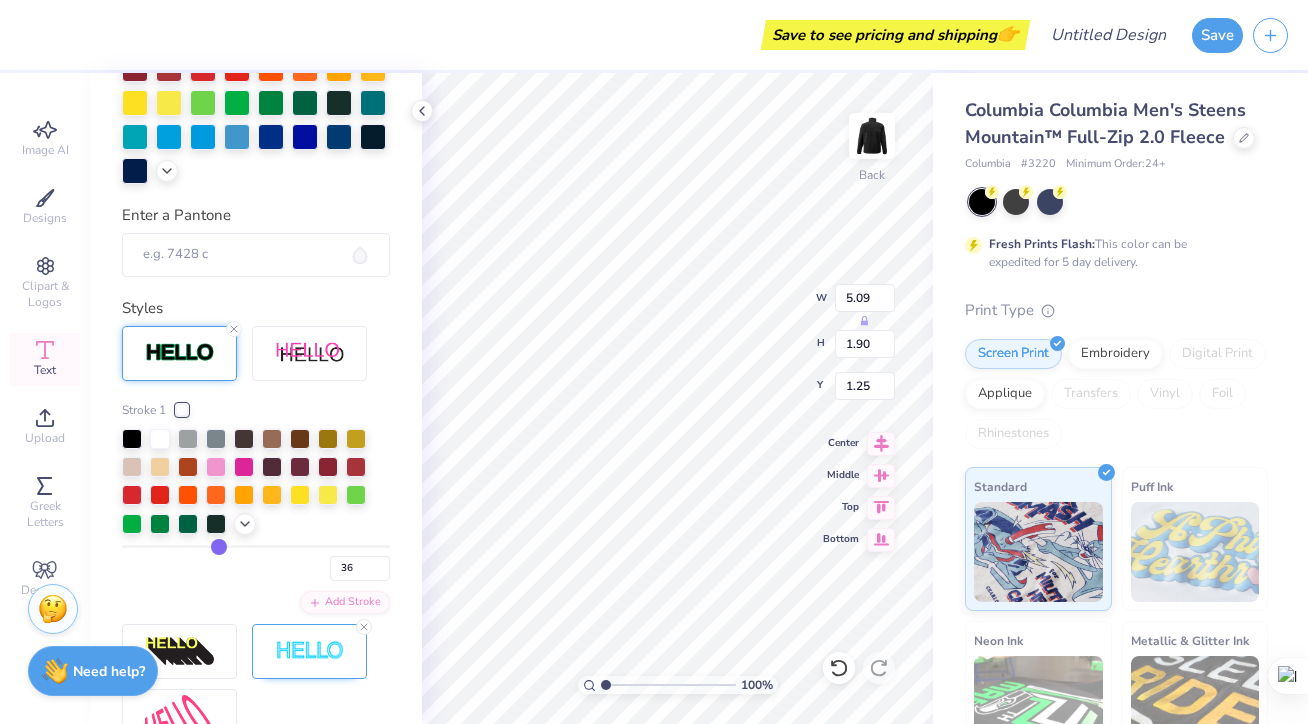 type on "40" 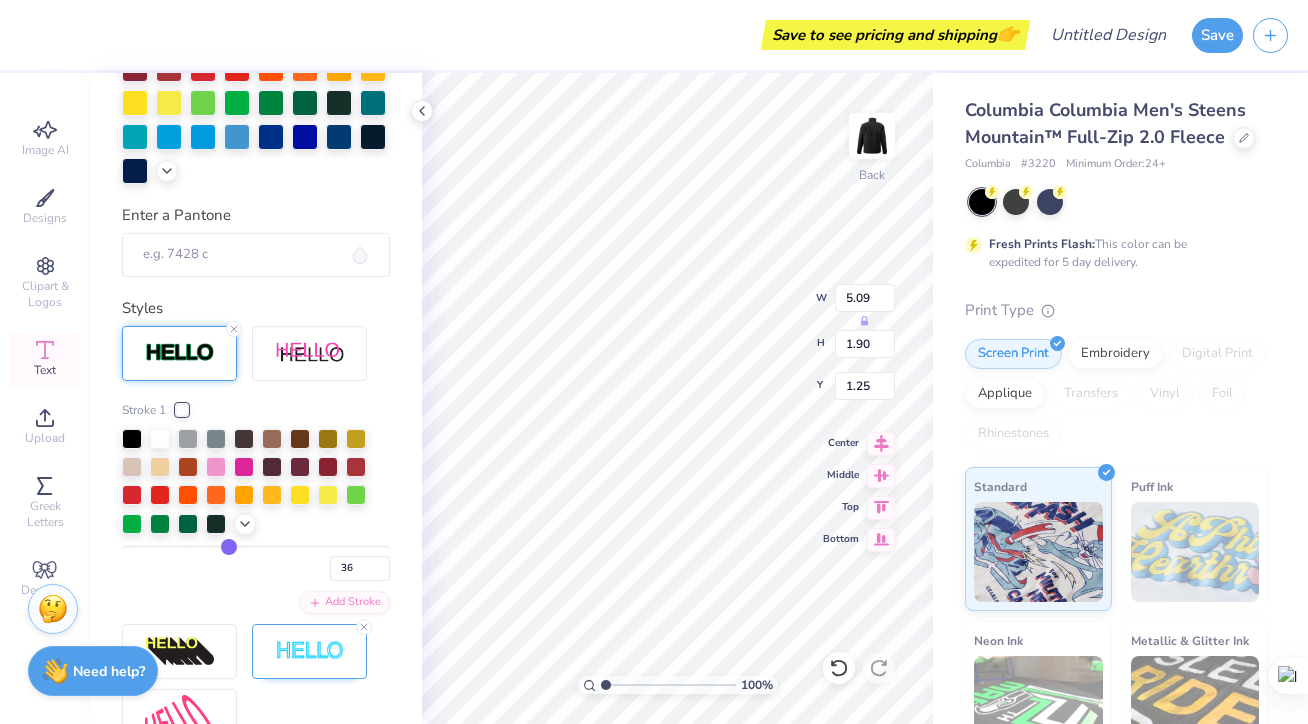 type on "40" 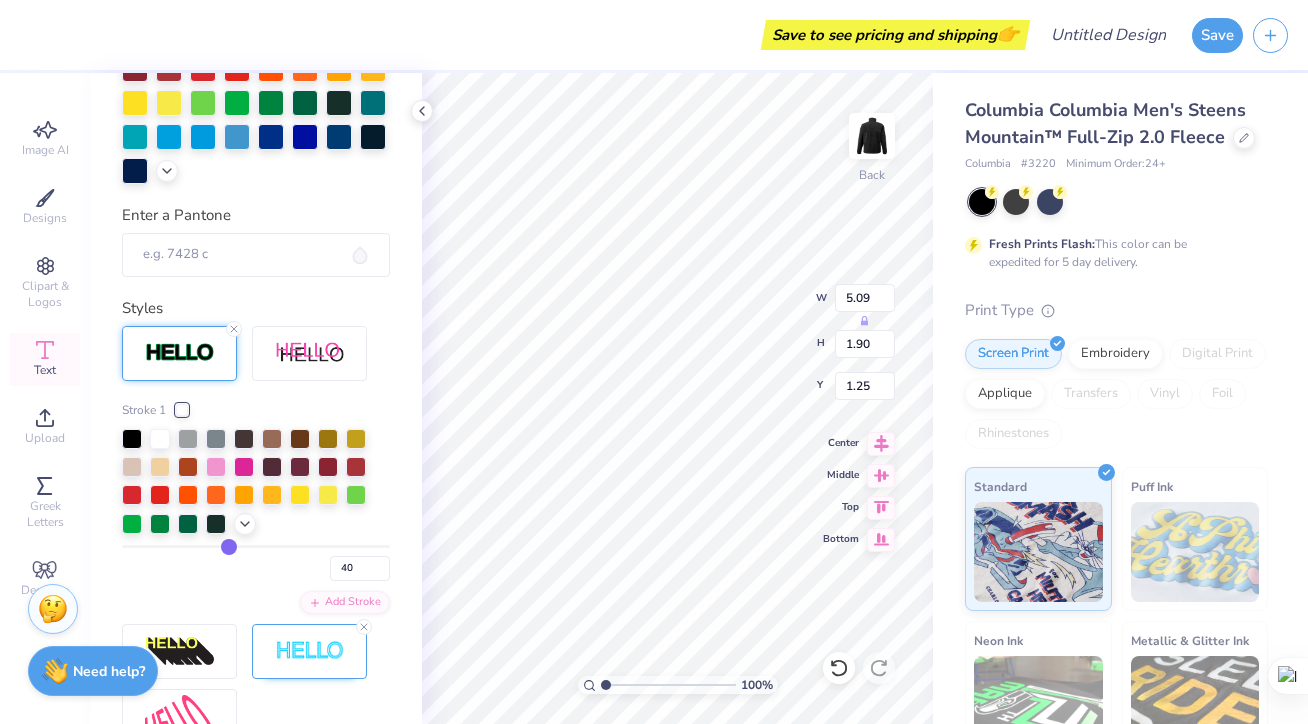 type on "43" 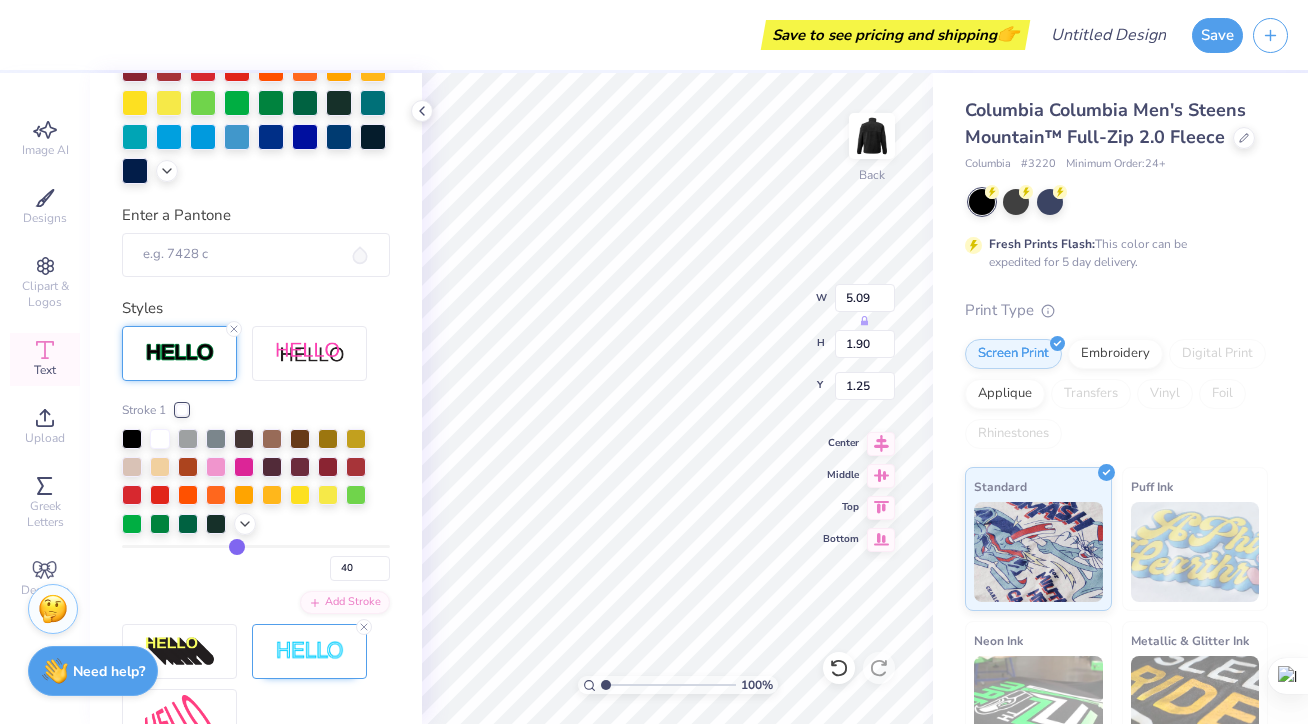 type on "43" 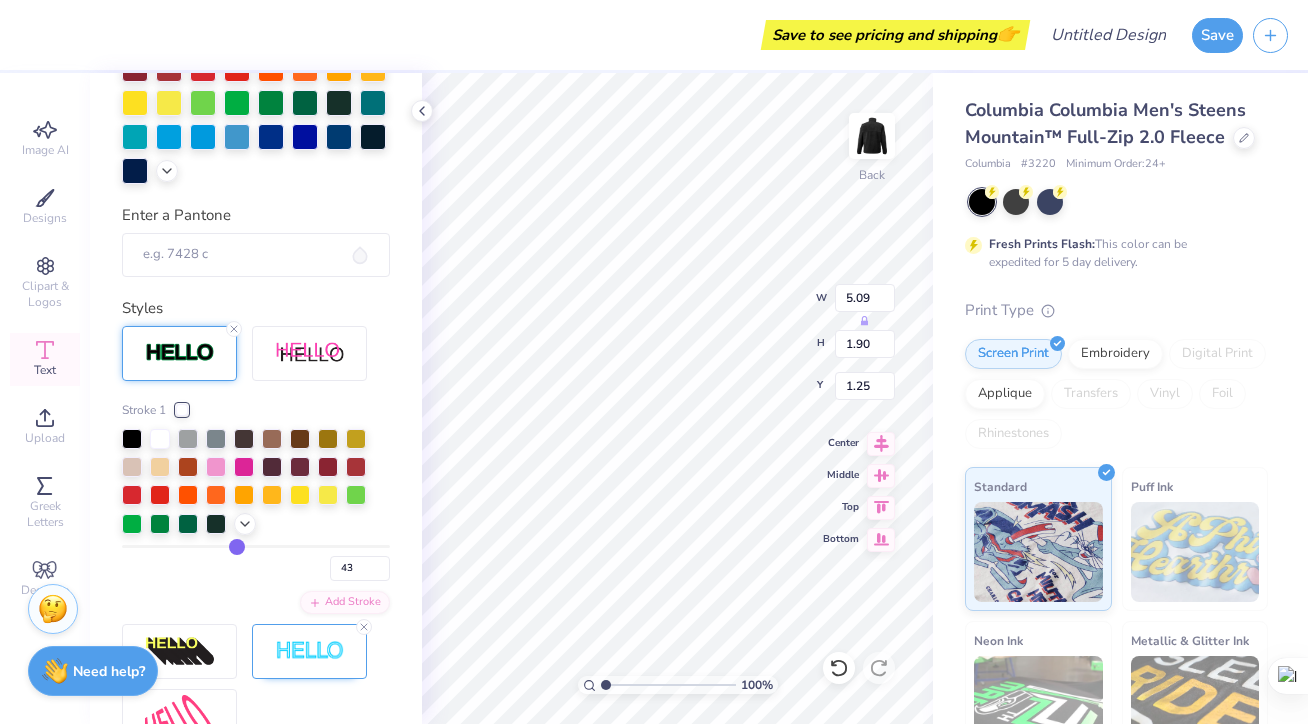 type on "45" 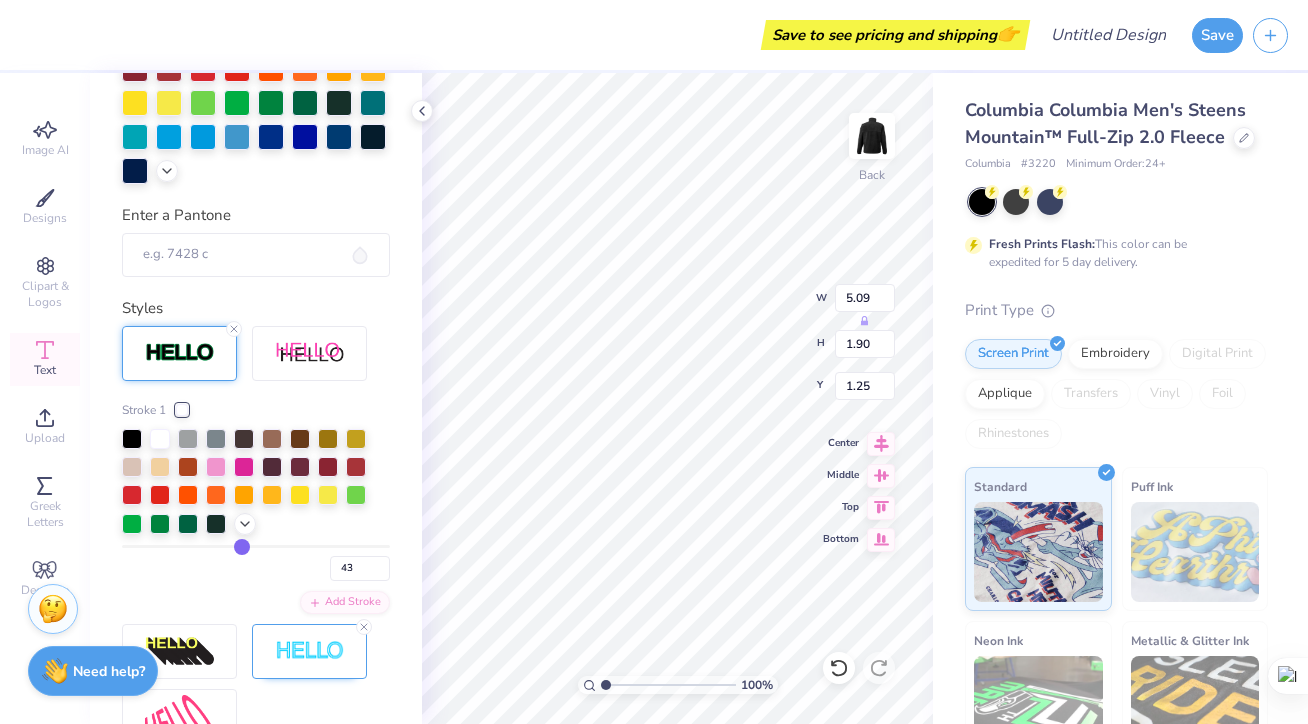 type on "45" 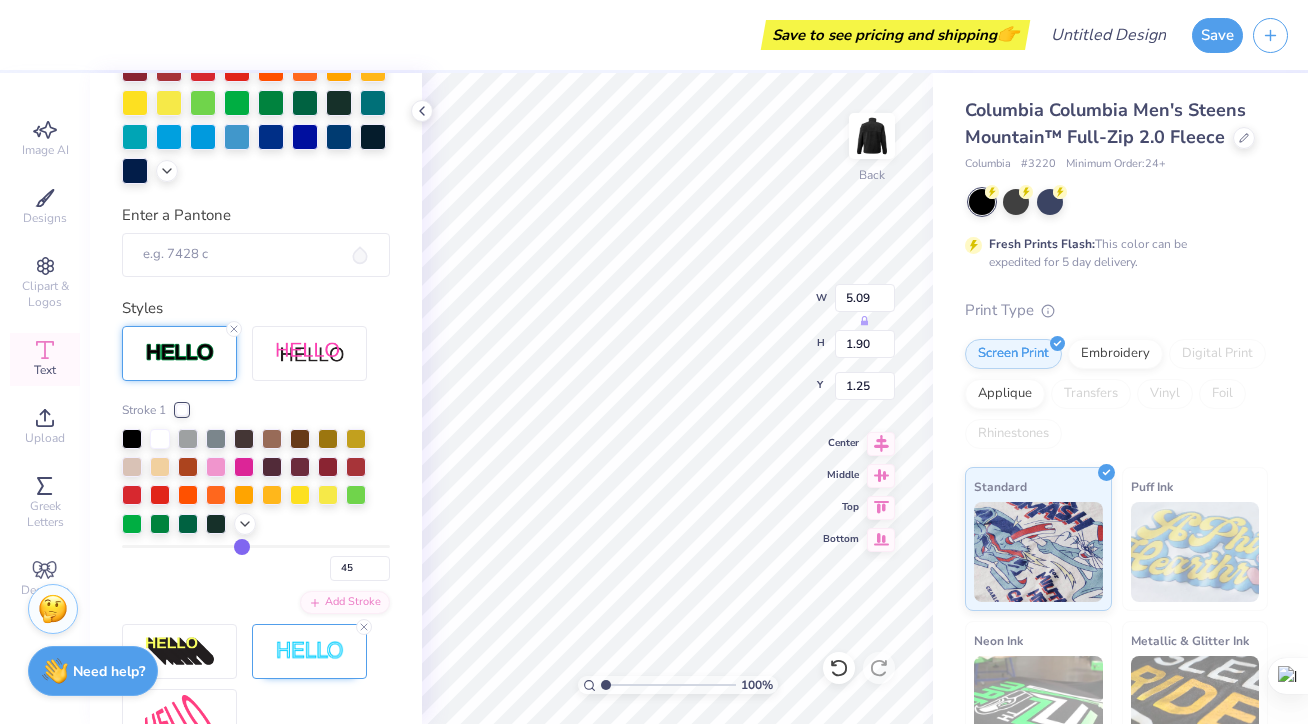 type on "47" 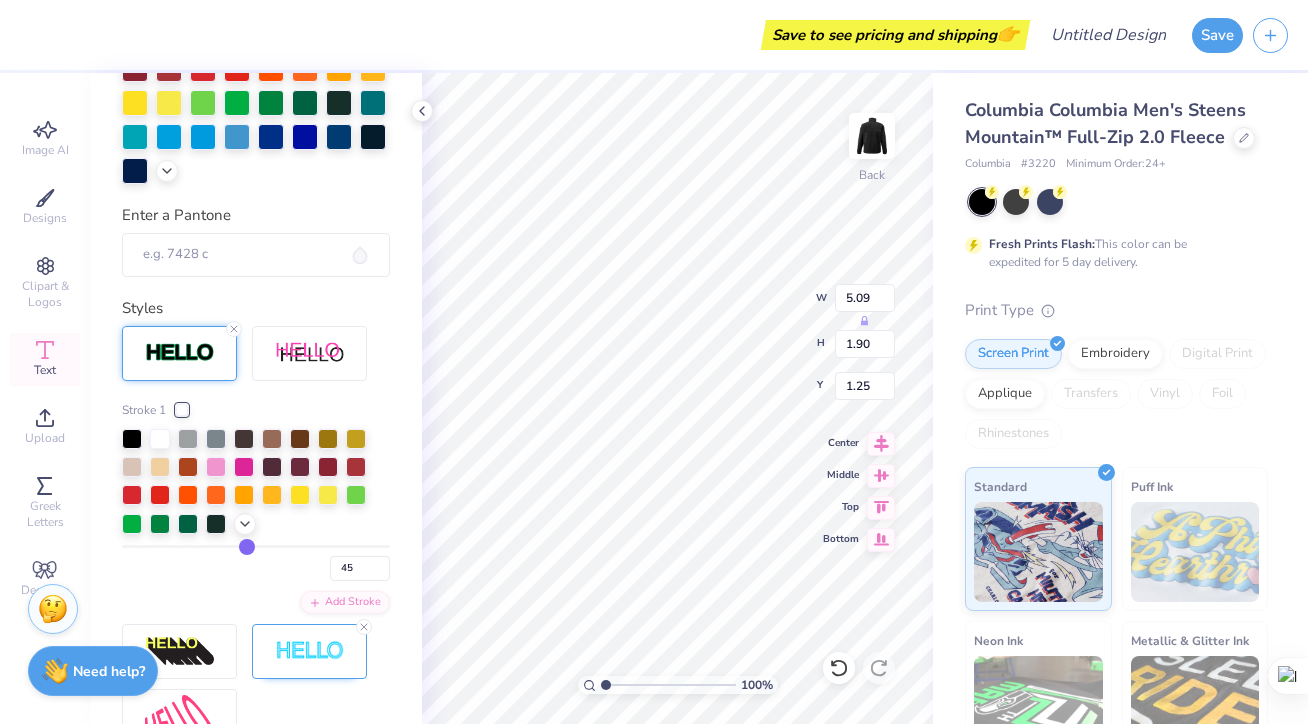 type on "47" 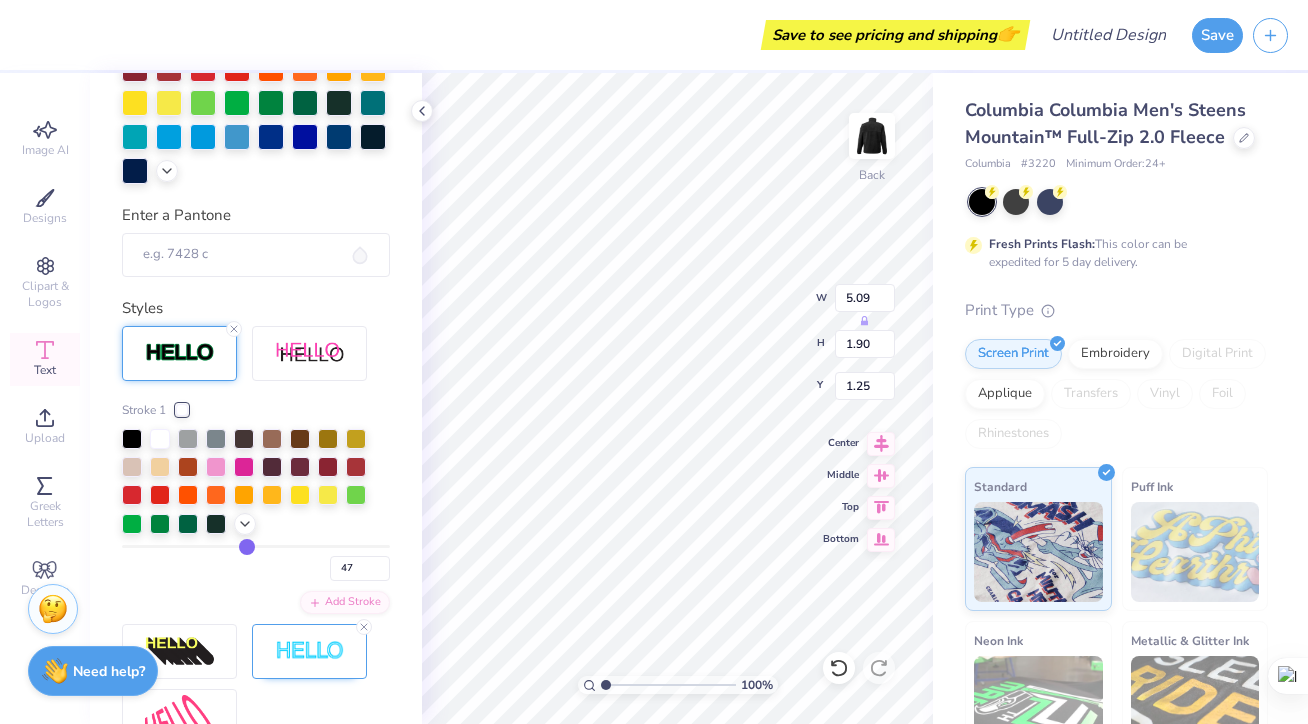 type on "48" 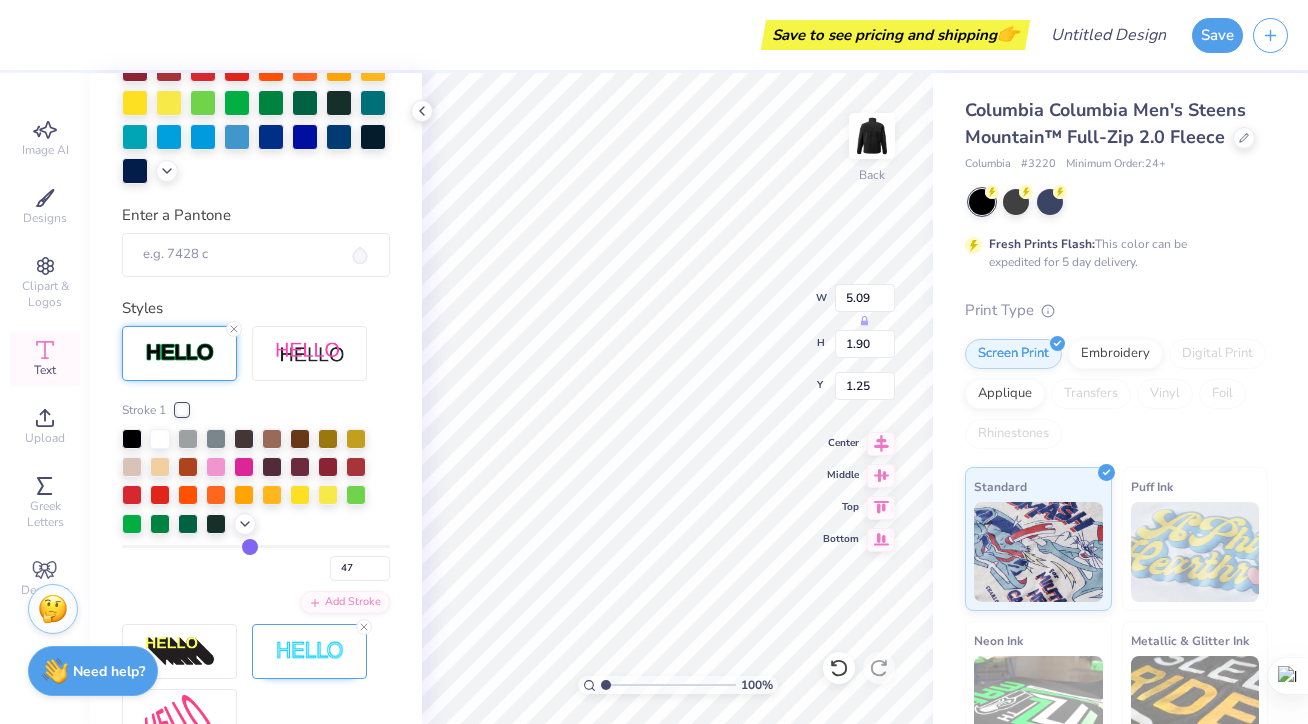 type on "48" 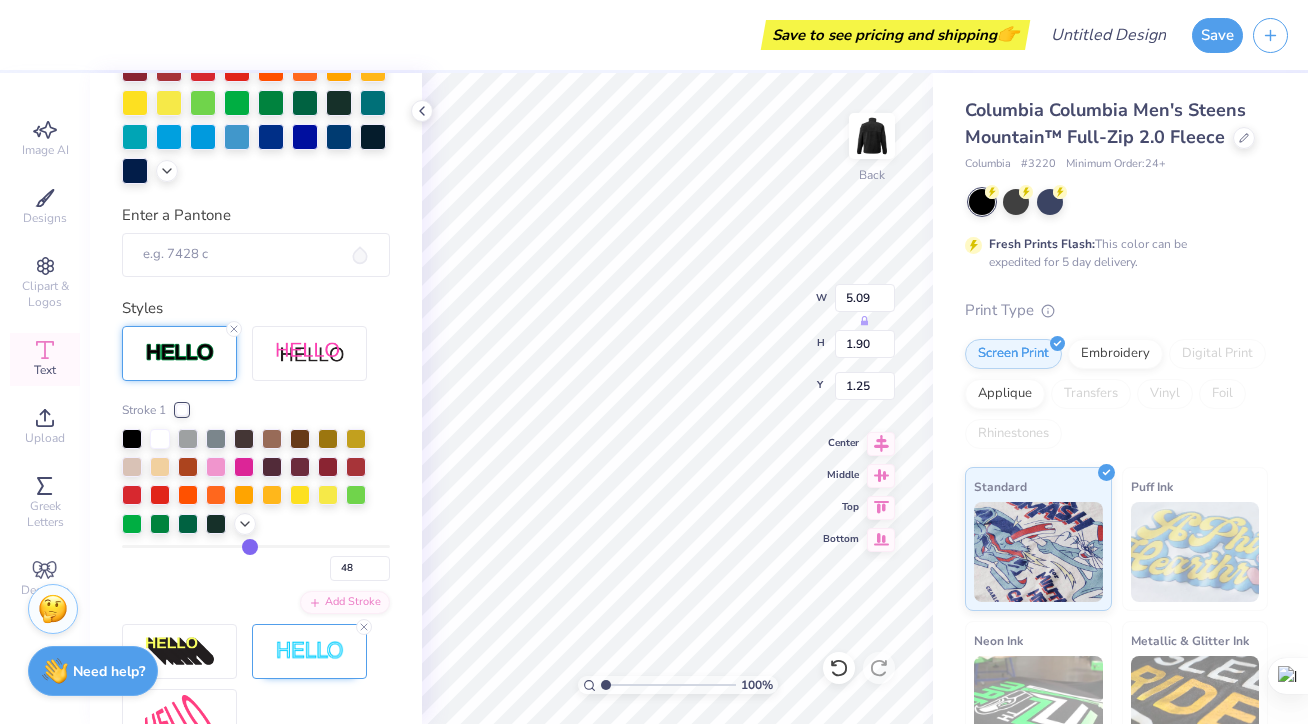 type on "49" 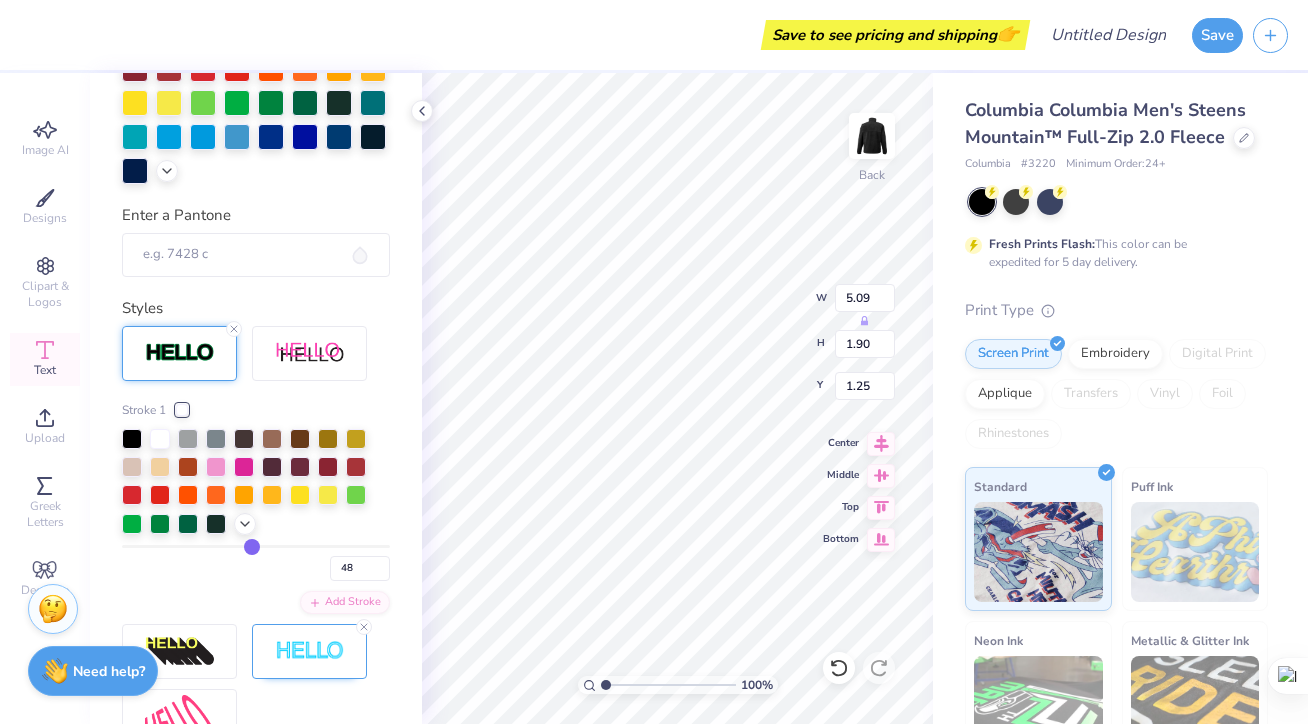 type on "49" 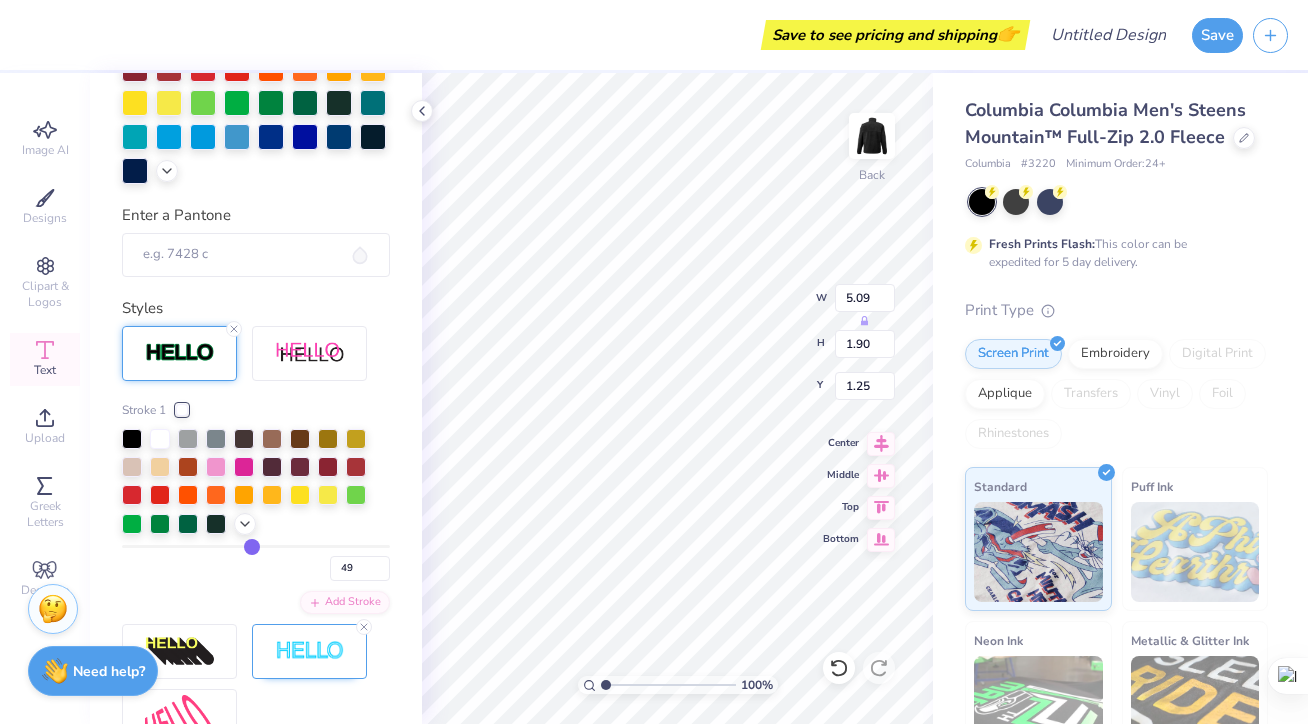 type on "50" 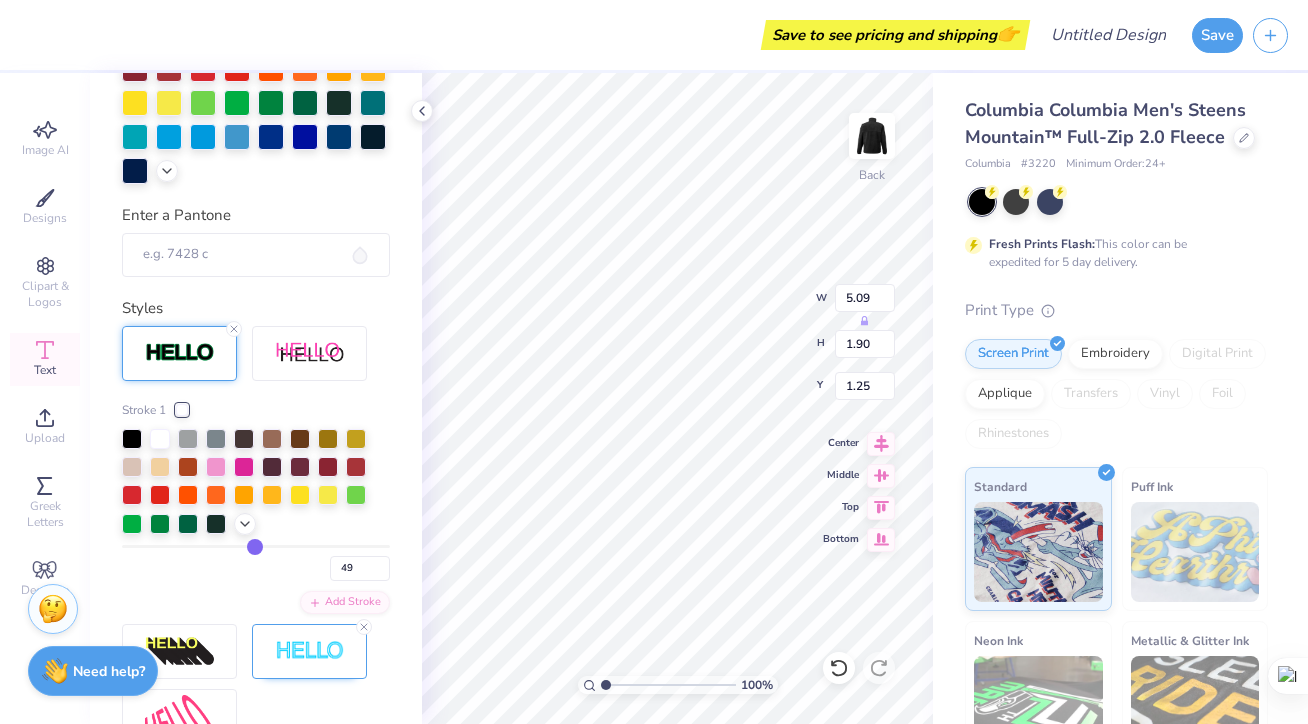 type on "50" 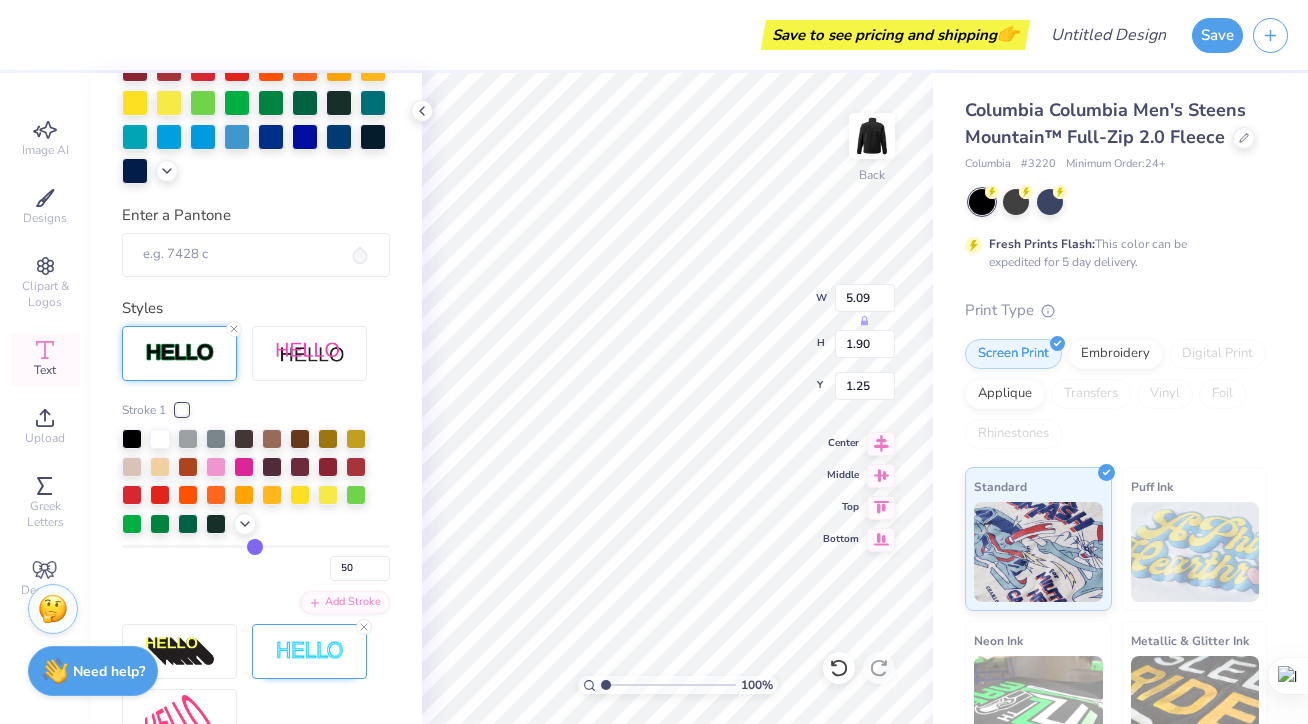 type on "51" 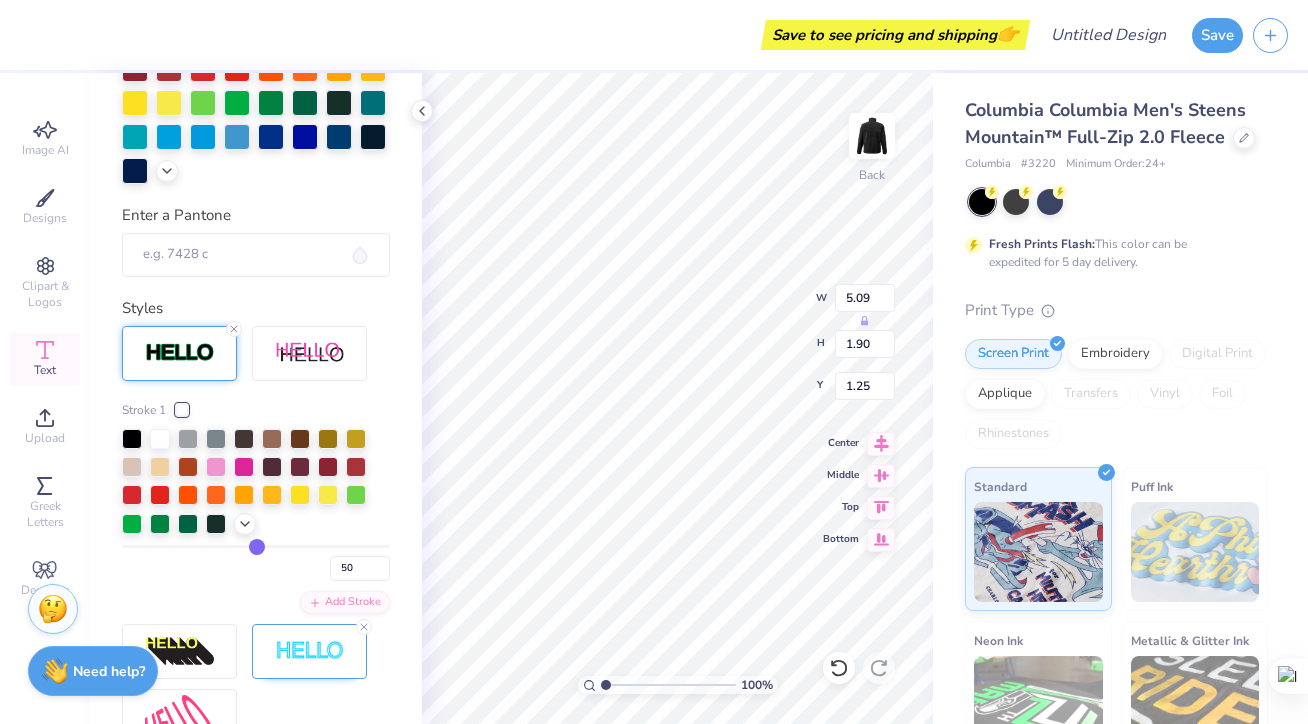 type on "51" 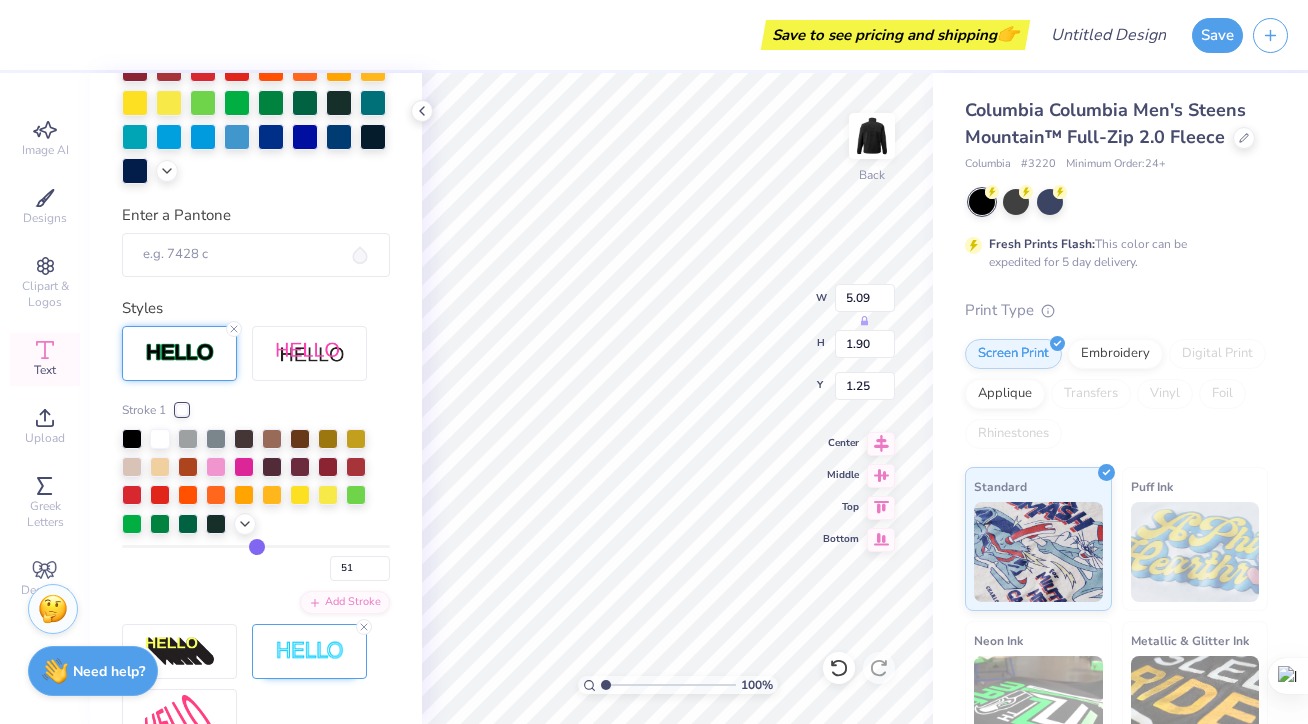 type on "52" 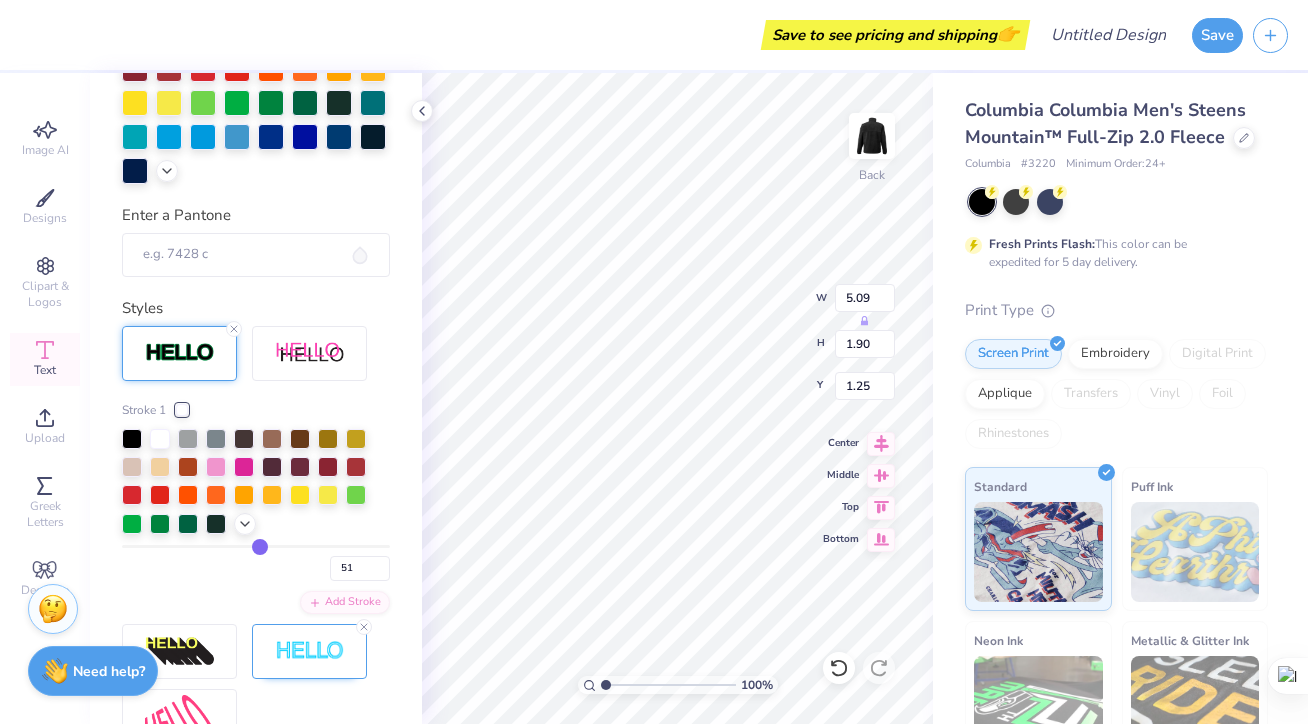 type on "52" 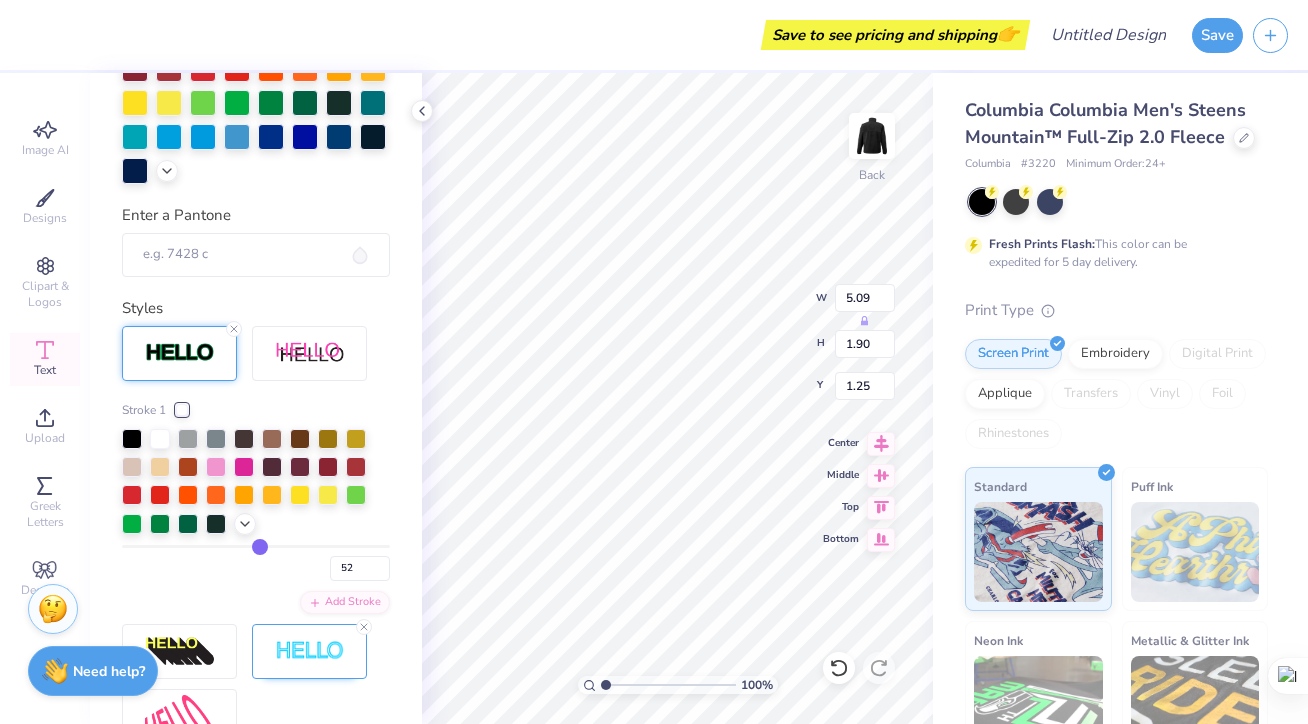 type on "53" 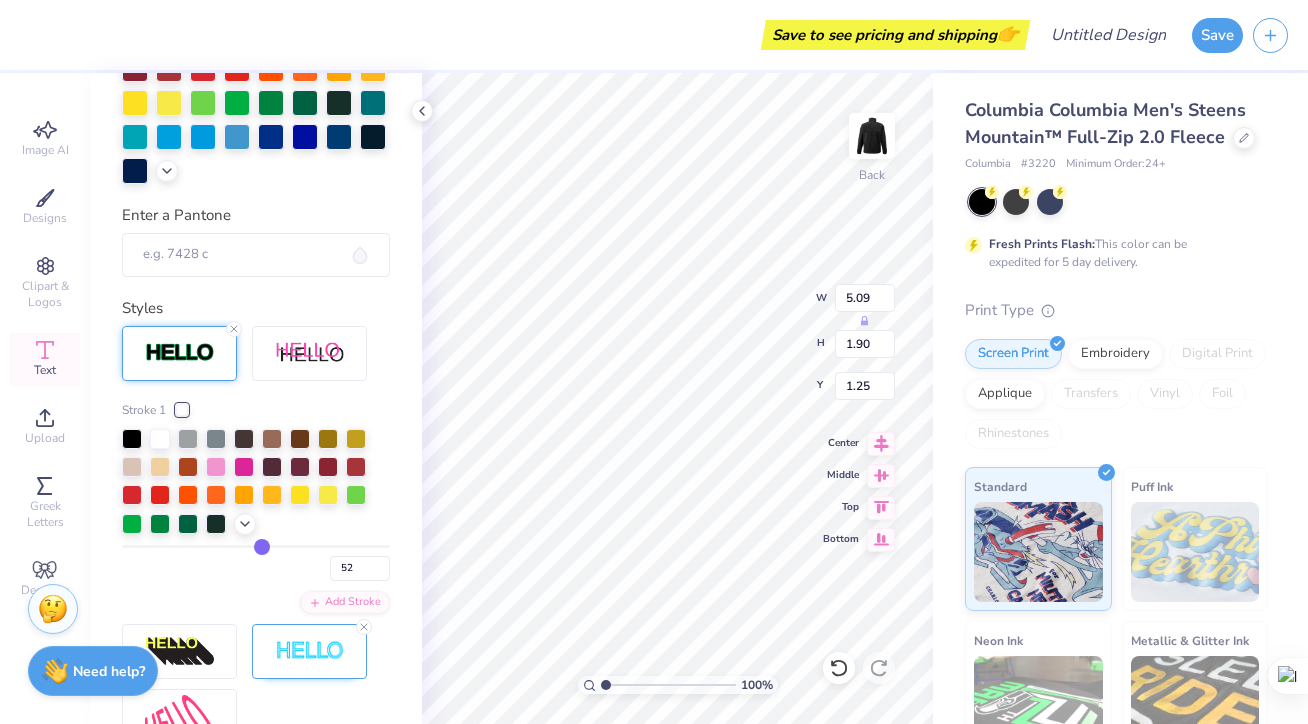 type on "53" 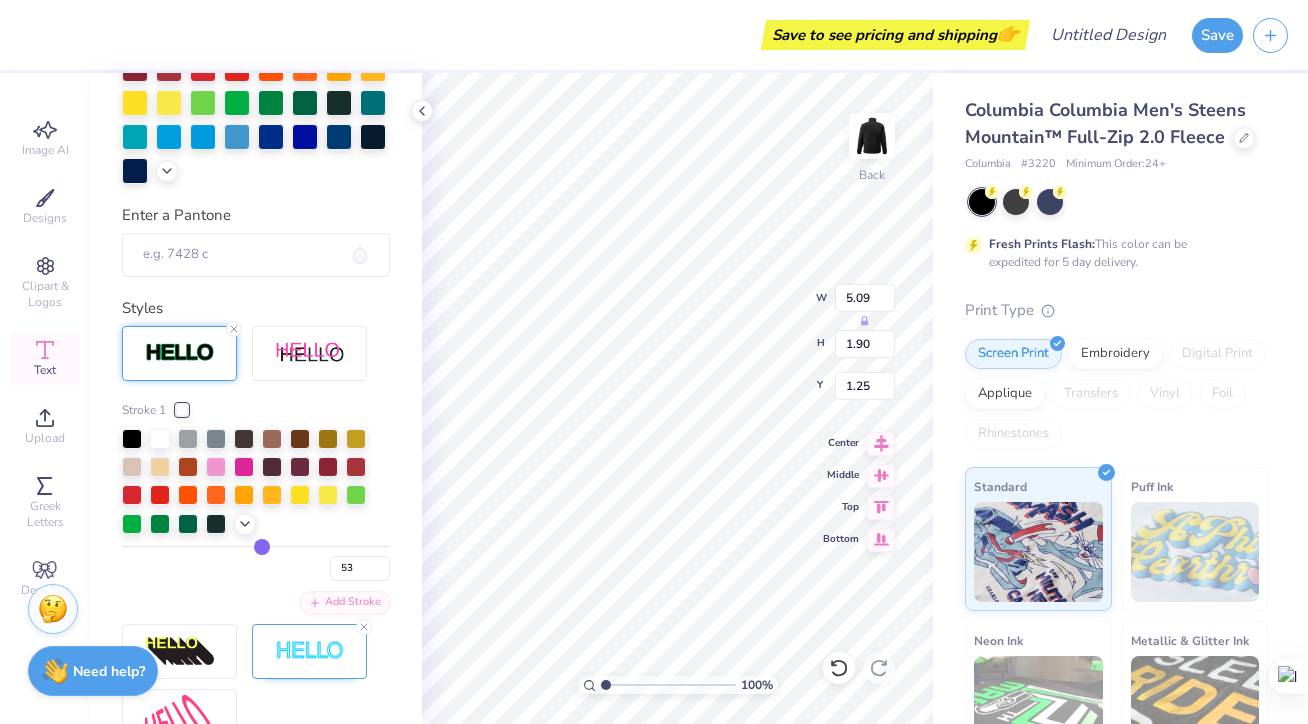 type on "55" 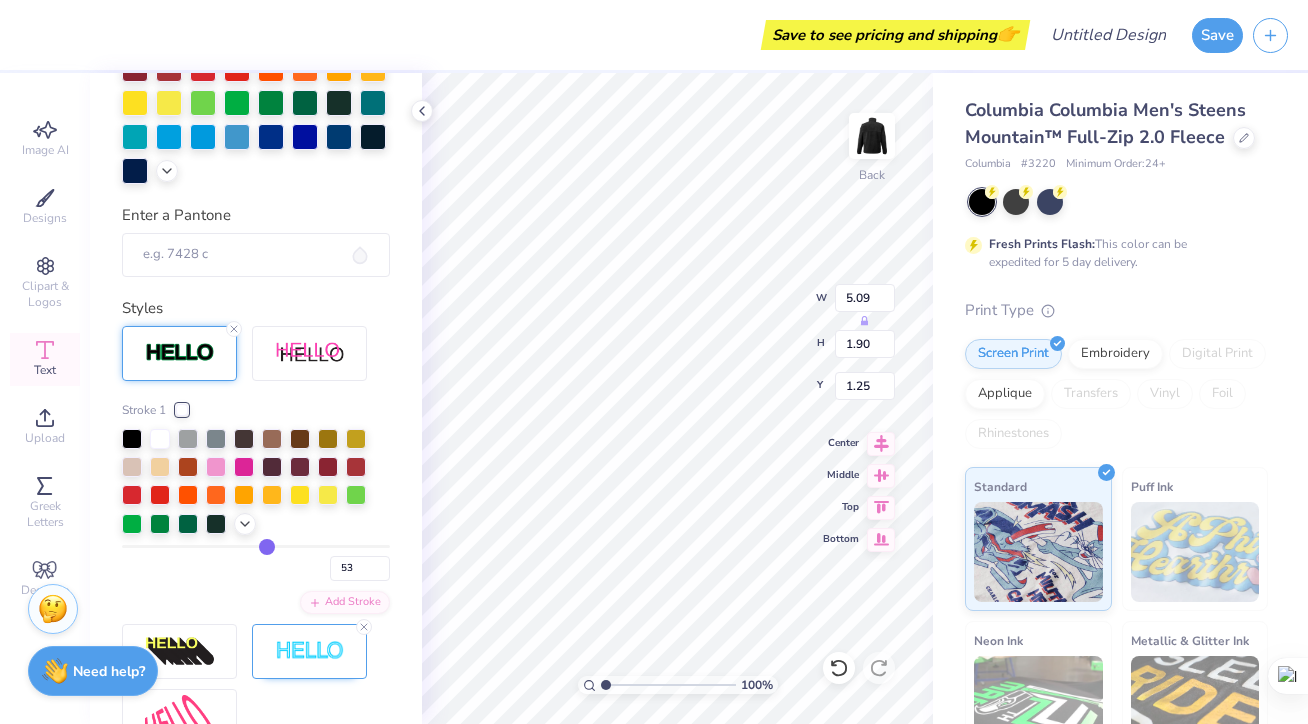 type on "55" 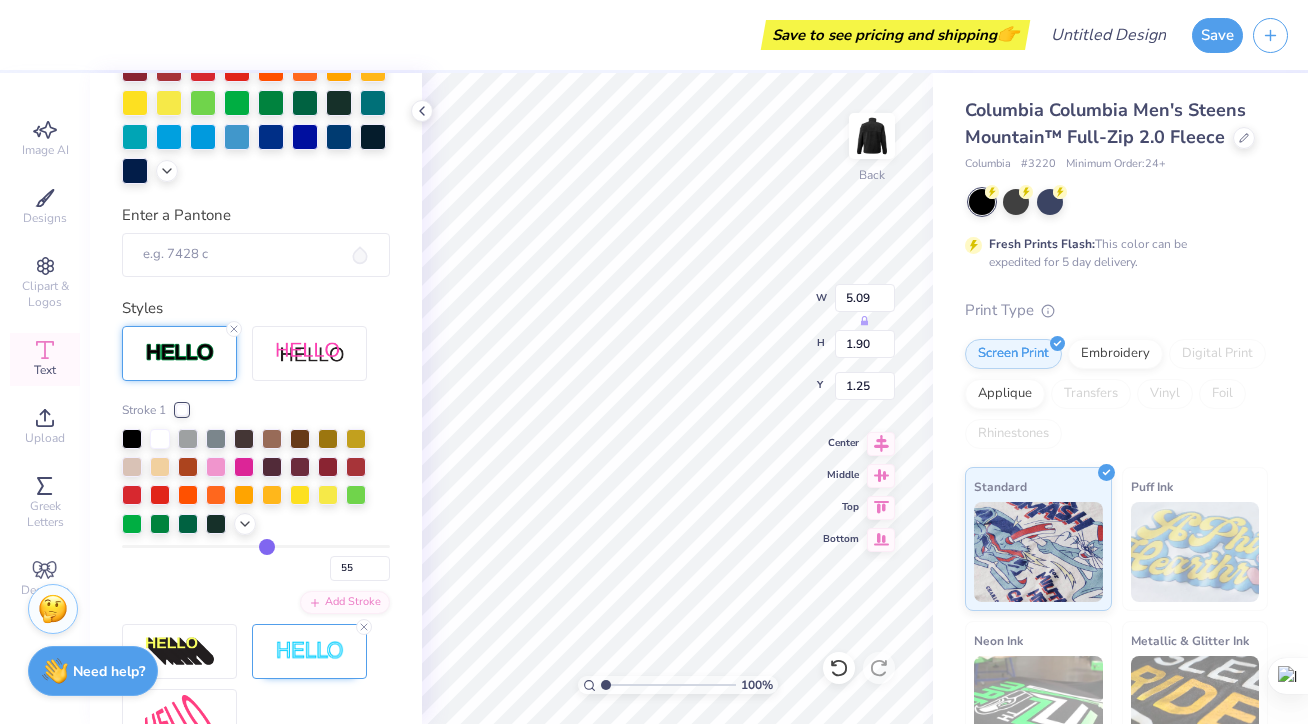 type on "56" 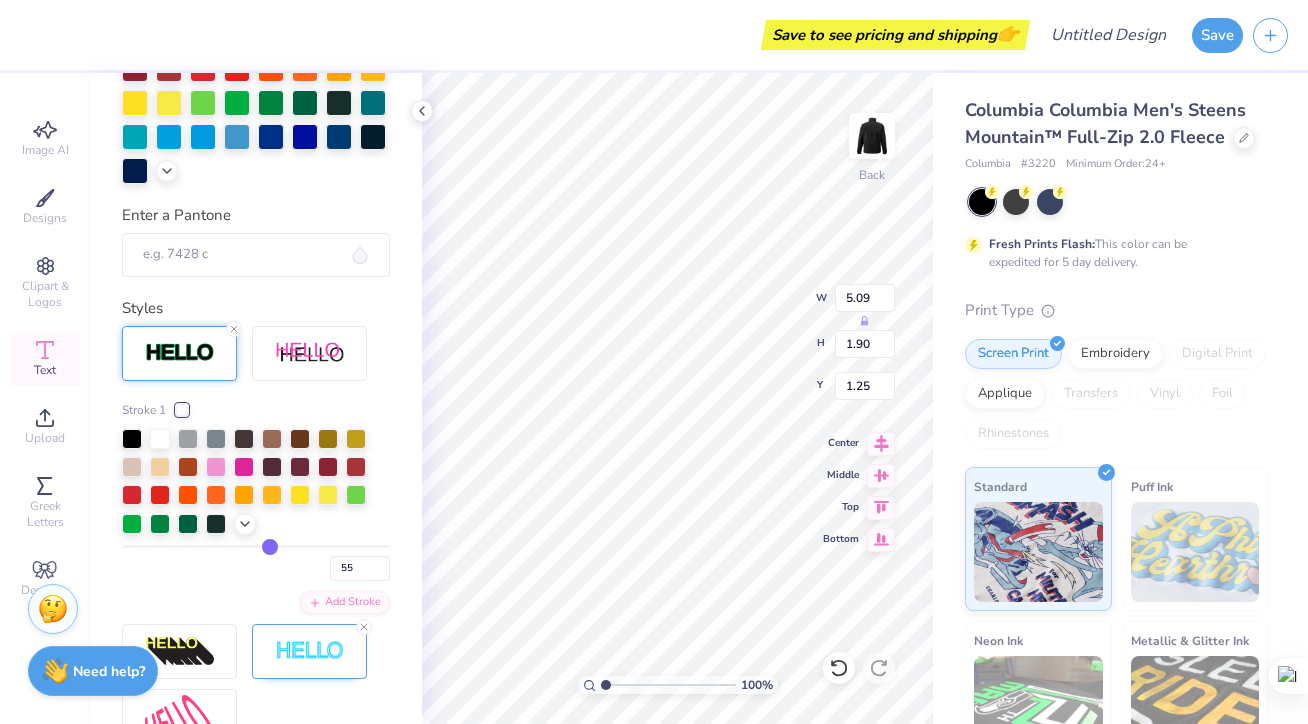 type on "56" 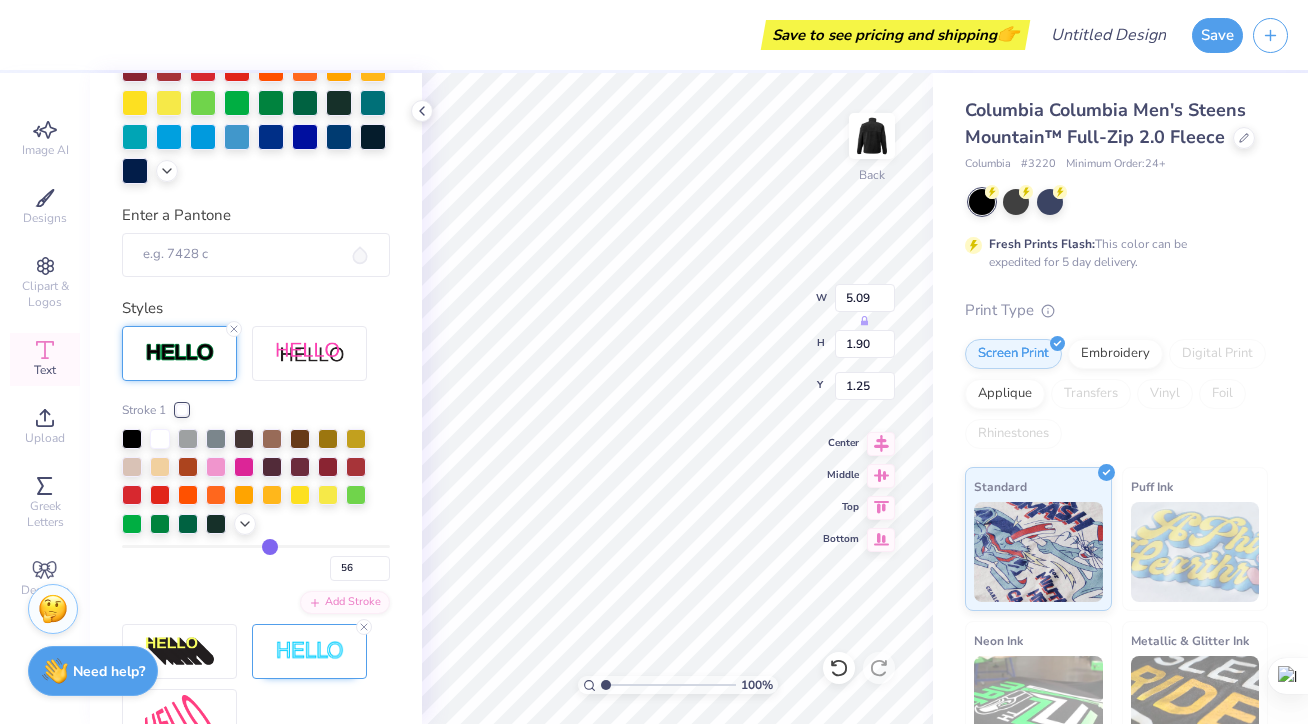 type on "59" 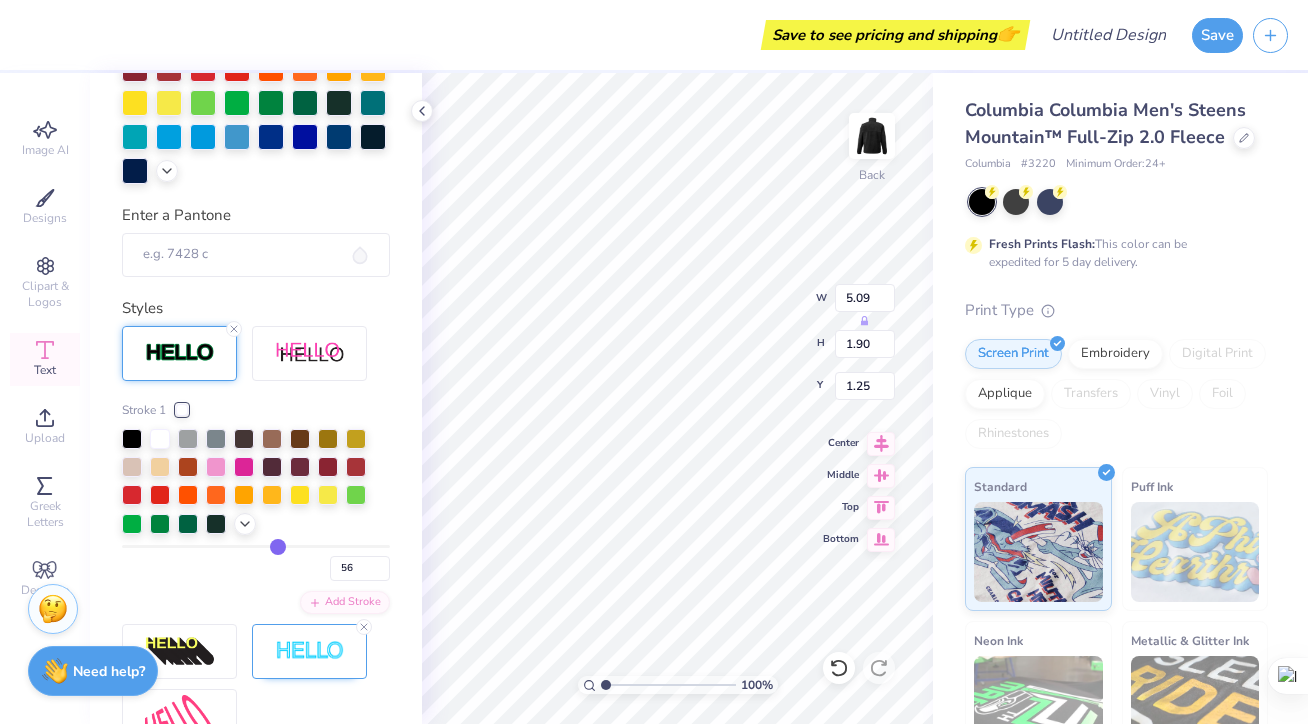 type on "59" 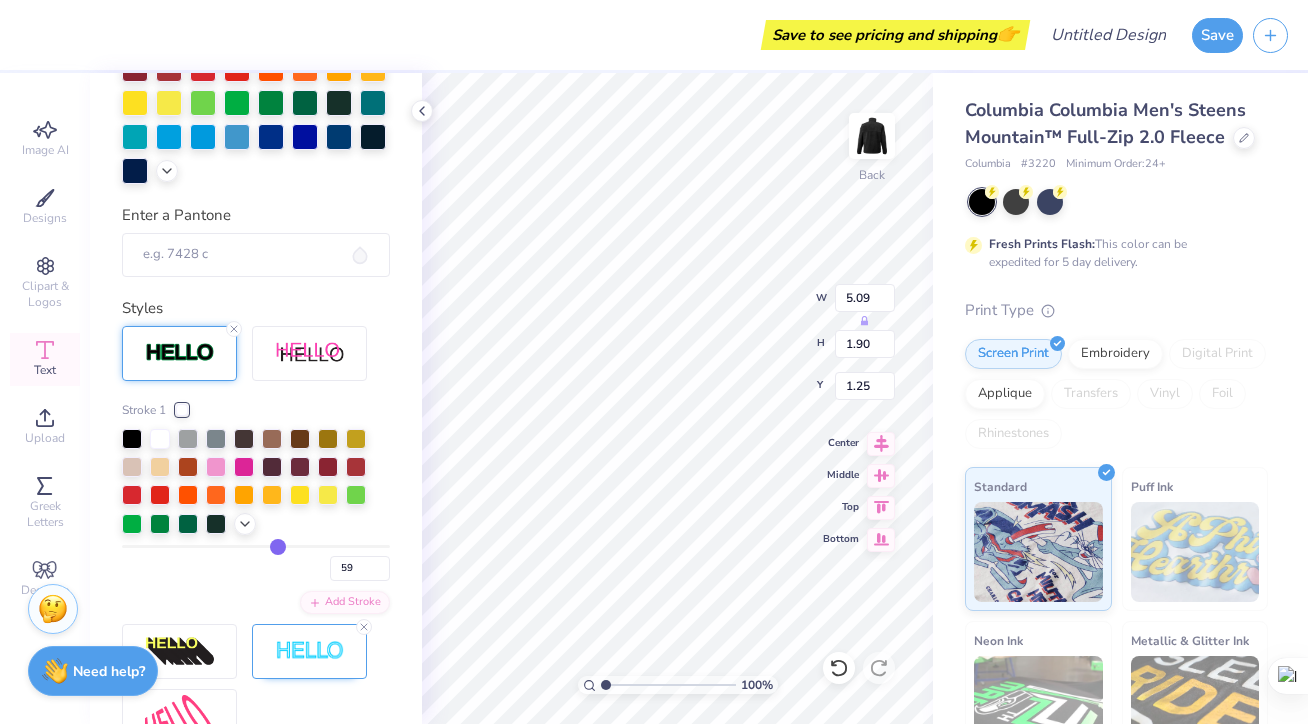 type on "61" 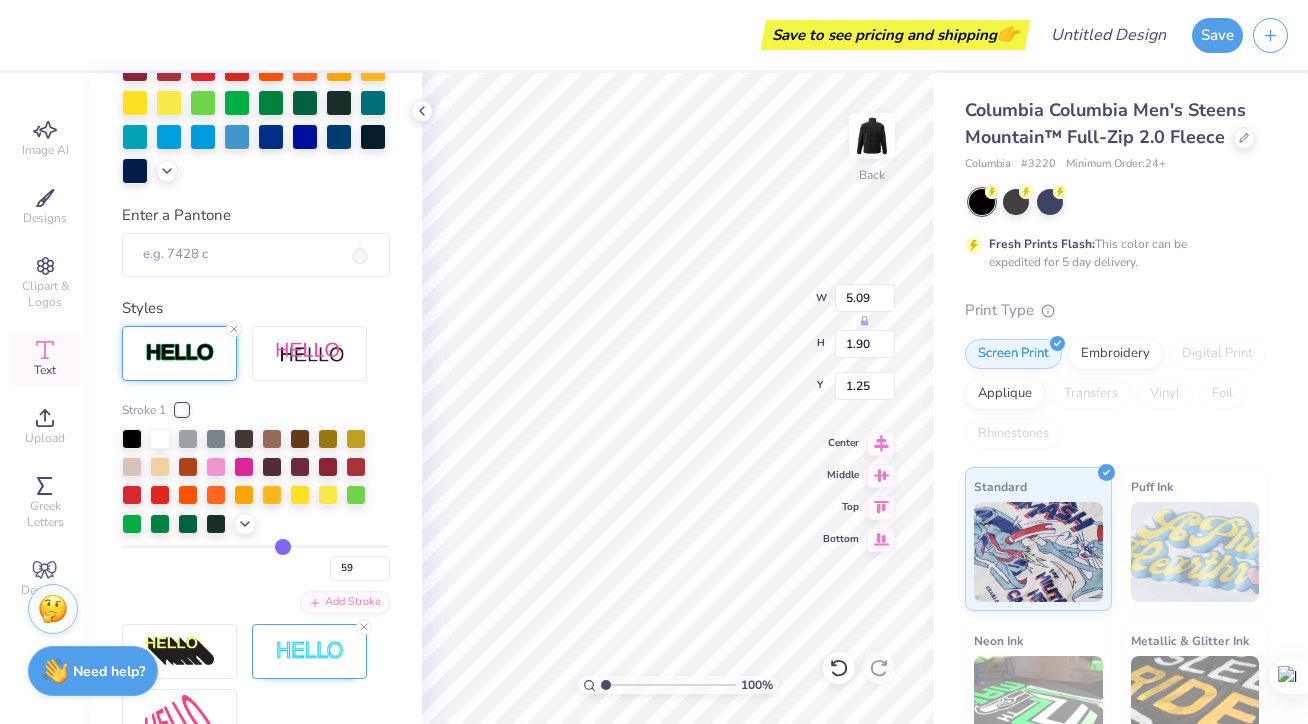 type on "61" 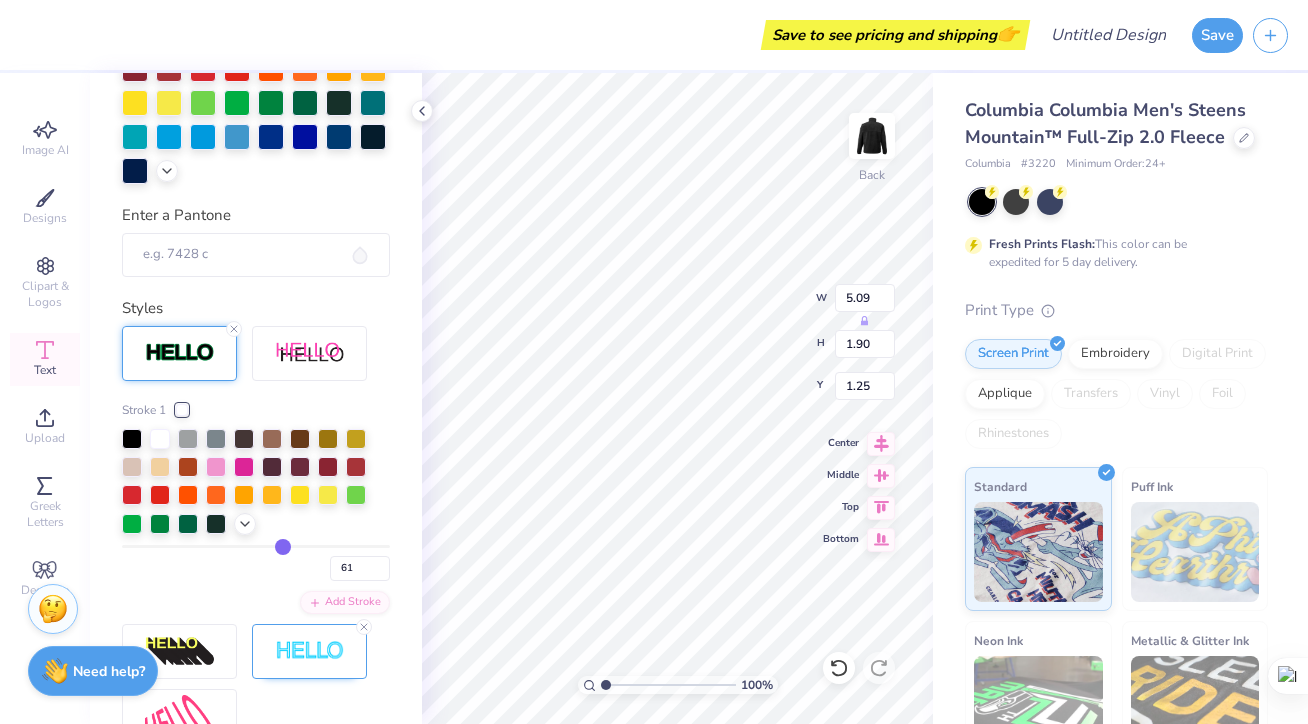 type on "64" 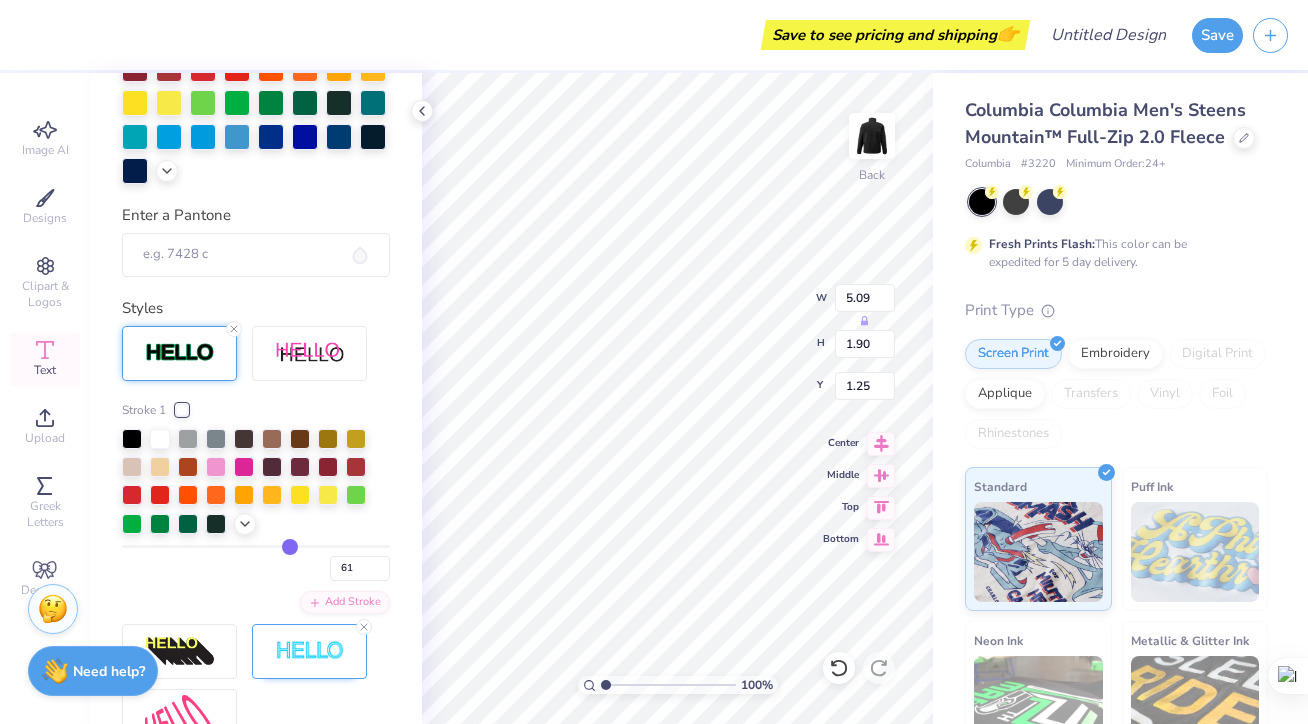 type on "64" 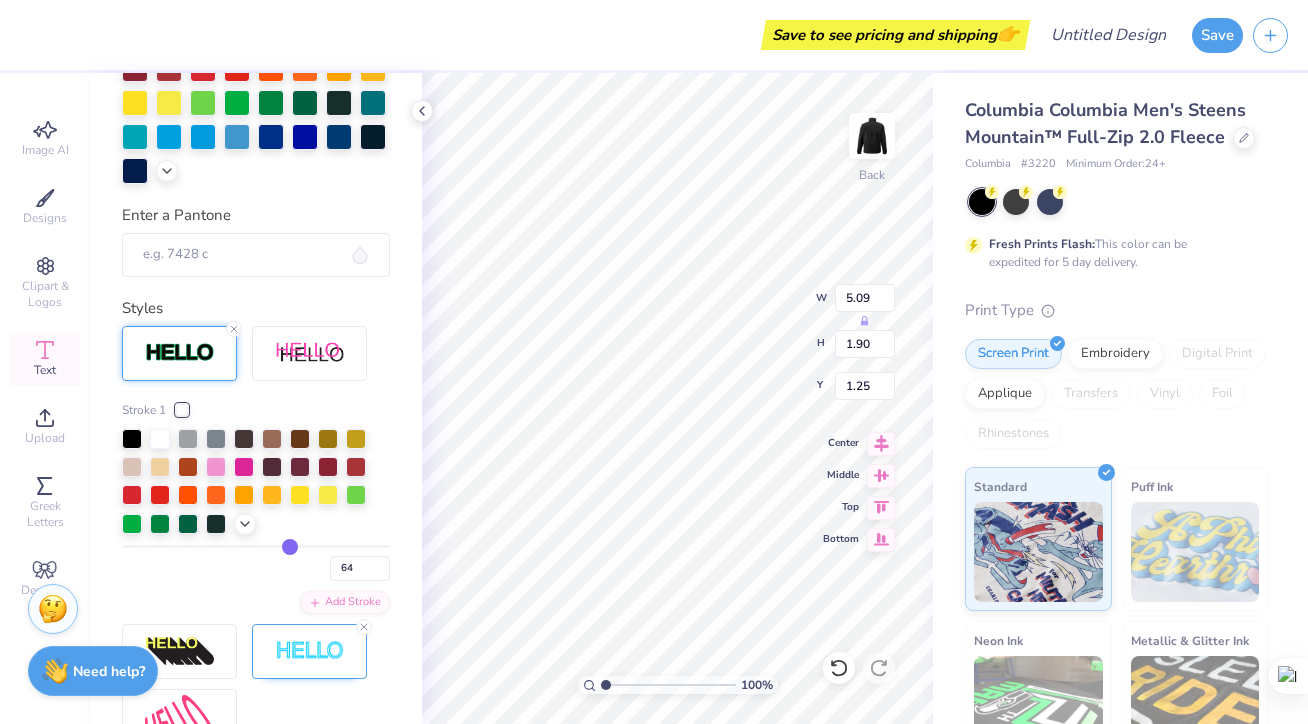 type on "67" 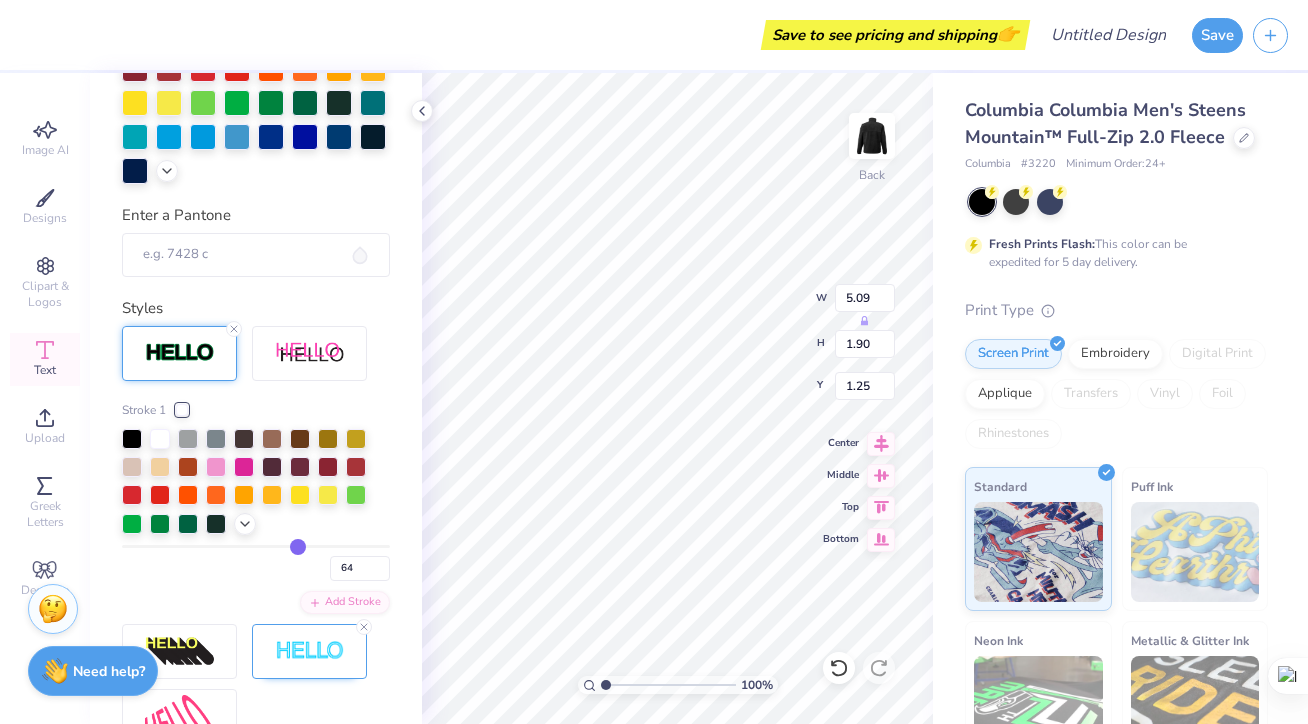 type on "67" 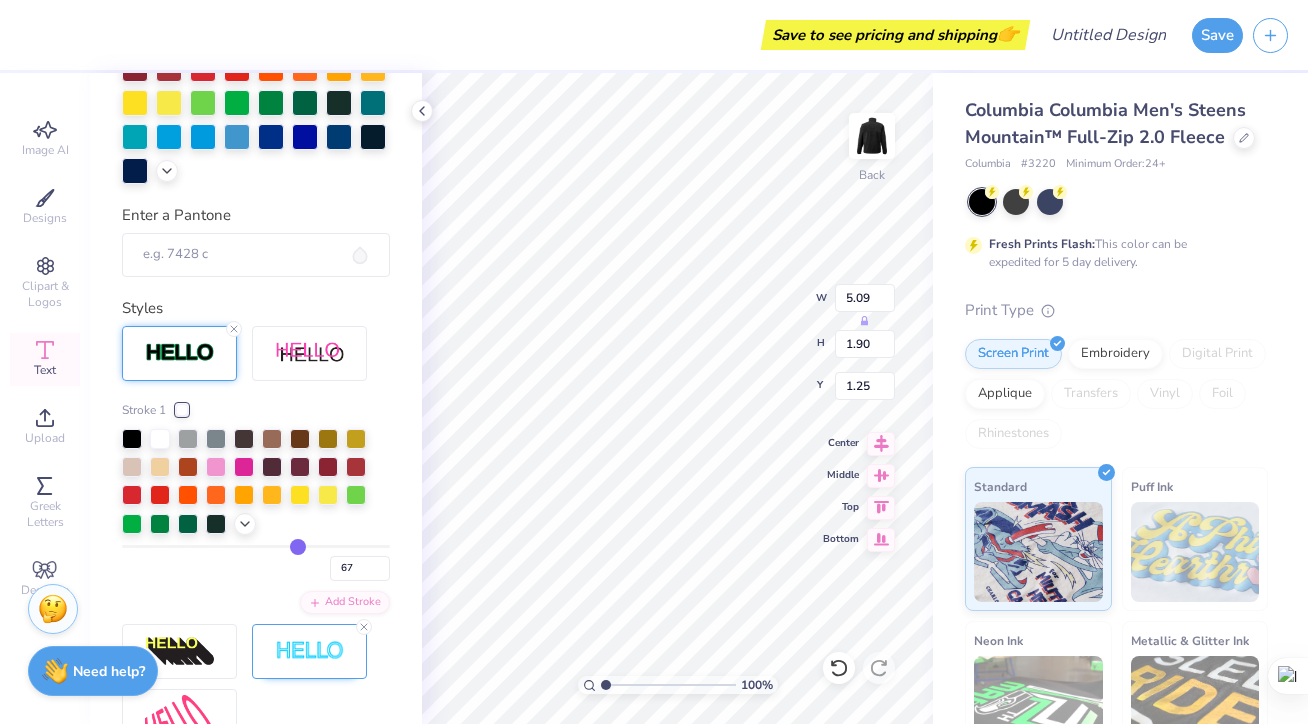 type on "71" 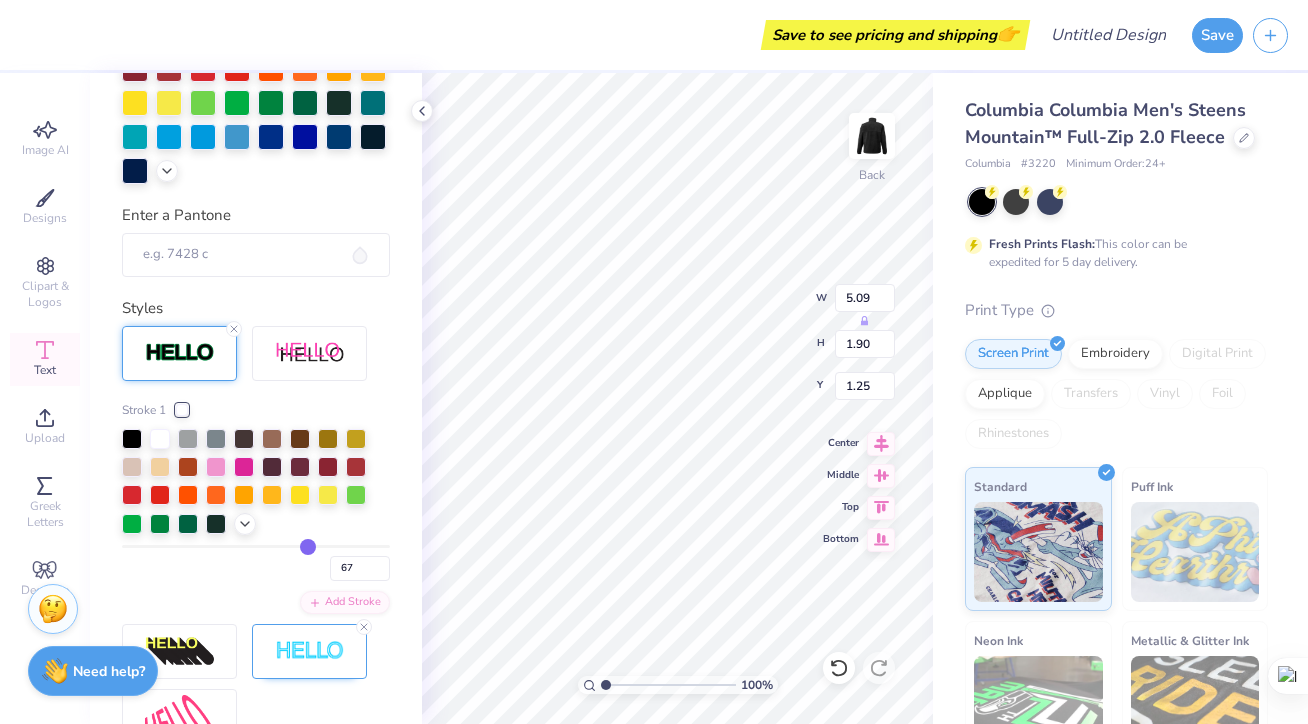 type on "71" 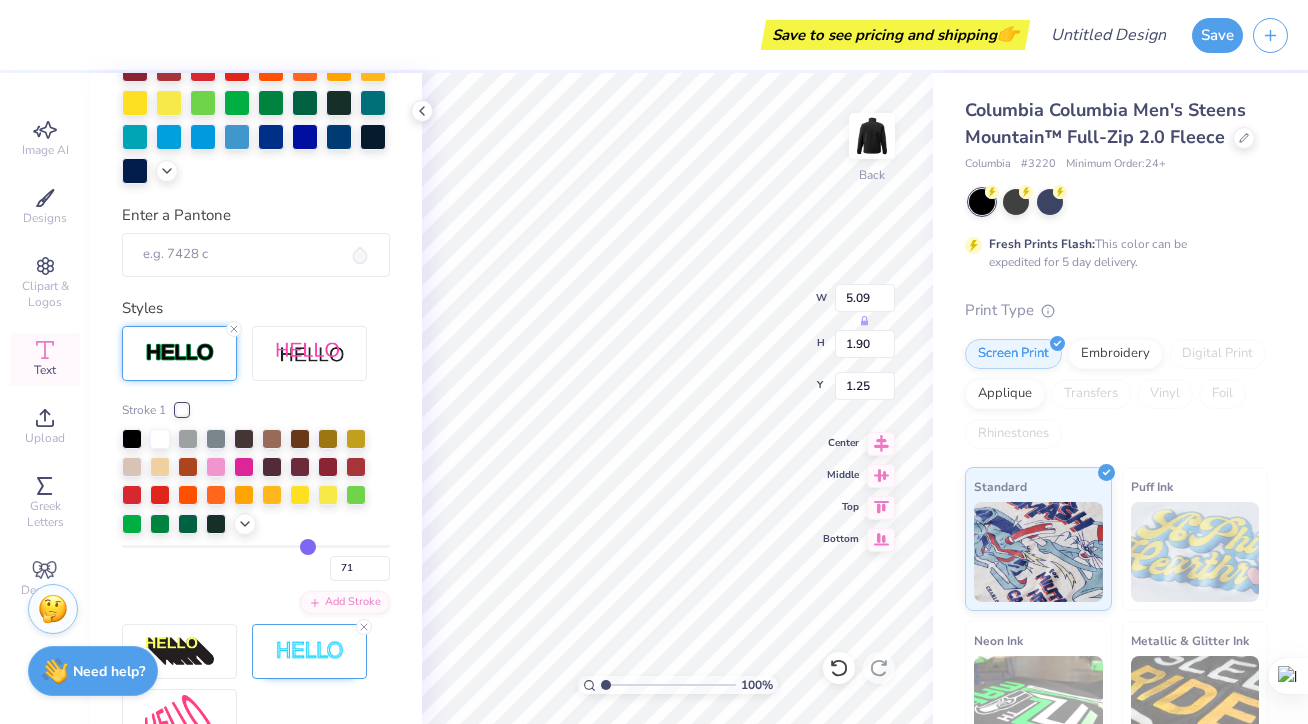 type on "75" 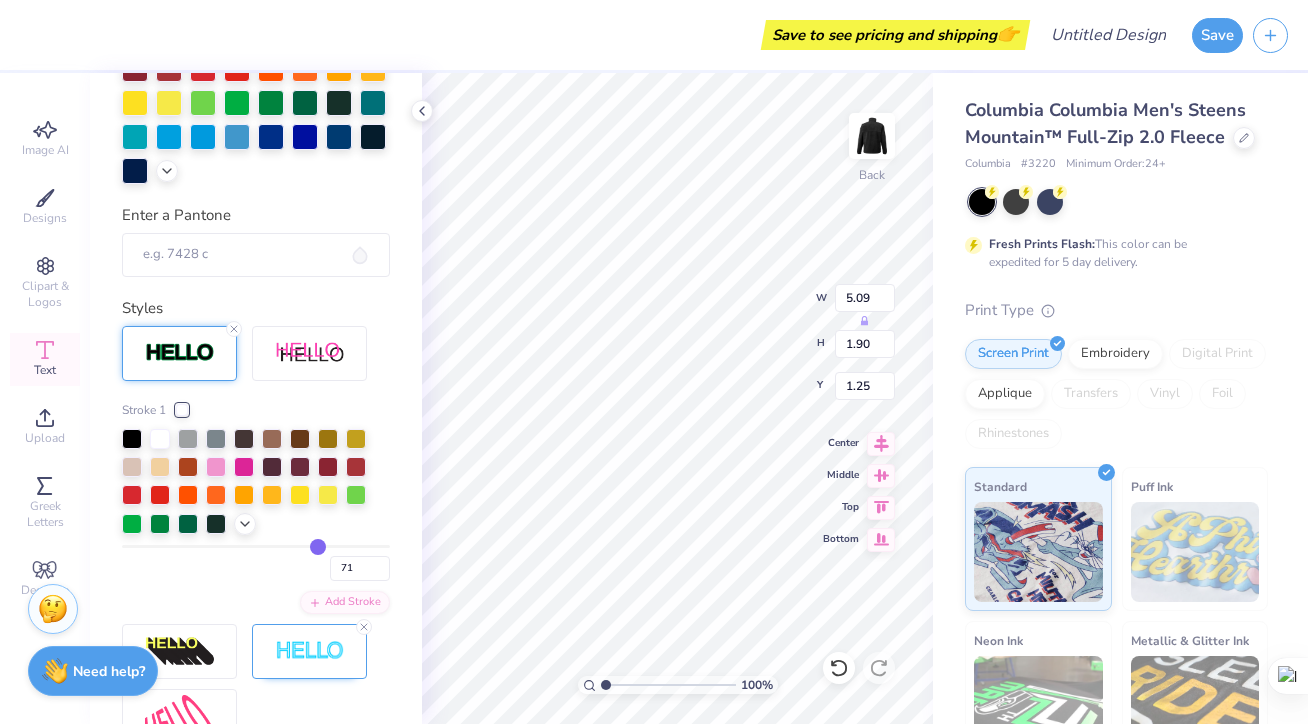 type on "75" 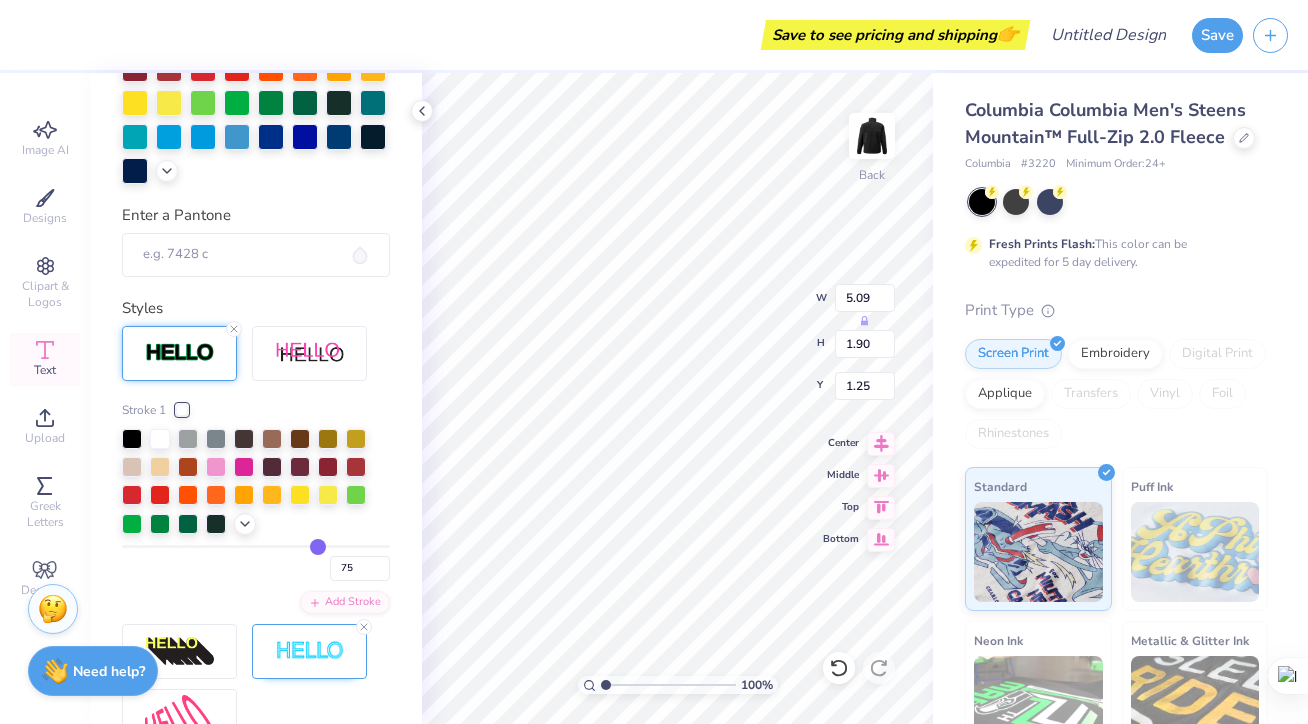 type on "78" 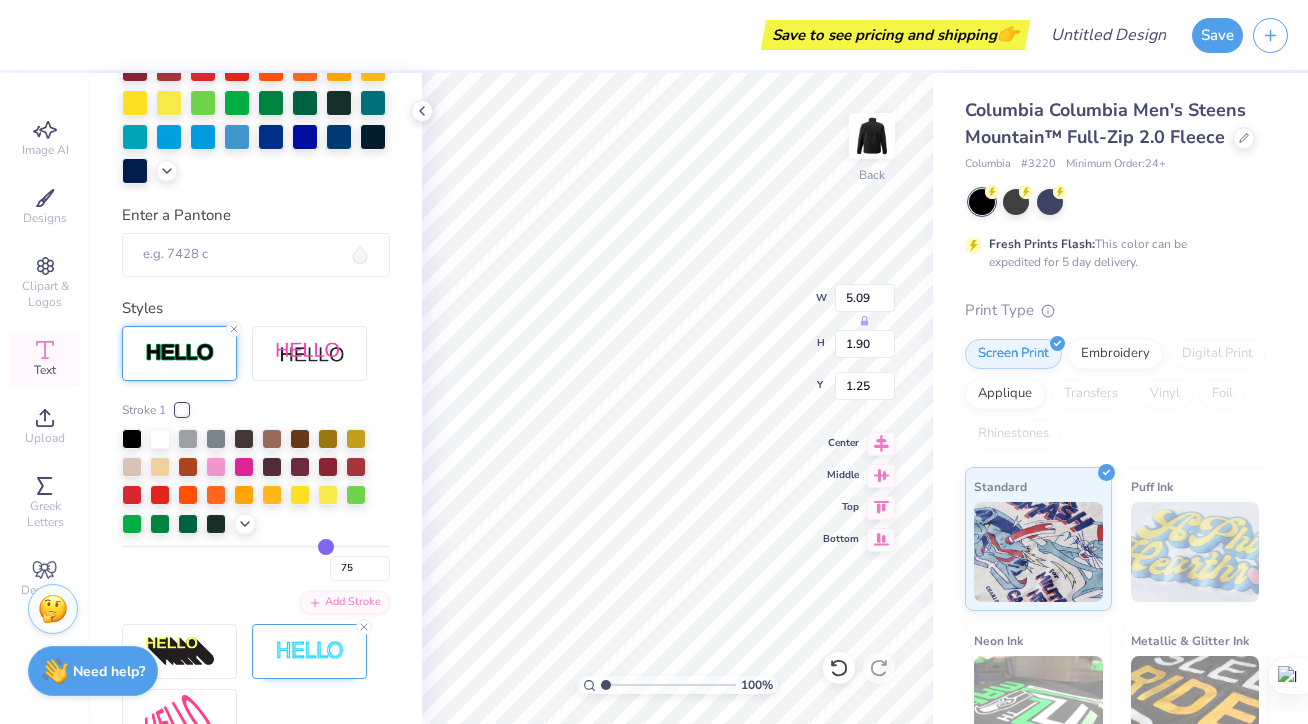 type on "78" 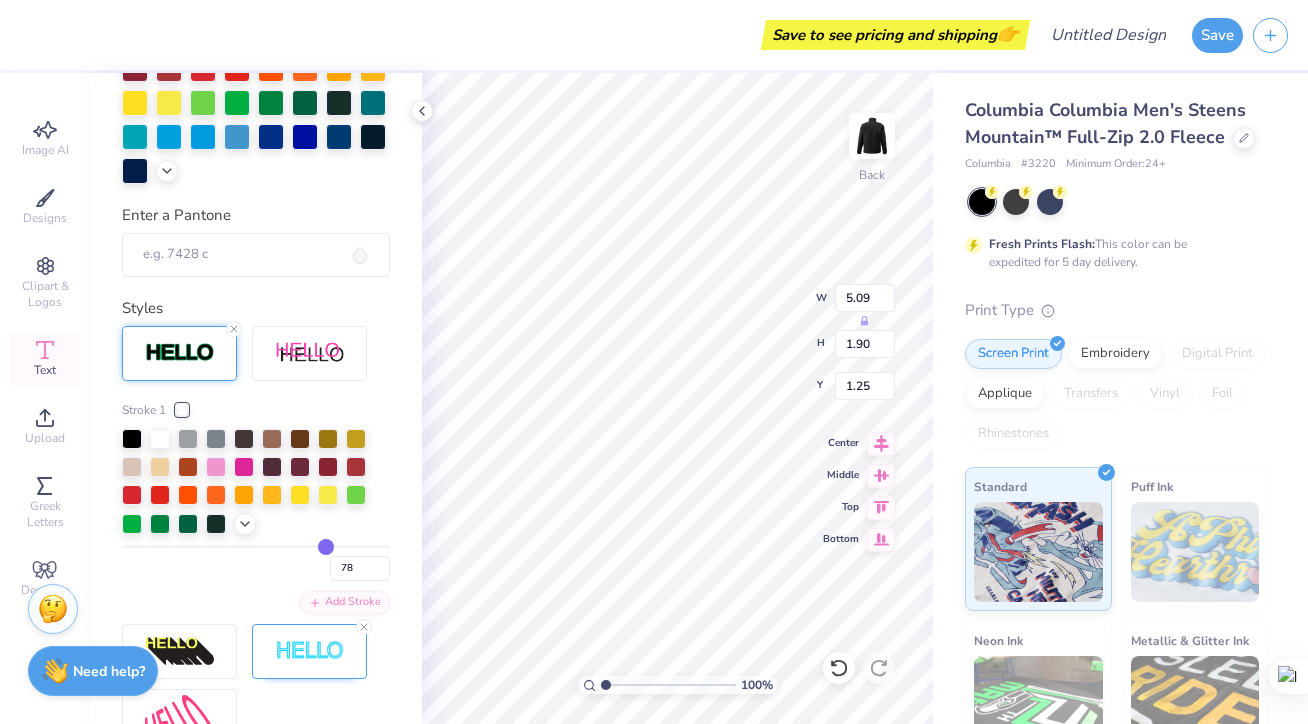 type on "80" 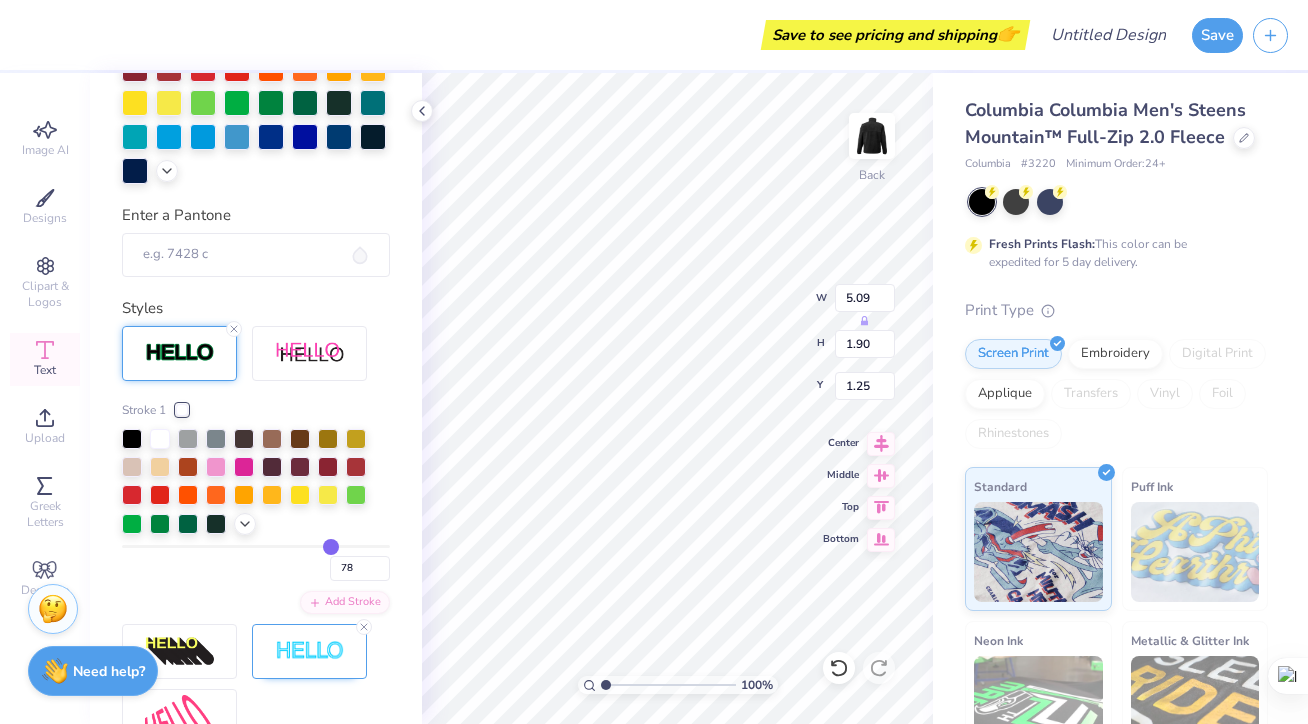 type on "80" 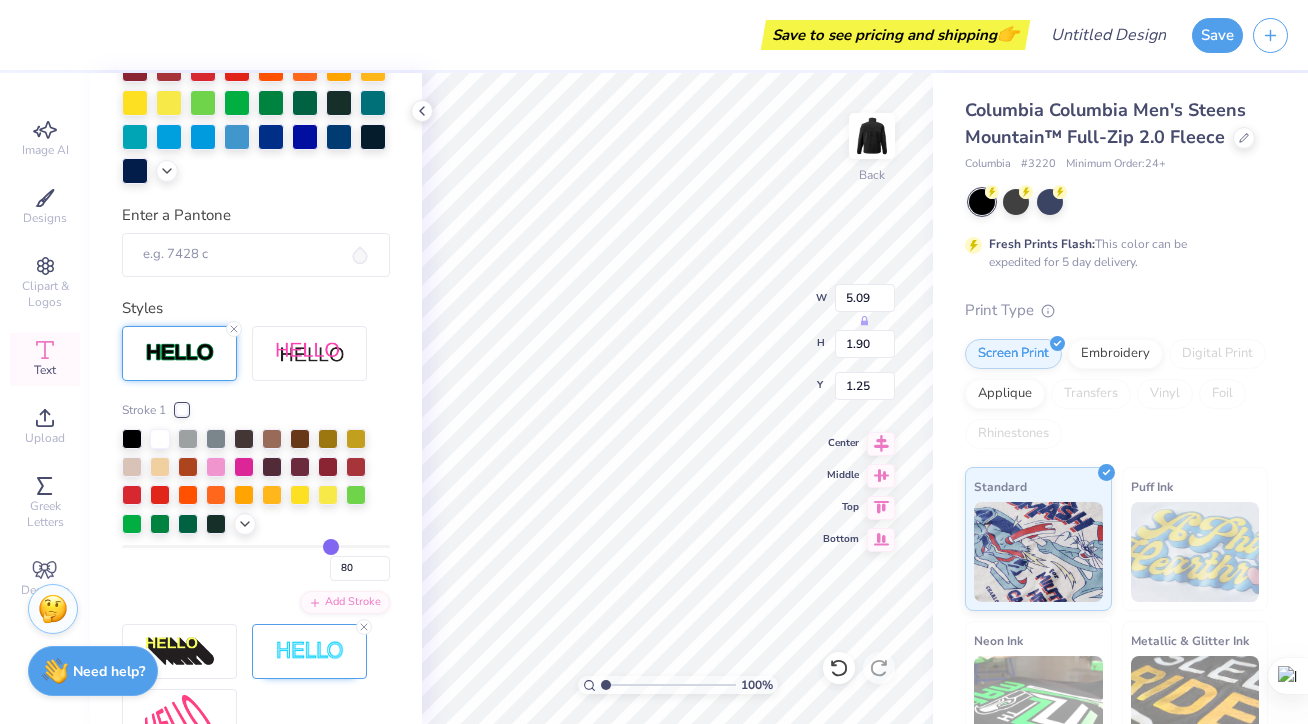 type on "82" 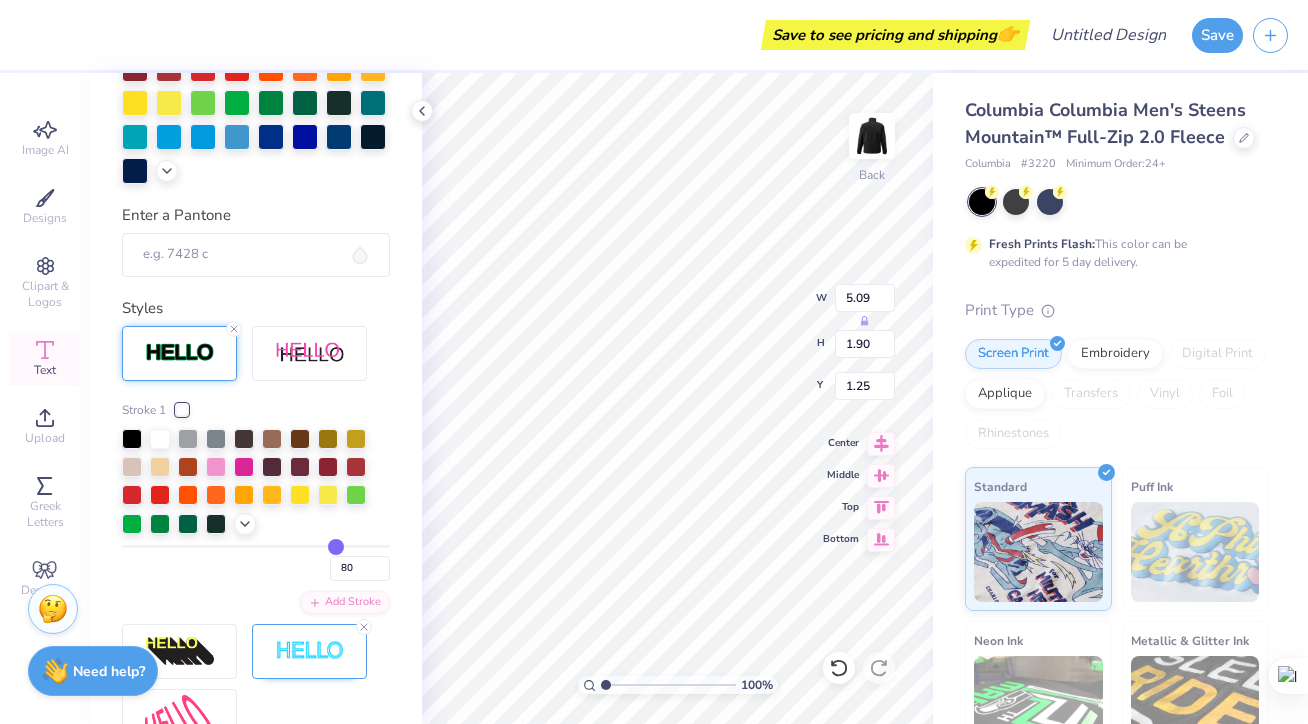 type on "82" 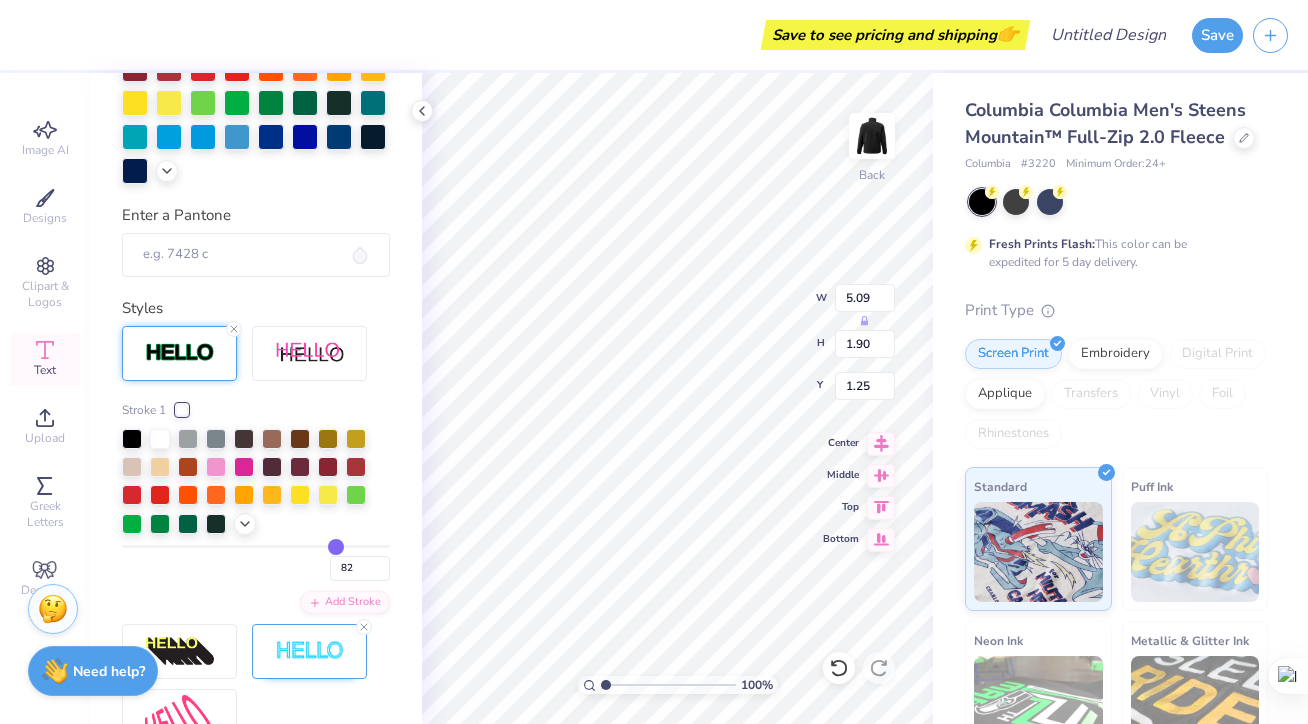 type on "83" 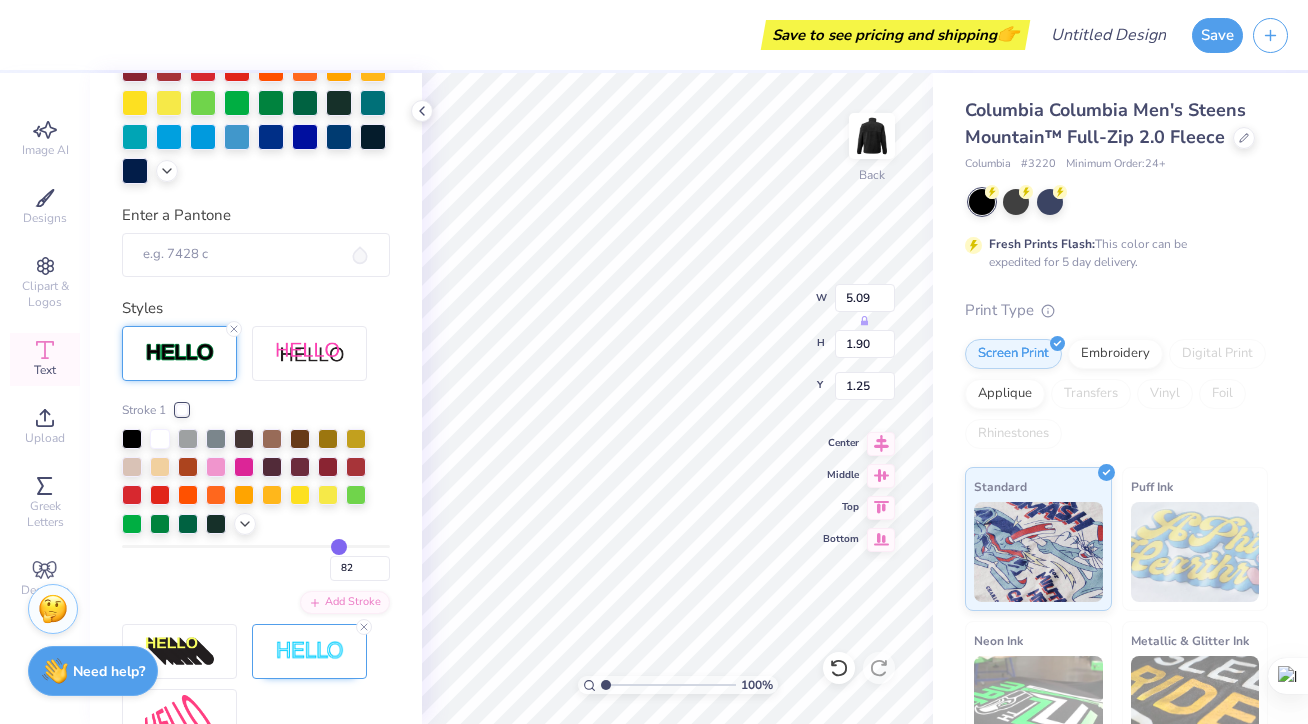 type on "83" 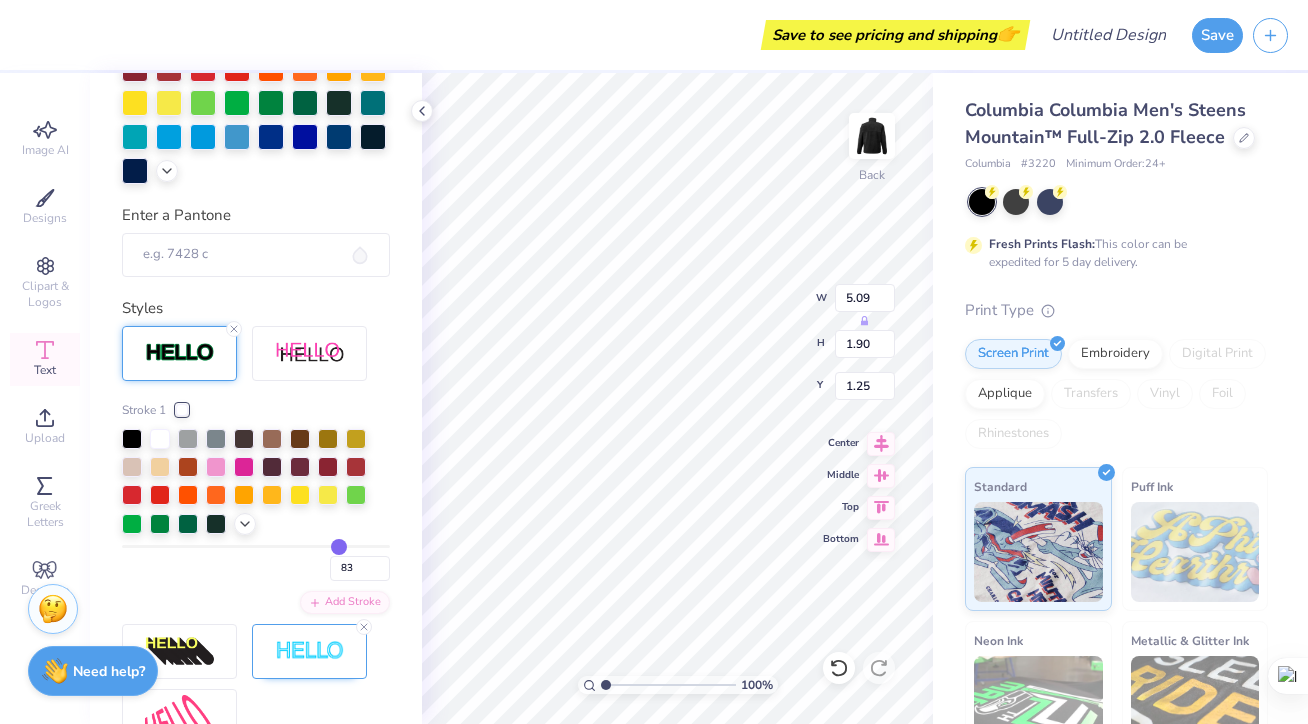 type 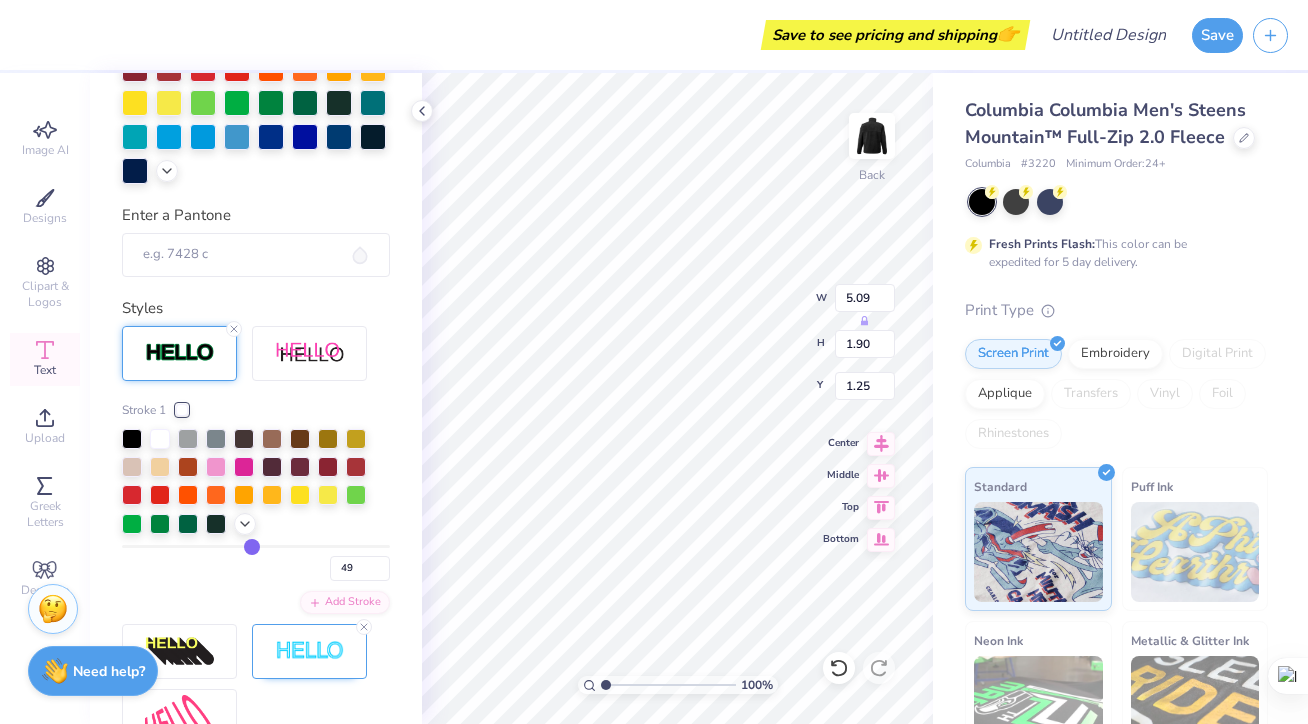 drag, startPoint x: 129, startPoint y: 544, endPoint x: 251, endPoint y: 546, distance: 122.016396 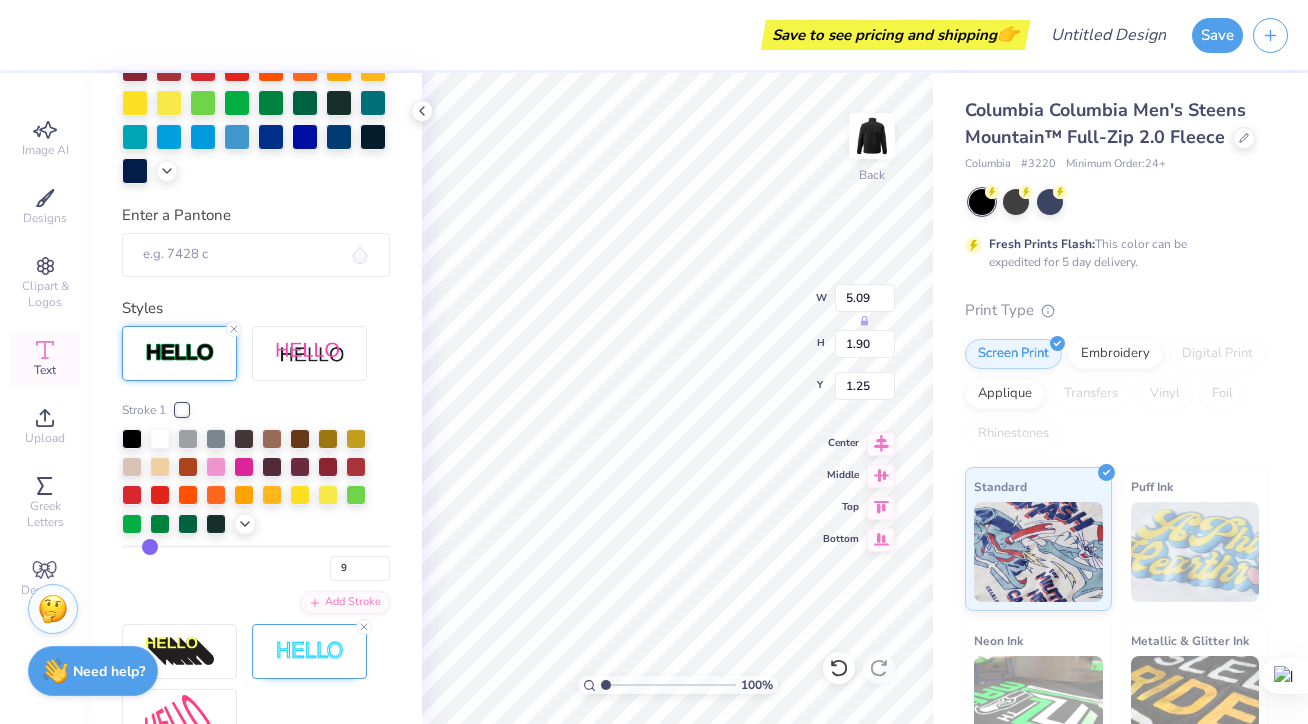 drag, startPoint x: 251, startPoint y: 546, endPoint x: 151, endPoint y: 546, distance: 100 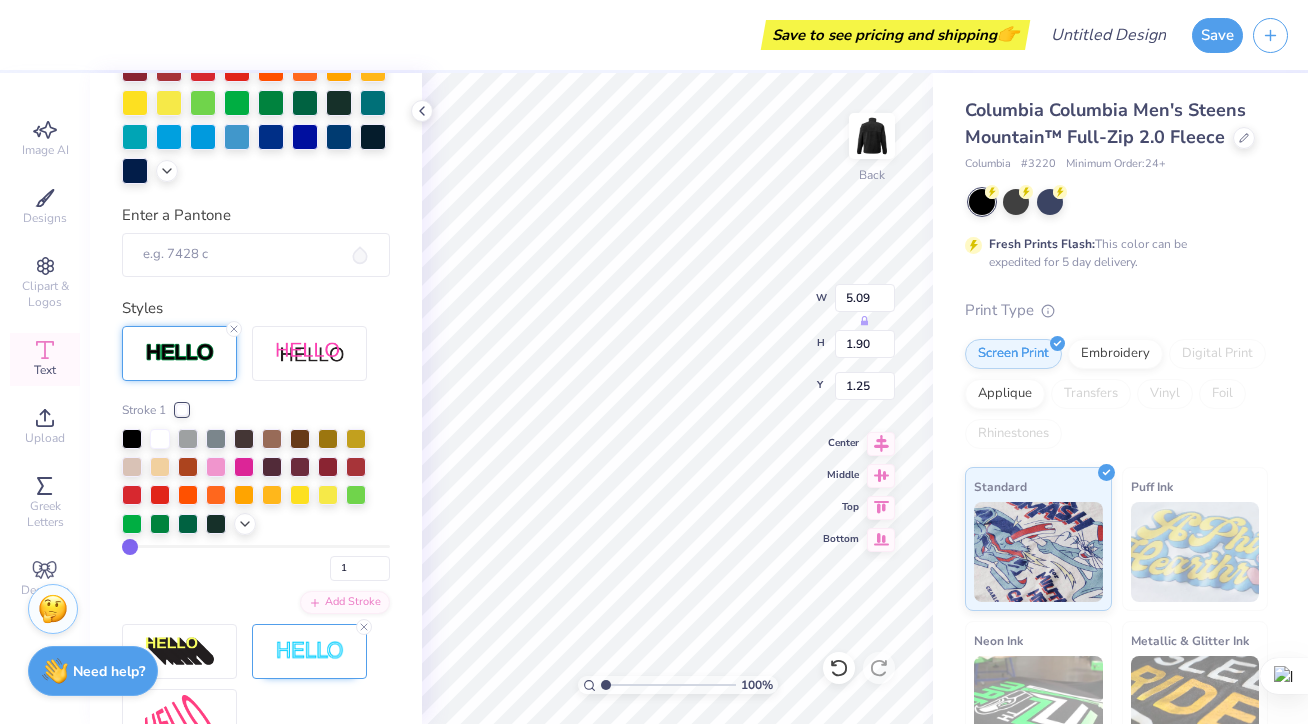 drag, startPoint x: 151, startPoint y: 546, endPoint x: 100, endPoint y: 545, distance: 51.009804 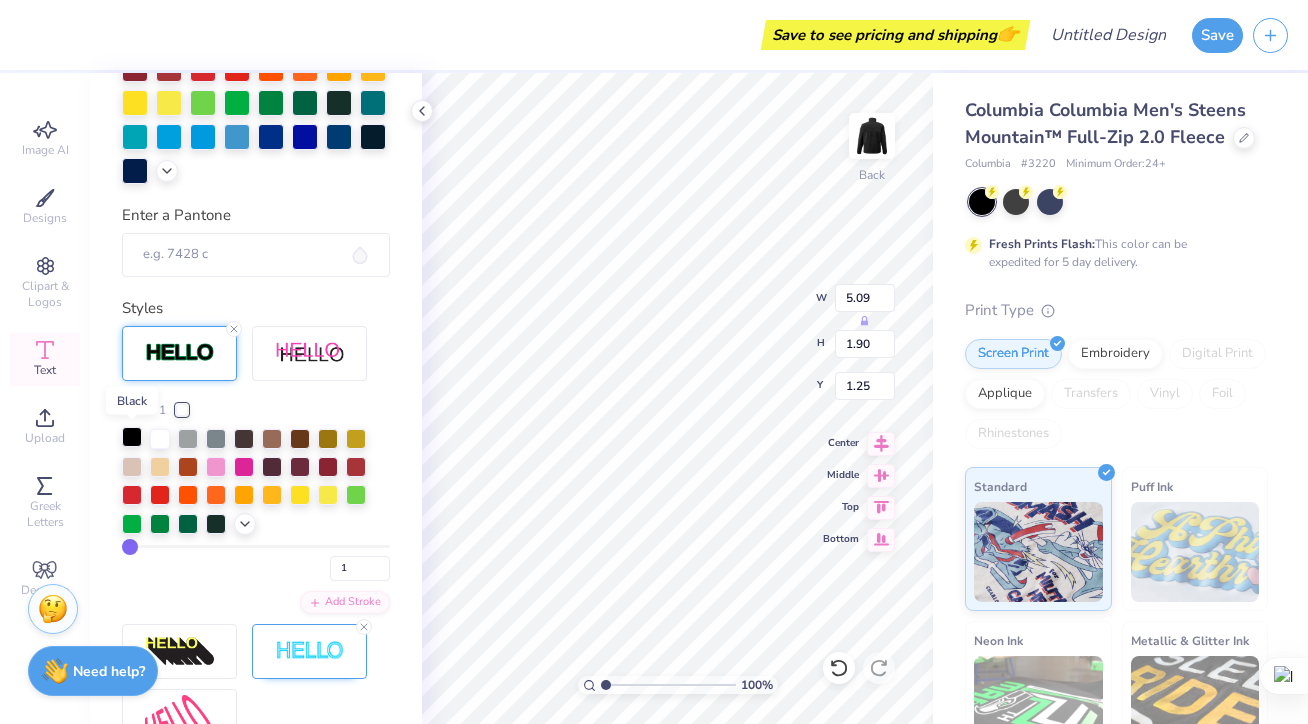 click at bounding box center [132, 437] 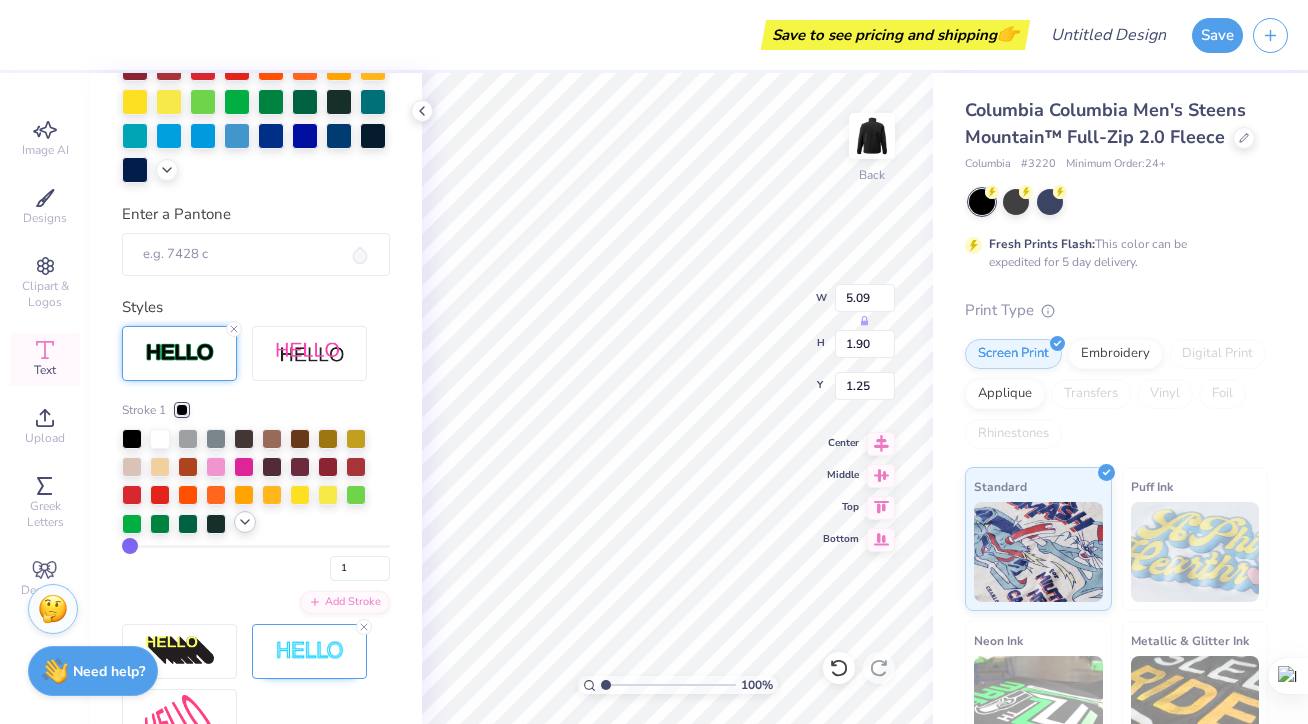 click at bounding box center [245, 522] 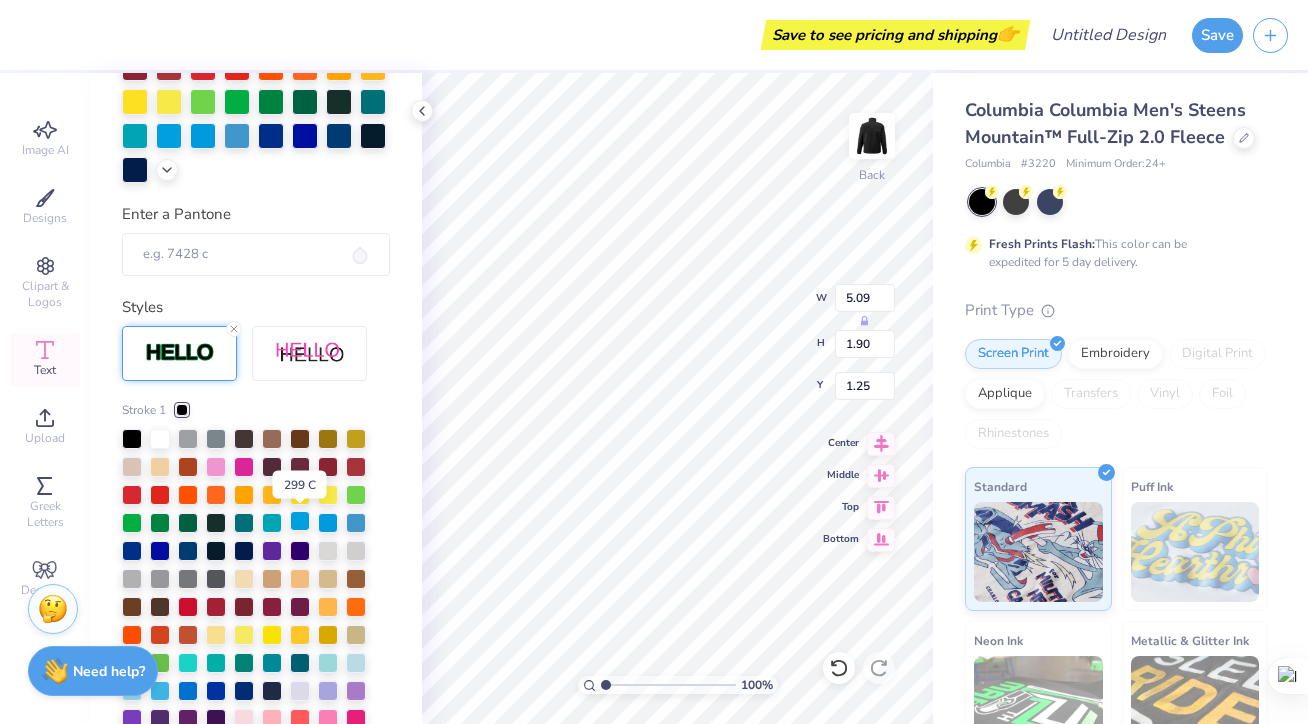 click at bounding box center [300, 521] 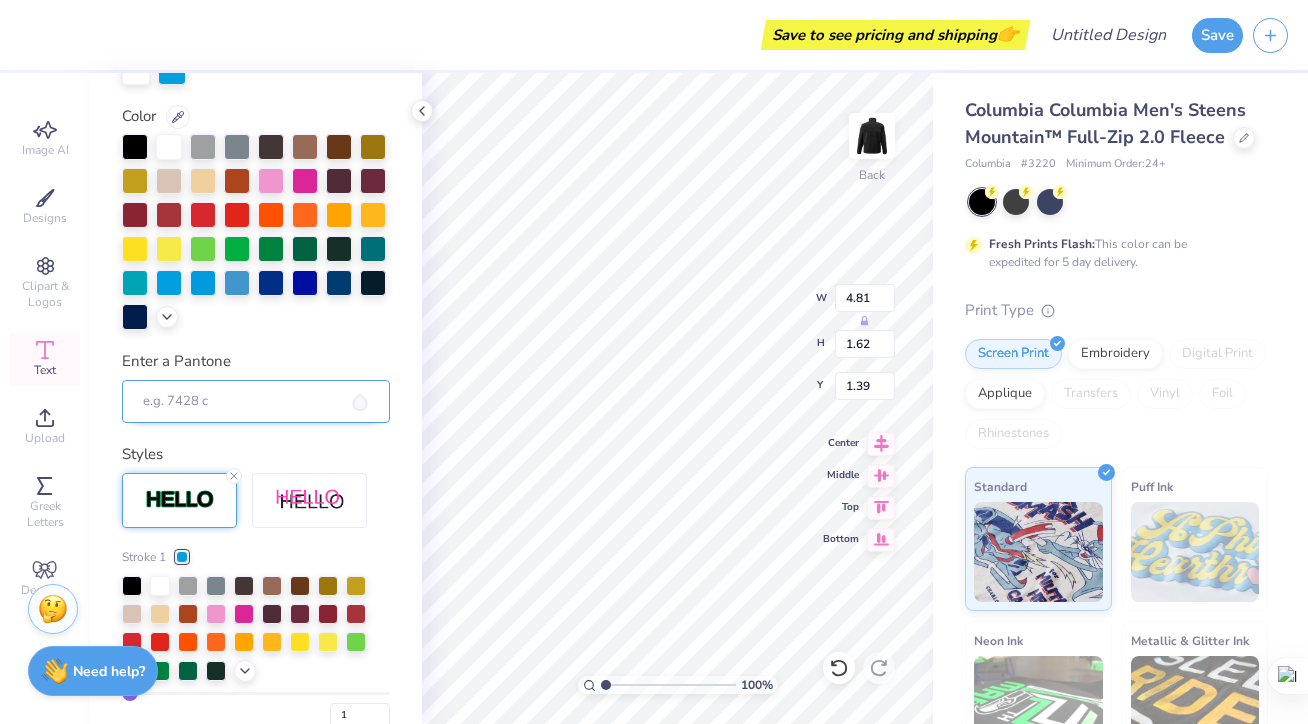 scroll, scrollTop: 750, scrollLeft: 0, axis: vertical 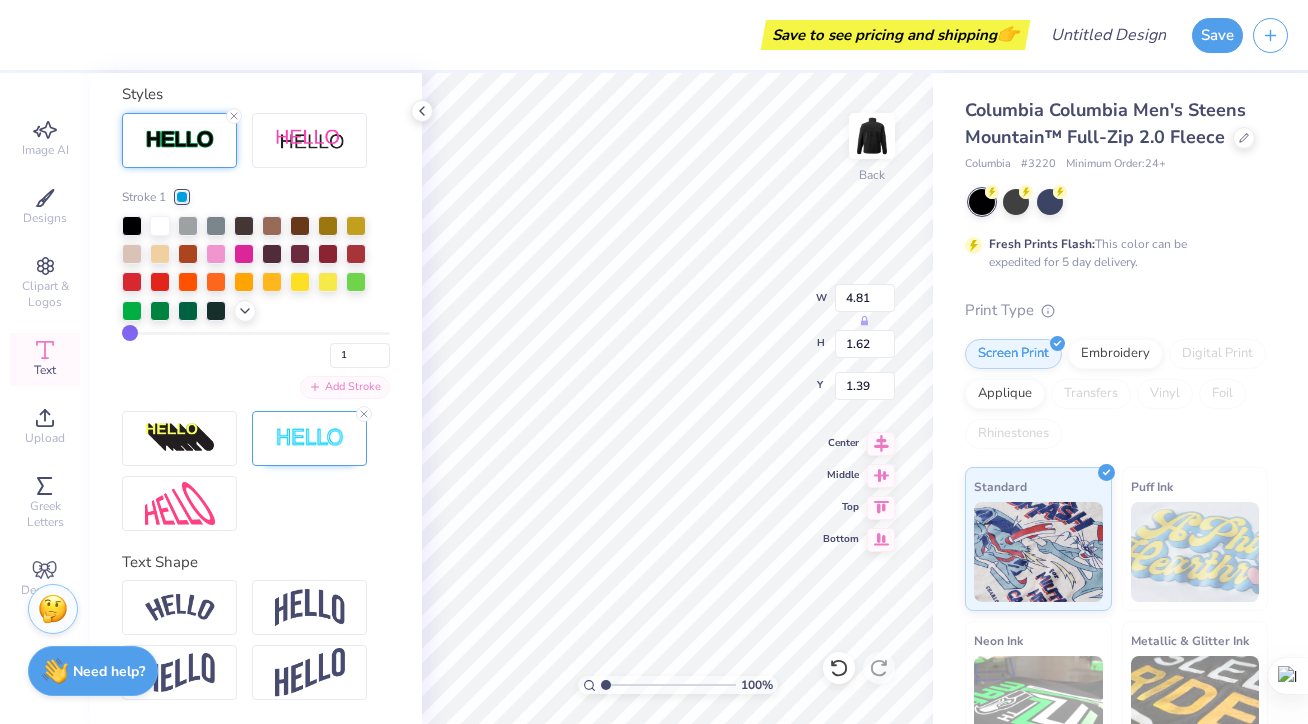 click on "Add Stroke" at bounding box center [345, 387] 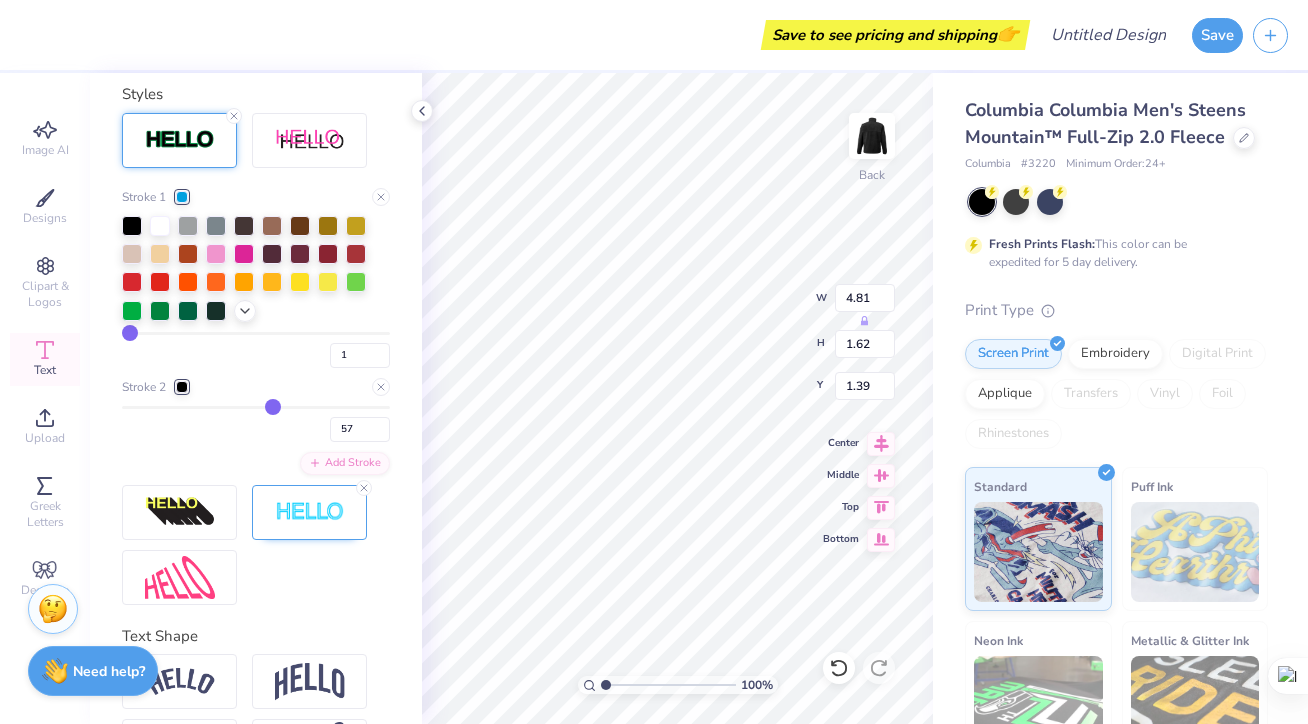 drag, startPoint x: 129, startPoint y: 402, endPoint x: 270, endPoint y: 394, distance: 141.22676 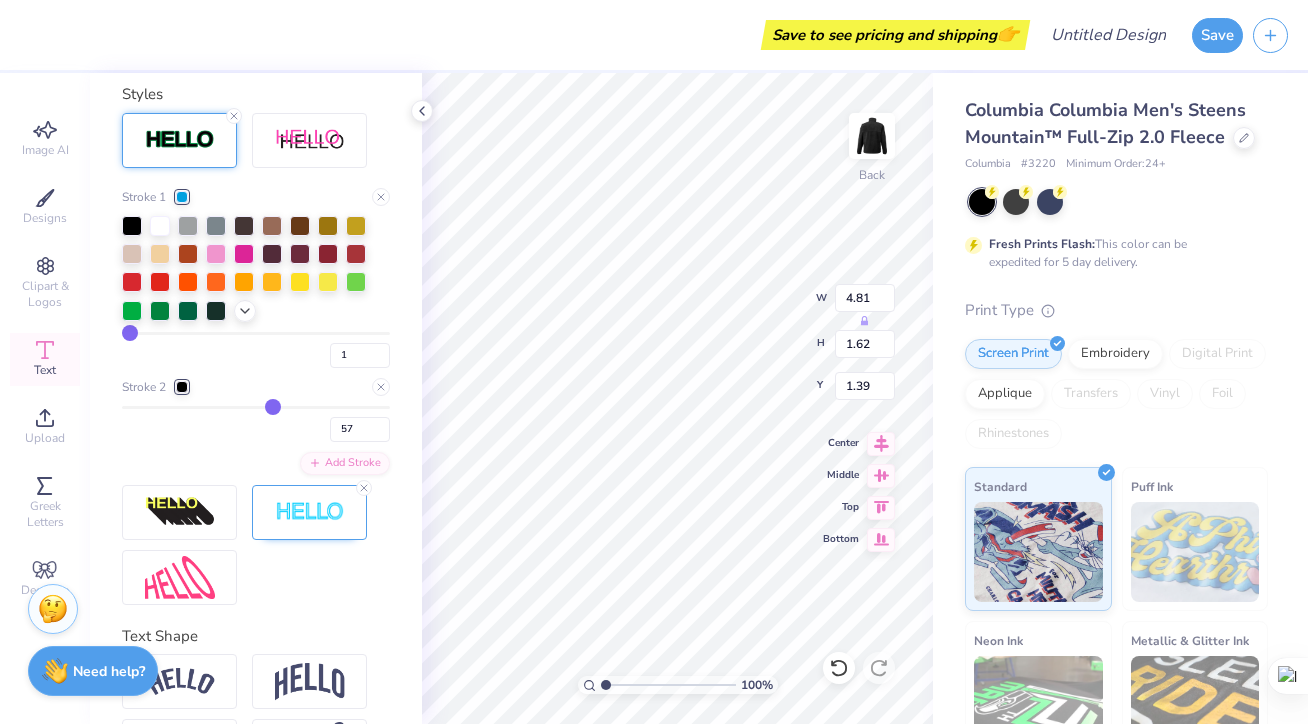 click on "Stroke 2" at bounding box center [256, 387] 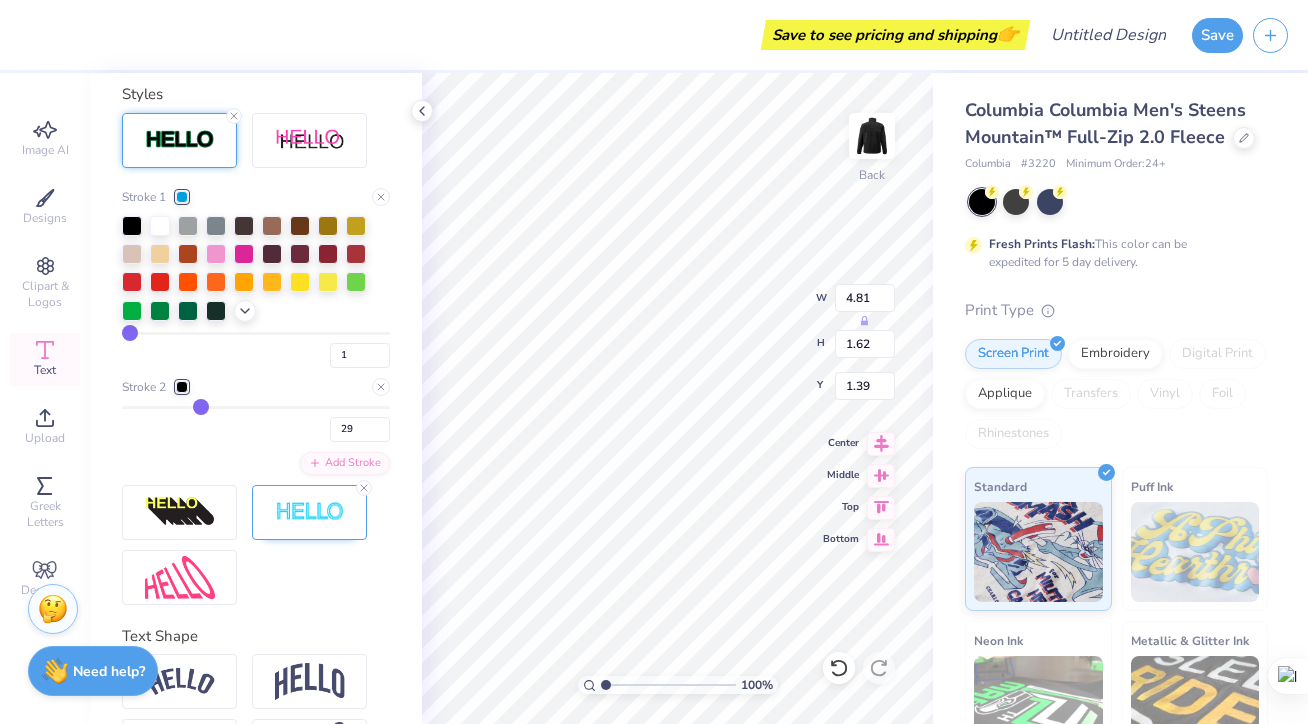 drag, startPoint x: 278, startPoint y: 406, endPoint x: 200, endPoint y: 412, distance: 78.23043 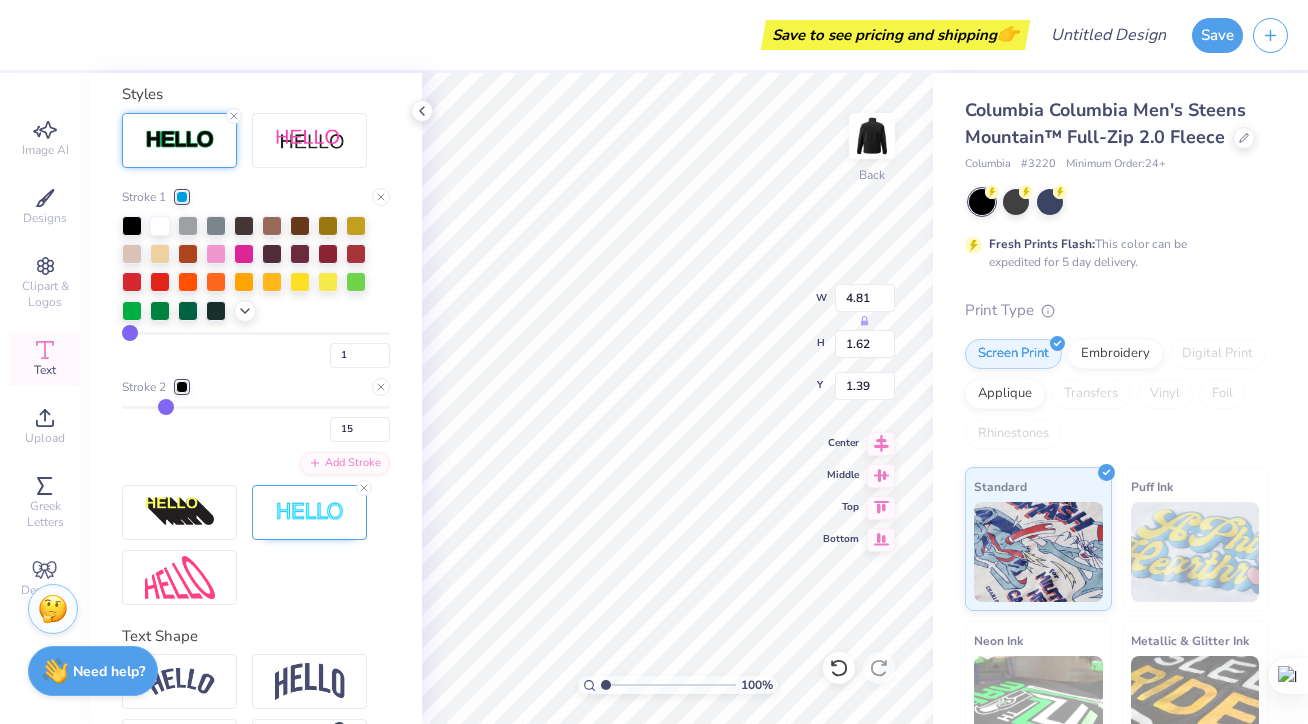 drag, startPoint x: 200, startPoint y: 412, endPoint x: 165, endPoint y: 411, distance: 35.014282 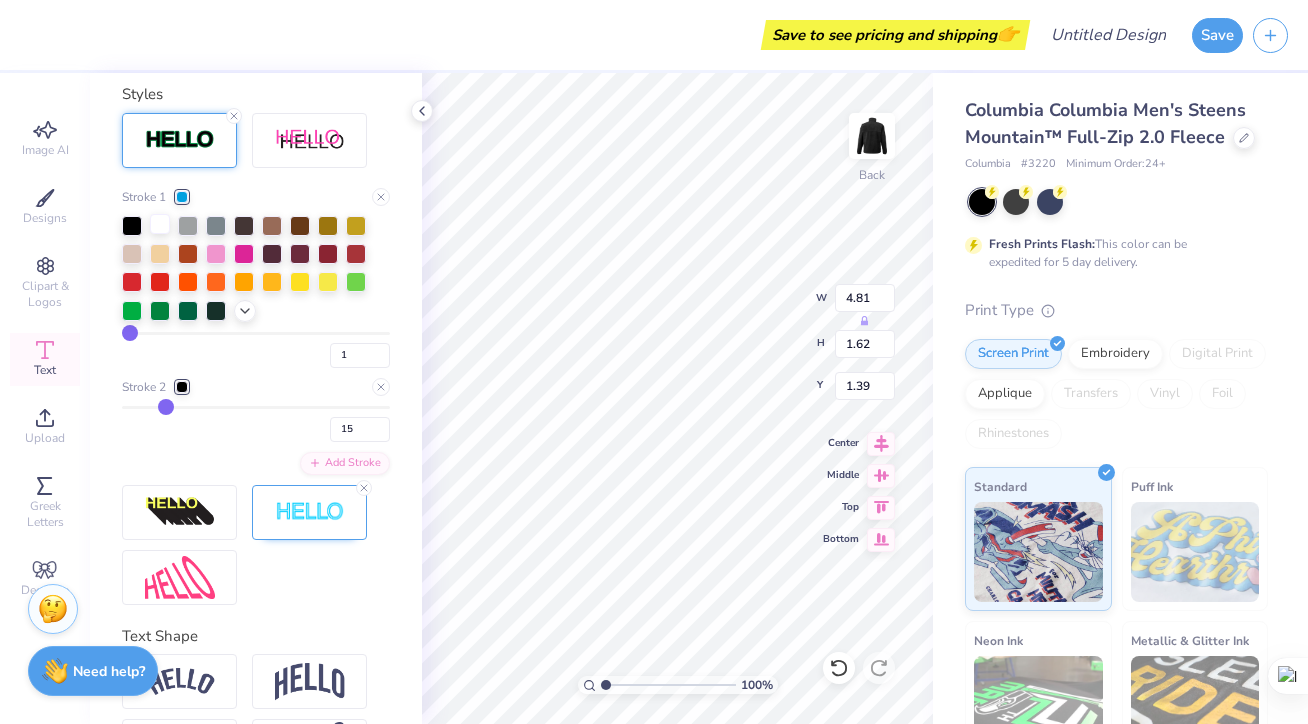 click at bounding box center (160, 224) 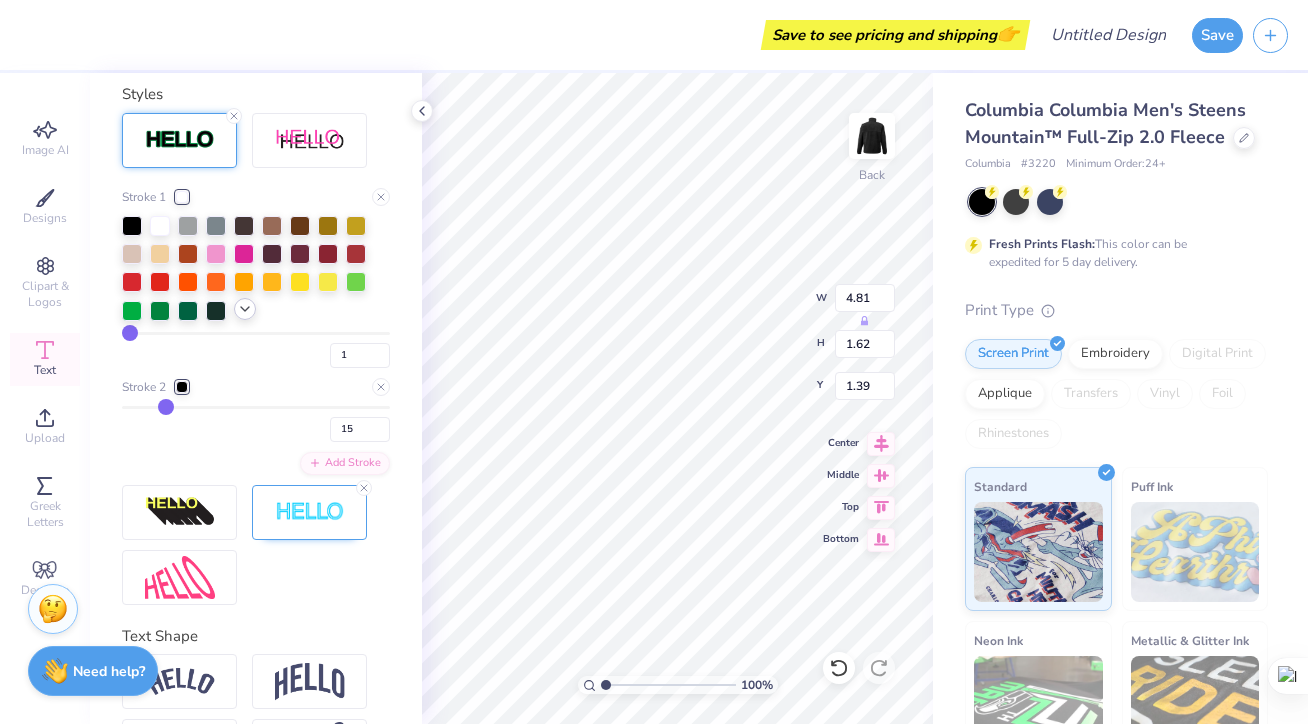 click at bounding box center [245, 309] 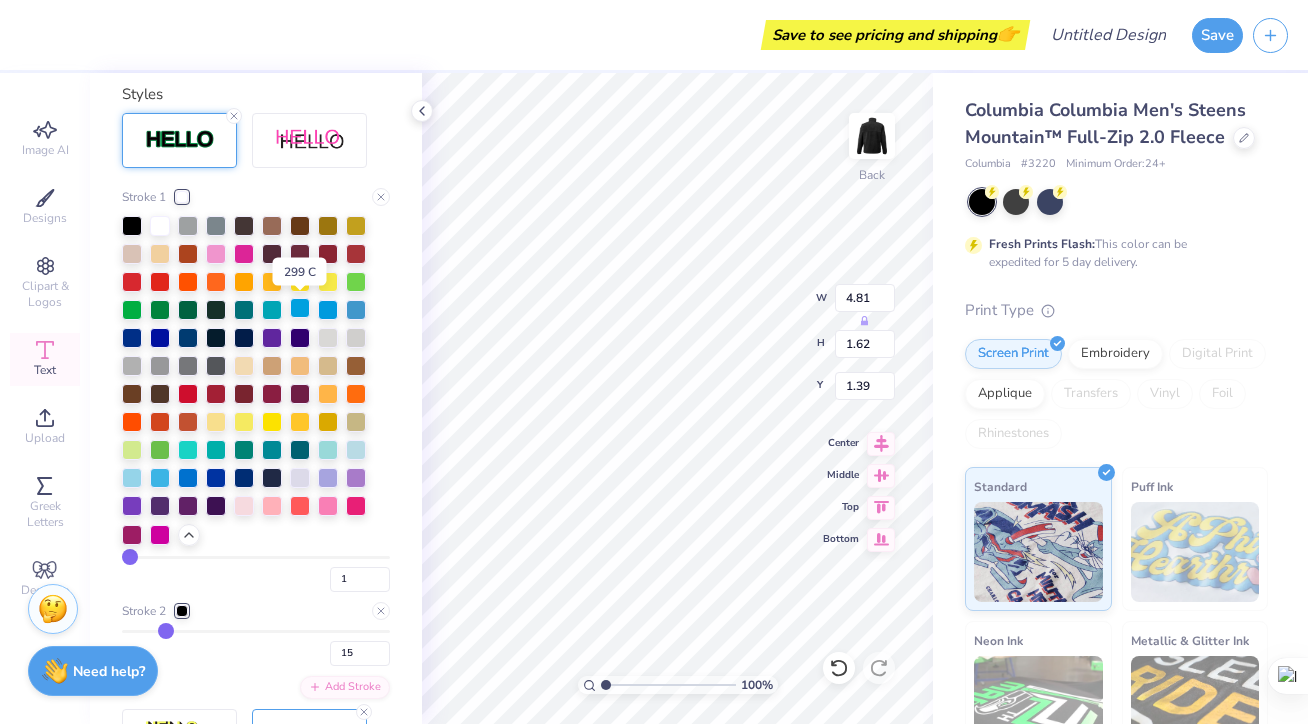 click at bounding box center [300, 308] 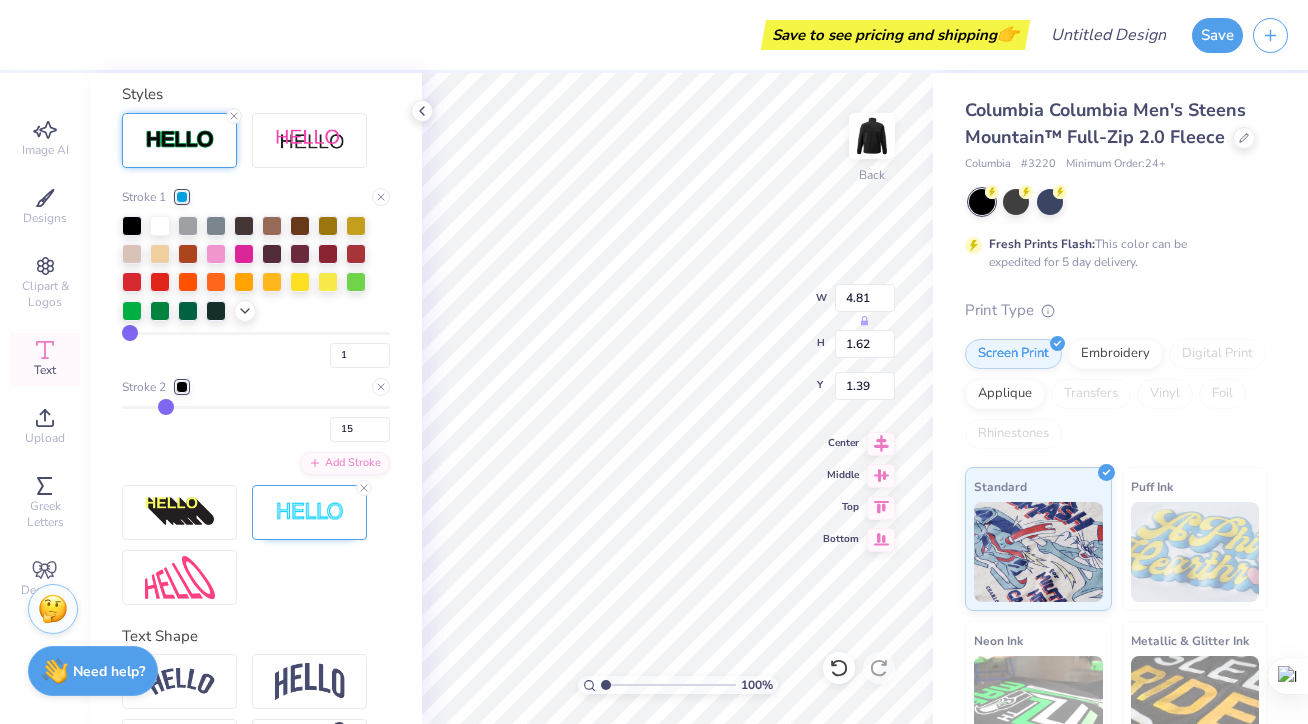 click at bounding box center (182, 387) 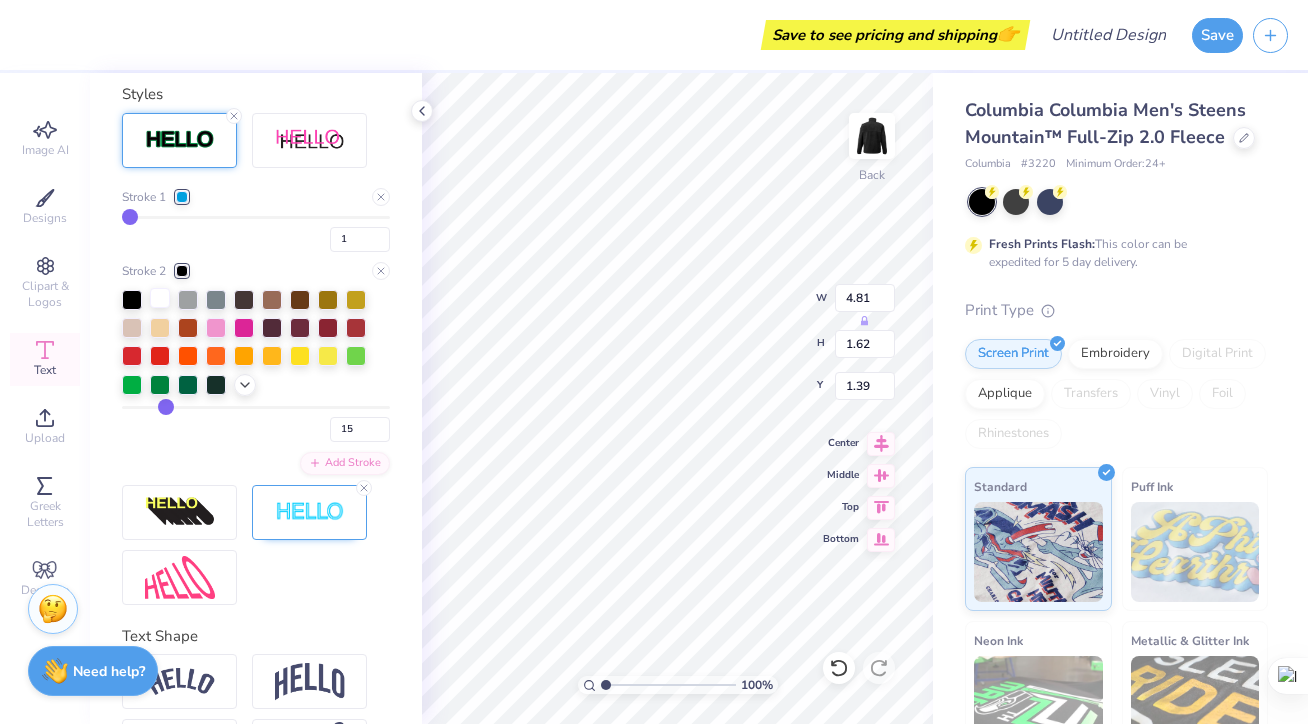 click at bounding box center (160, 298) 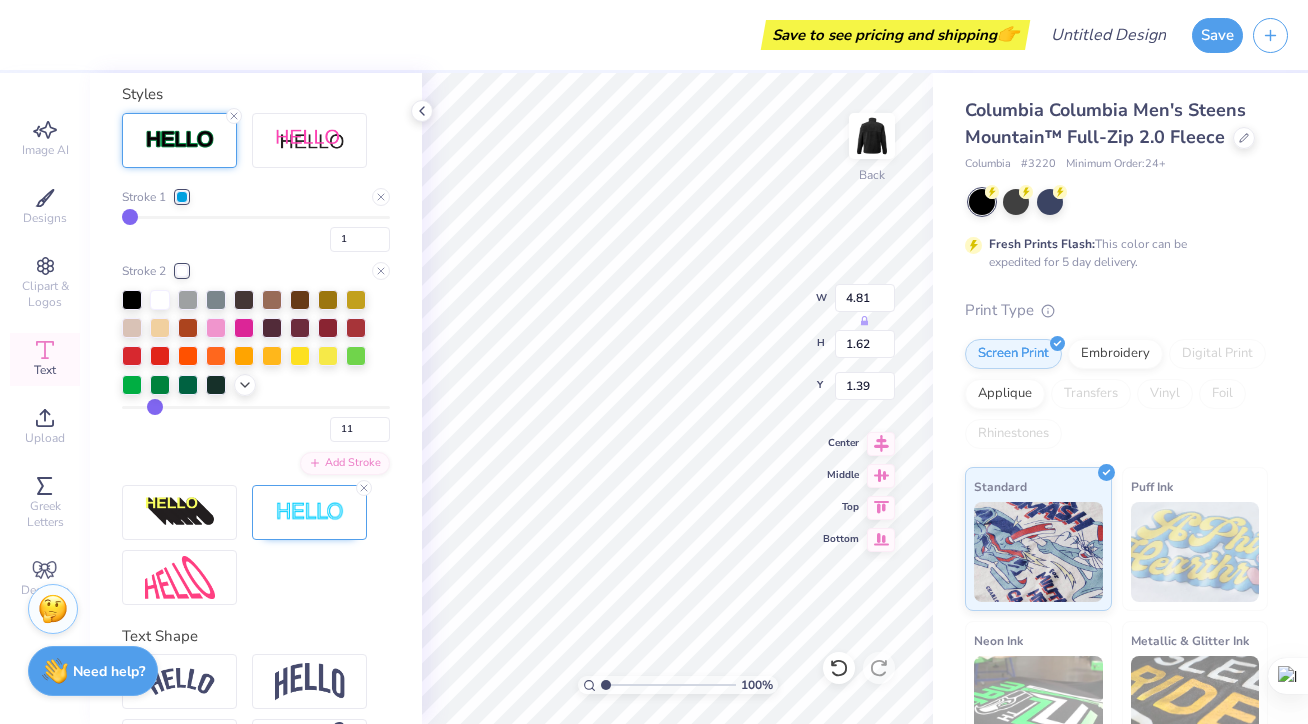 drag, startPoint x: 168, startPoint y: 408, endPoint x: 143, endPoint y: 410, distance: 25.079872 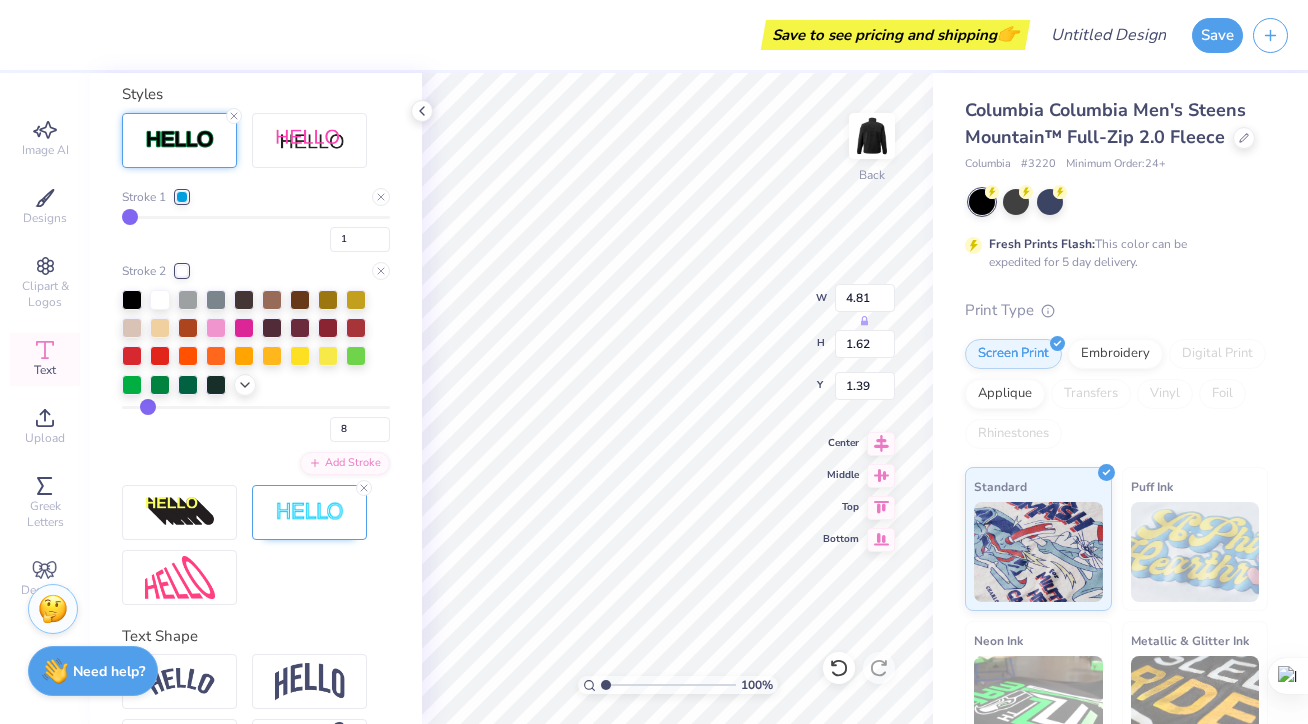 click at bounding box center [256, 407] 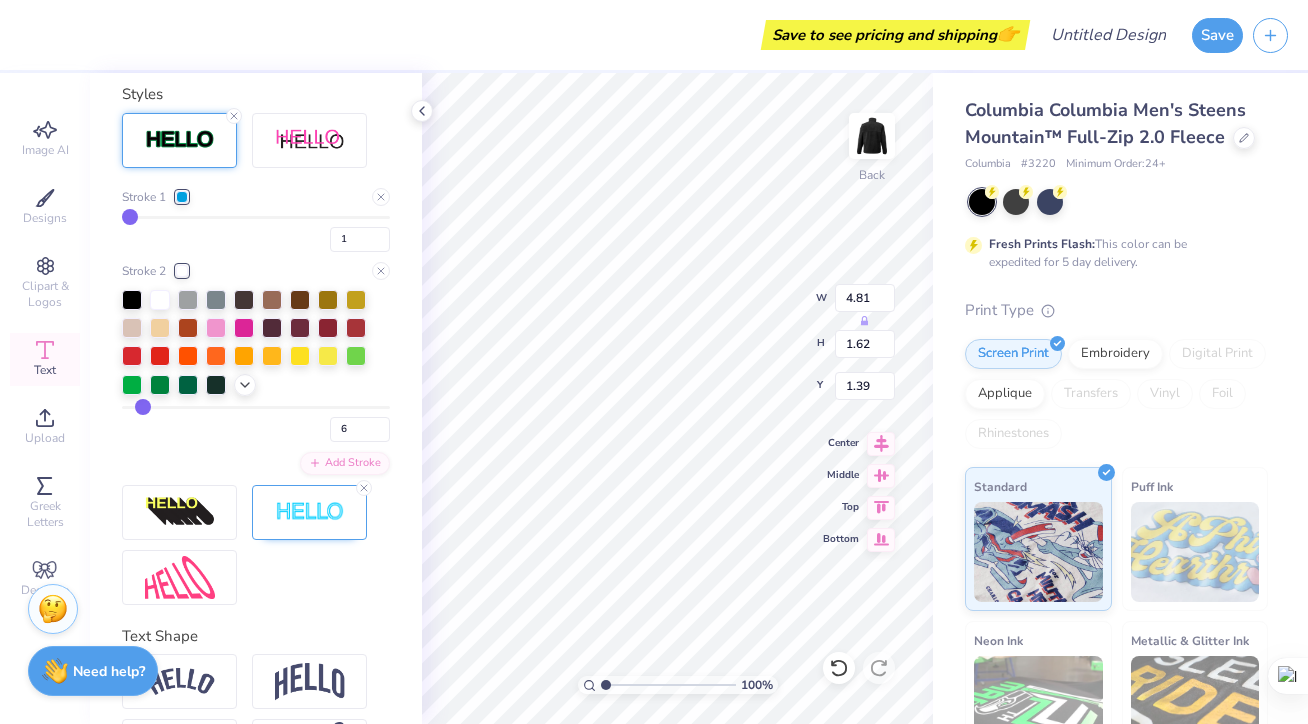 click on "6" at bounding box center [256, 424] 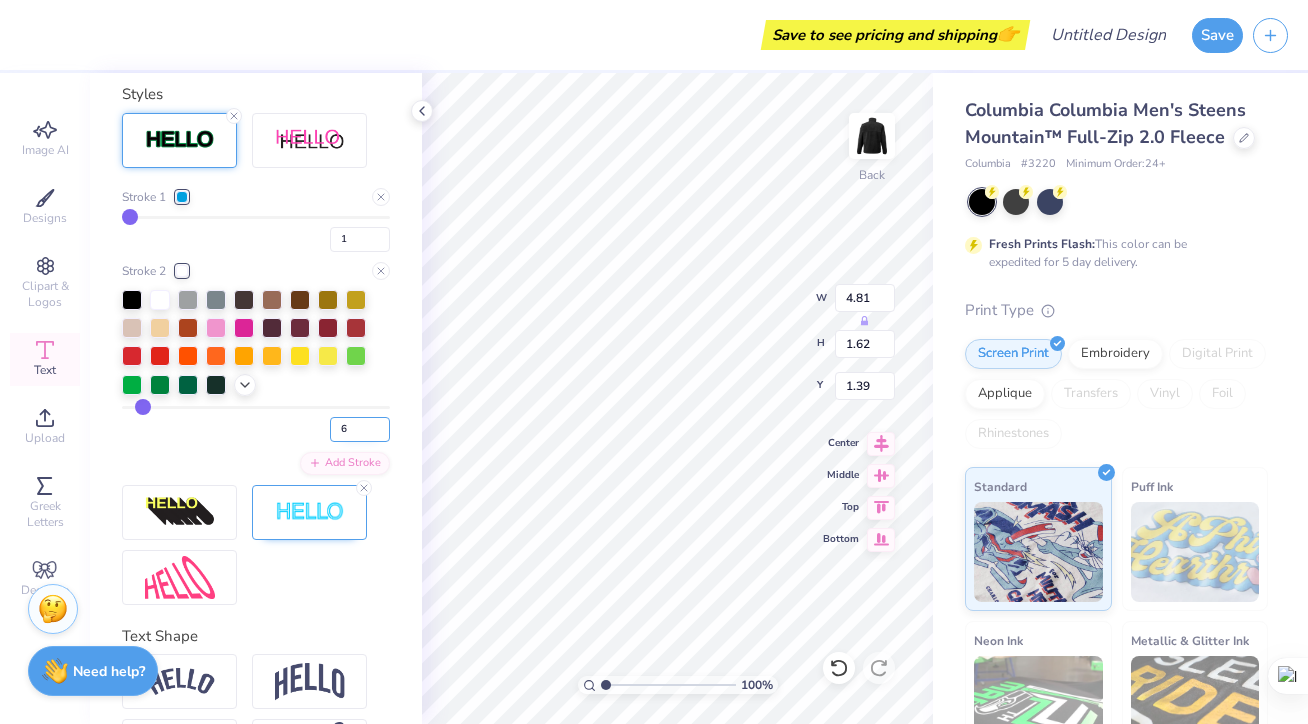 click on "6" at bounding box center [360, 429] 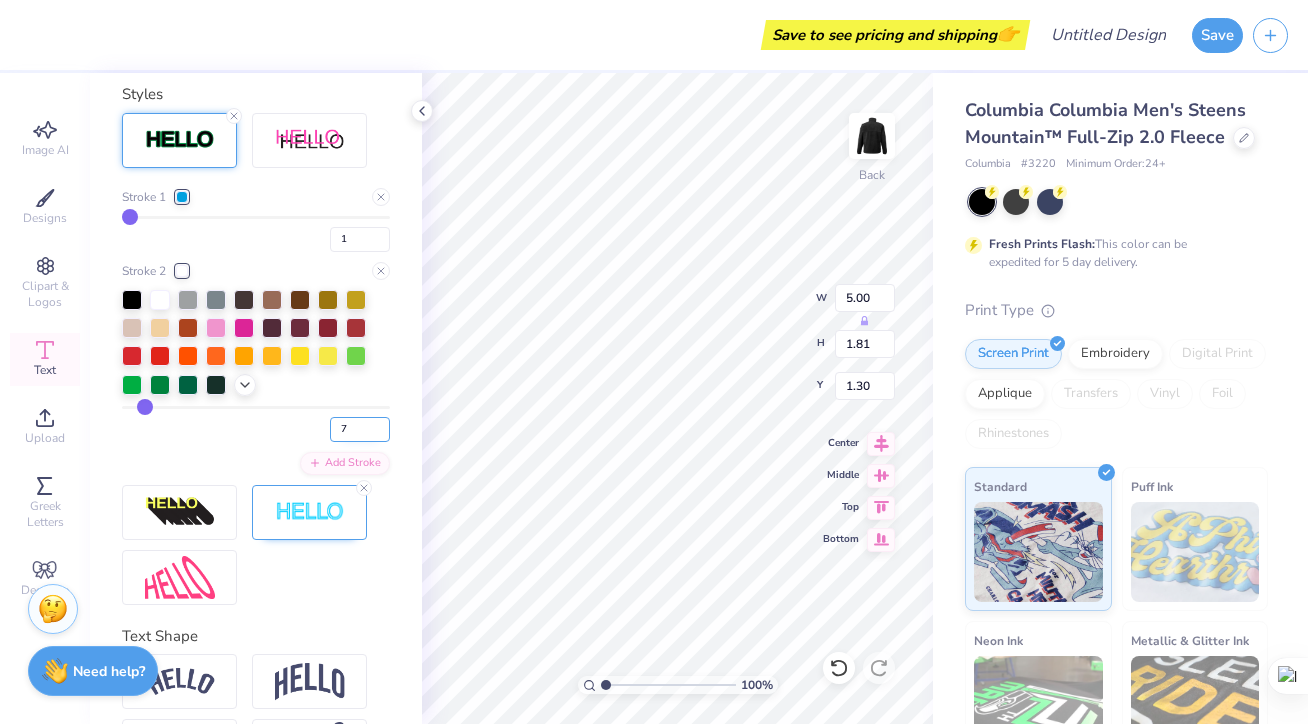 click on "7" at bounding box center (360, 429) 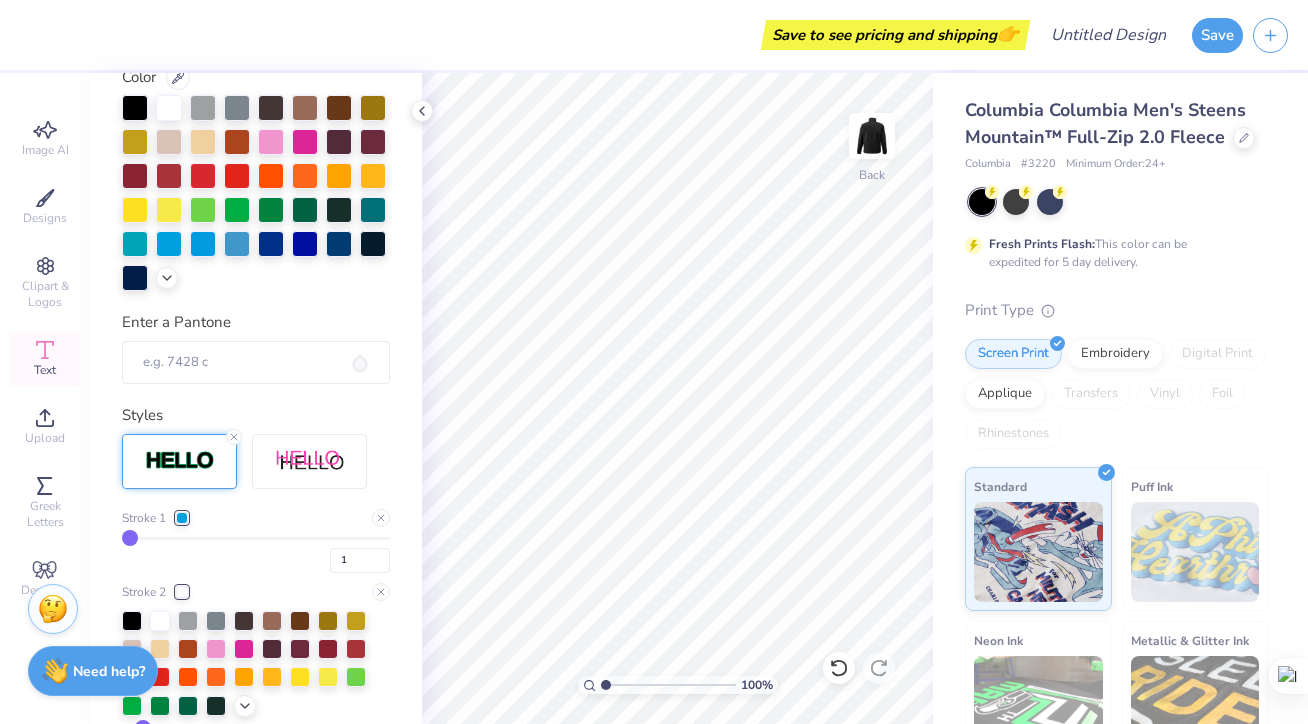 scroll, scrollTop: 367, scrollLeft: 0, axis: vertical 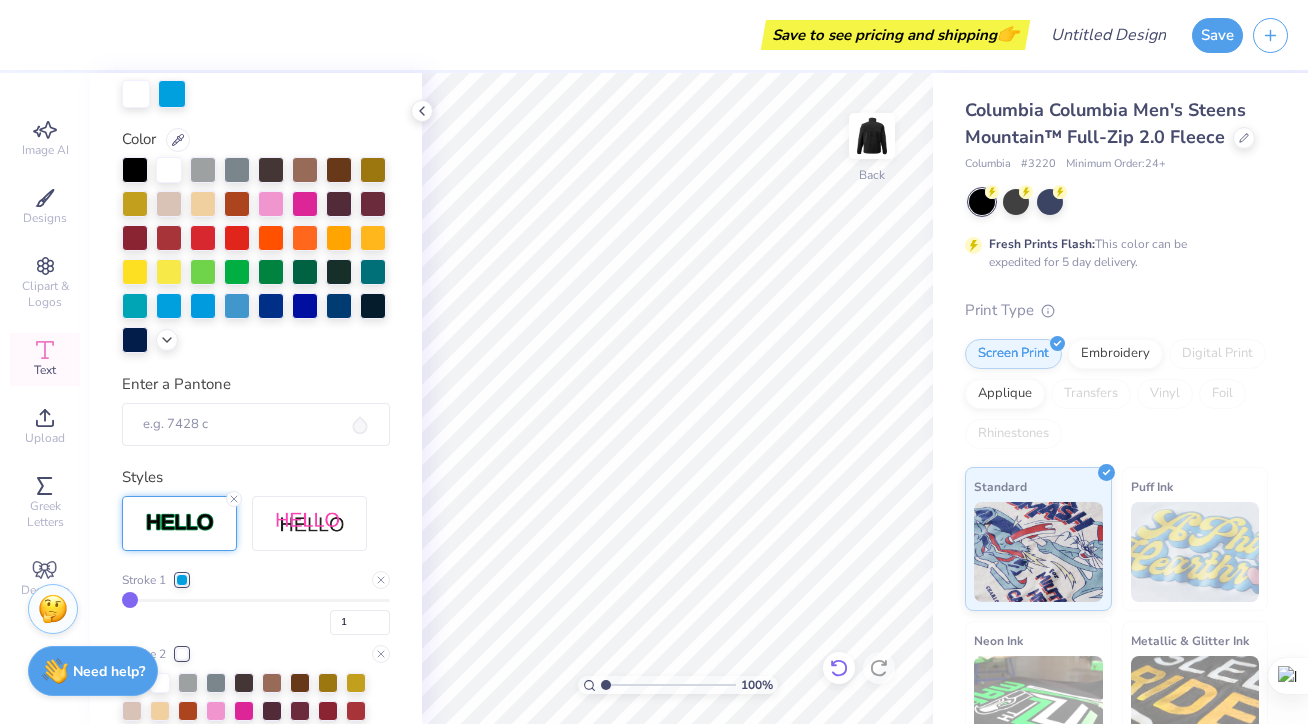 click 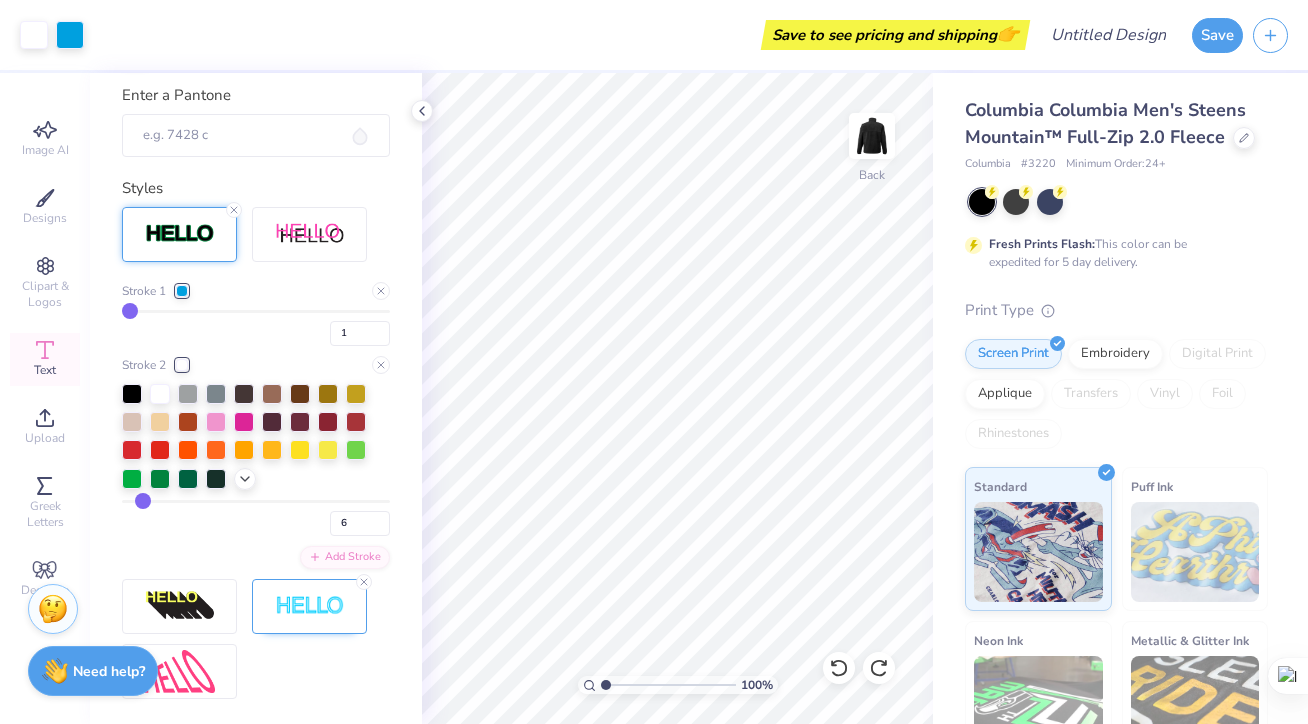 scroll, scrollTop: 743, scrollLeft: 0, axis: vertical 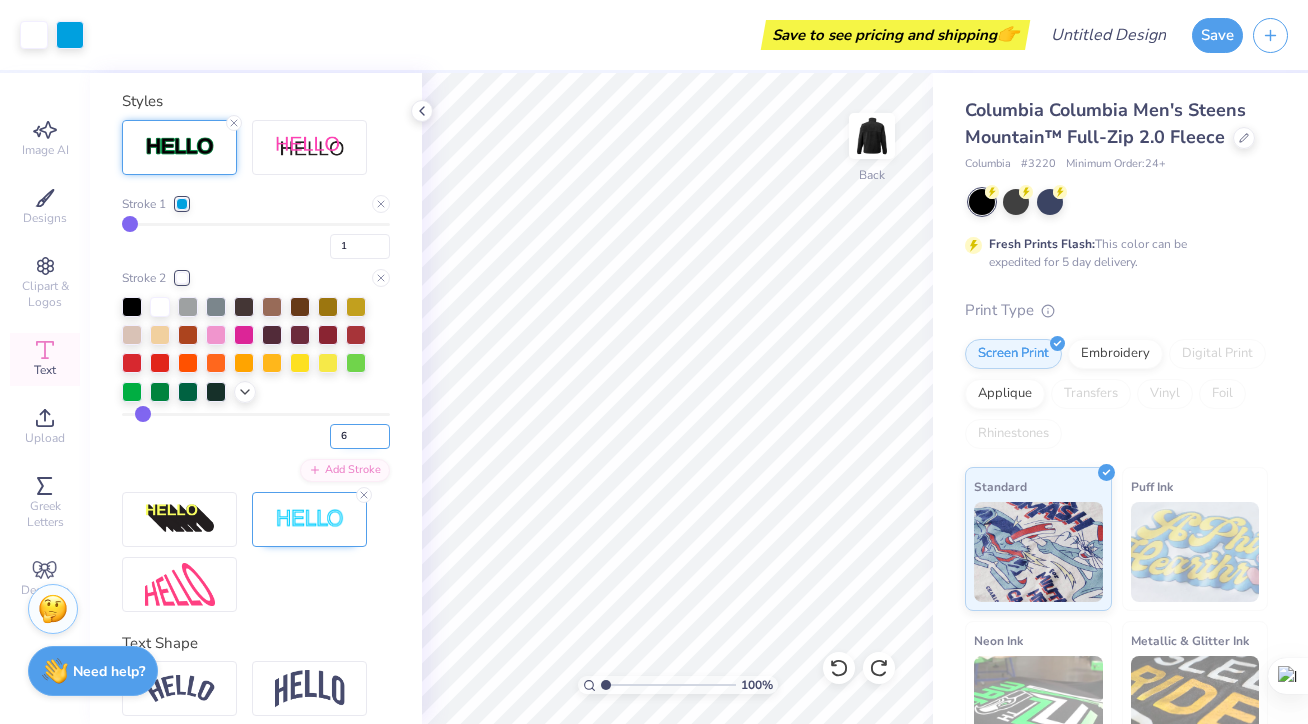 click on "6" at bounding box center [360, 436] 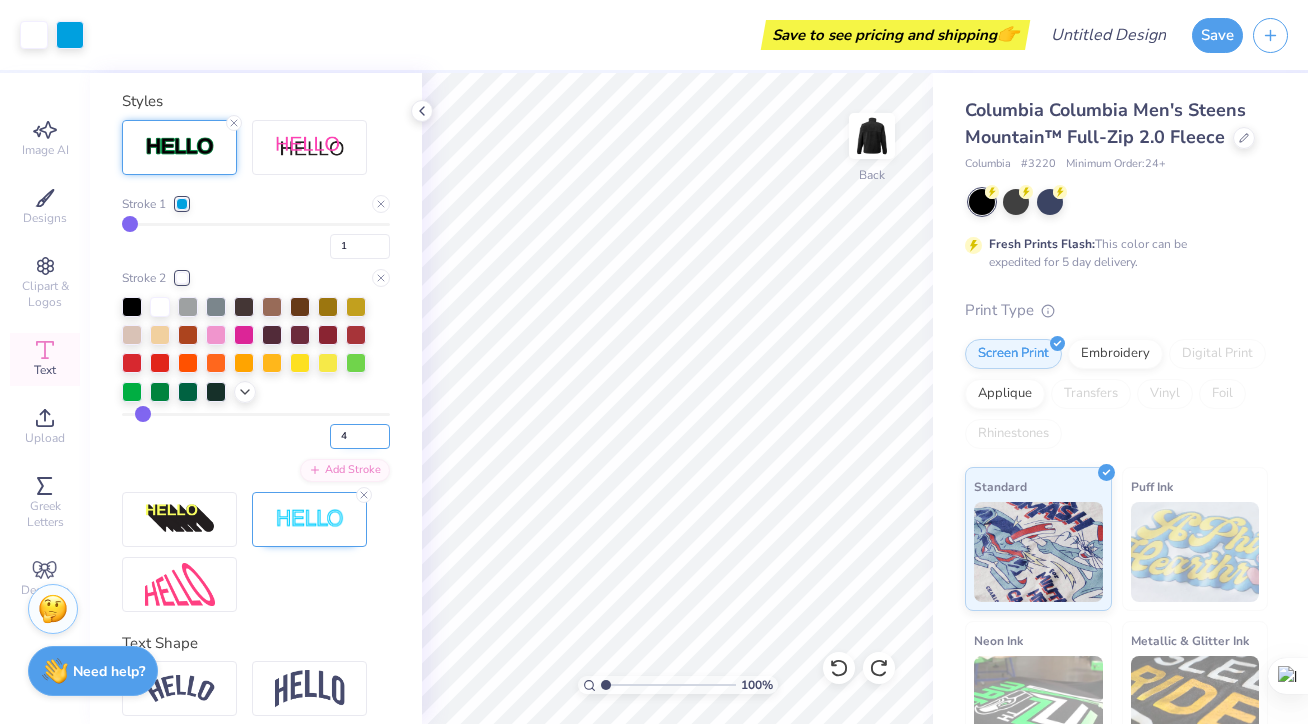 click on "4" at bounding box center [360, 436] 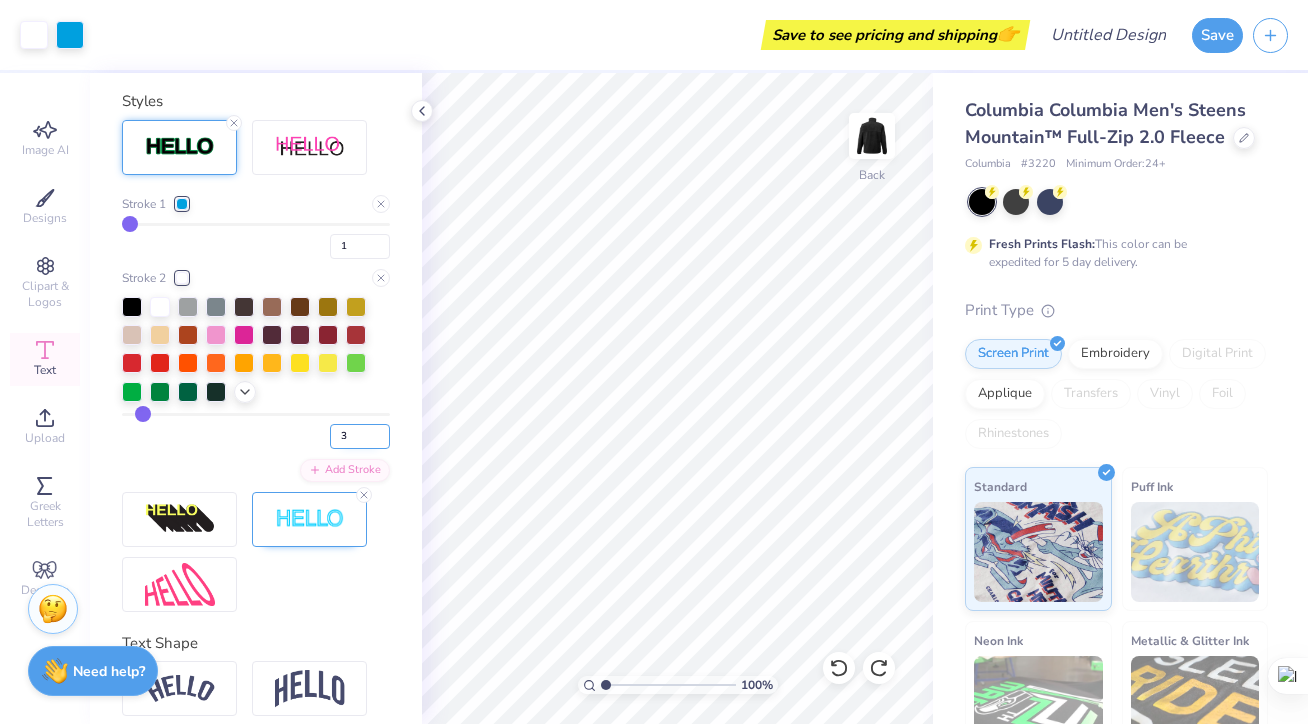 click on "3" at bounding box center [360, 436] 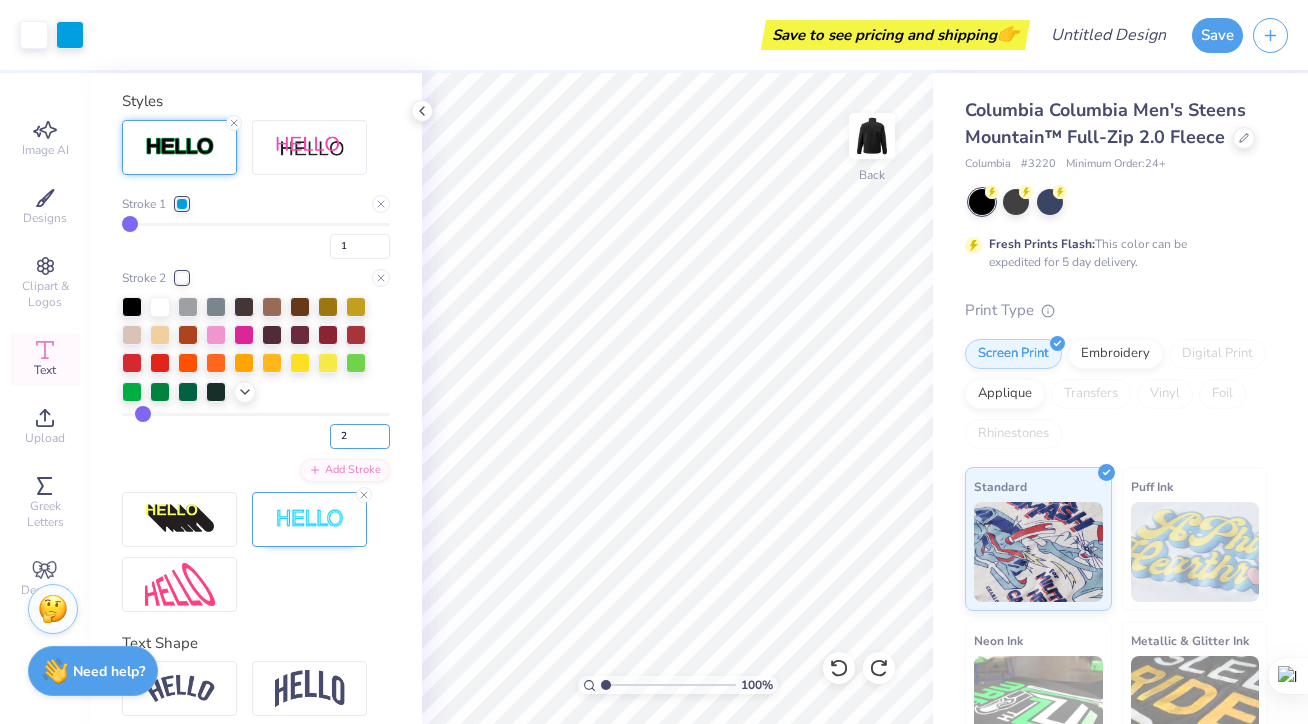 click on "2" at bounding box center (360, 436) 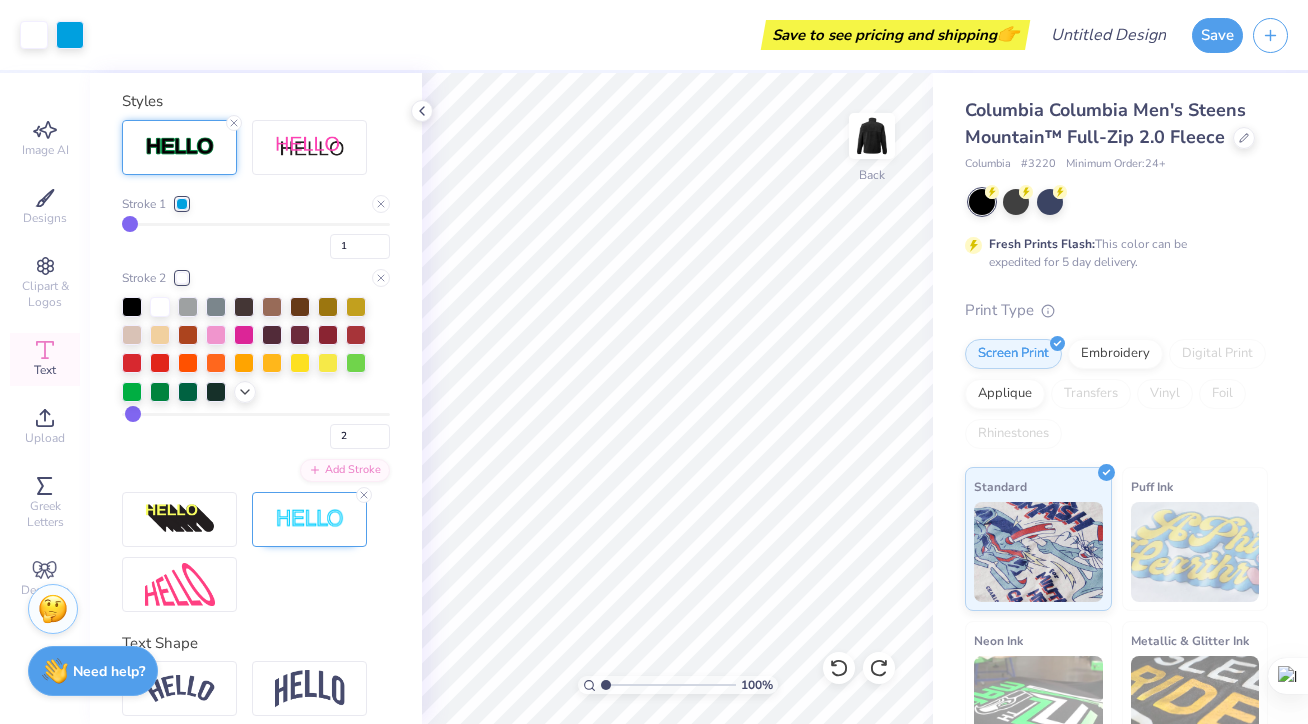 click on "2" at bounding box center (256, 431) 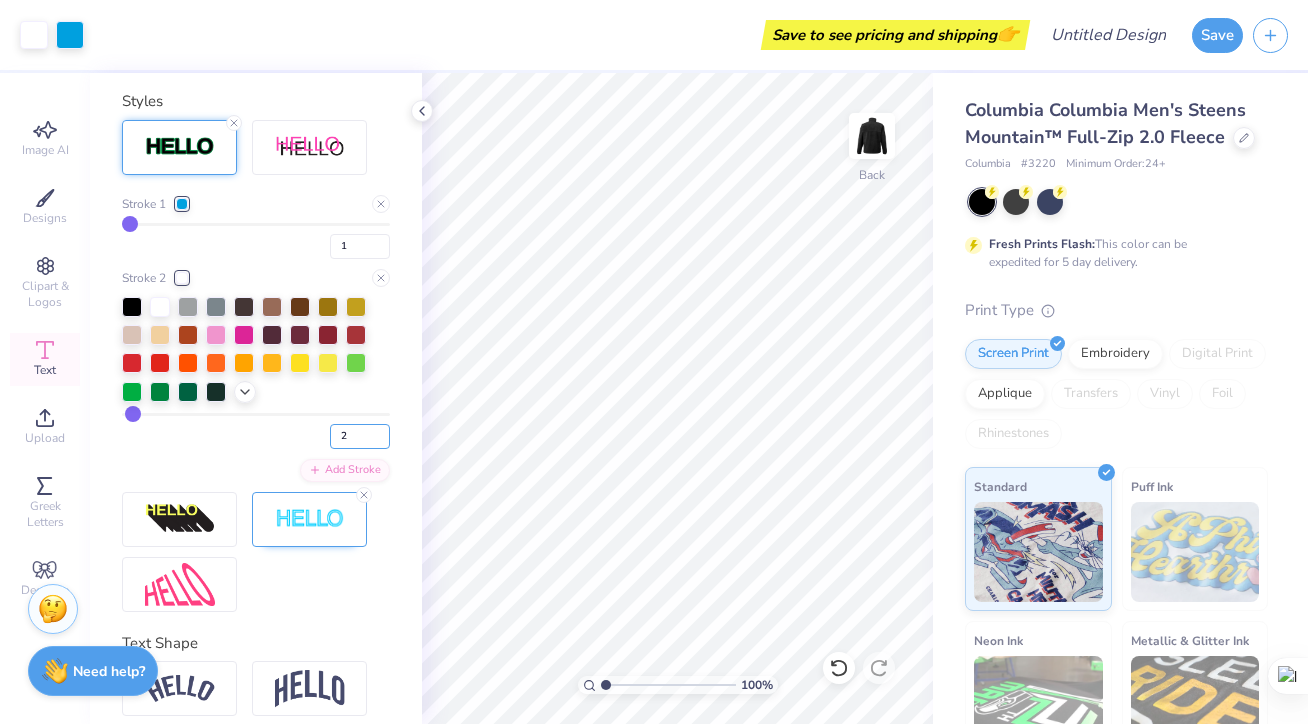 click on "2" at bounding box center (360, 436) 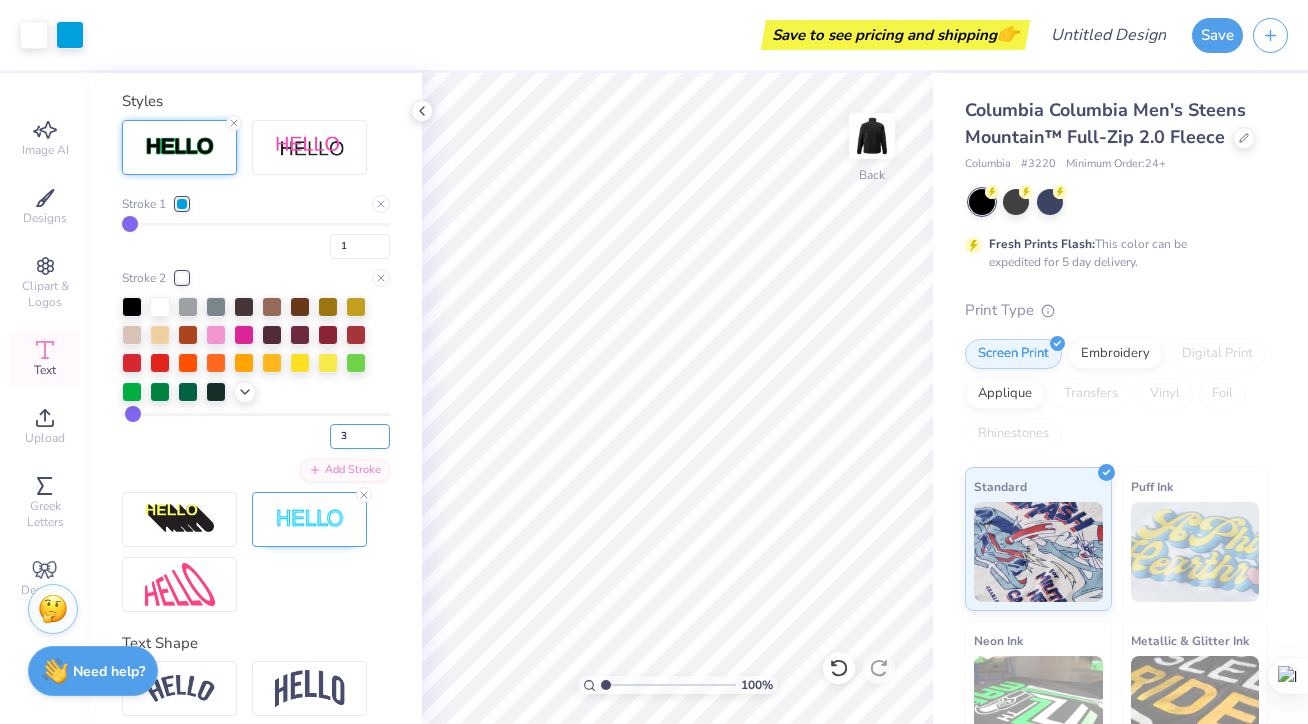 click on "3" at bounding box center (360, 436) 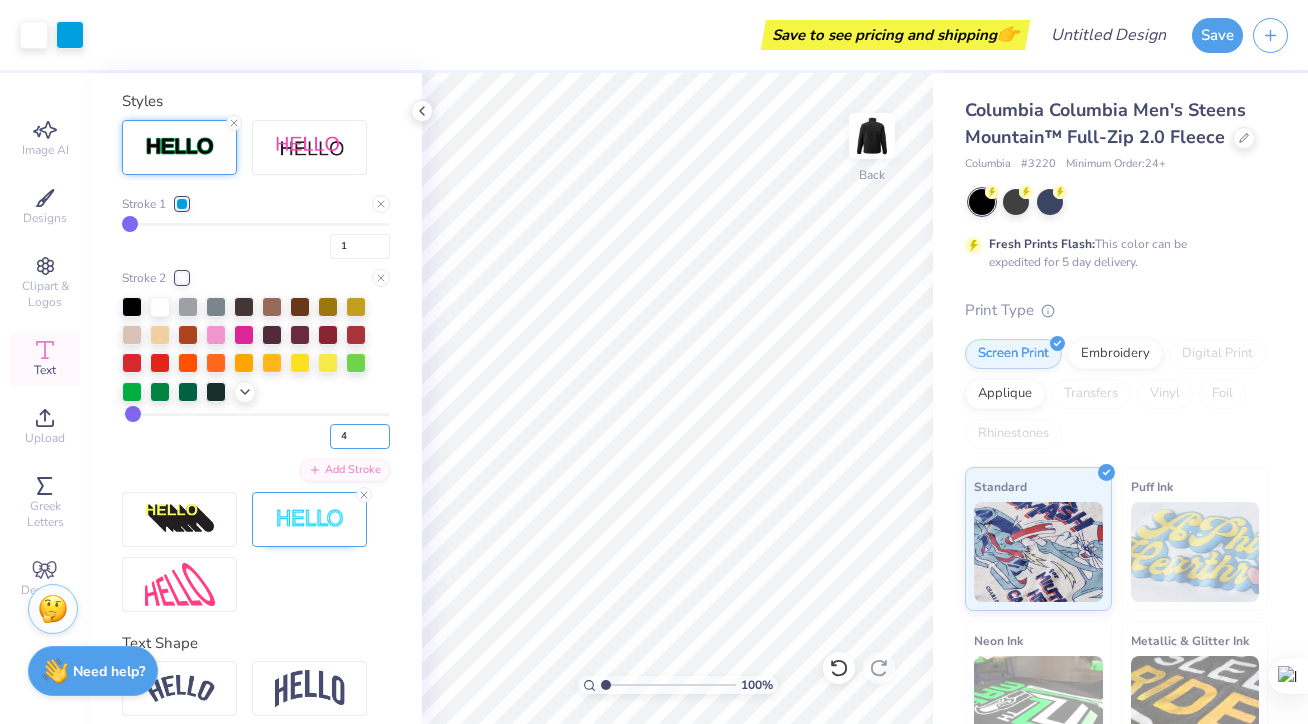 click on "4" at bounding box center [360, 436] 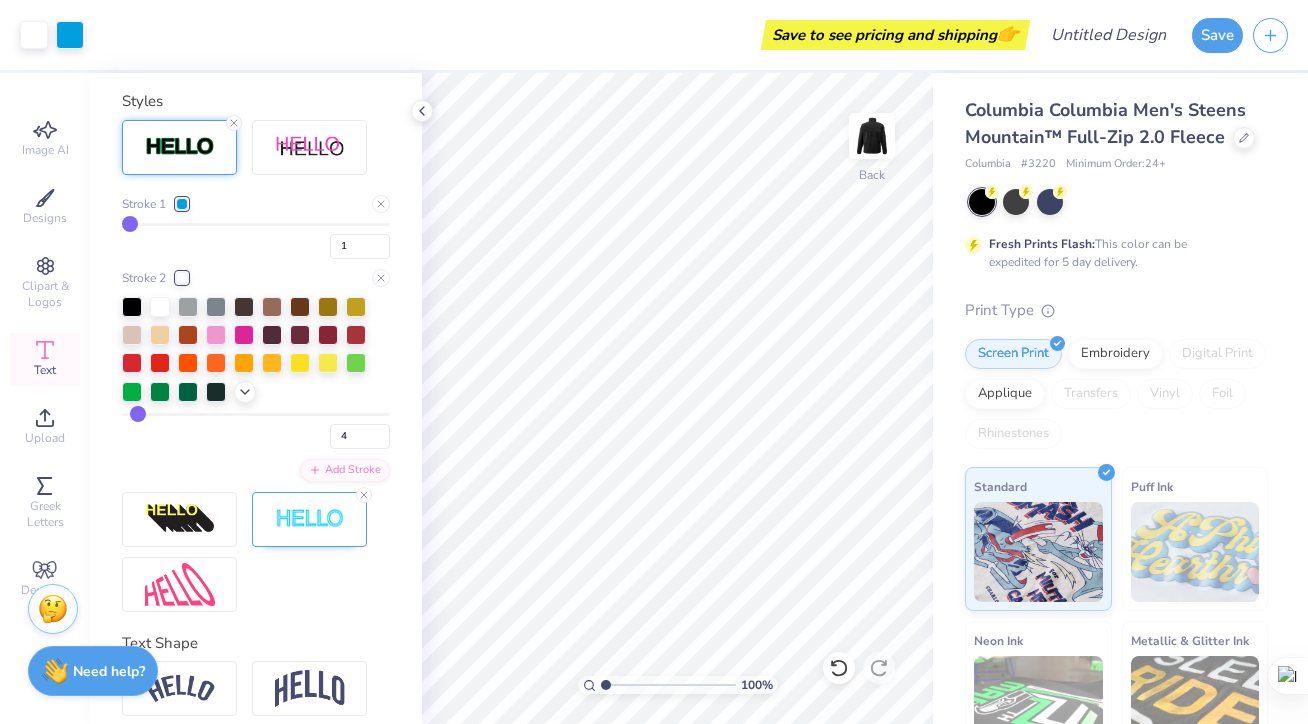 click on "Stroke 1 1 Stroke 2 4  Add Stroke" at bounding box center [256, 338] 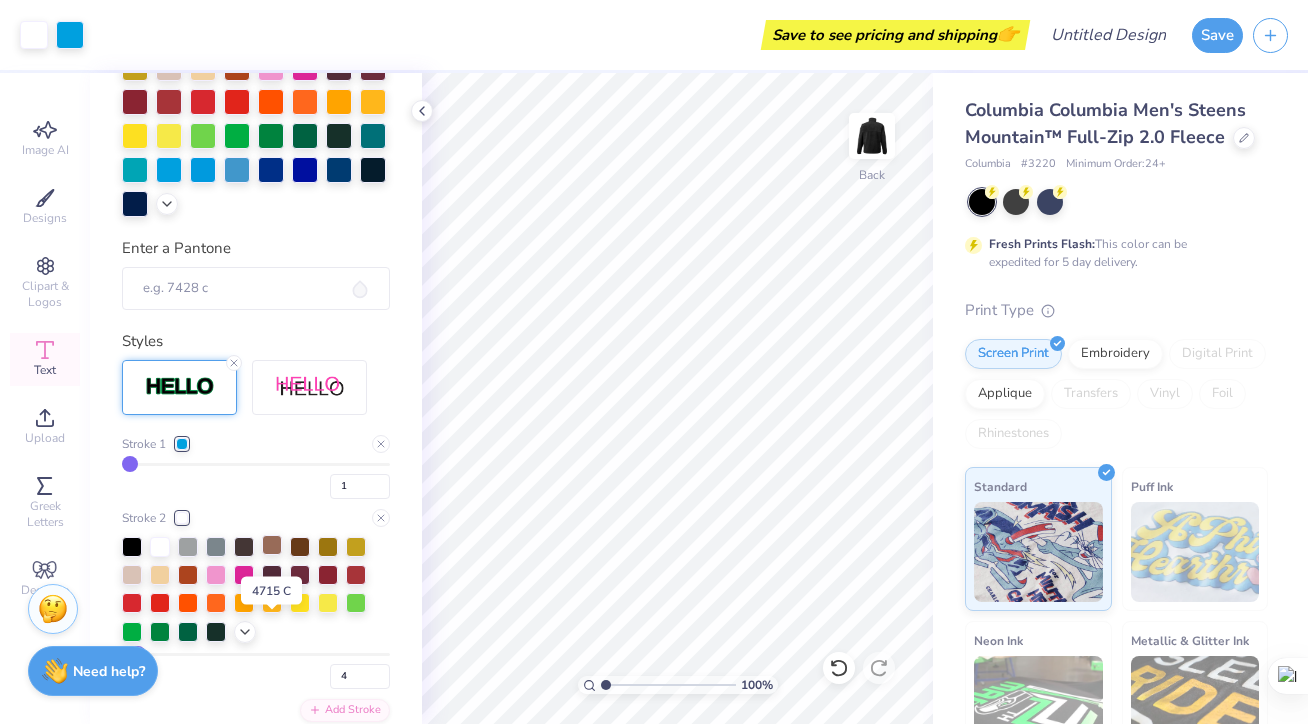 scroll, scrollTop: 359, scrollLeft: 0, axis: vertical 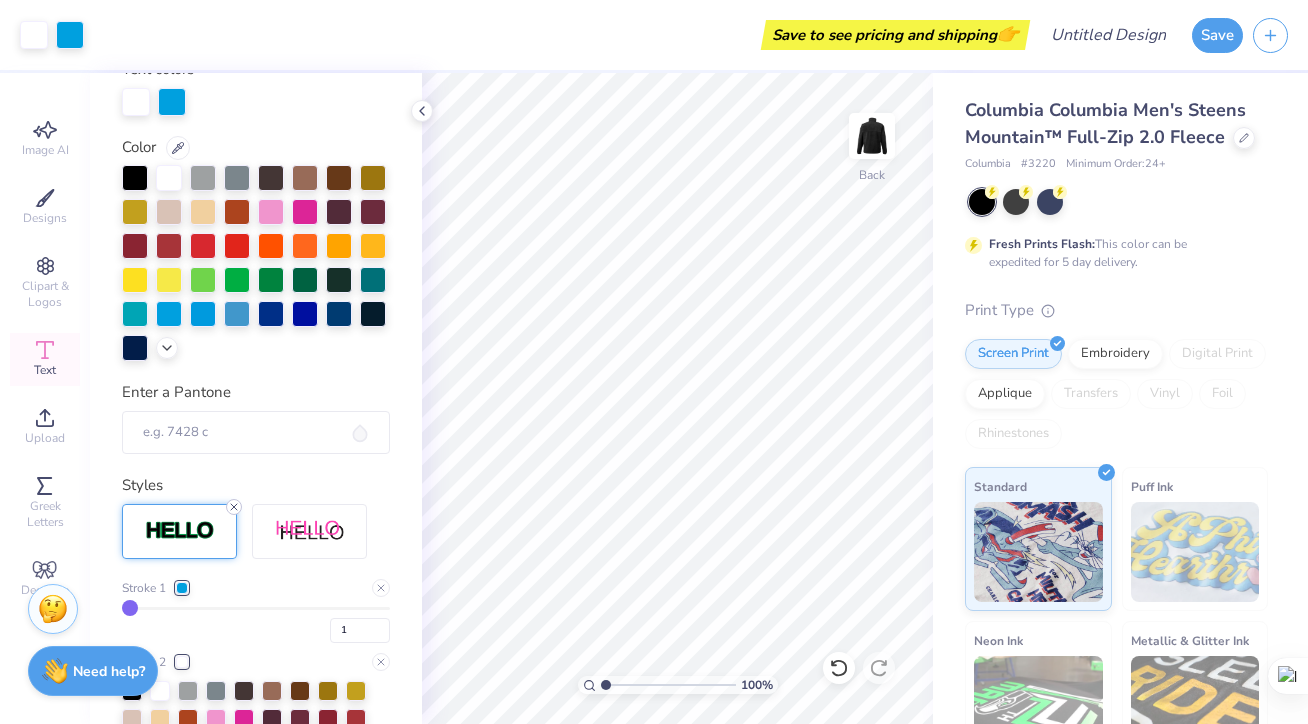 click 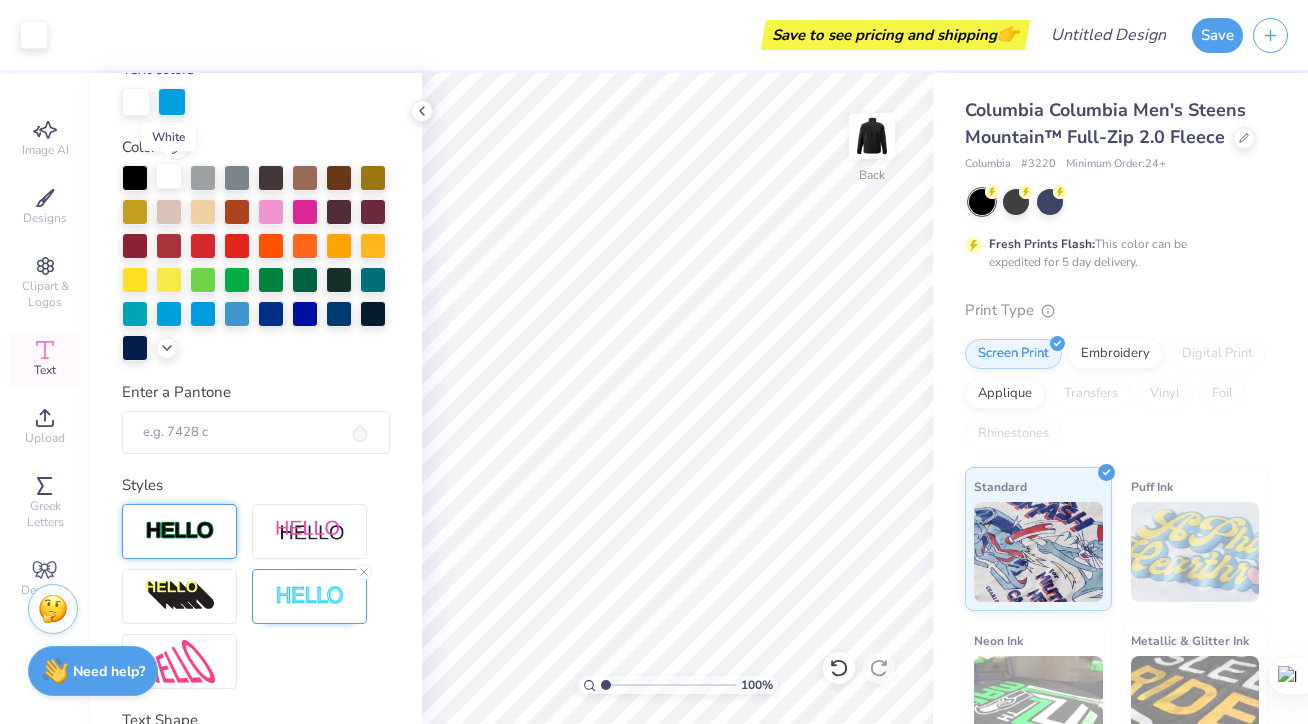 click at bounding box center (169, 176) 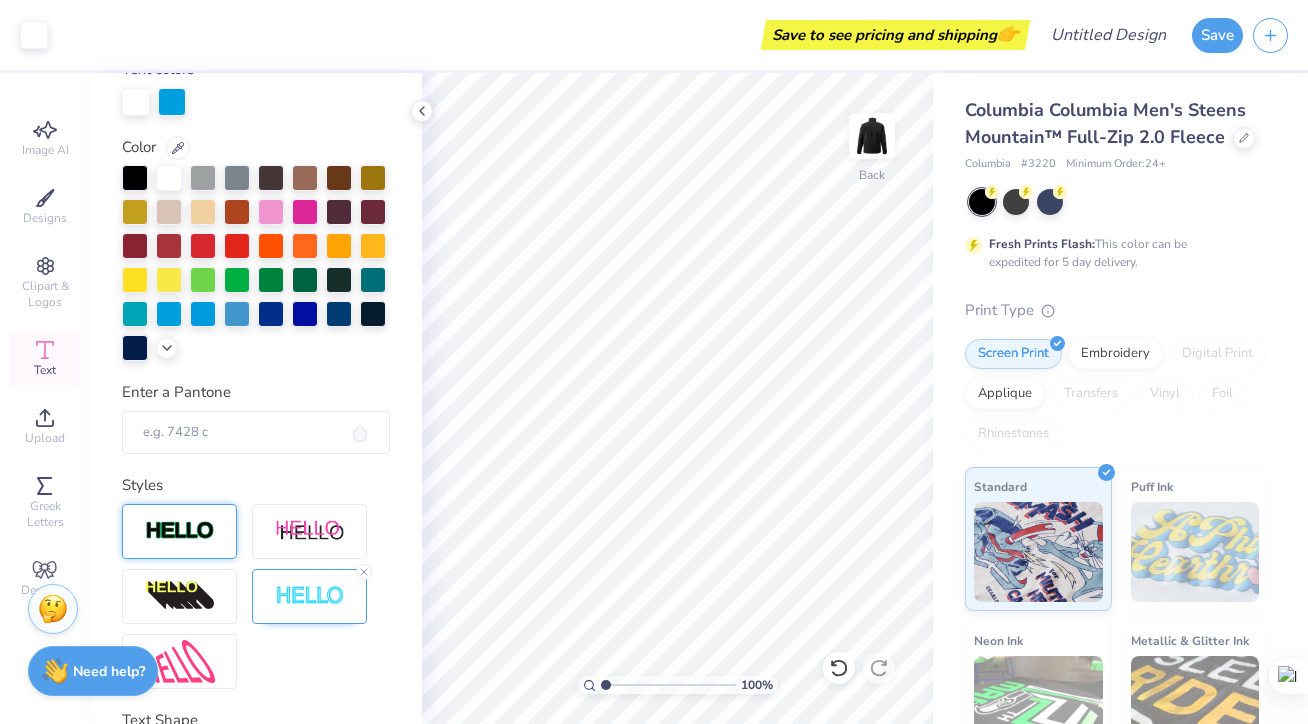 click at bounding box center (256, 263) 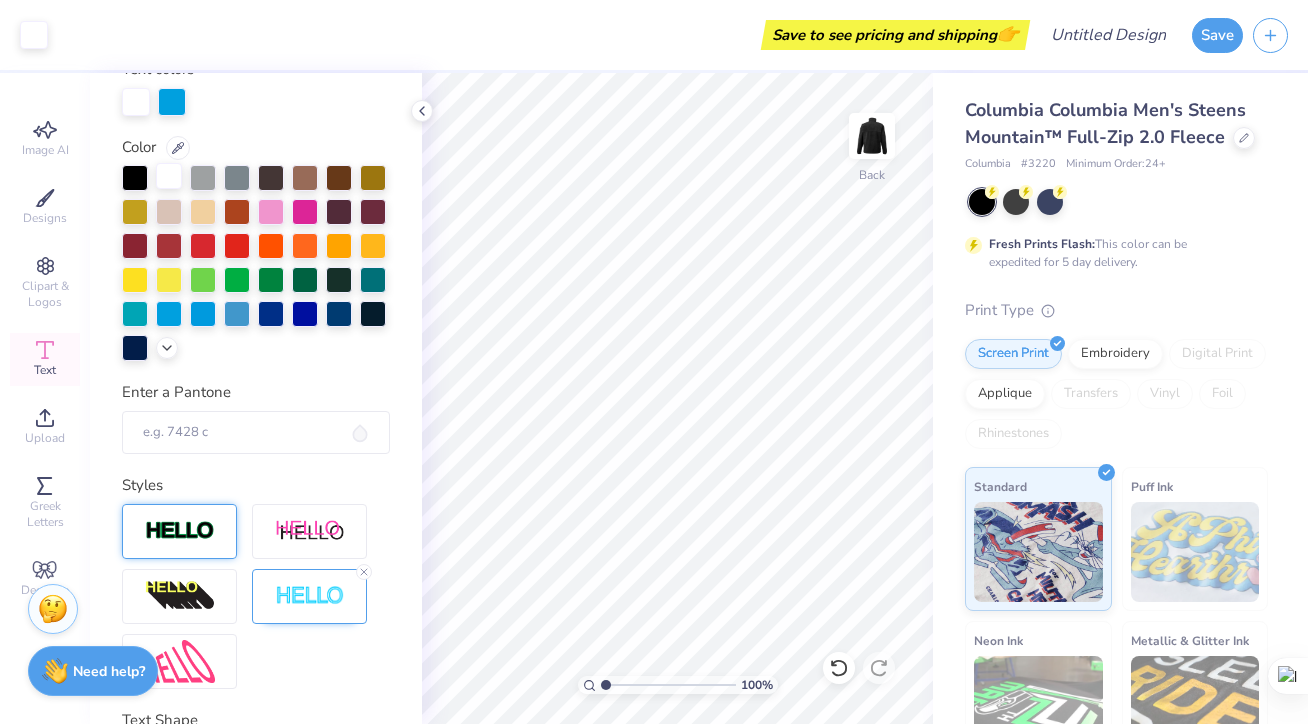 click at bounding box center [169, 176] 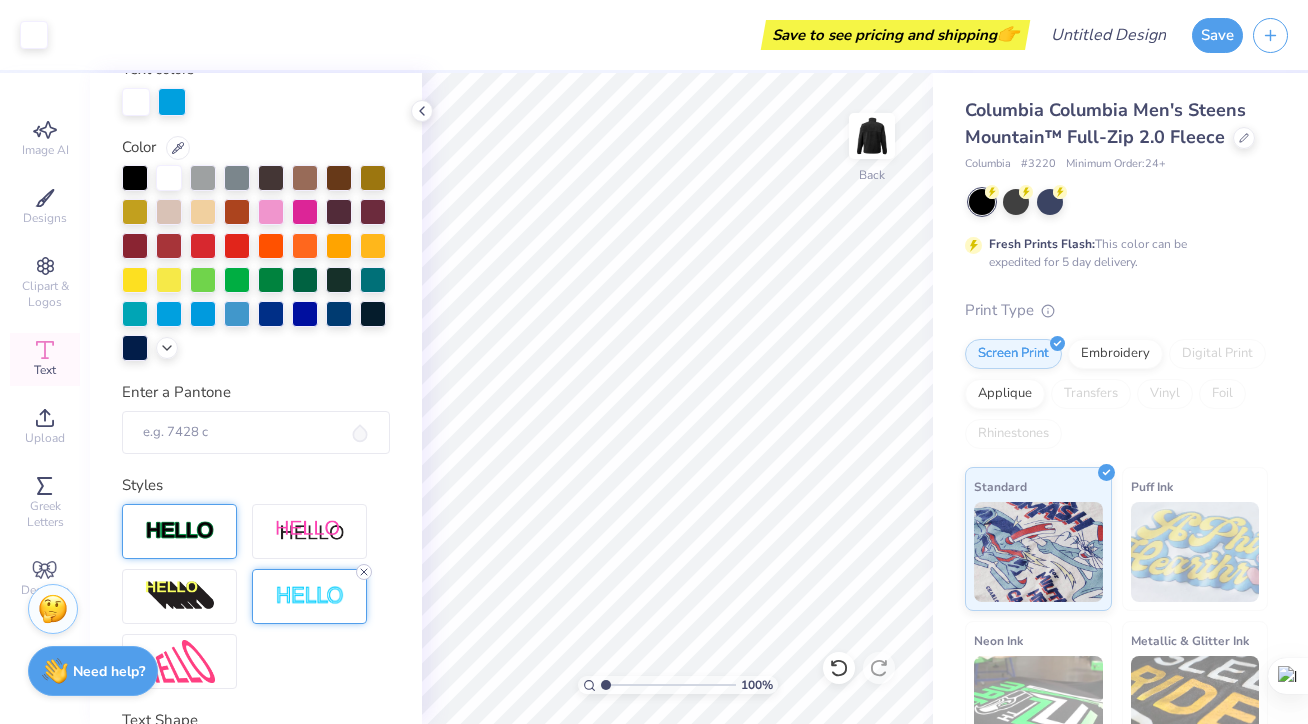 click 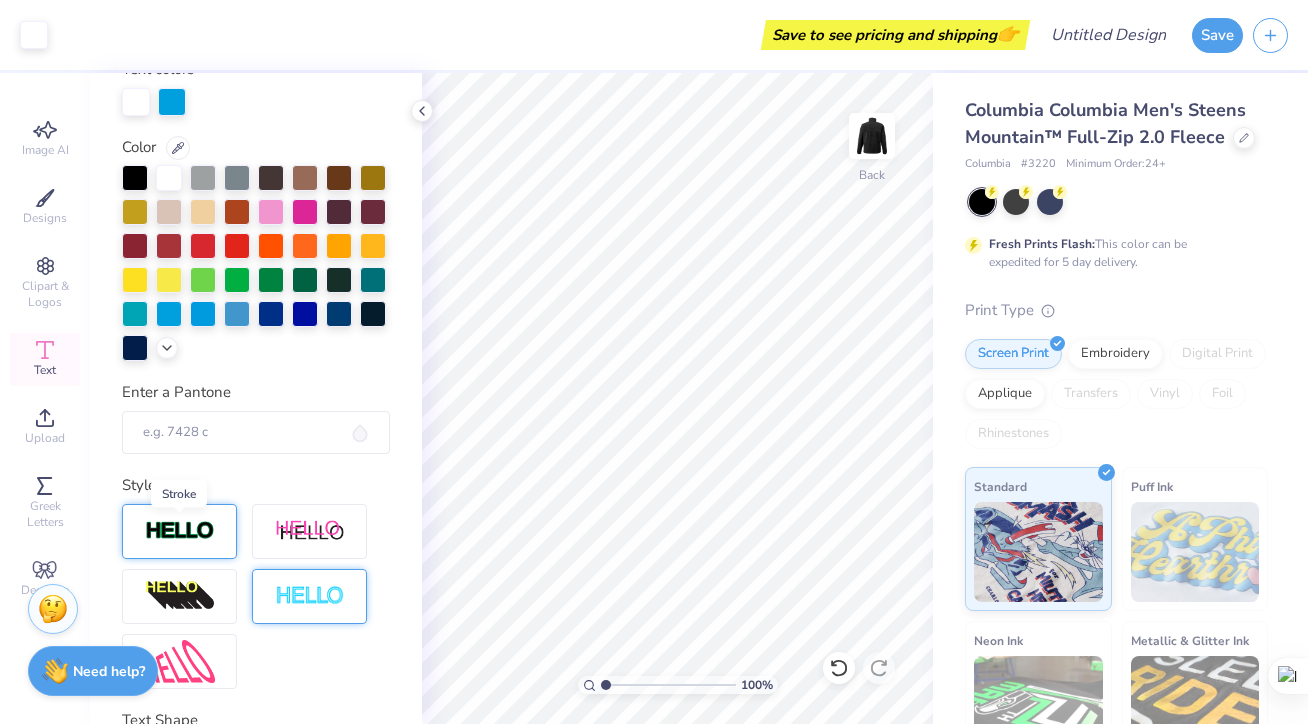 click at bounding box center [180, 531] 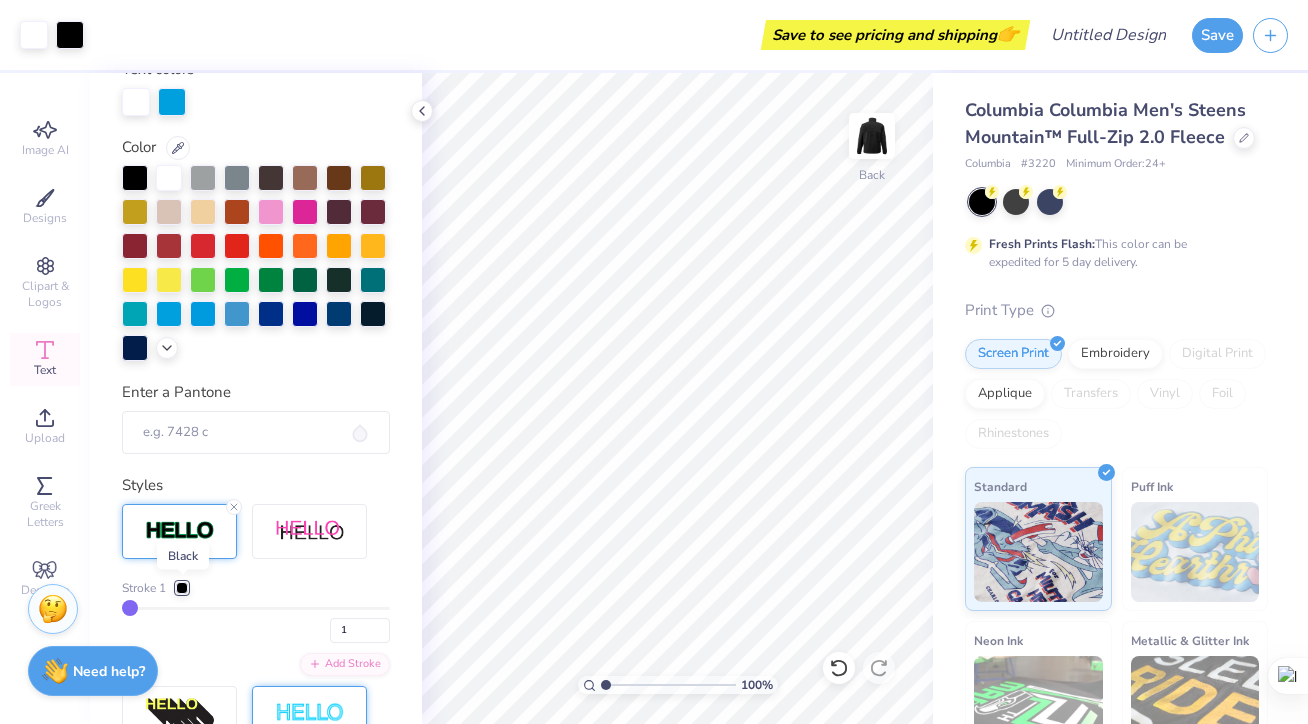 click at bounding box center (182, 588) 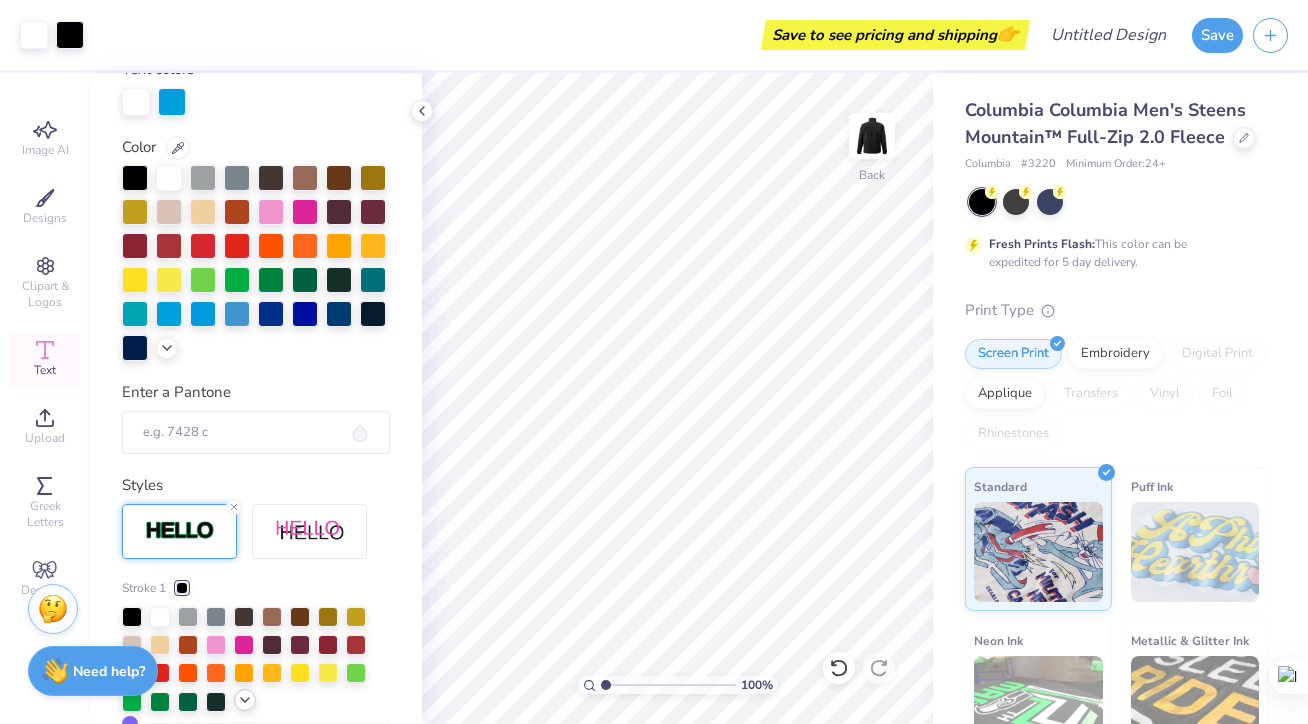 click at bounding box center [245, 700] 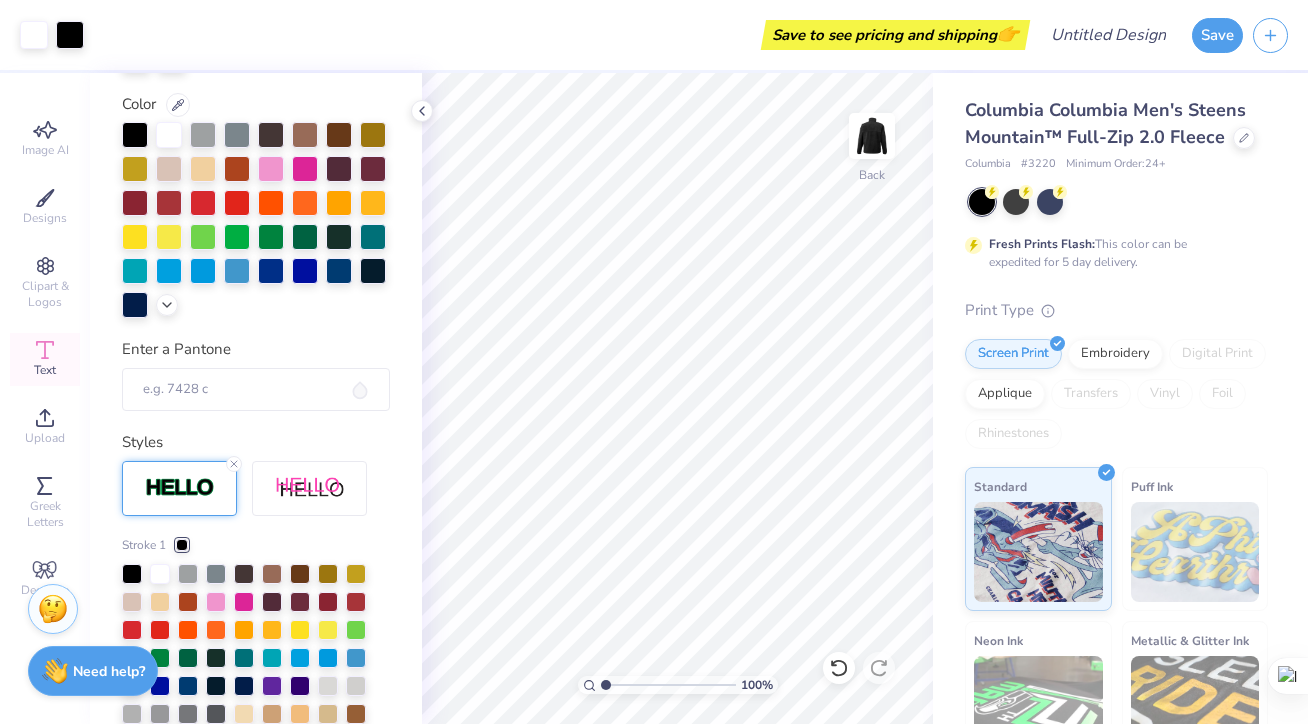 scroll, scrollTop: 404, scrollLeft: 0, axis: vertical 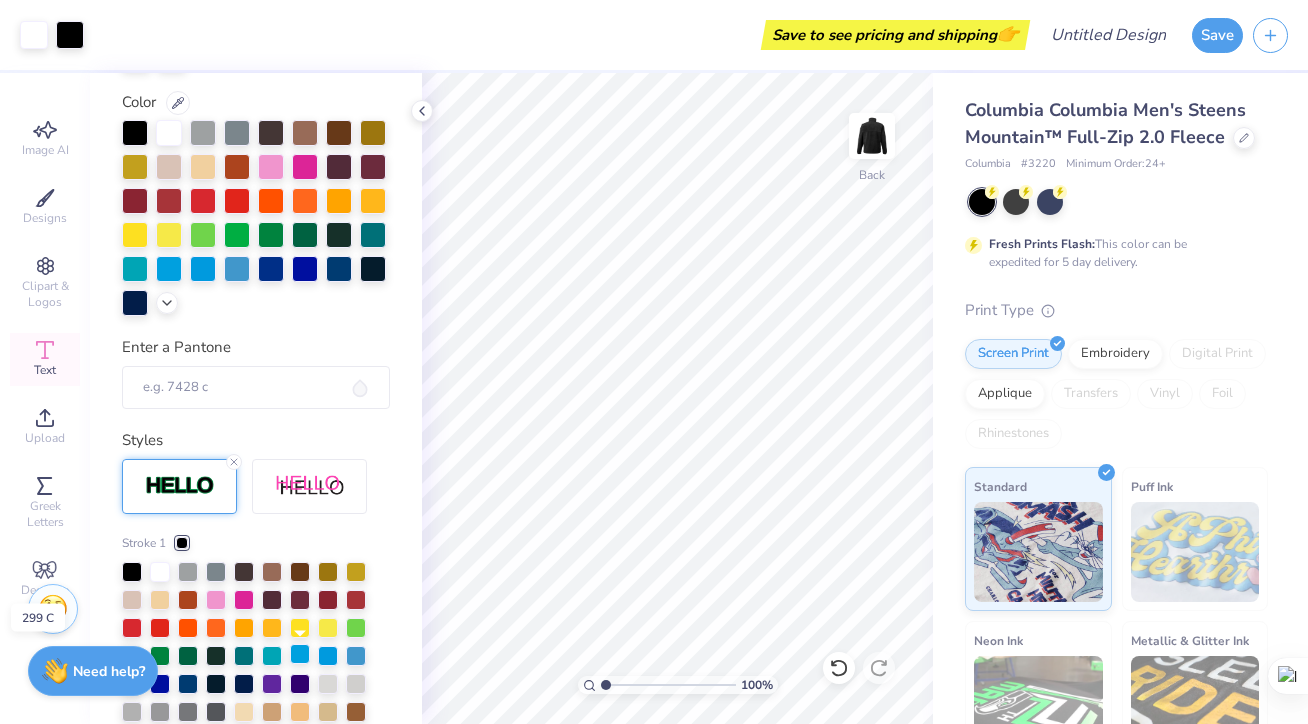 click at bounding box center (300, 654) 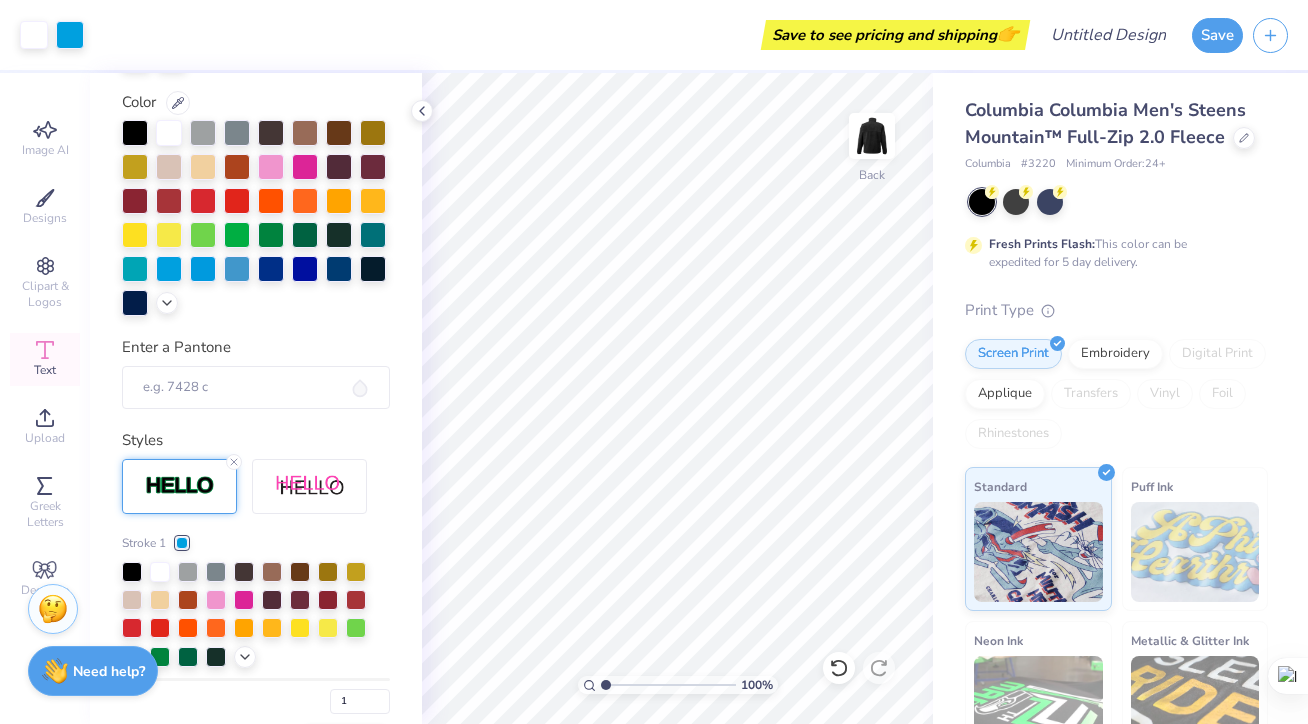 click on "Stroke 1 1  Add Stroke" at bounding box center (256, 668) 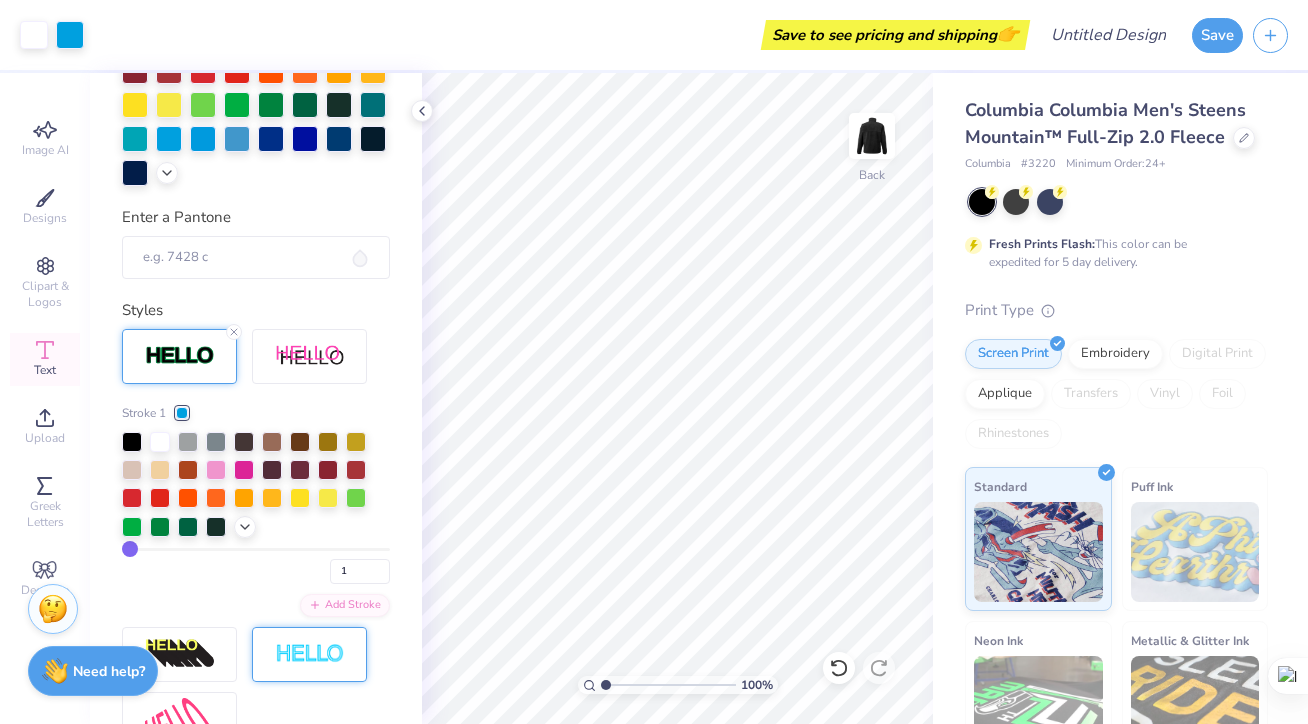 scroll, scrollTop: 538, scrollLeft: 0, axis: vertical 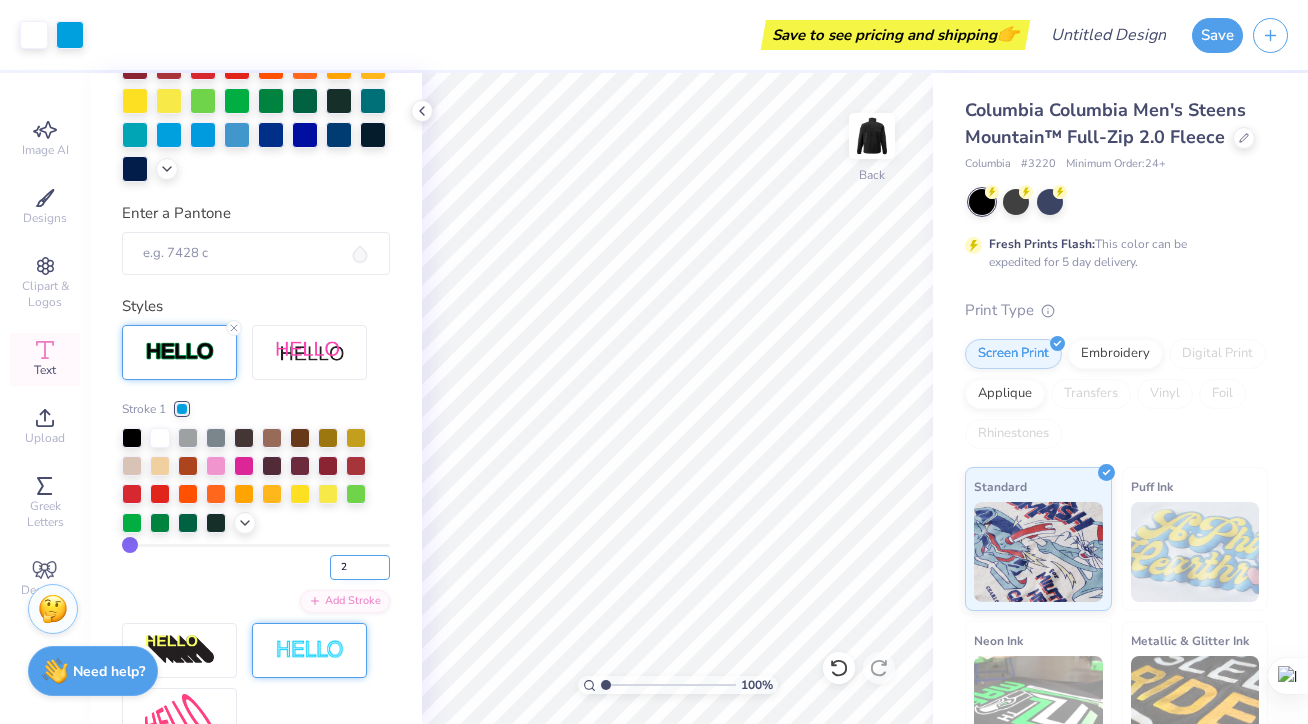 click on "2" at bounding box center [360, 567] 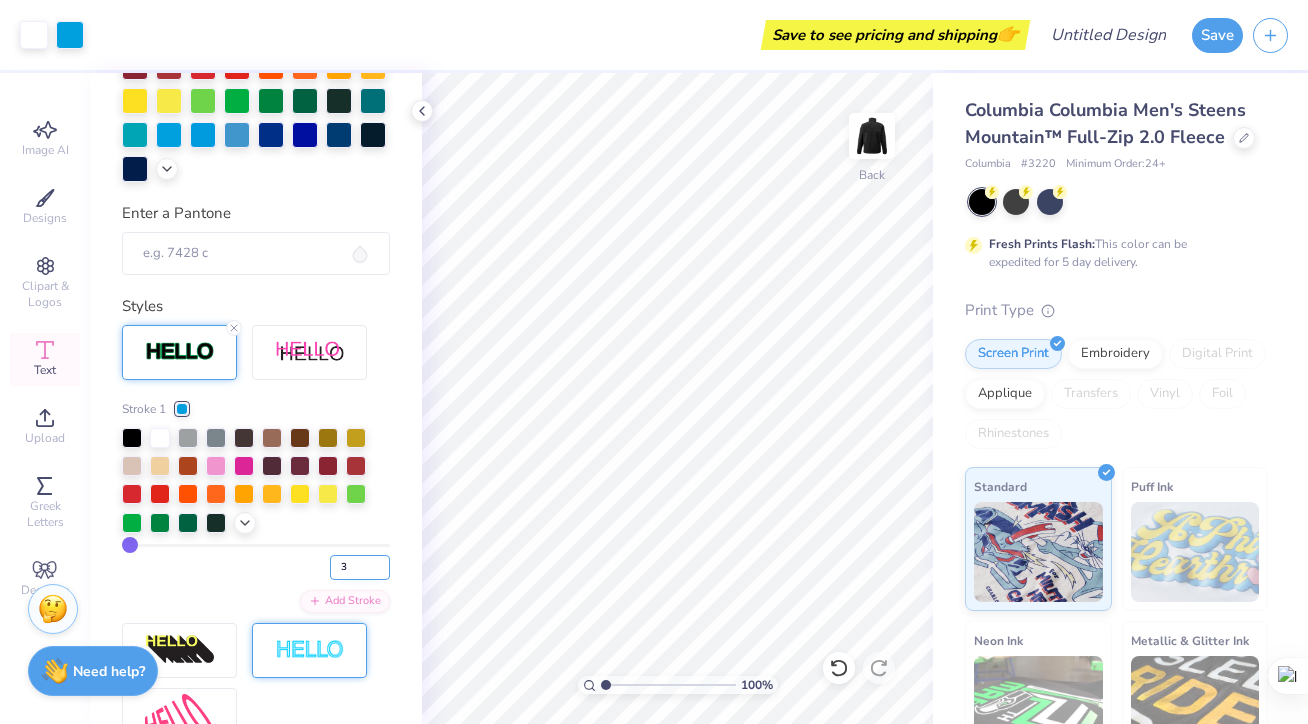 click on "3" at bounding box center (360, 567) 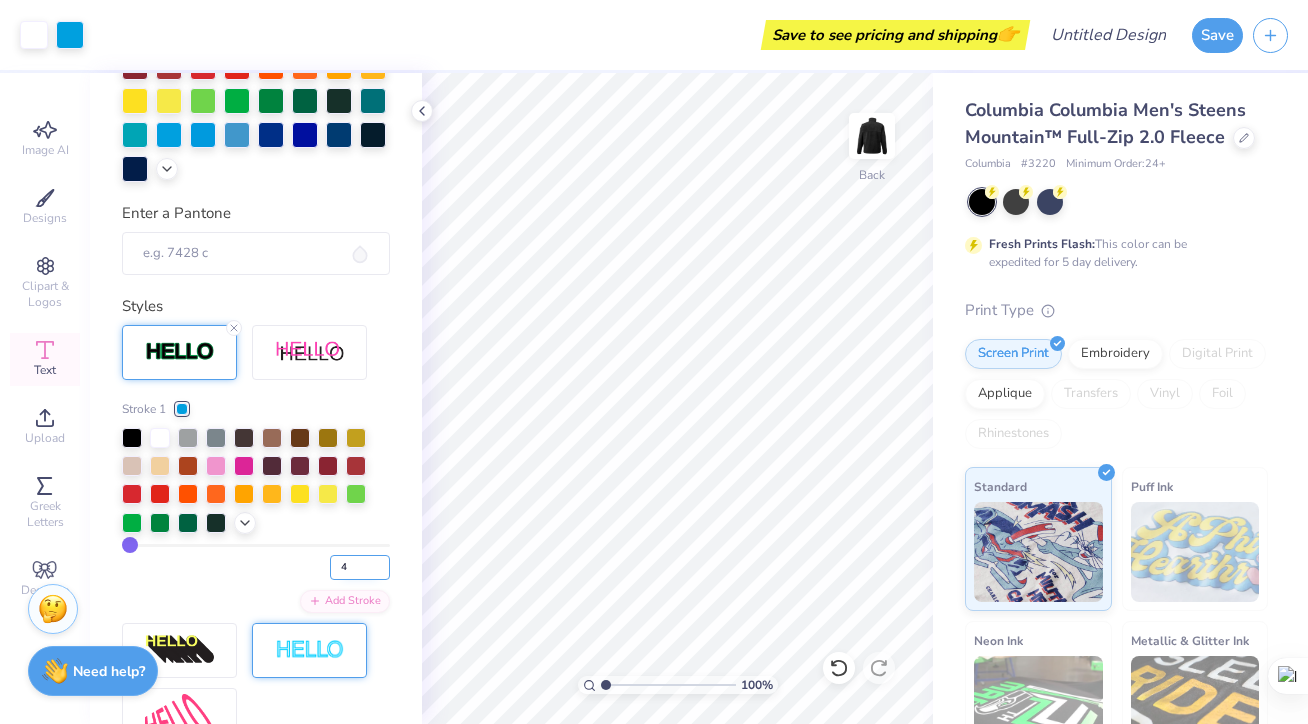 click on "4" at bounding box center [360, 567] 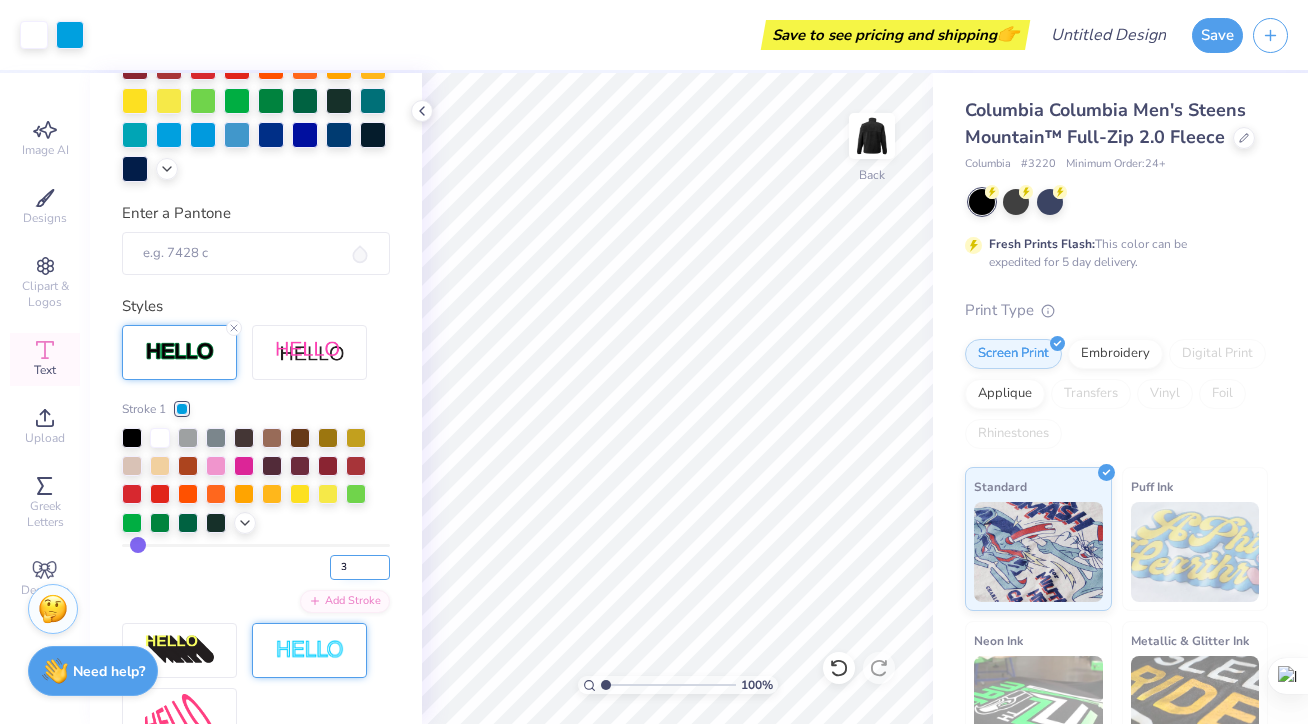 click on "3" at bounding box center [360, 567] 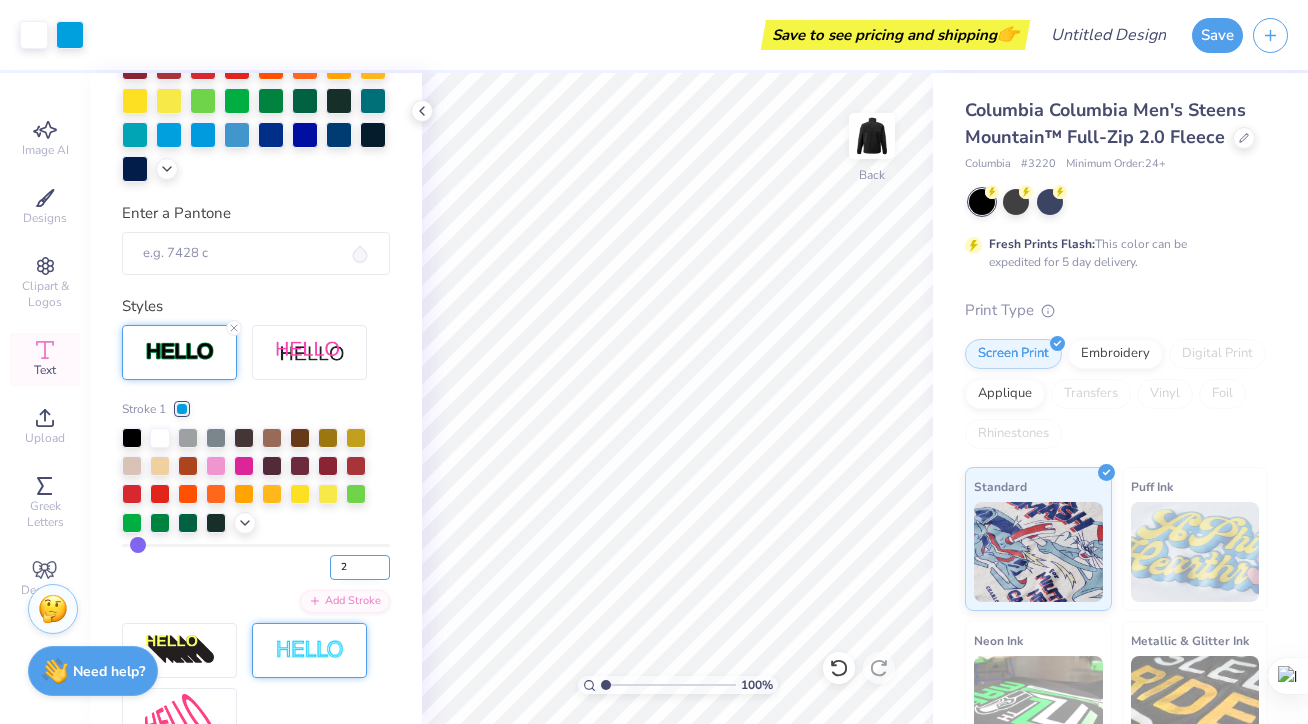 click on "2" at bounding box center [360, 567] 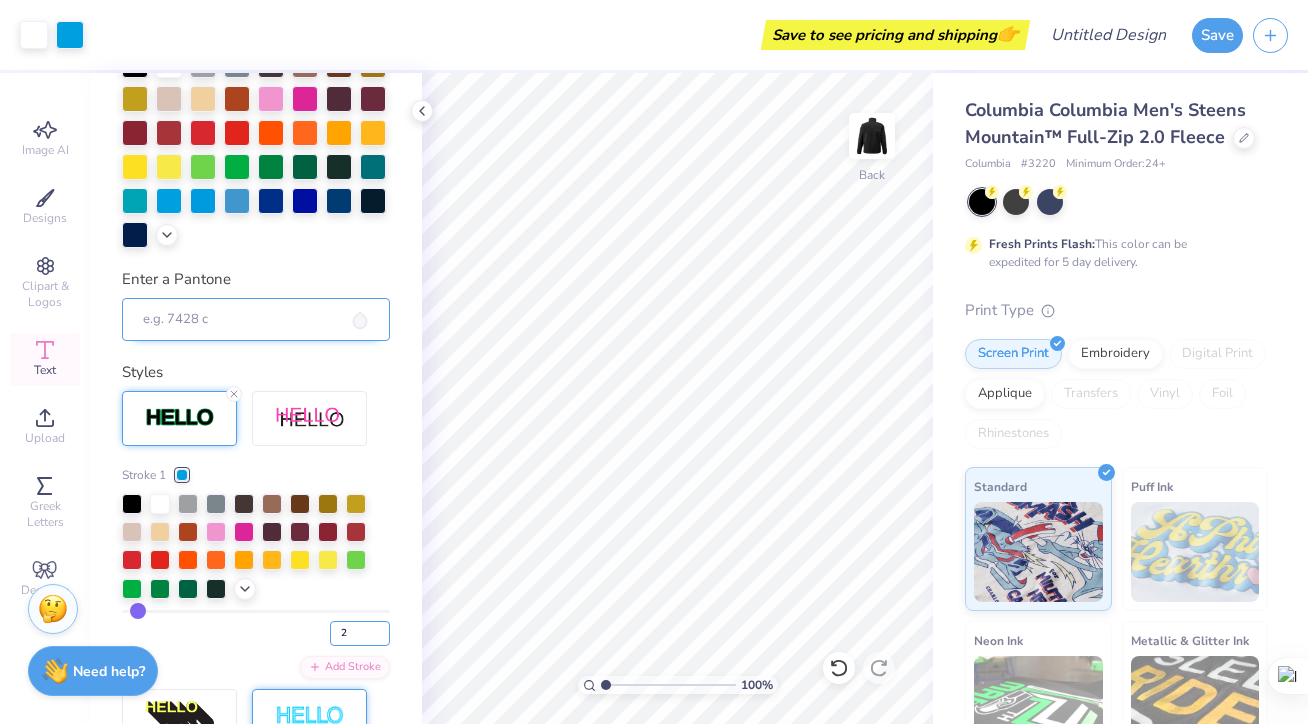 scroll, scrollTop: 438, scrollLeft: 0, axis: vertical 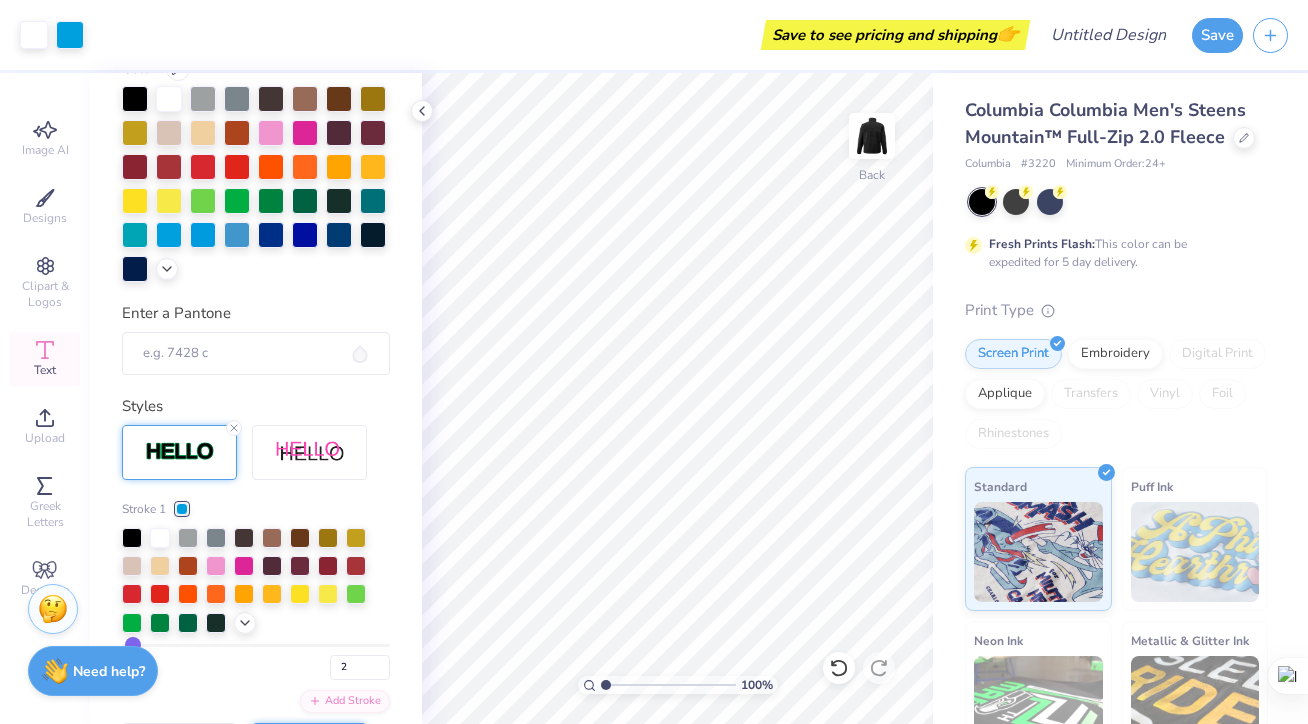click on "Text" at bounding box center [45, 359] 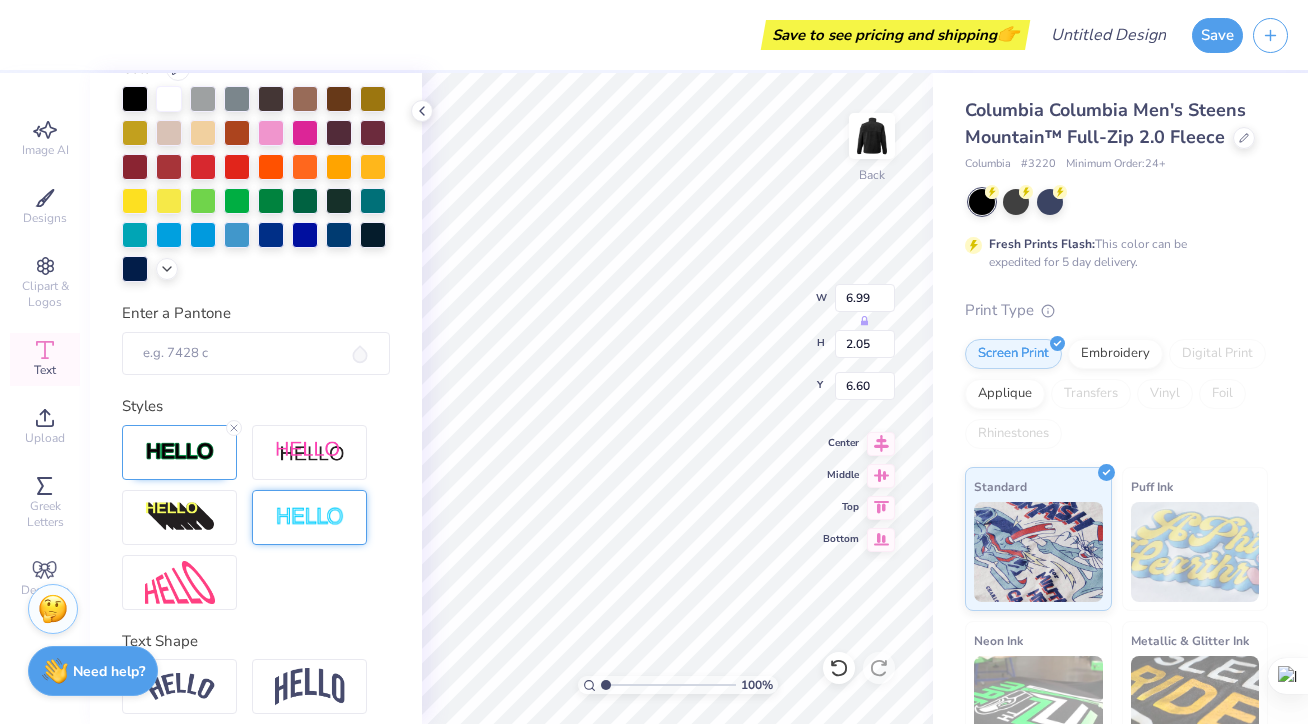 scroll, scrollTop: 438, scrollLeft: 0, axis: vertical 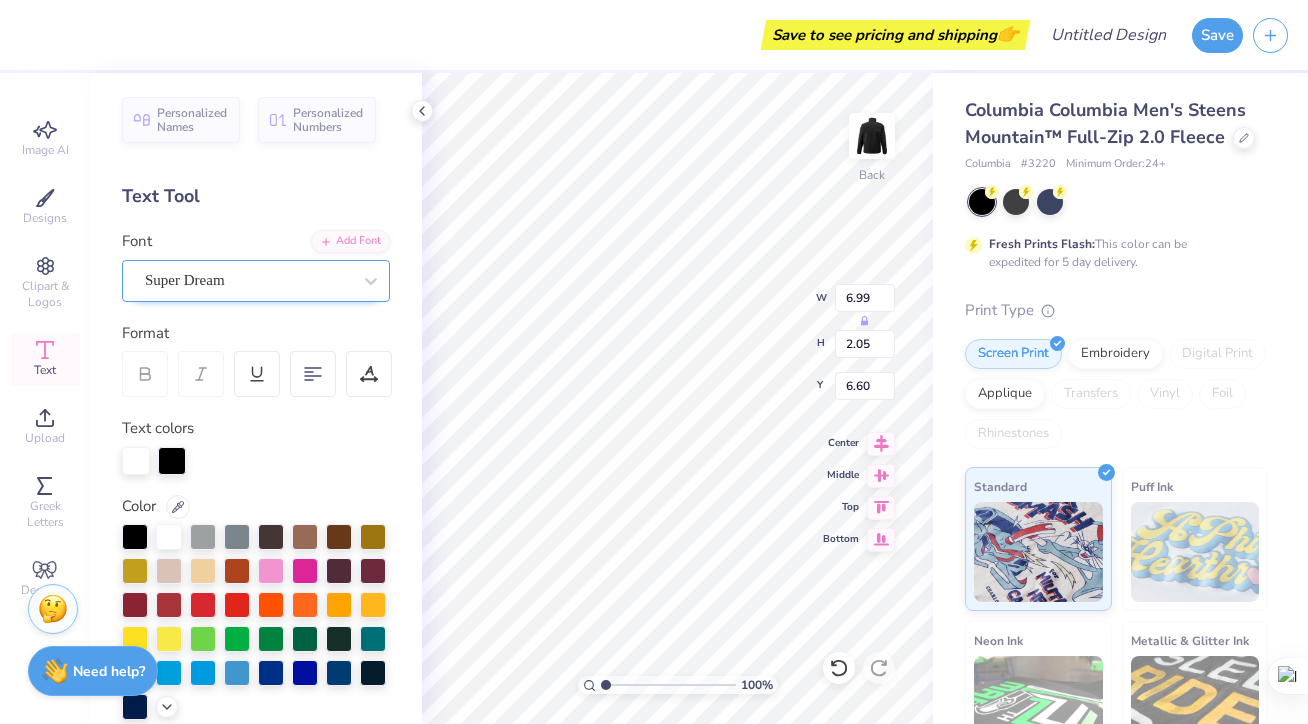 click on "Super Dream" at bounding box center [248, 280] 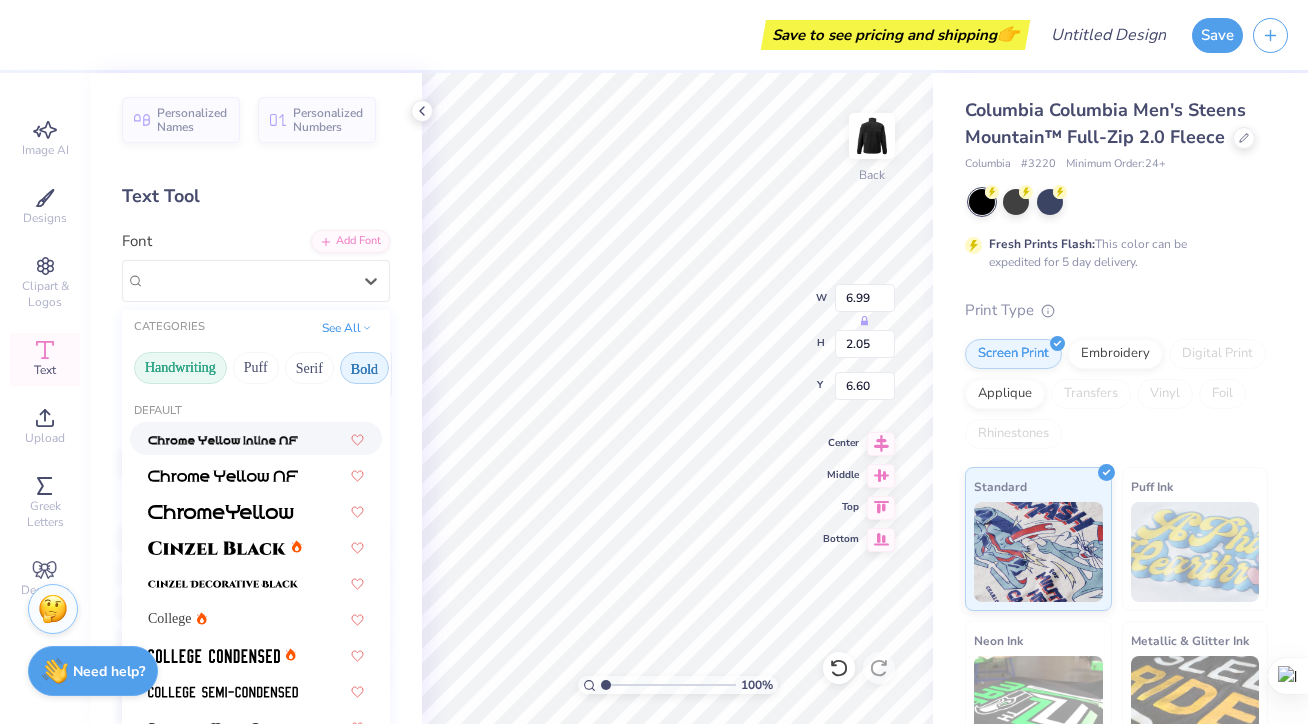 click on "Handwriting" at bounding box center [180, 368] 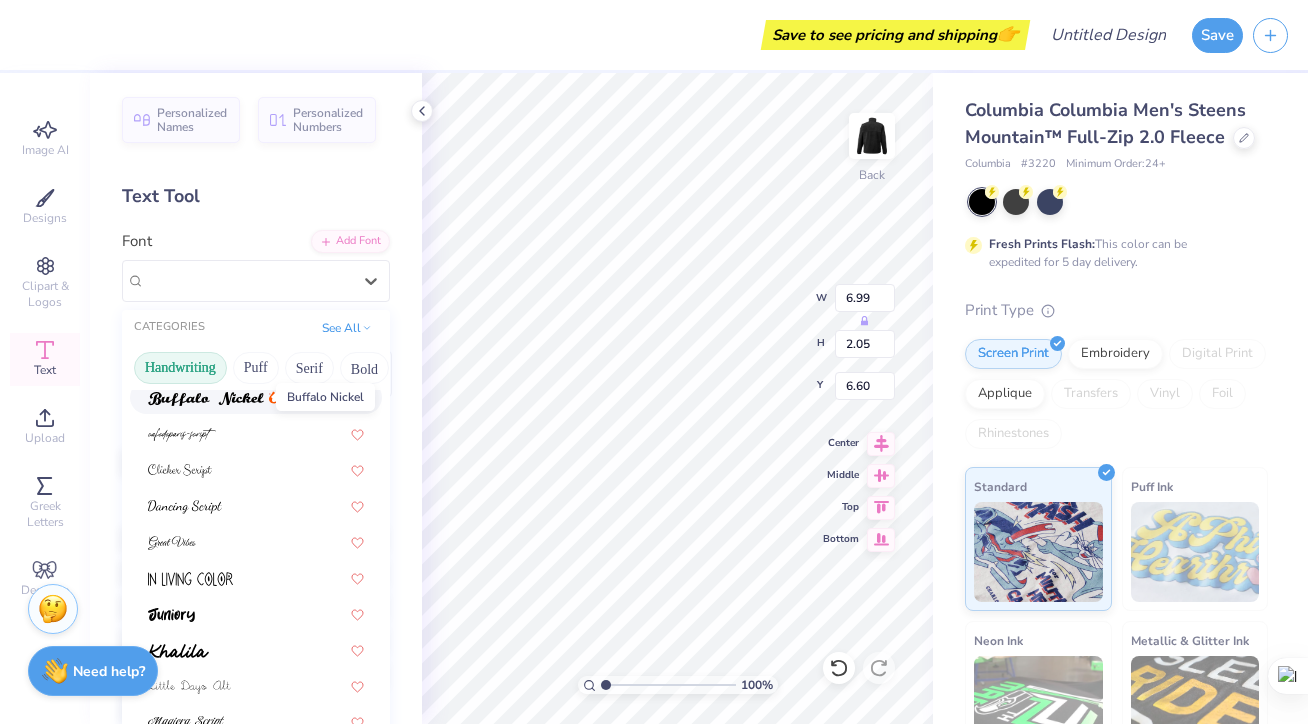 scroll, scrollTop: 190, scrollLeft: 0, axis: vertical 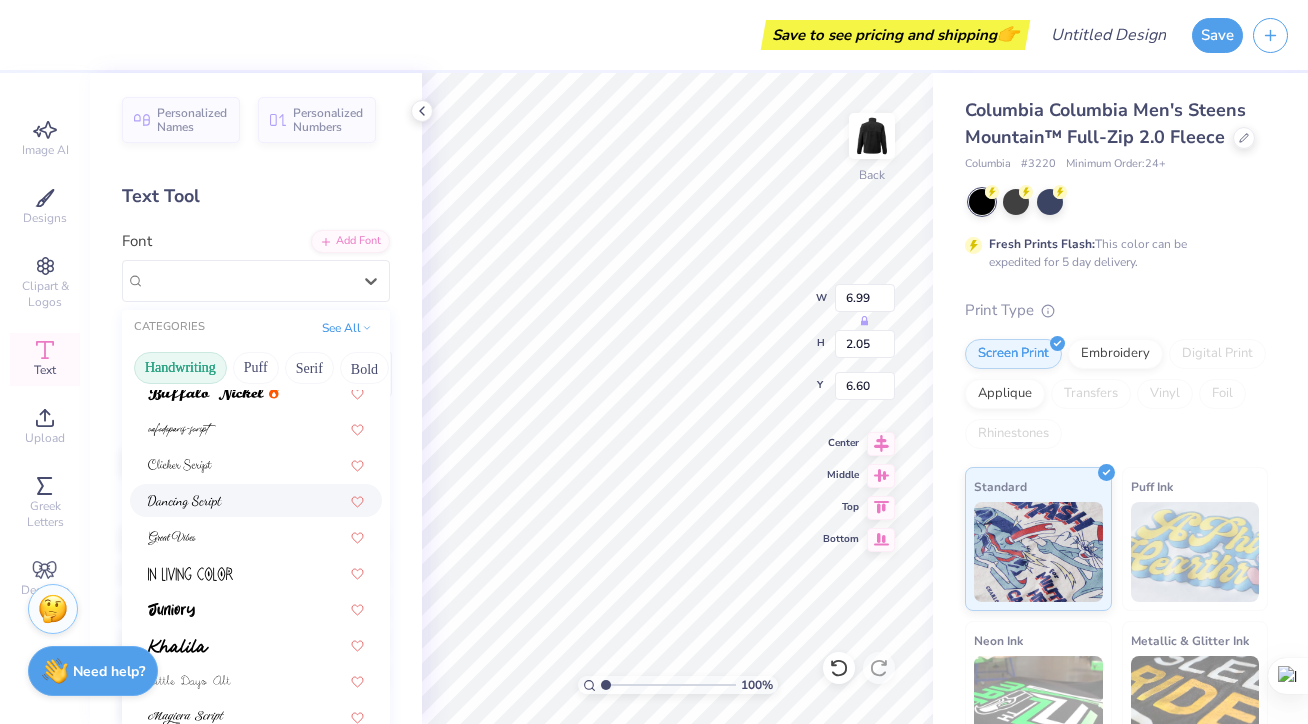 click at bounding box center (256, 500) 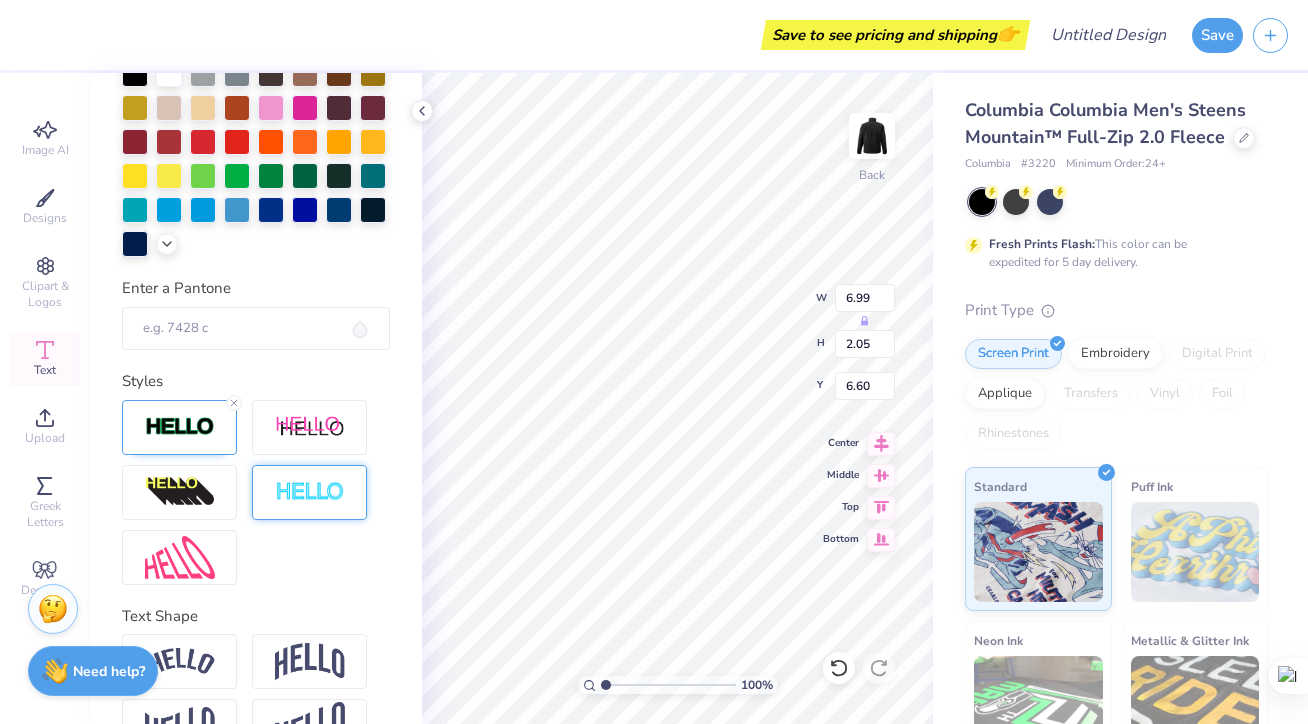 scroll, scrollTop: 505, scrollLeft: 0, axis: vertical 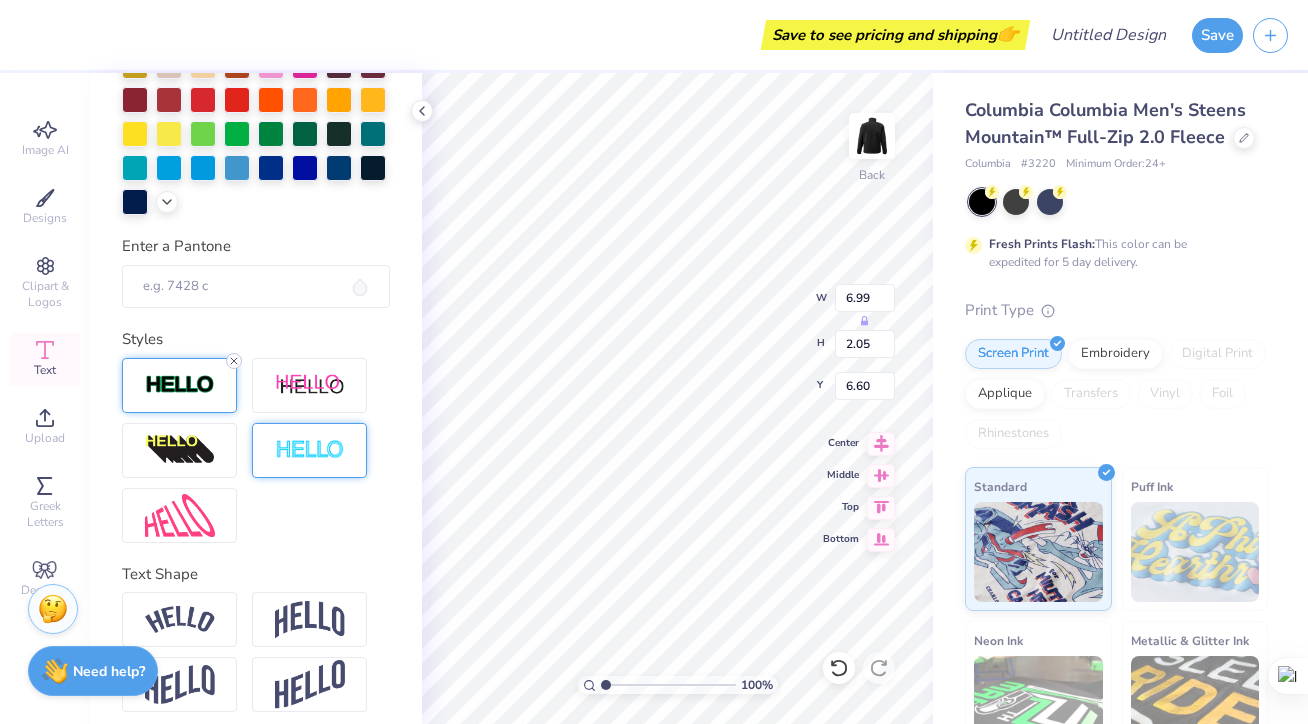 click 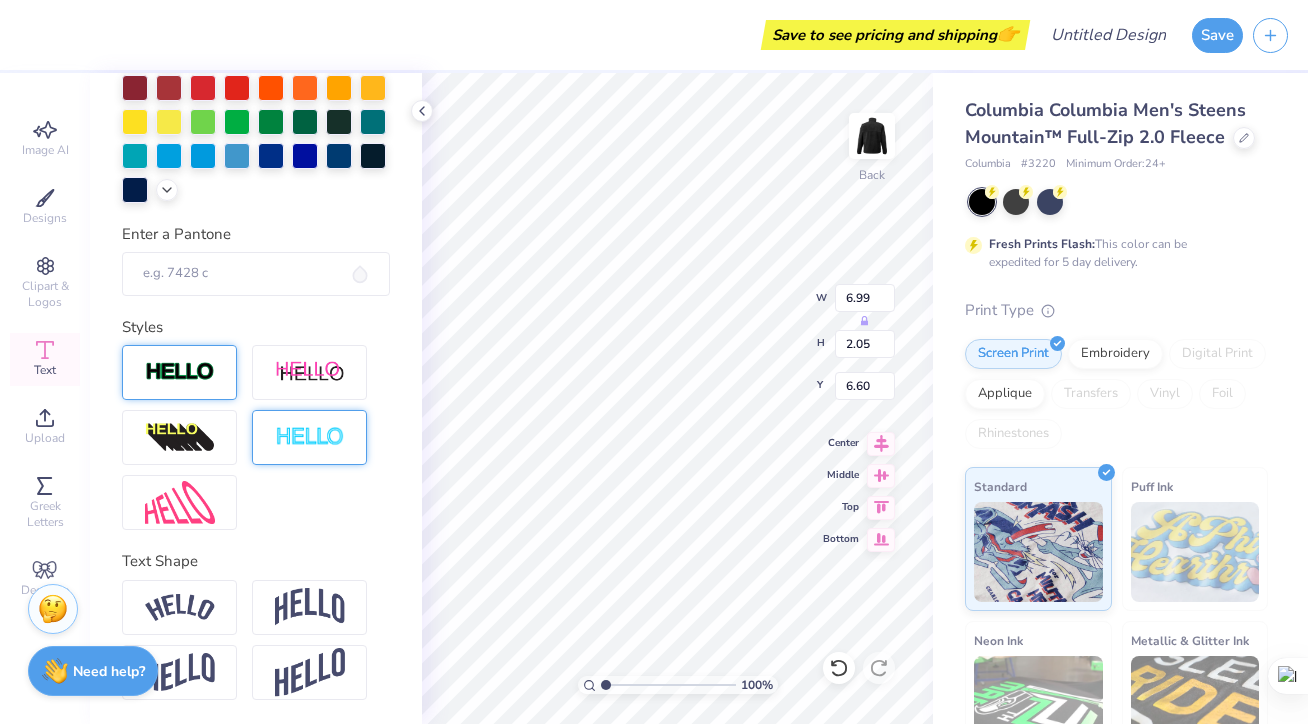 scroll, scrollTop: 427, scrollLeft: 0, axis: vertical 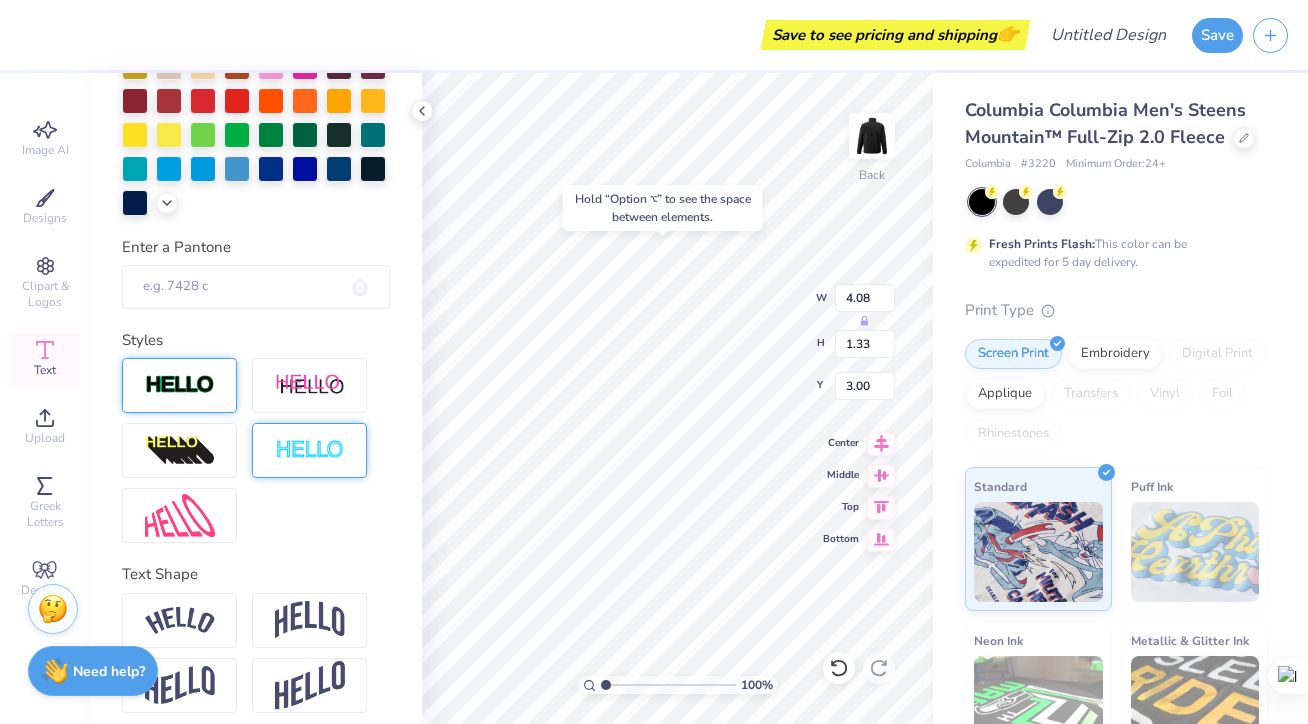 click on "Hold “Option ⌥” to see the space between elements." at bounding box center [663, 208] 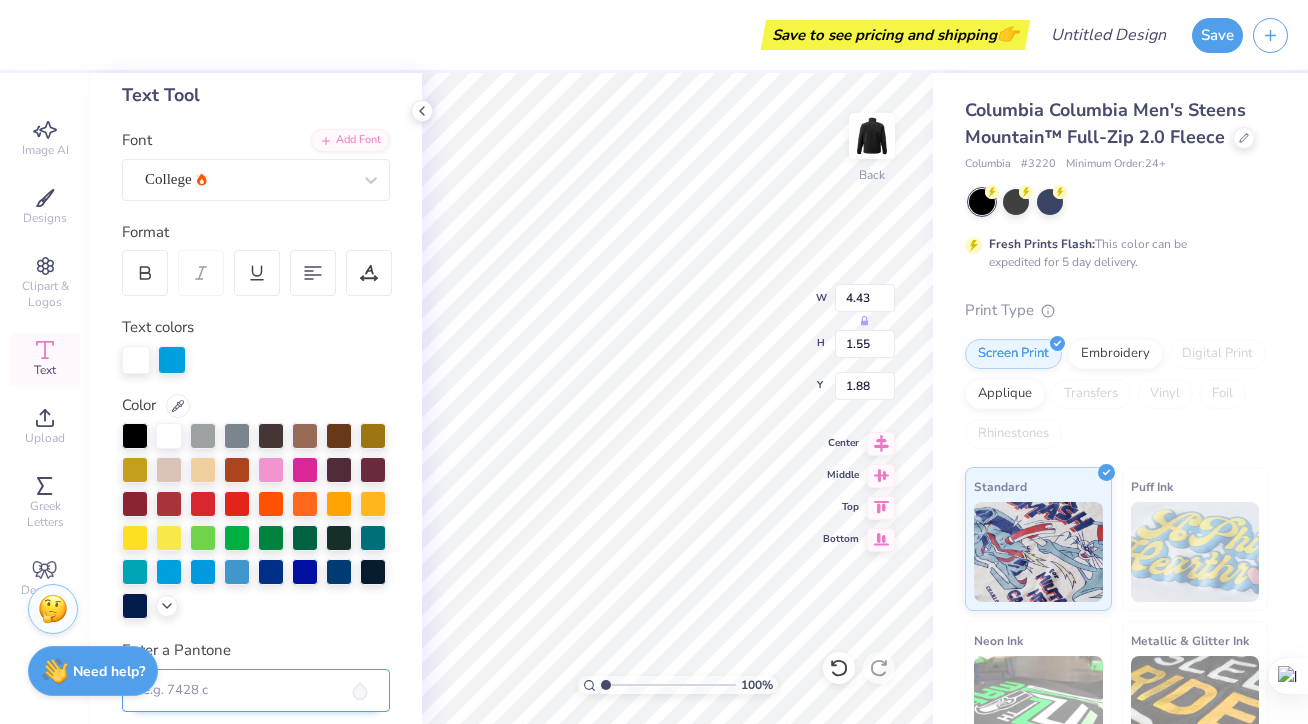 scroll, scrollTop: 517, scrollLeft: 0, axis: vertical 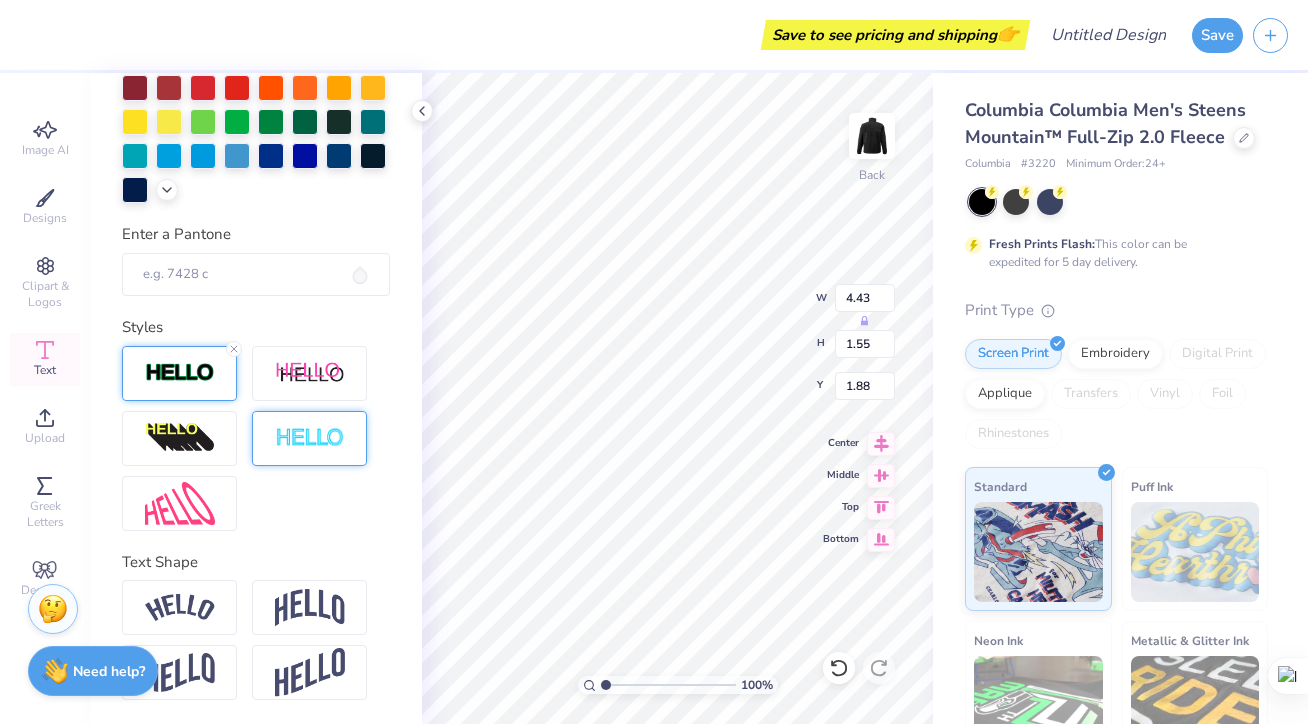 click at bounding box center [180, 373] 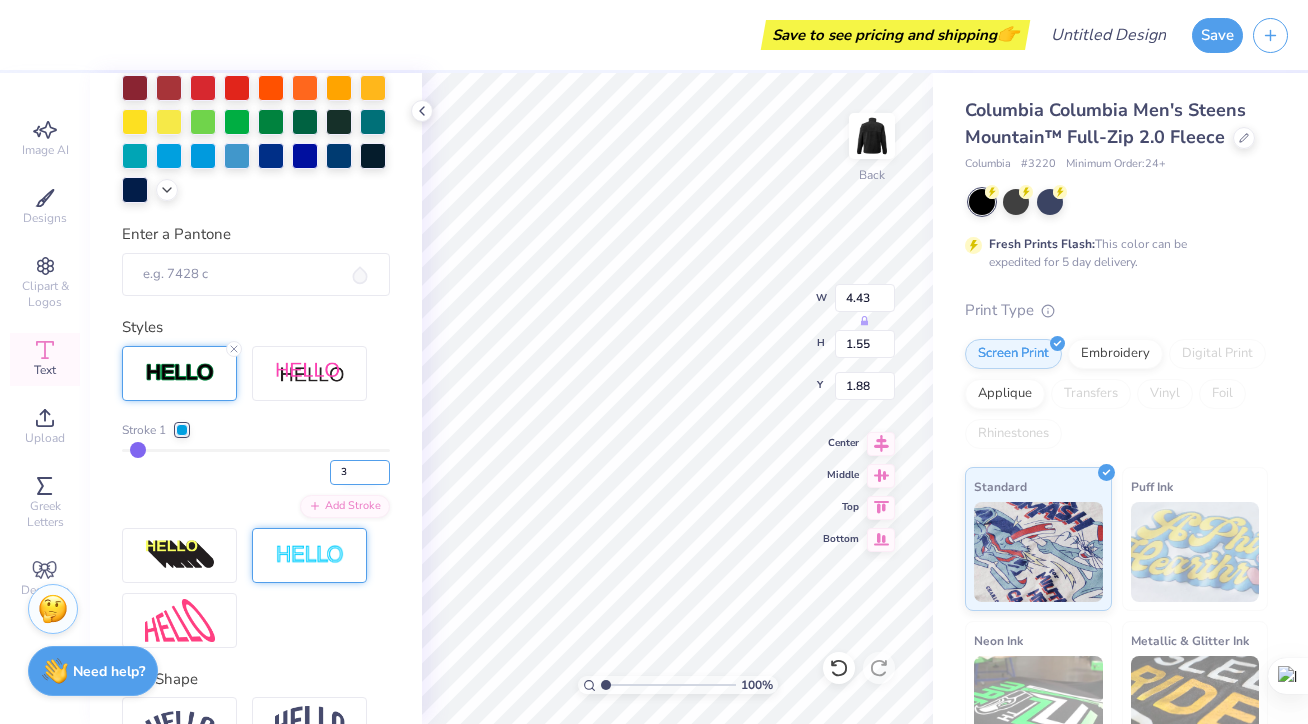 click on "3" at bounding box center (360, 472) 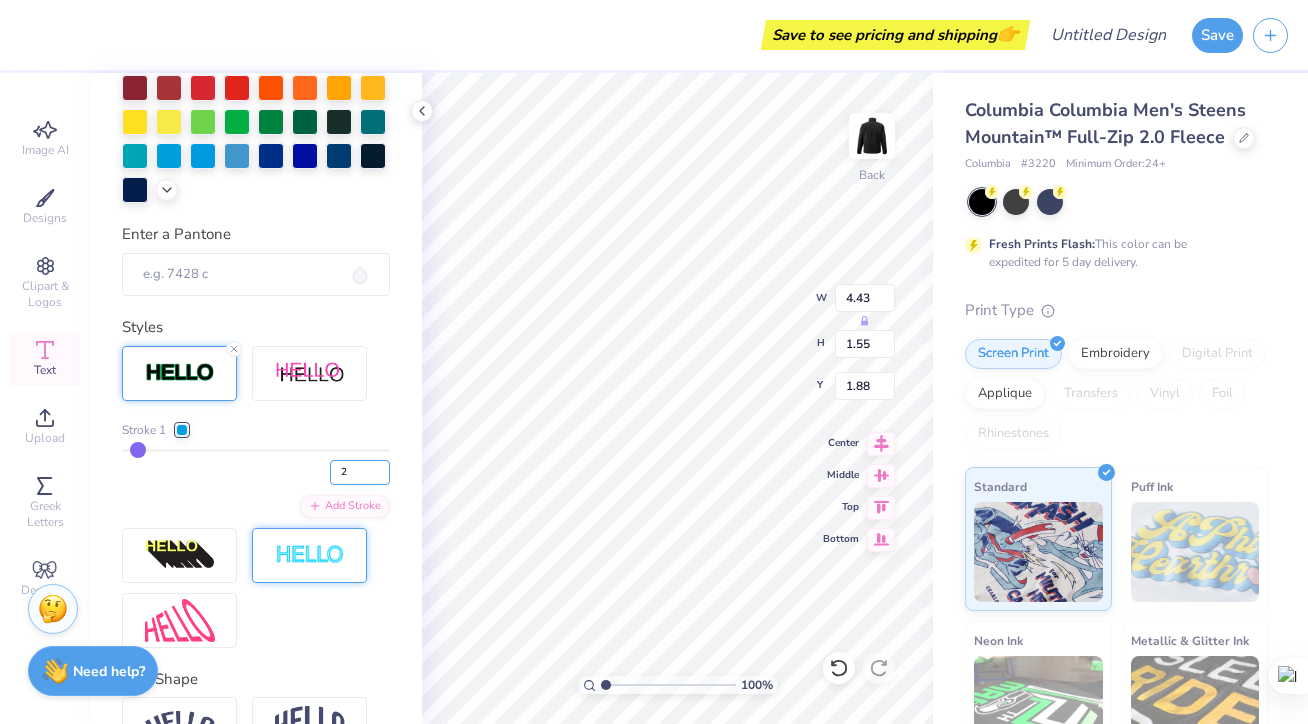 click on "2" at bounding box center [360, 472] 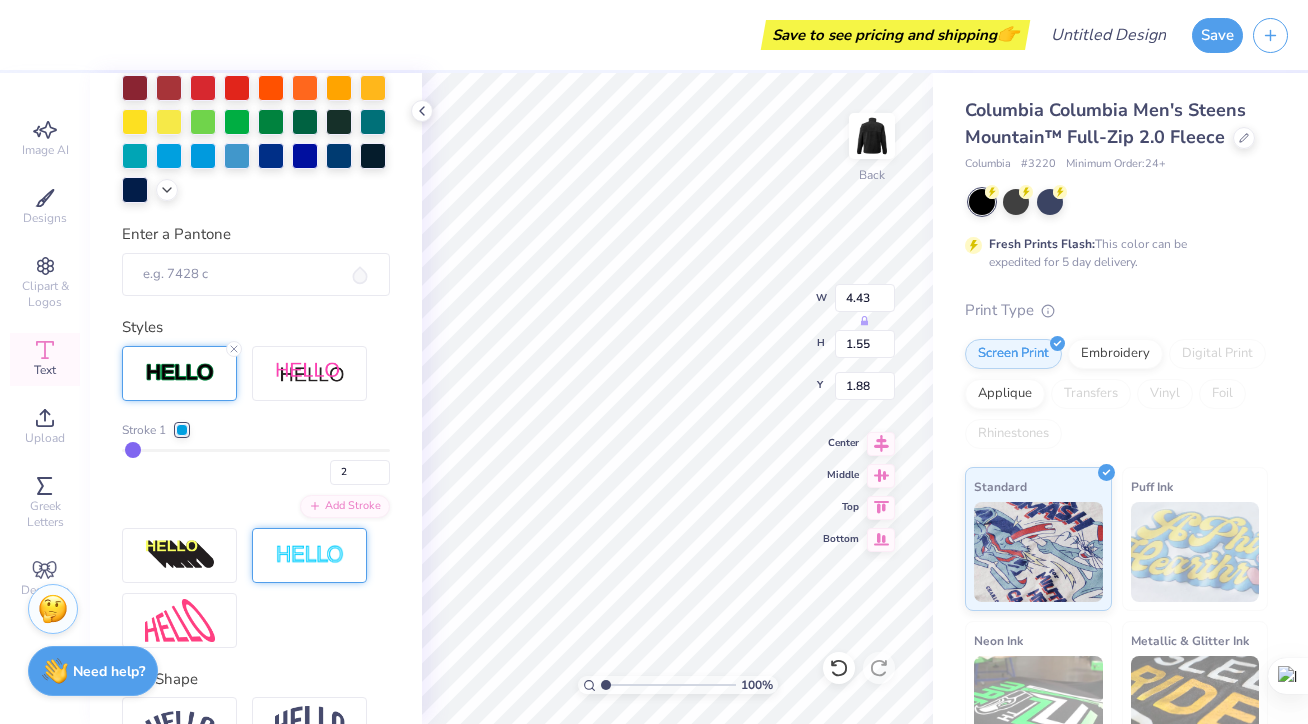 click on "2" at bounding box center (256, 467) 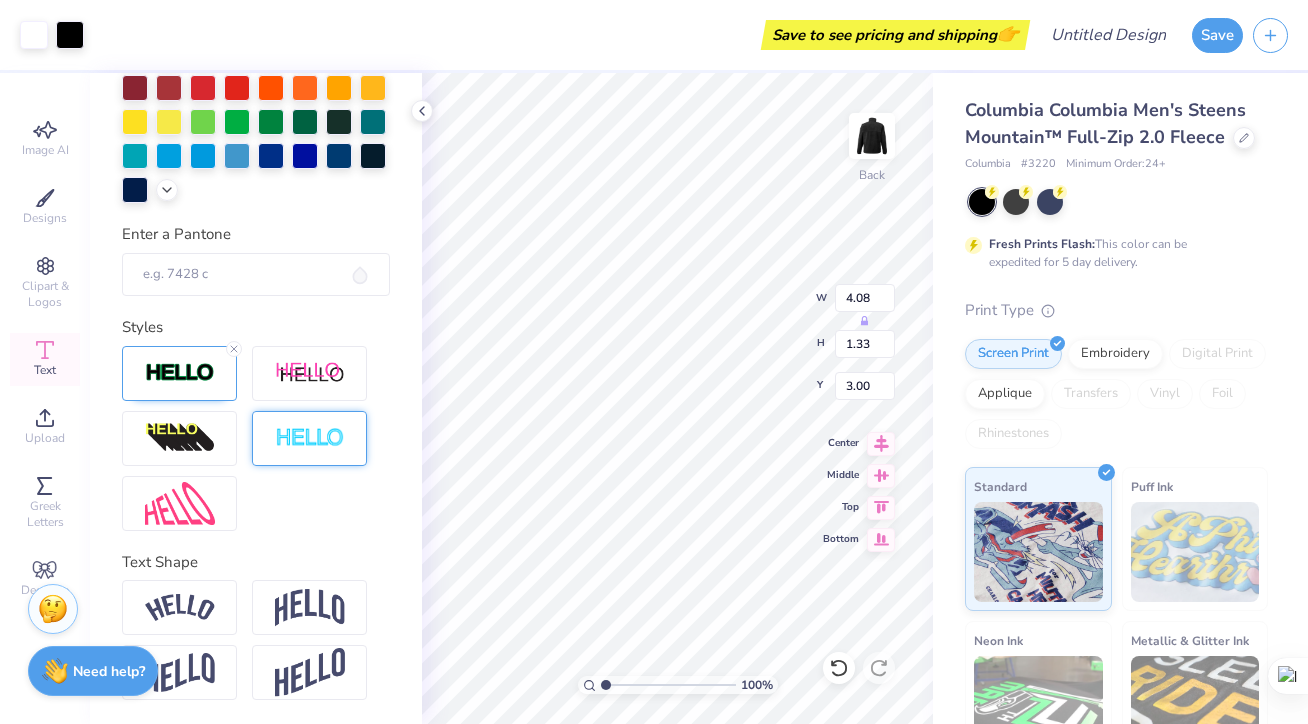 scroll, scrollTop: 517, scrollLeft: 0, axis: vertical 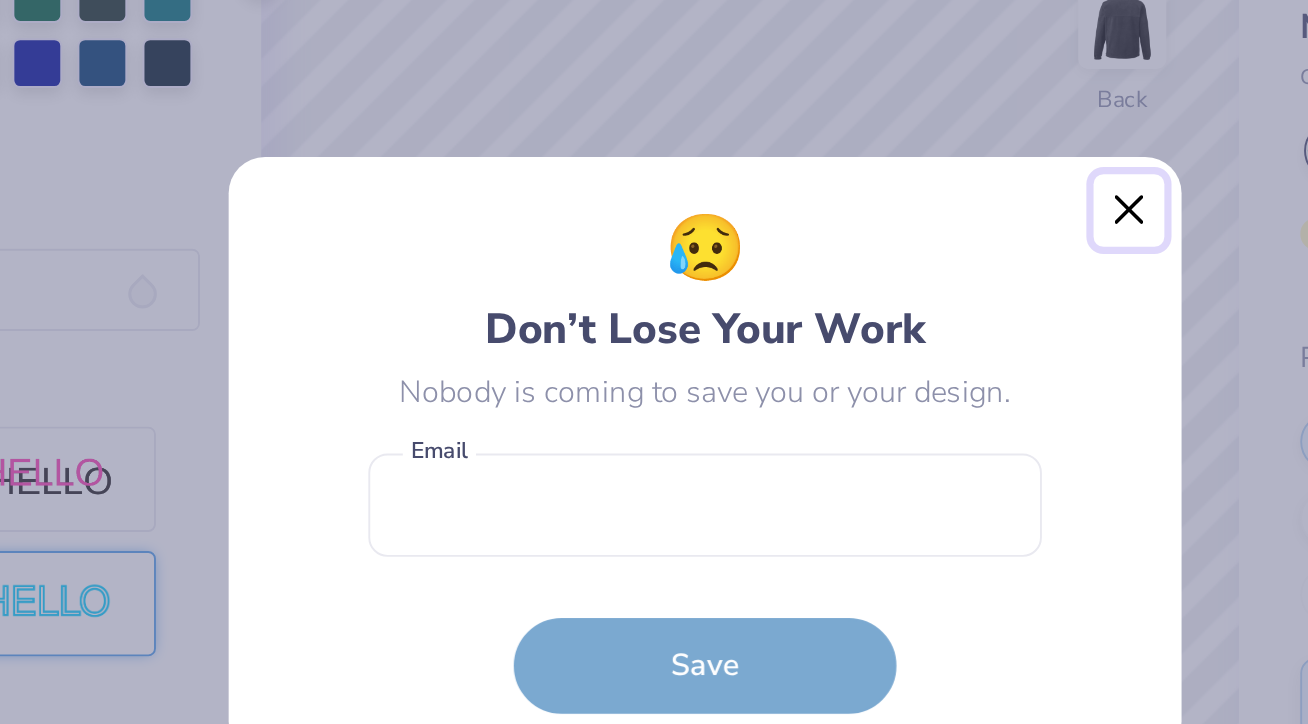 click at bounding box center (876, 233) 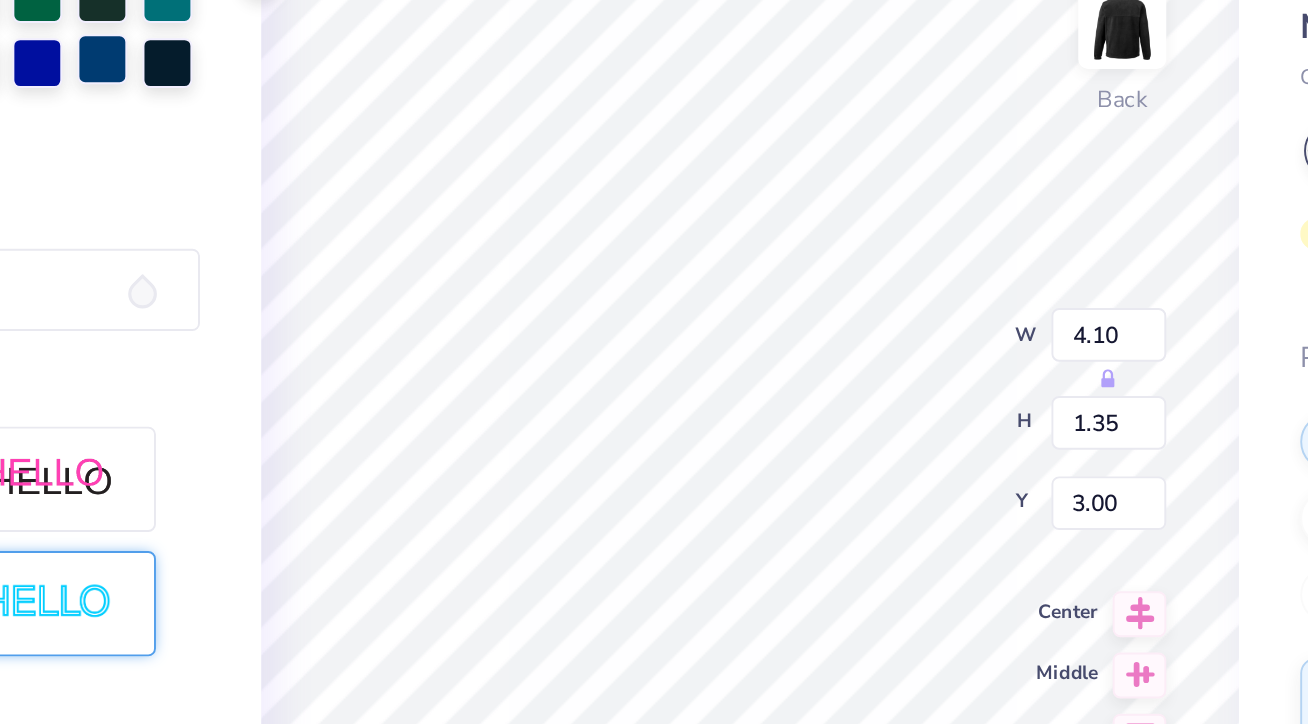 click at bounding box center [339, 154] 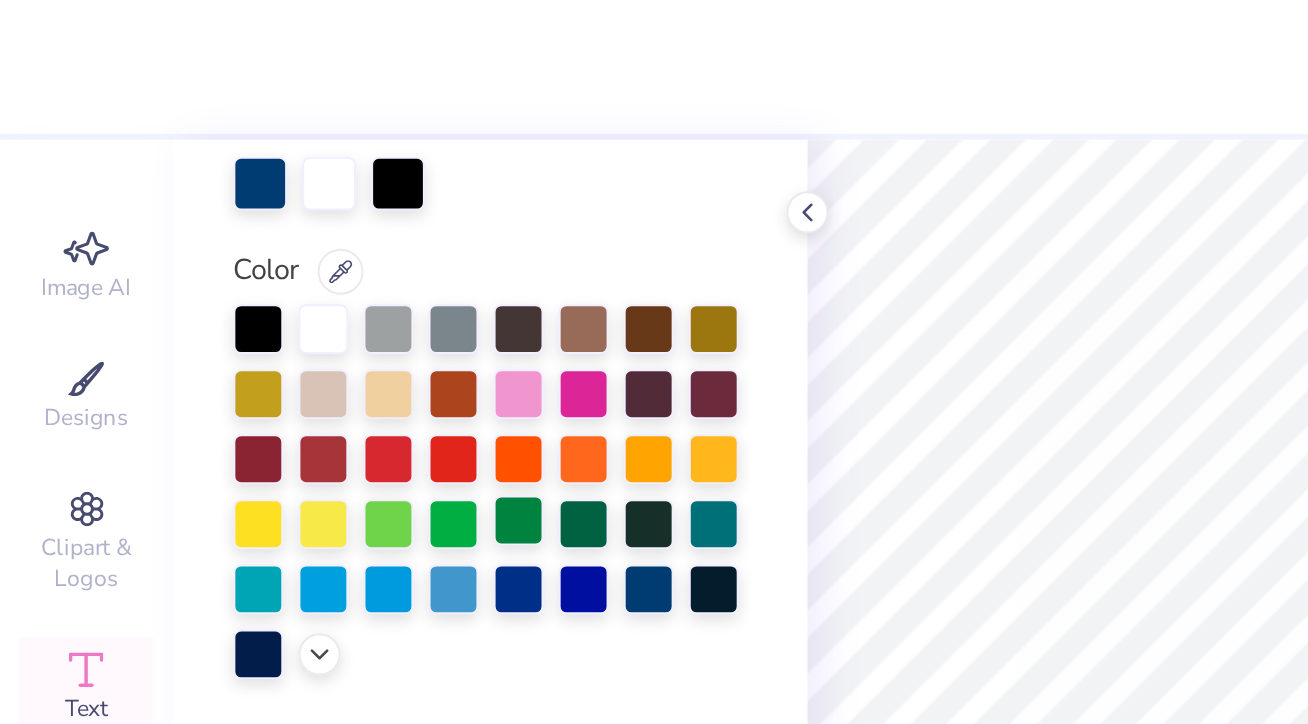 scroll, scrollTop: 358, scrollLeft: 0, axis: vertical 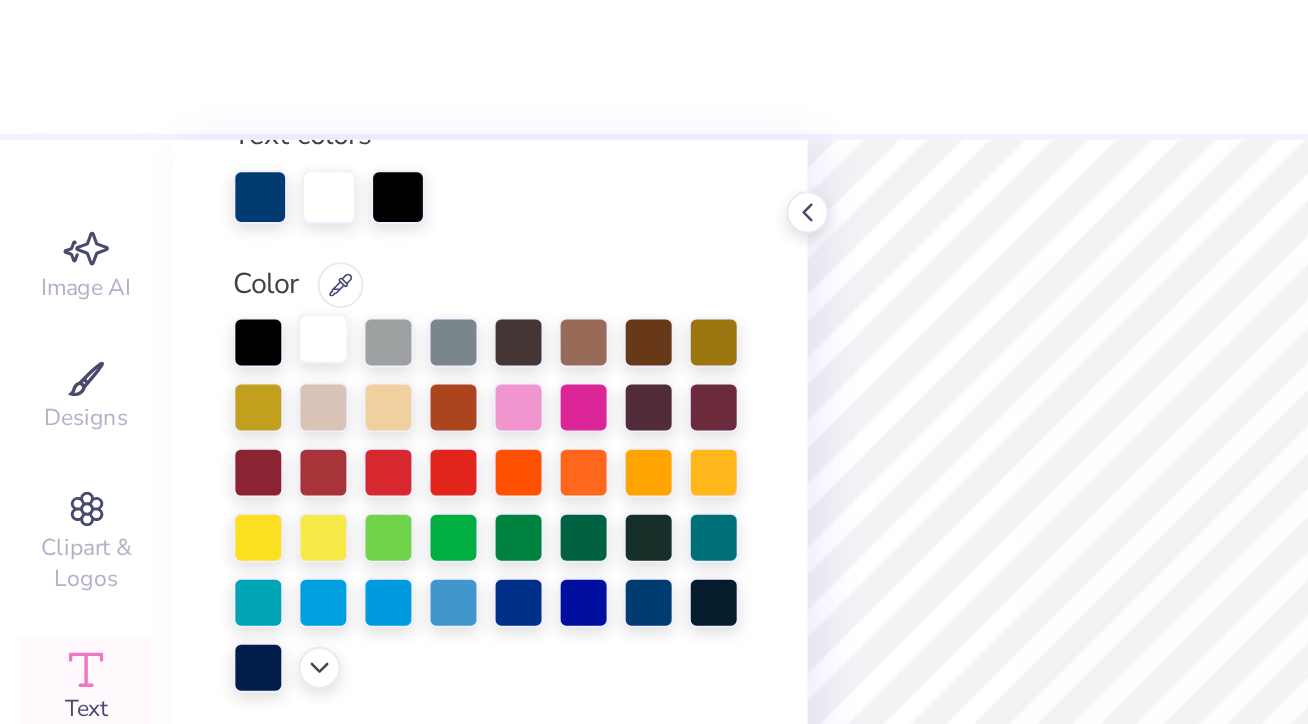 click at bounding box center (169, 177) 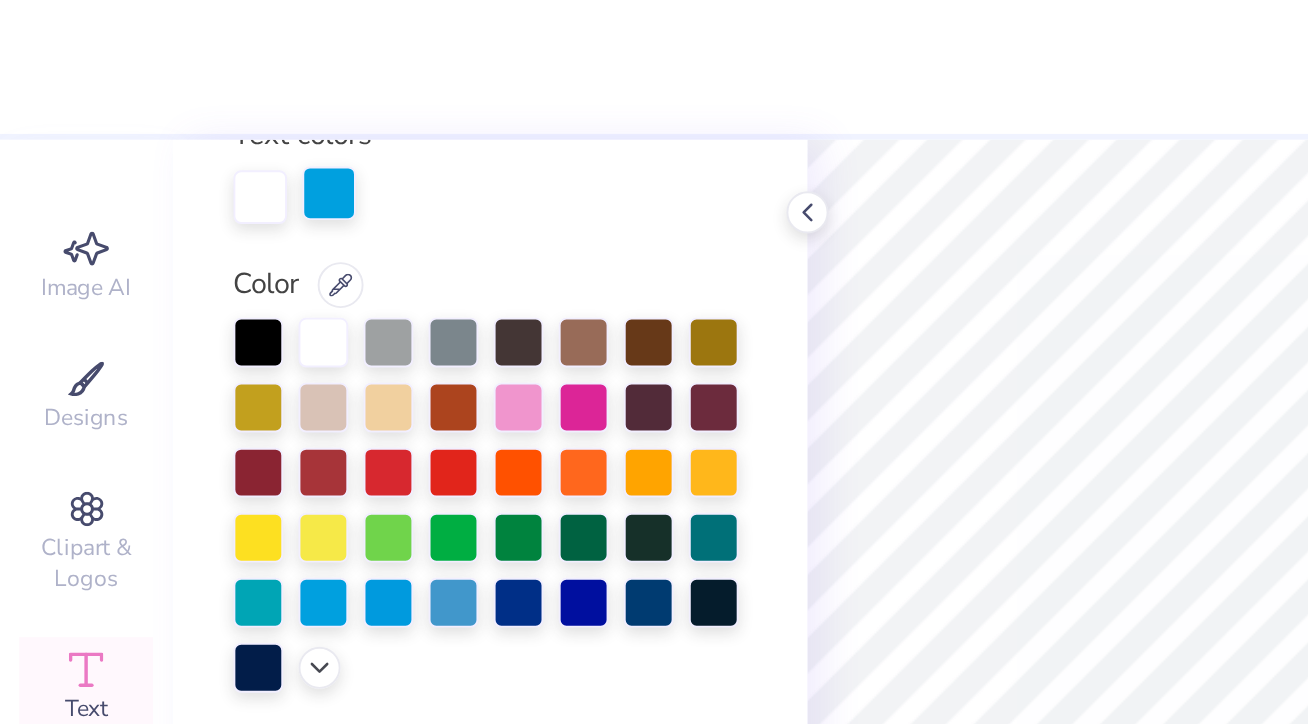 click at bounding box center (172, 101) 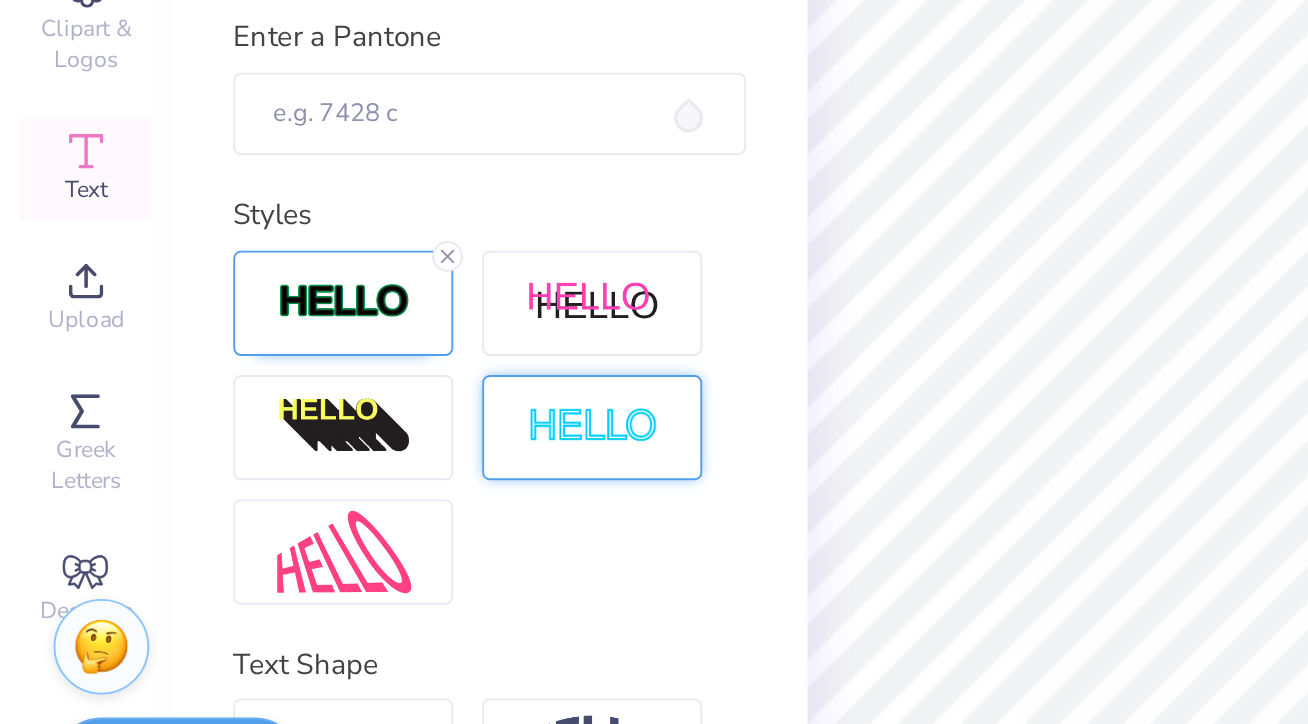 scroll, scrollTop: 517, scrollLeft: 0, axis: vertical 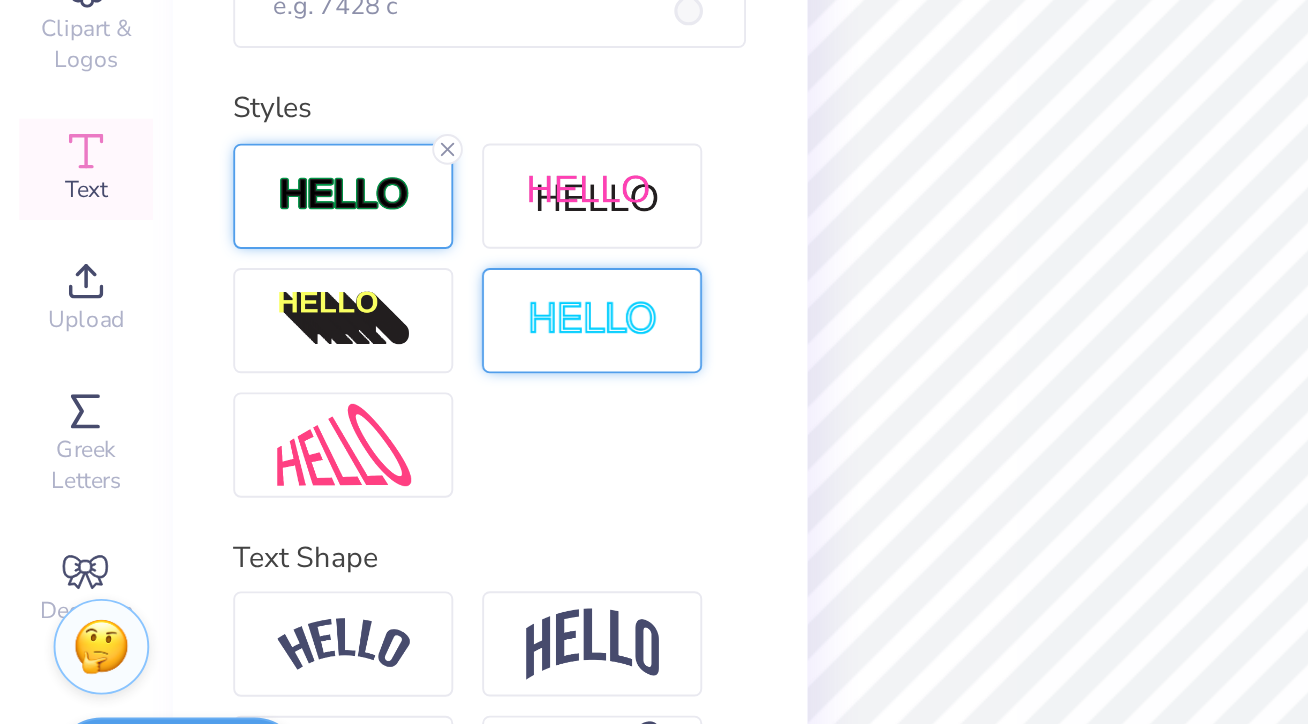 click at bounding box center (180, 373) 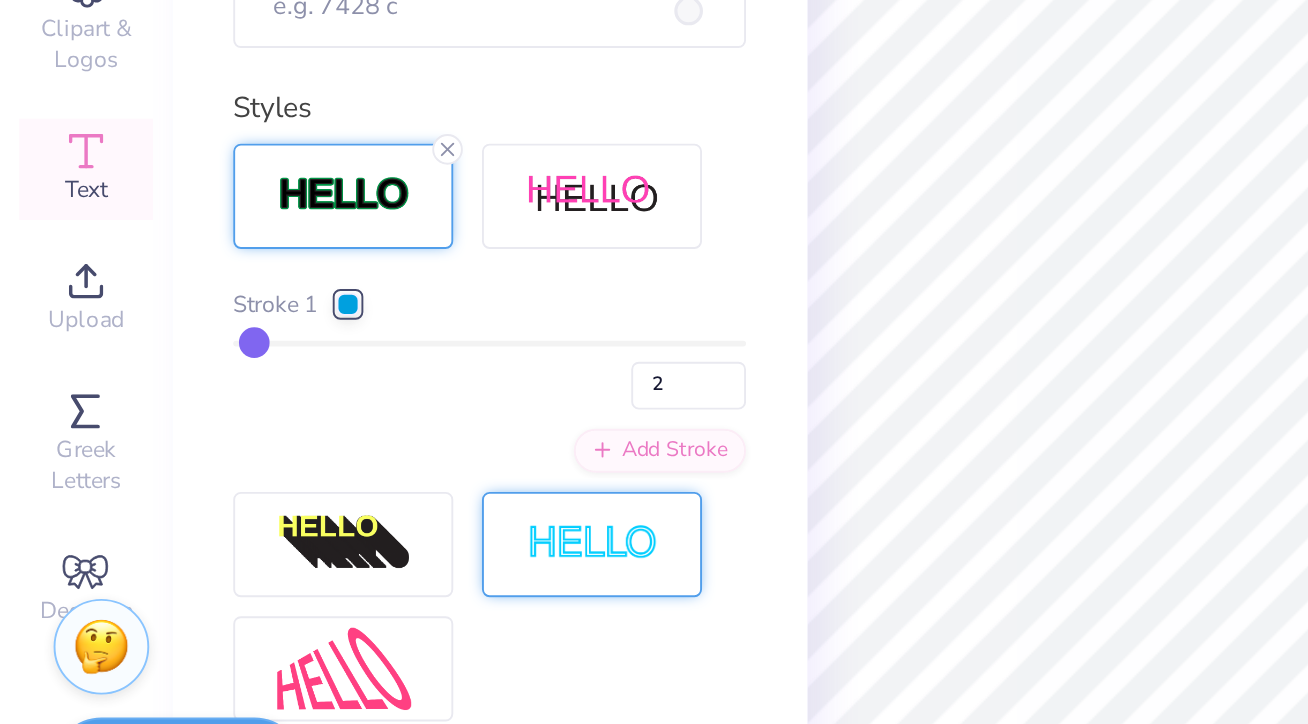 click at bounding box center [182, 430] 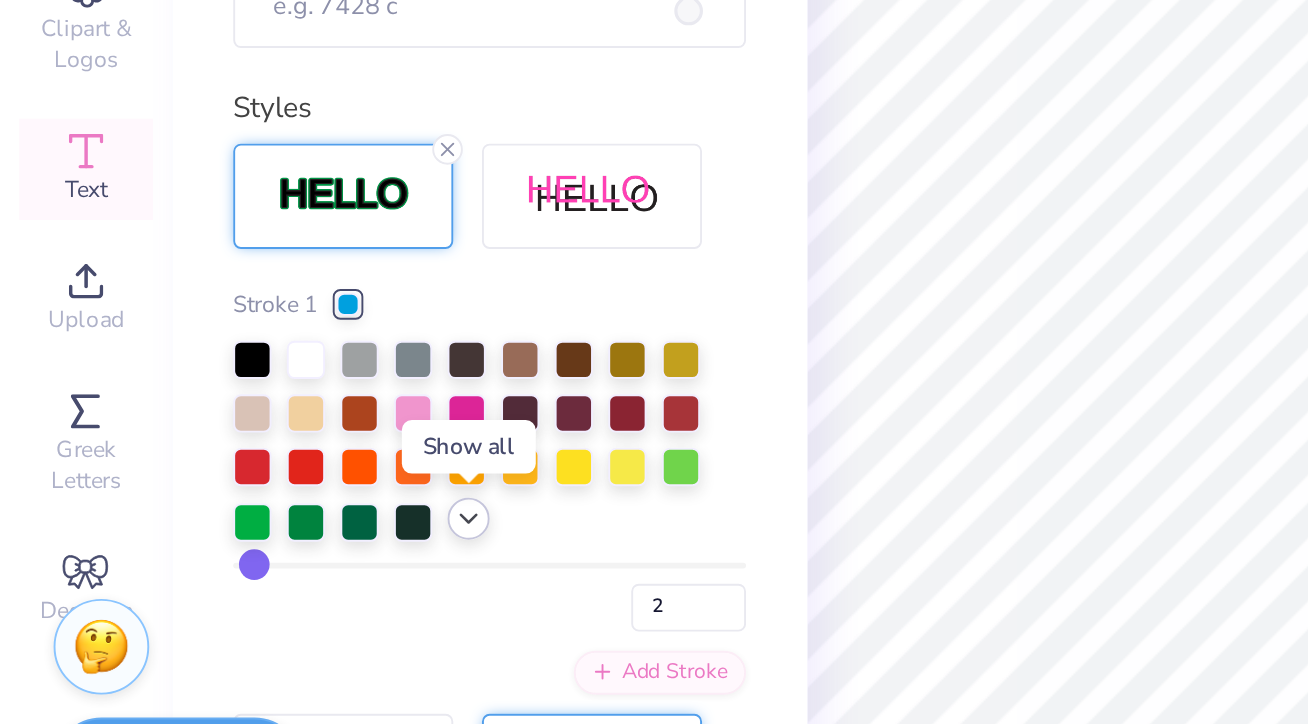 click at bounding box center [245, 542] 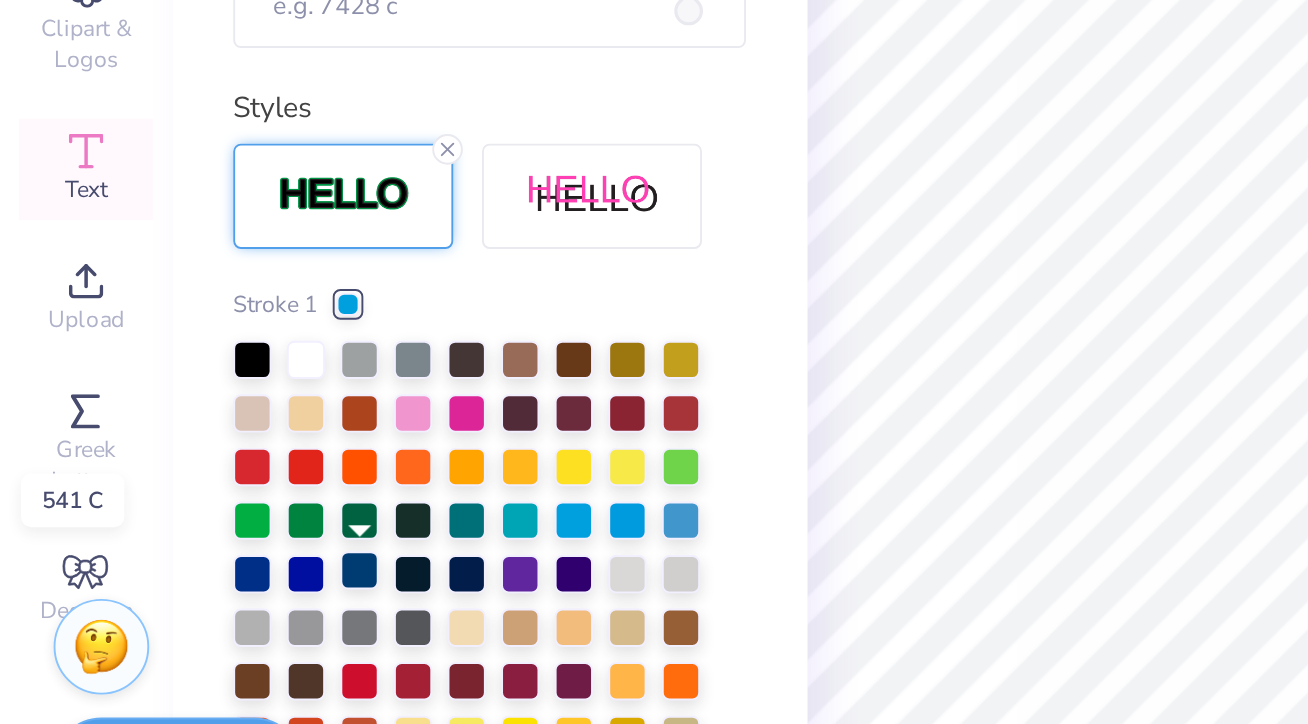 click at bounding box center [188, 569] 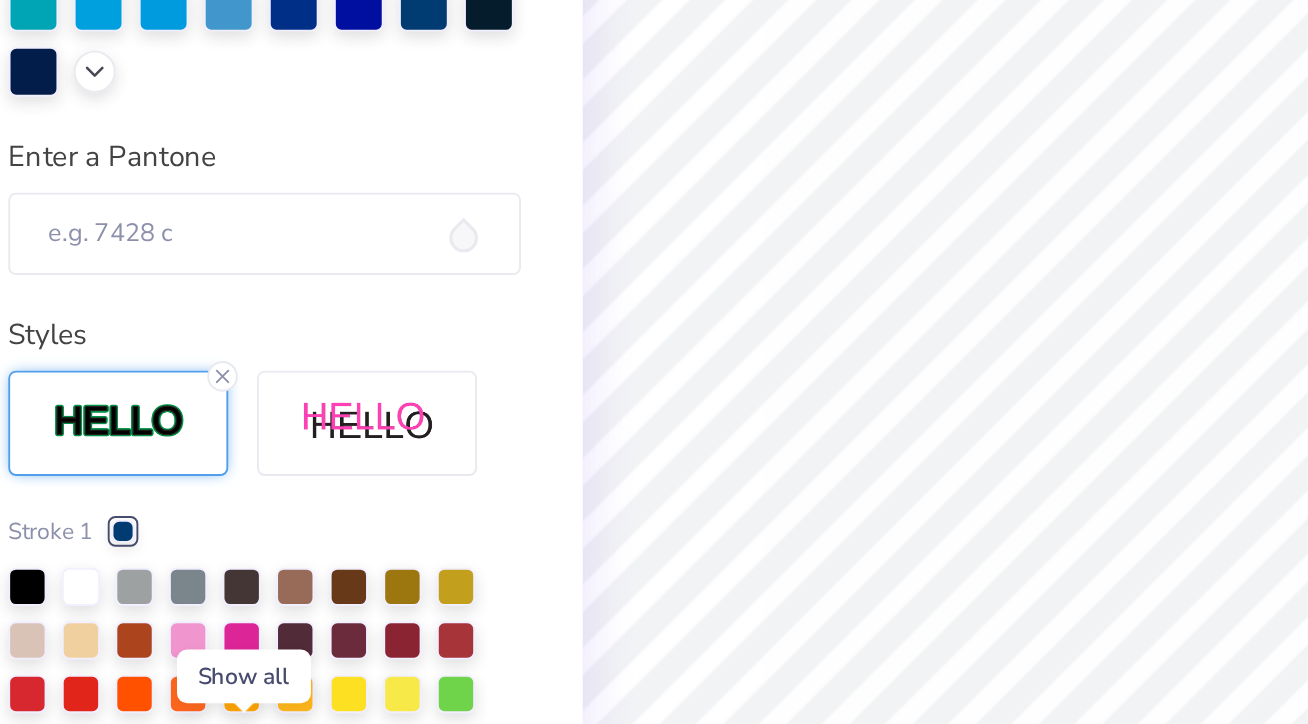 scroll, scrollTop: 418, scrollLeft: 0, axis: vertical 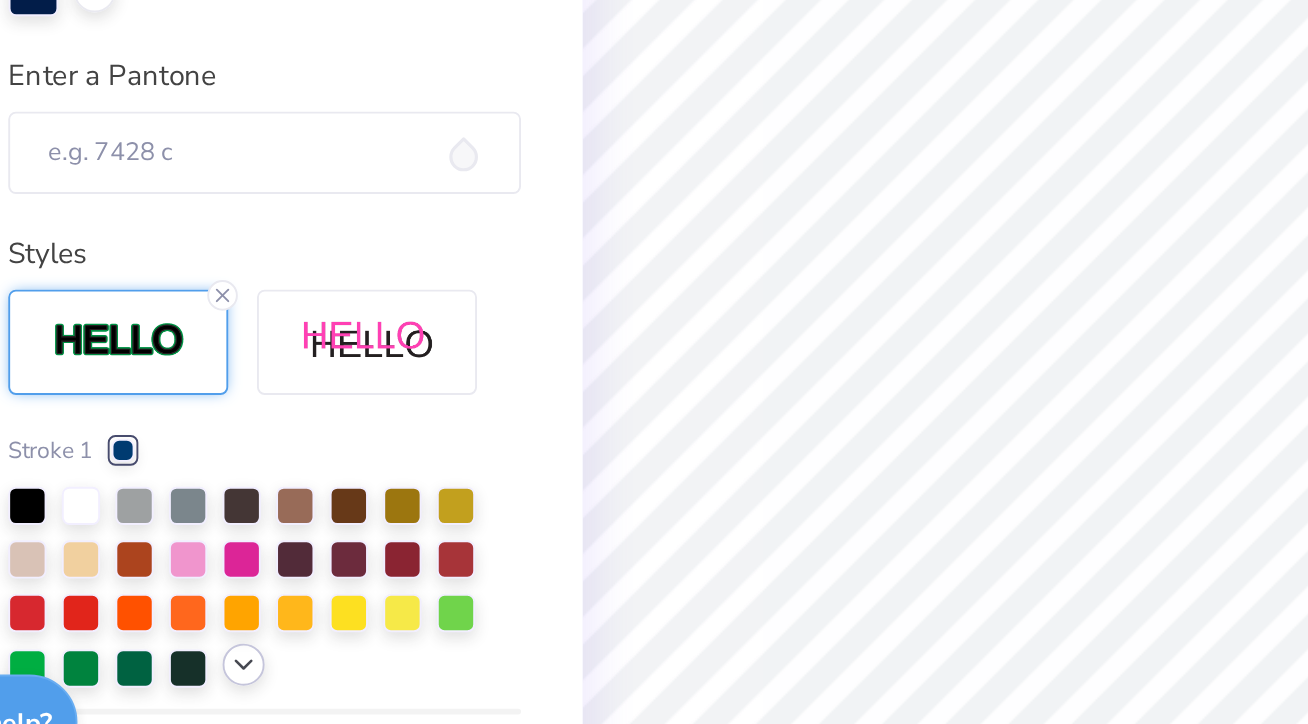 click at bounding box center [245, 641] 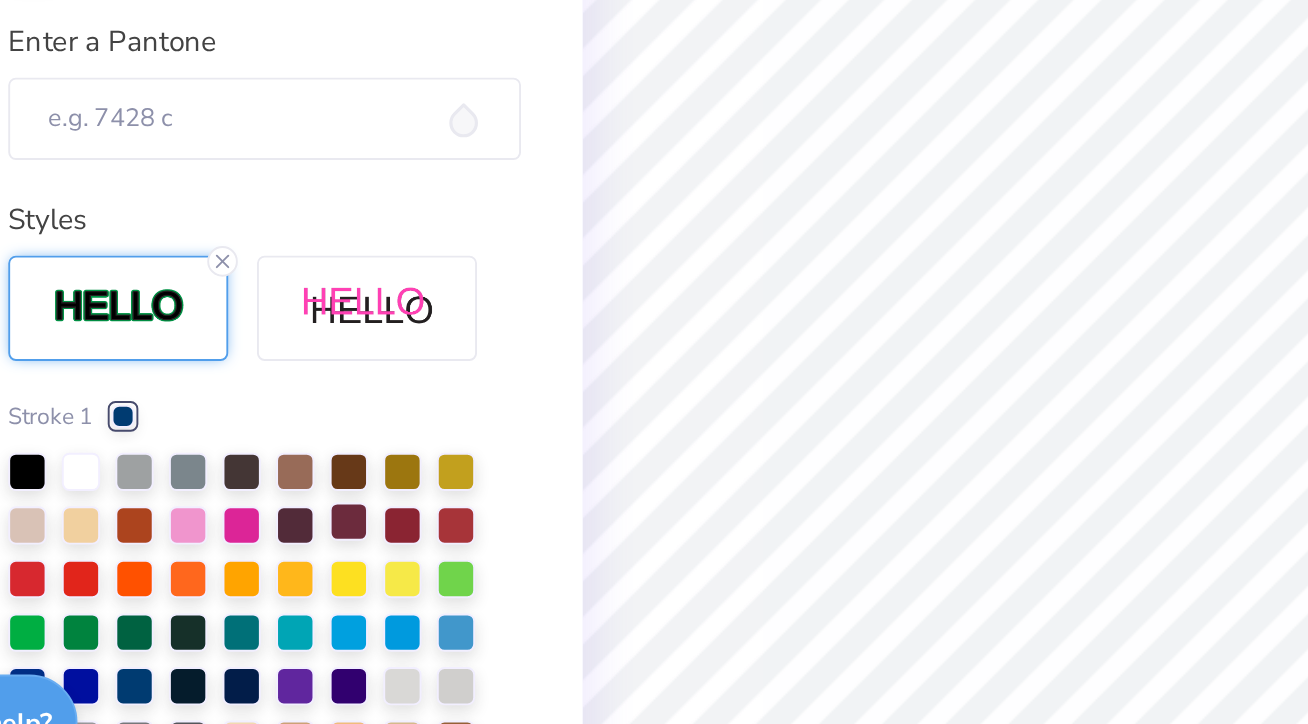 scroll, scrollTop: 425, scrollLeft: 0, axis: vertical 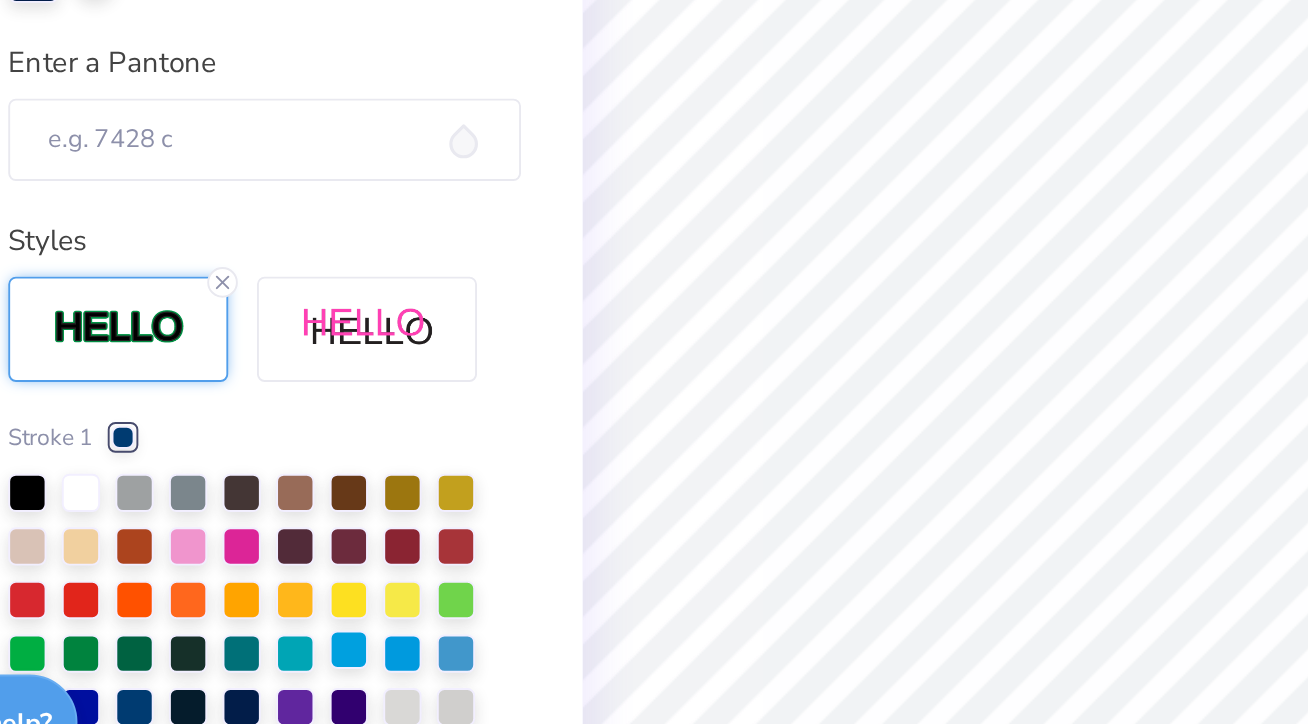 click at bounding box center (300, 633) 